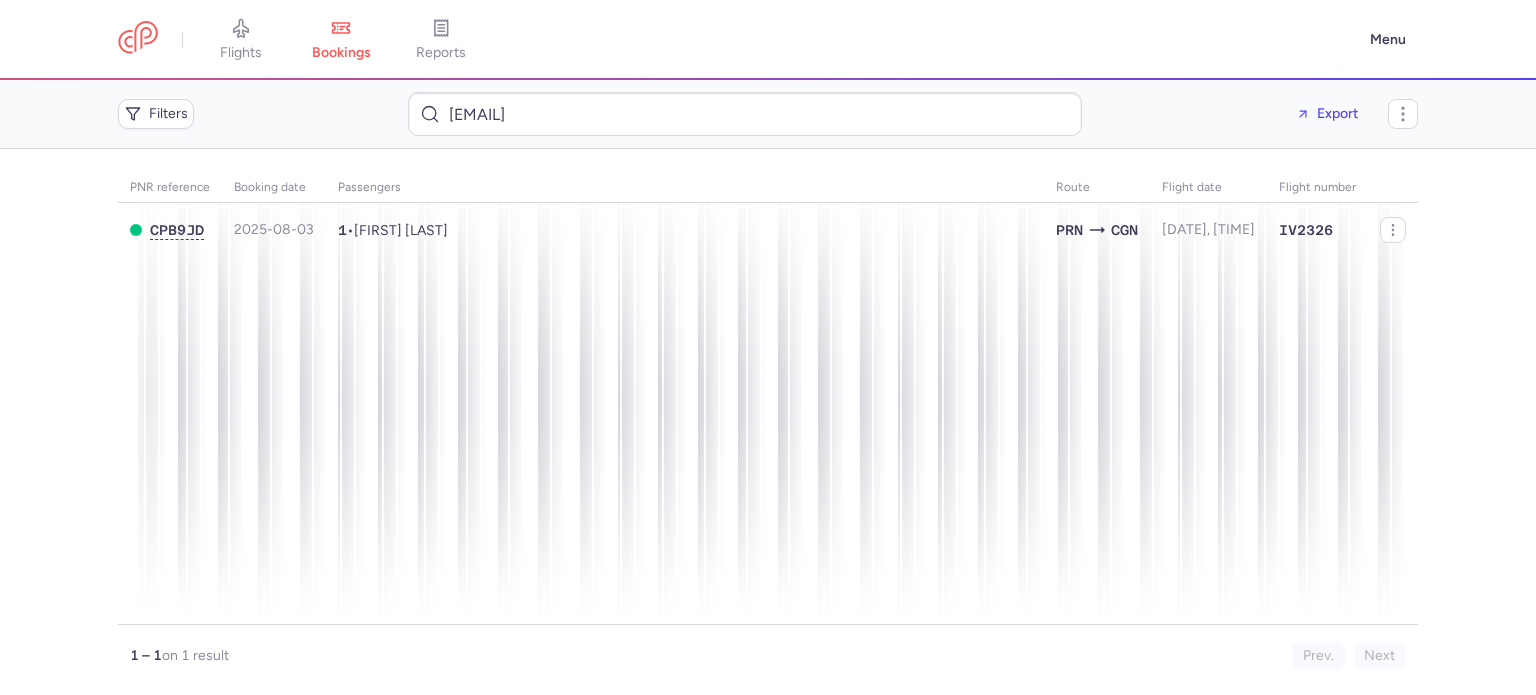 click on "[EMAIL]" at bounding box center (745, 114) 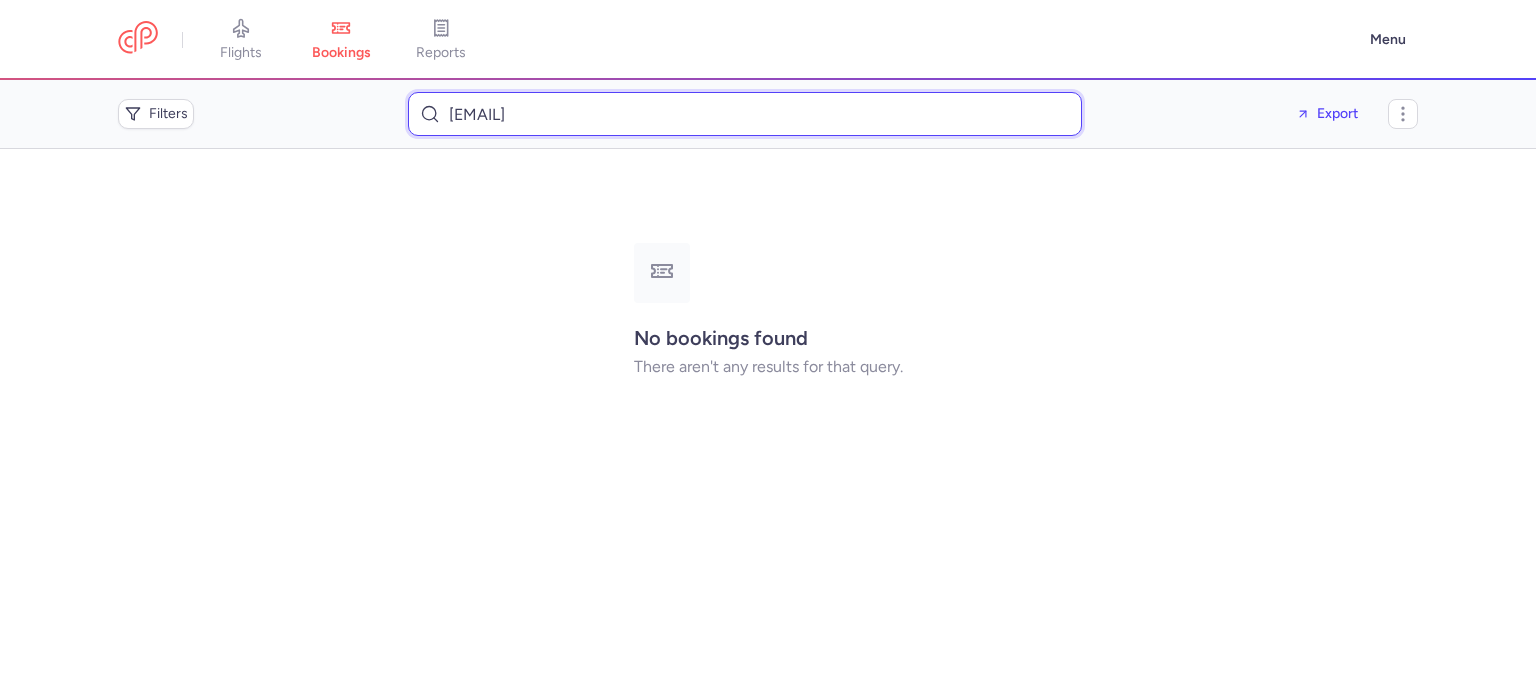 click on "[EMAIL]" at bounding box center (745, 114) 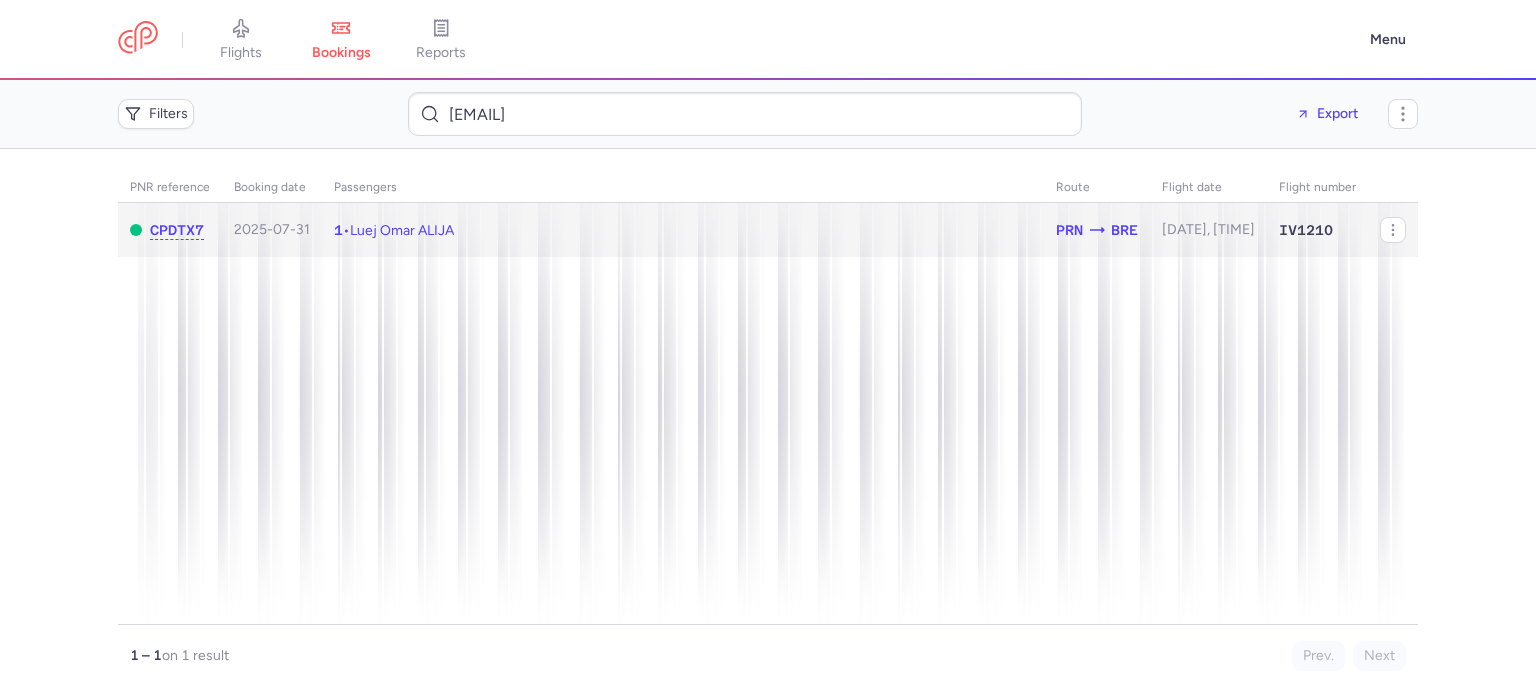 click on "1  •  Luej Omar ALIJA" 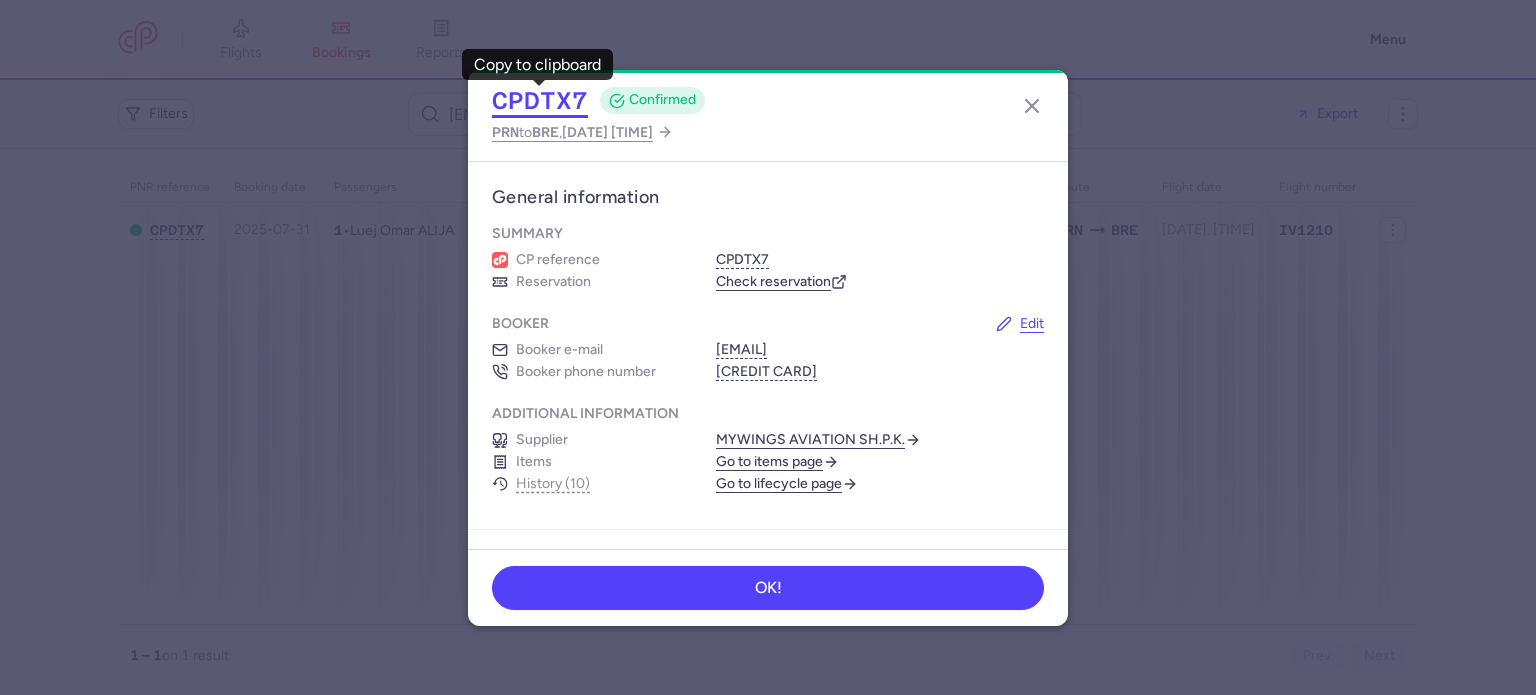 click on "CPDTX7" 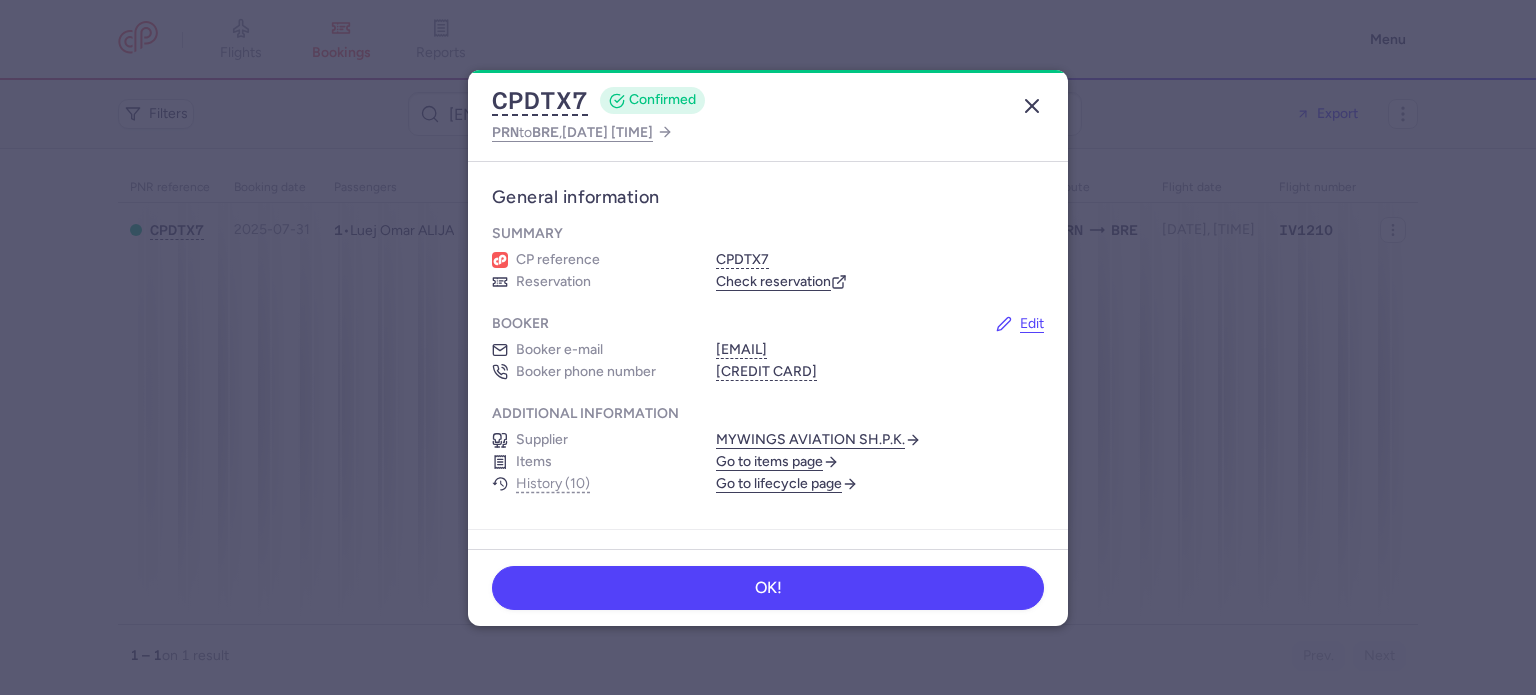 click 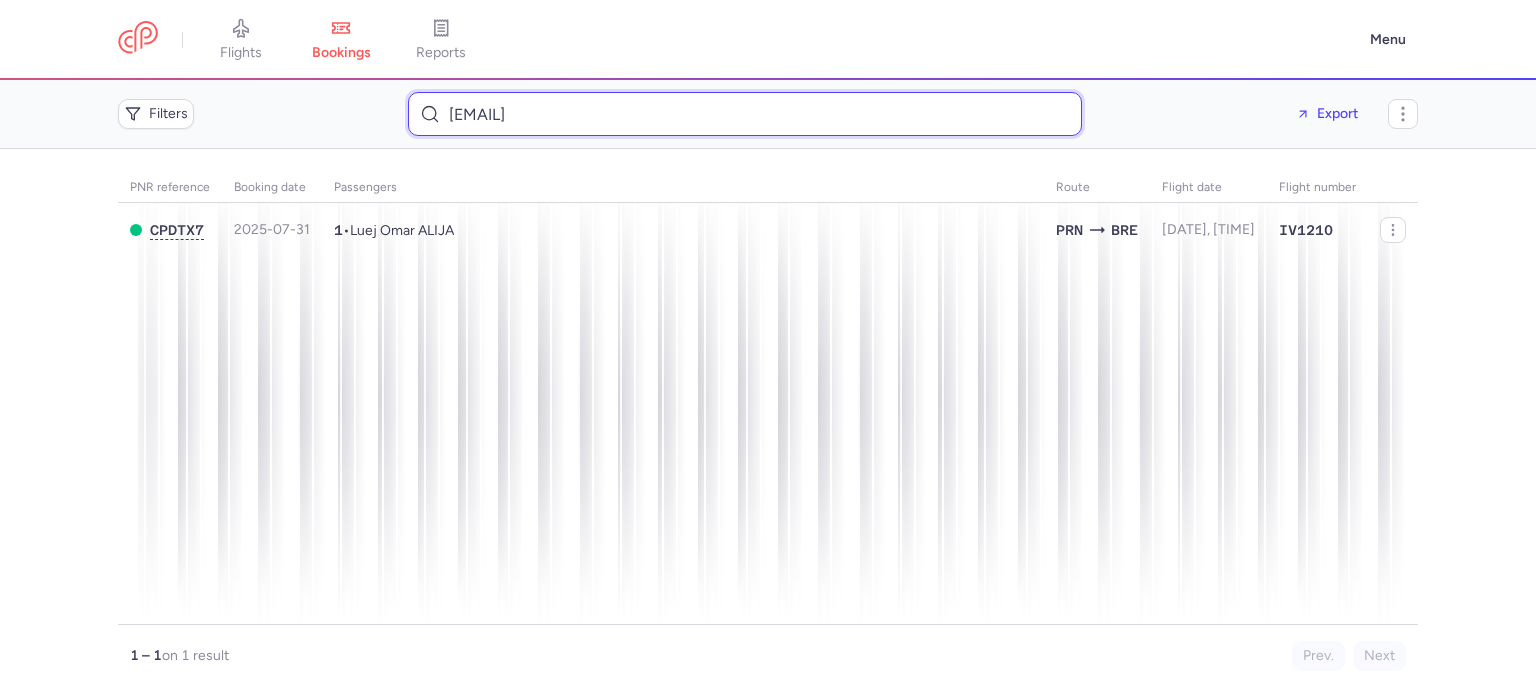 click on "alijaluej8@gmail.com" at bounding box center (745, 114) 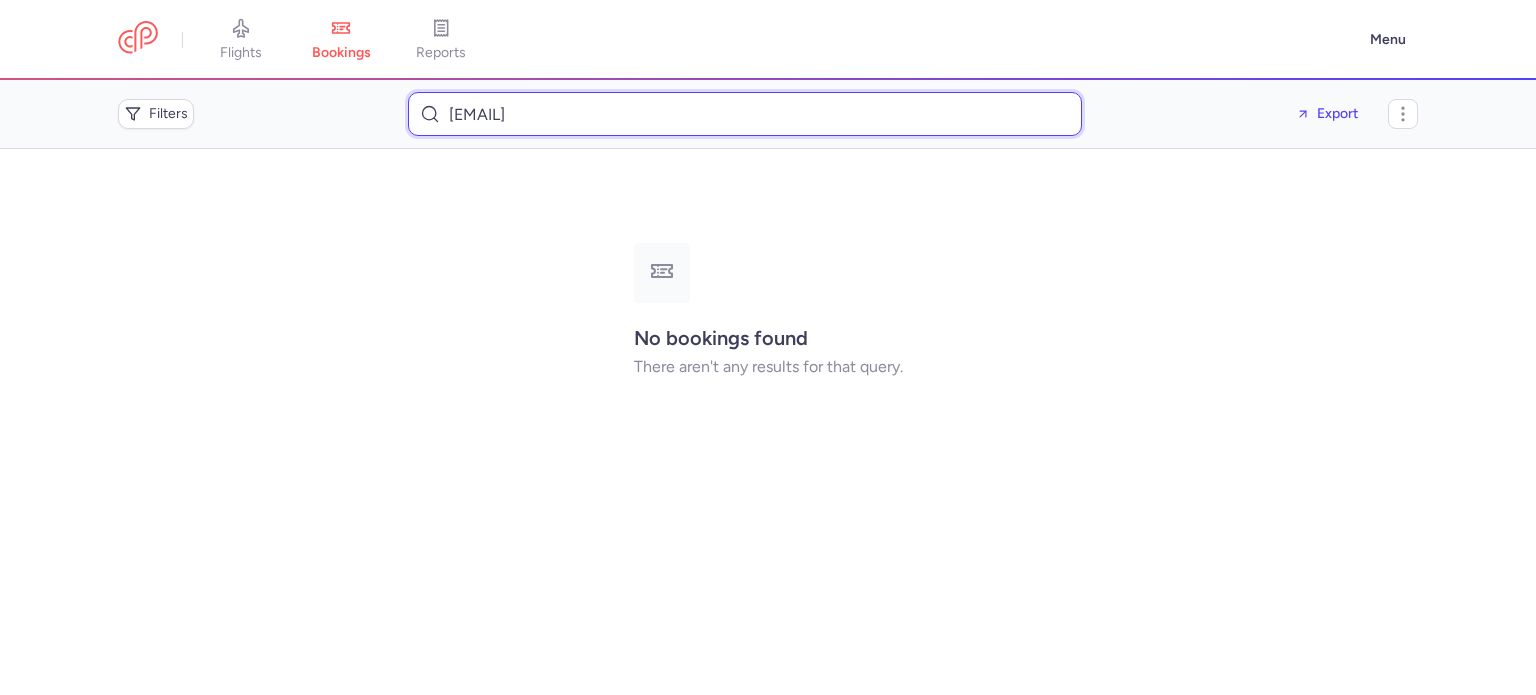 type on "lineabiti47@icloud.com" 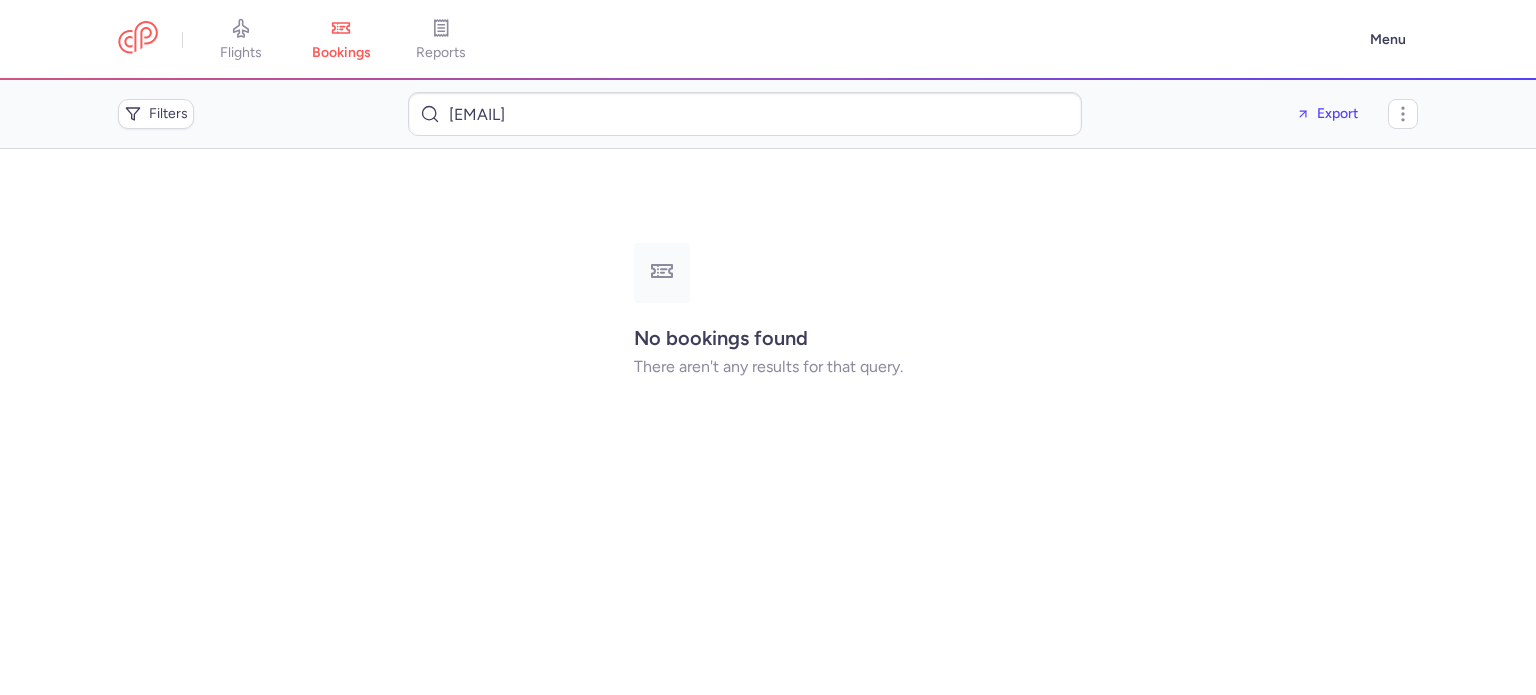 scroll, scrollTop: 0, scrollLeft: 0, axis: both 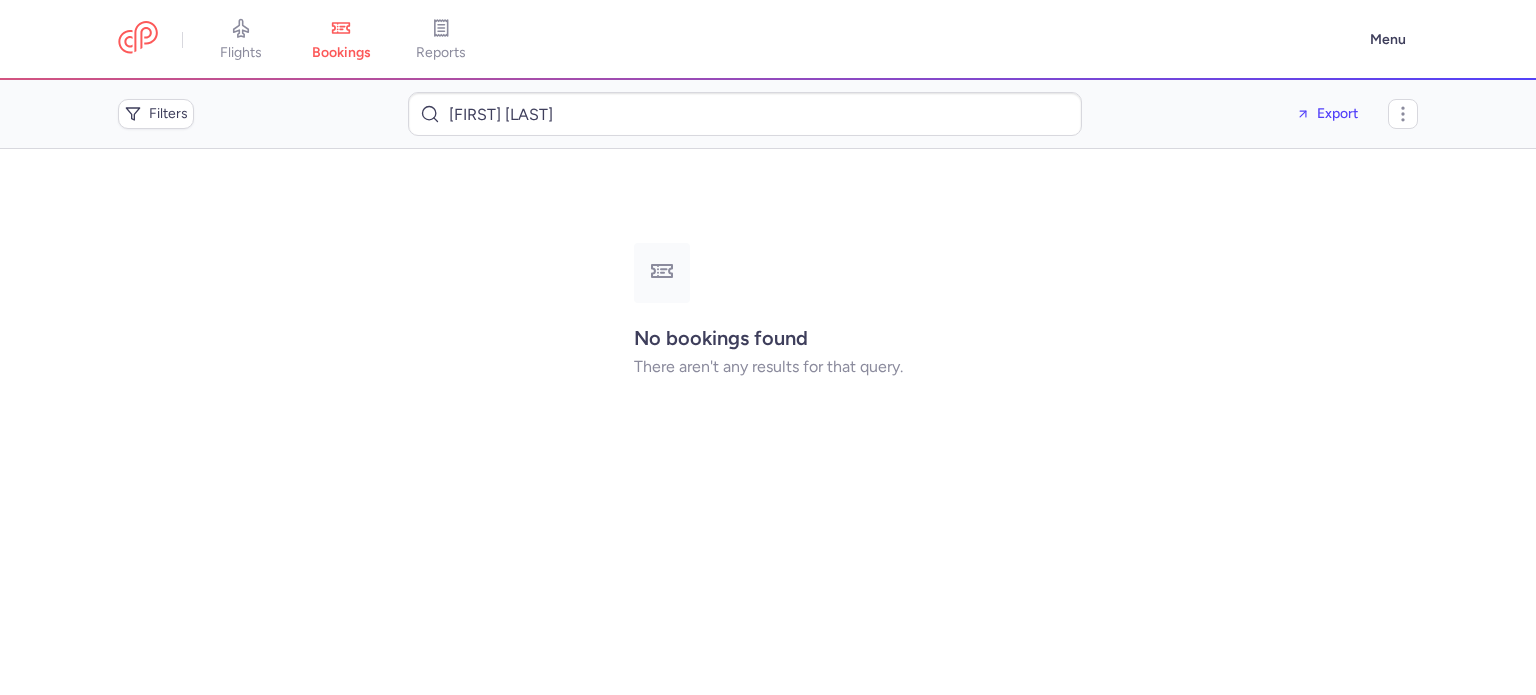 click on "Meriem Imbrahim" at bounding box center [745, 114] 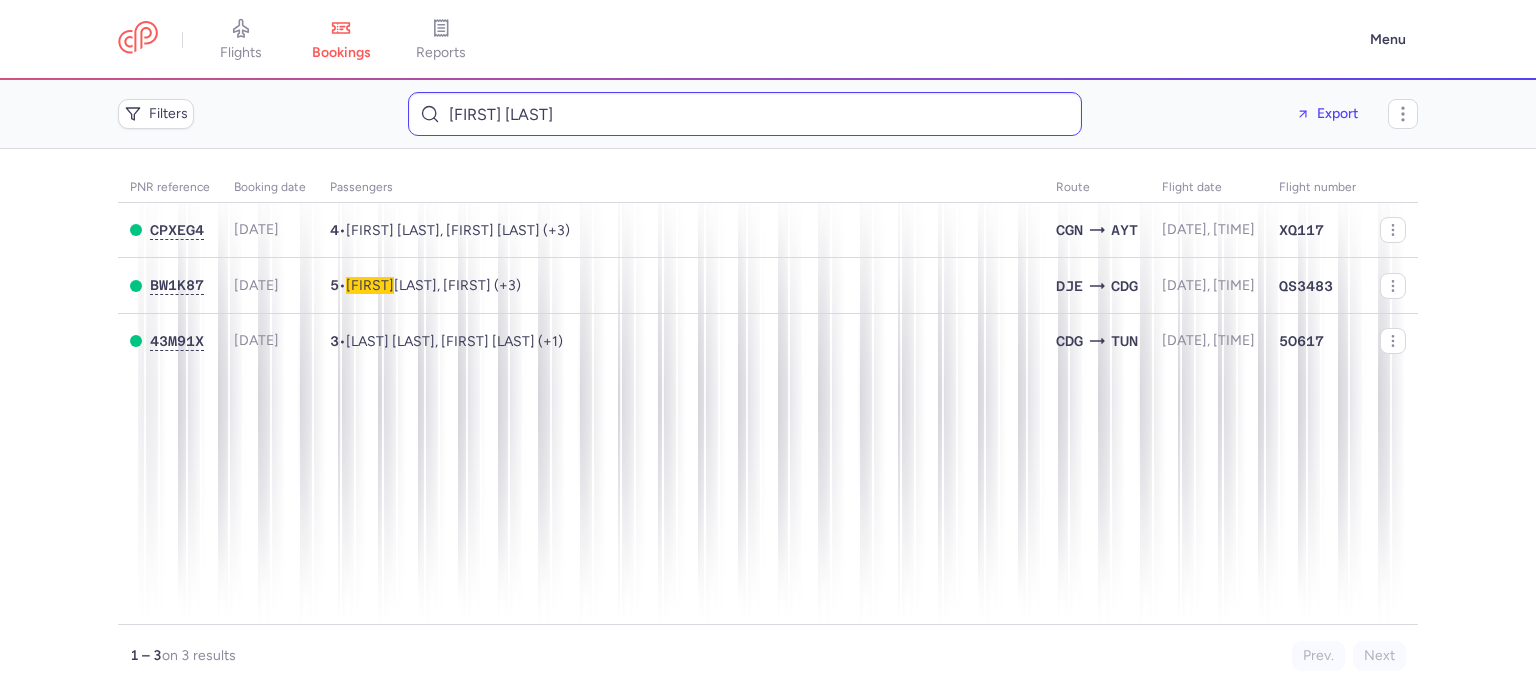 click on "Meriem Imbrahim" at bounding box center (745, 114) 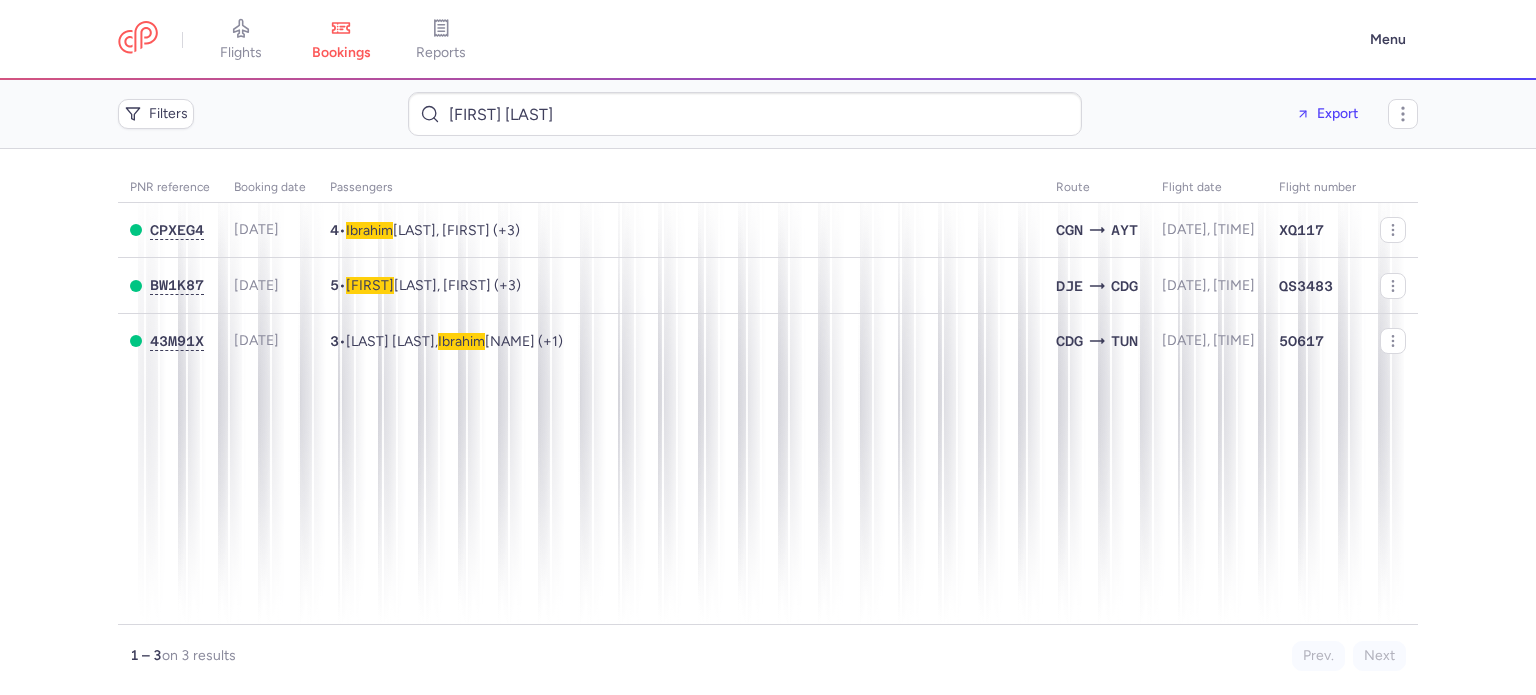 type on "Meriem Ibrahim" 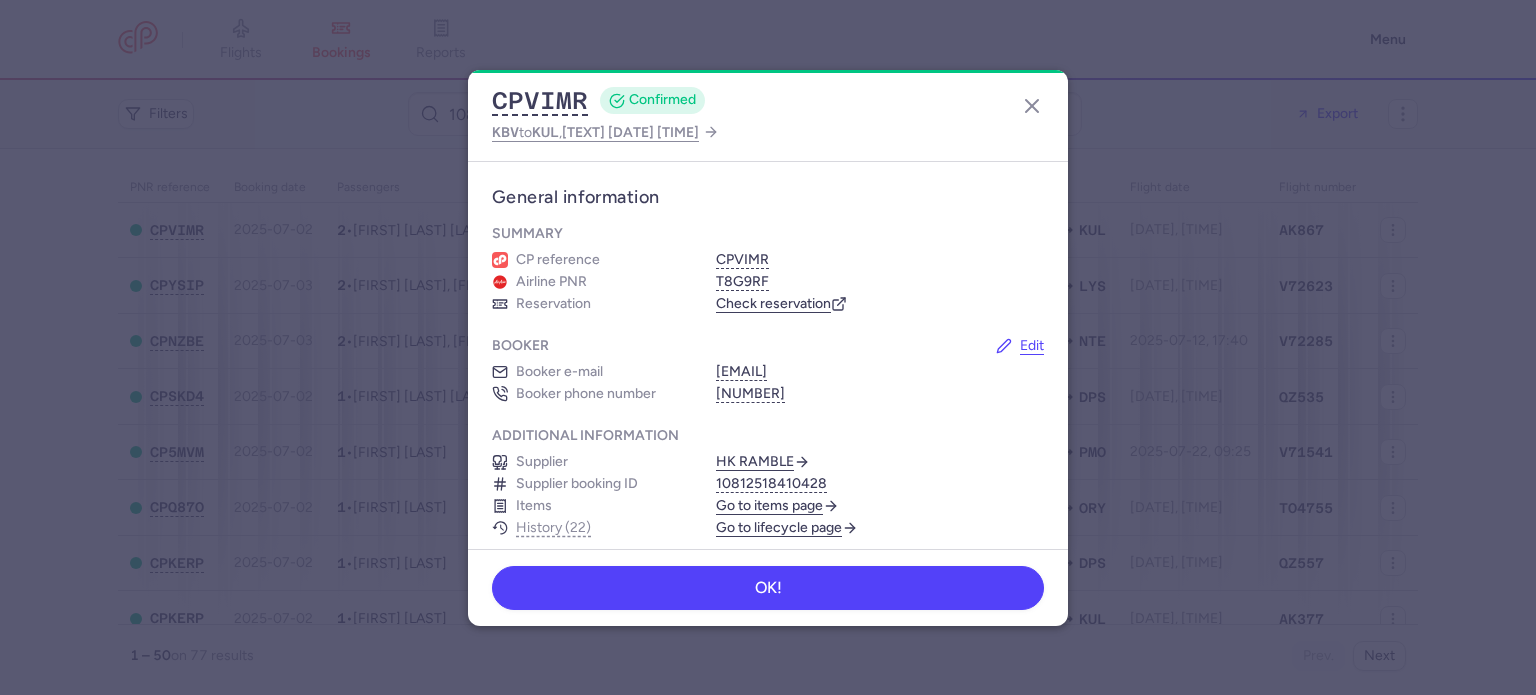 scroll, scrollTop: 0, scrollLeft: 0, axis: both 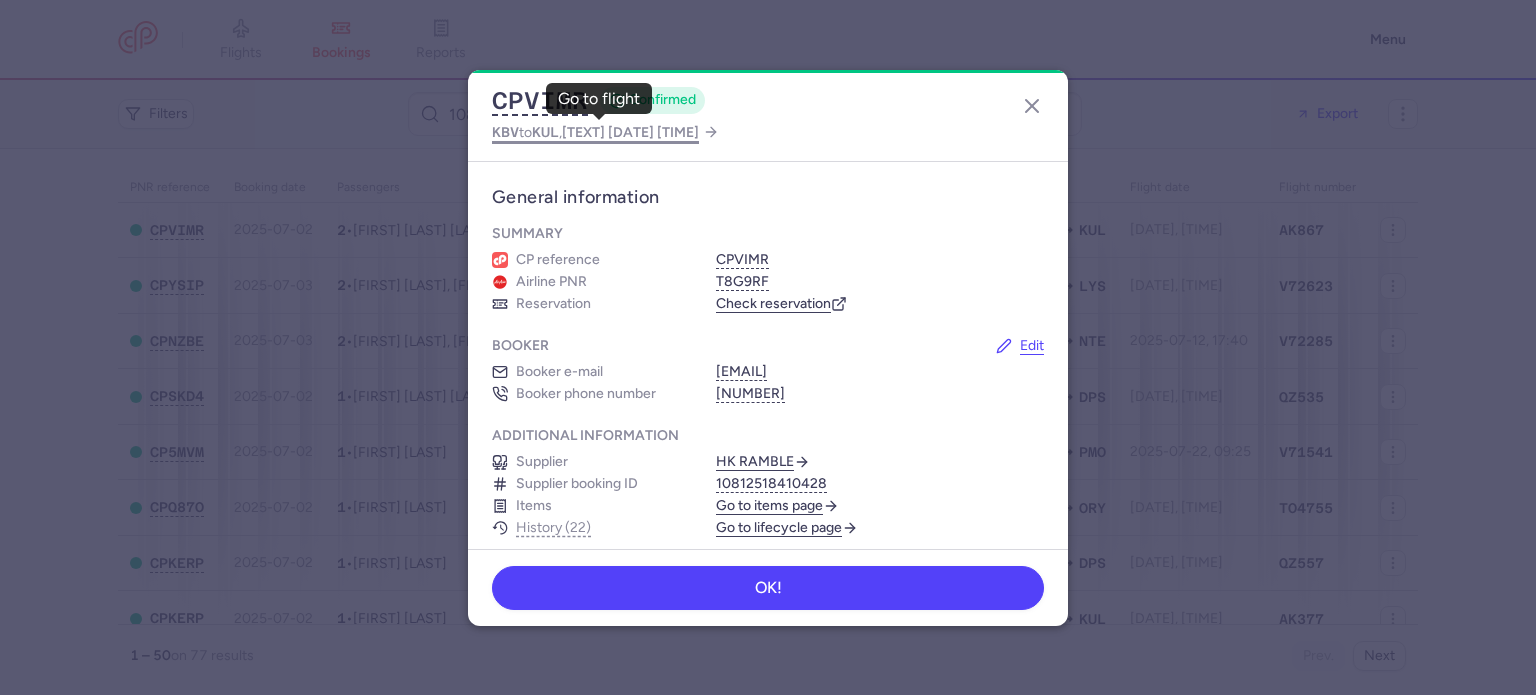 click on "[TEXT] [TEXT], [DATE] [TIME]" at bounding box center (595, 132) 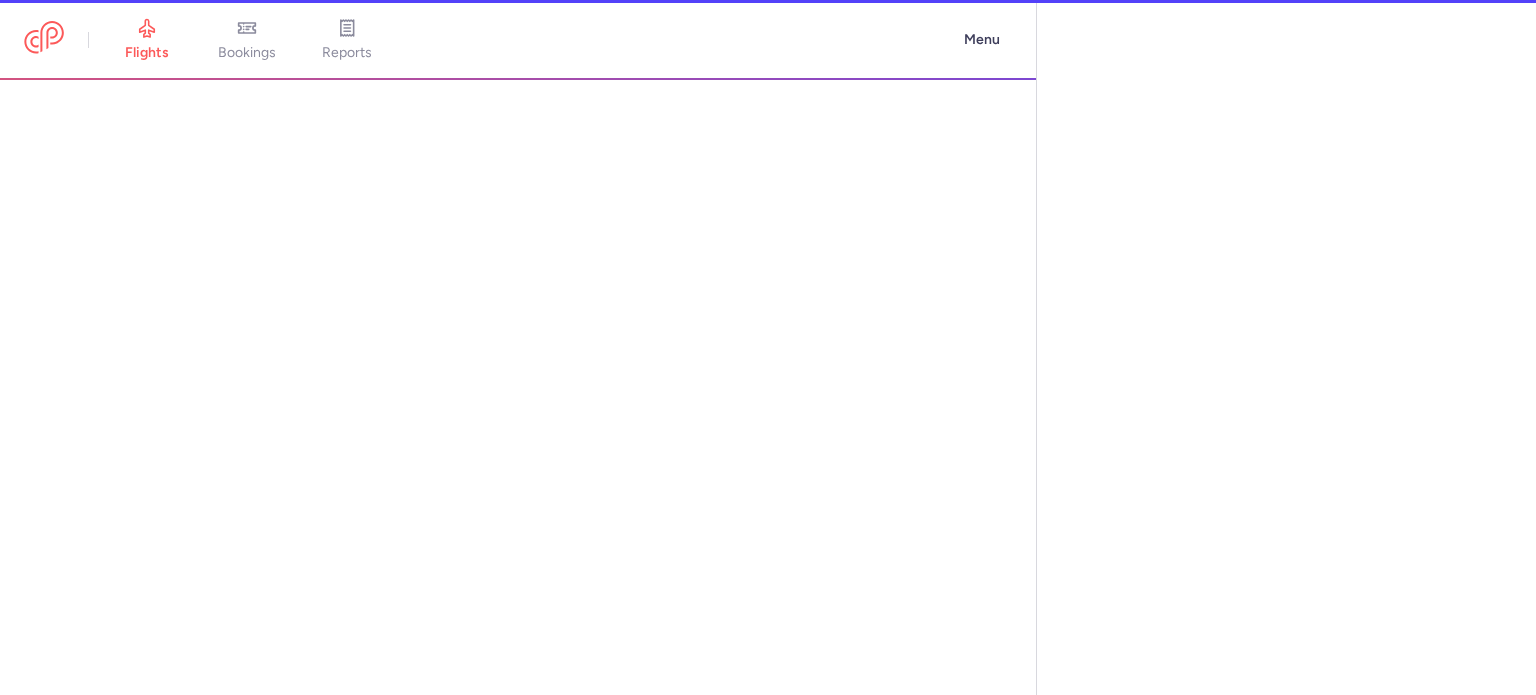 select on "days" 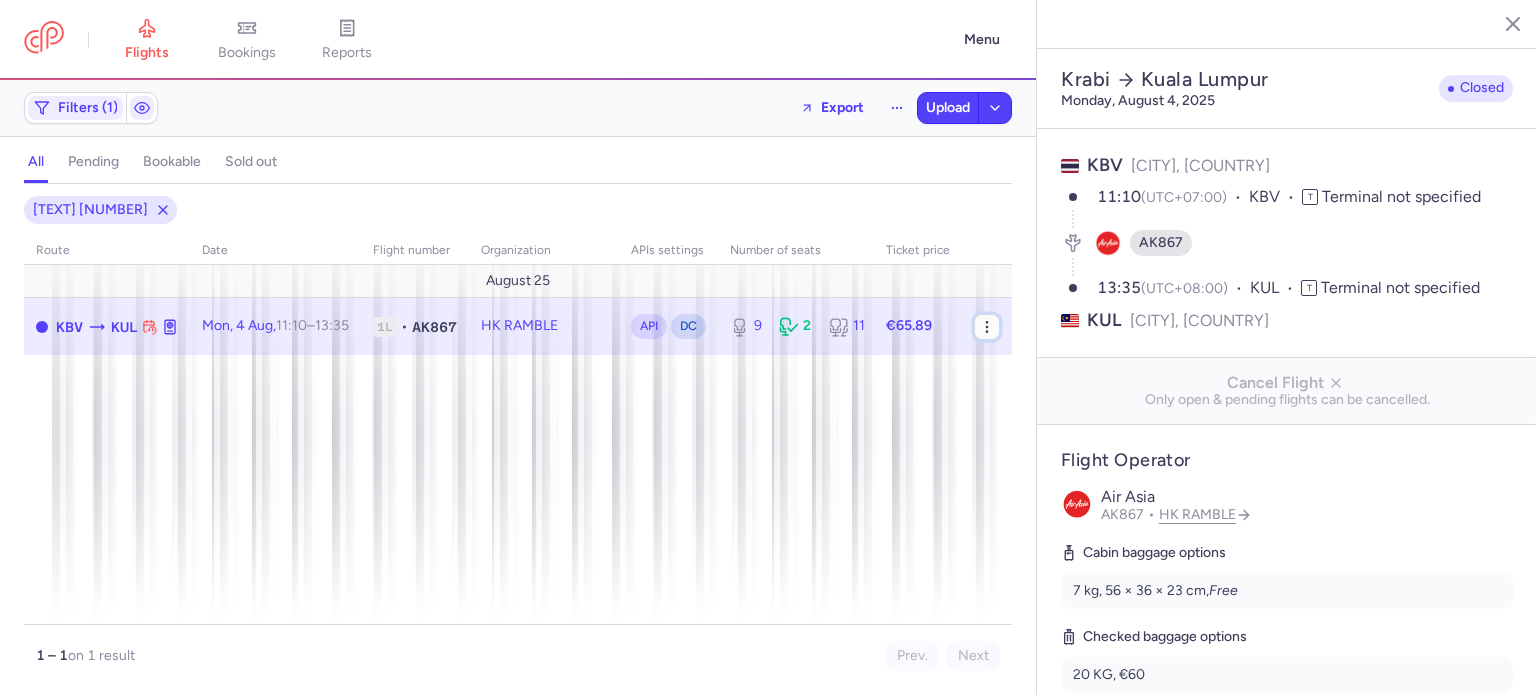 click 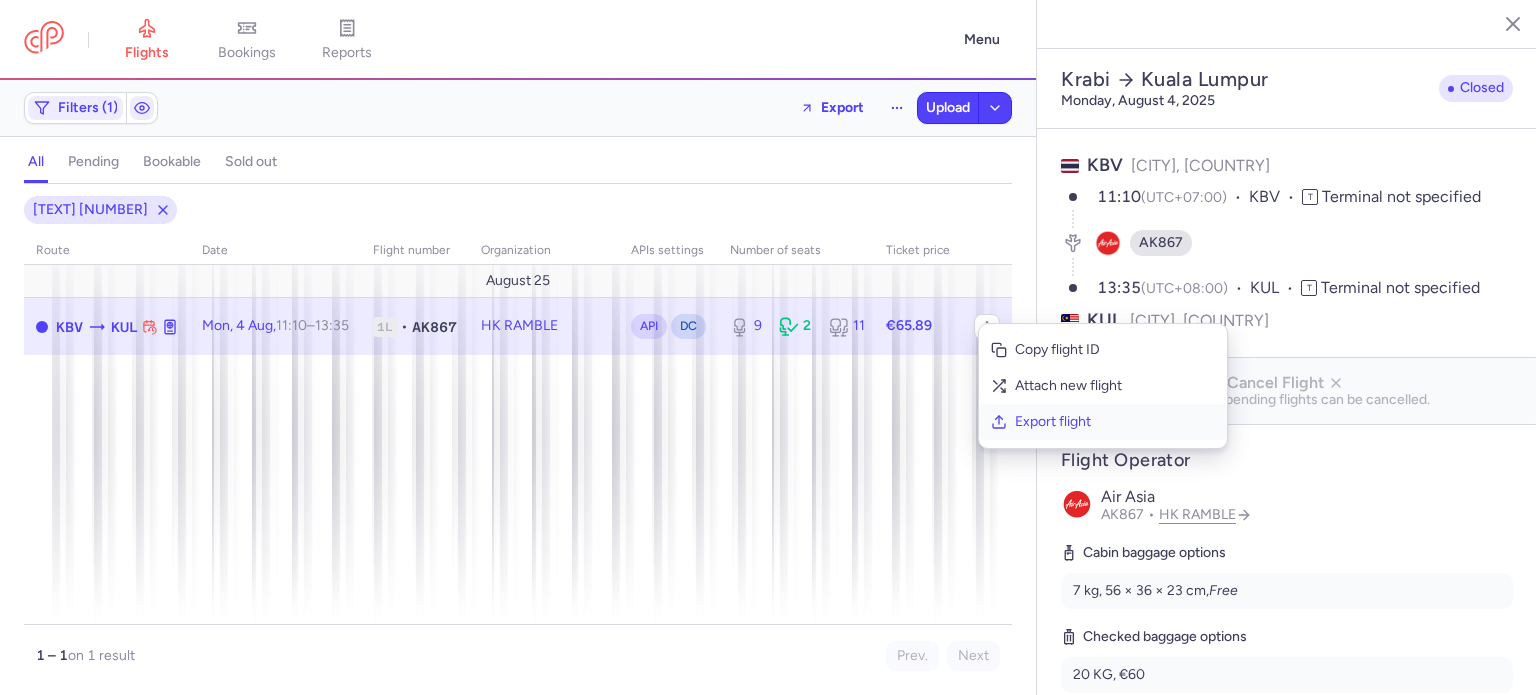 click on "Export flight" 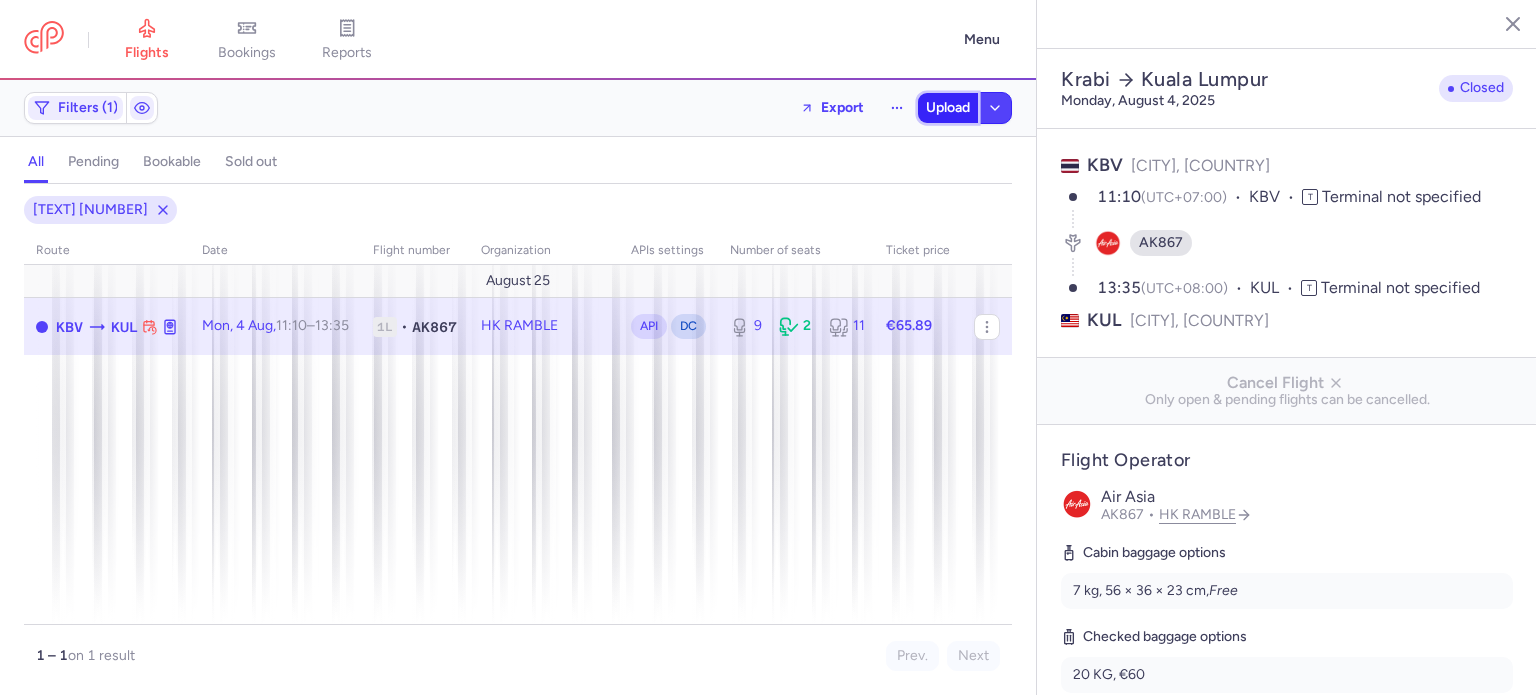 click on "Upload" at bounding box center (948, 108) 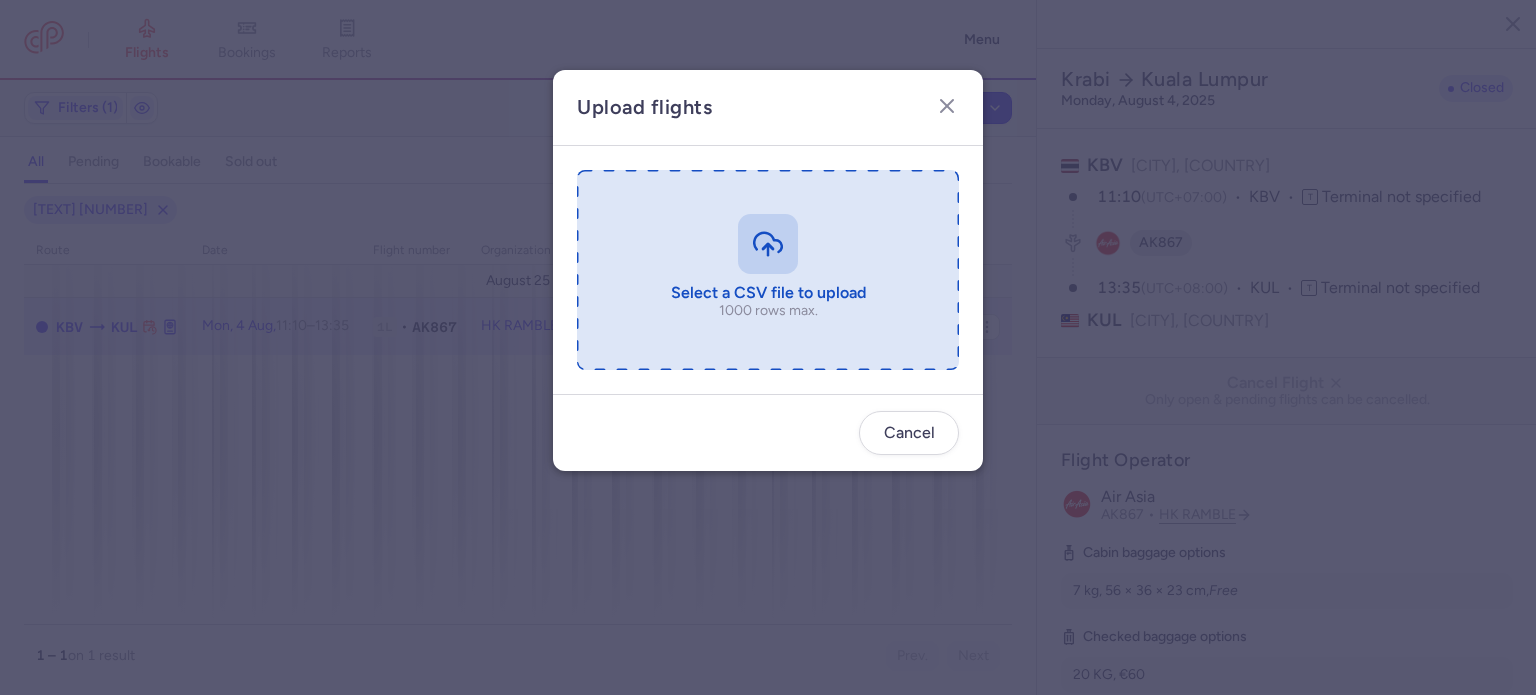 click at bounding box center [768, 270] 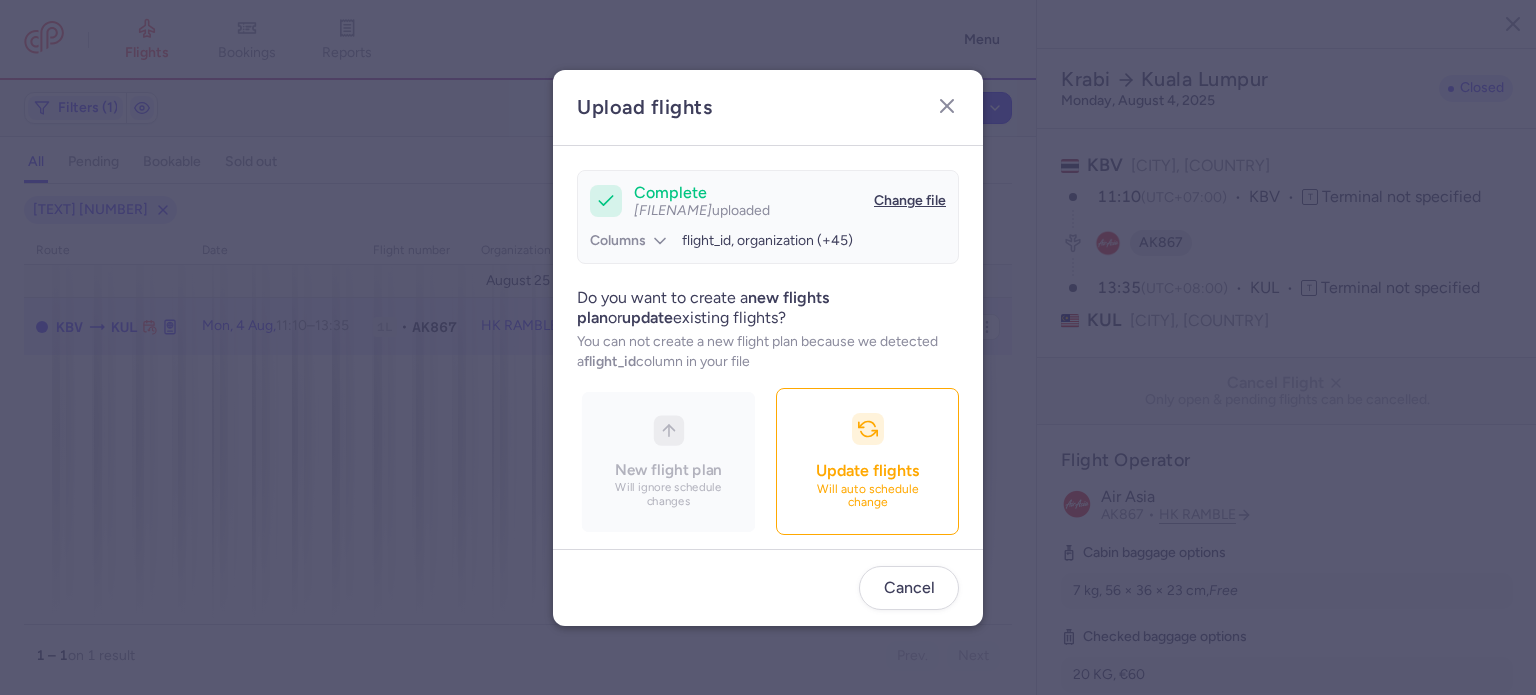 scroll, scrollTop: 172, scrollLeft: 0, axis: vertical 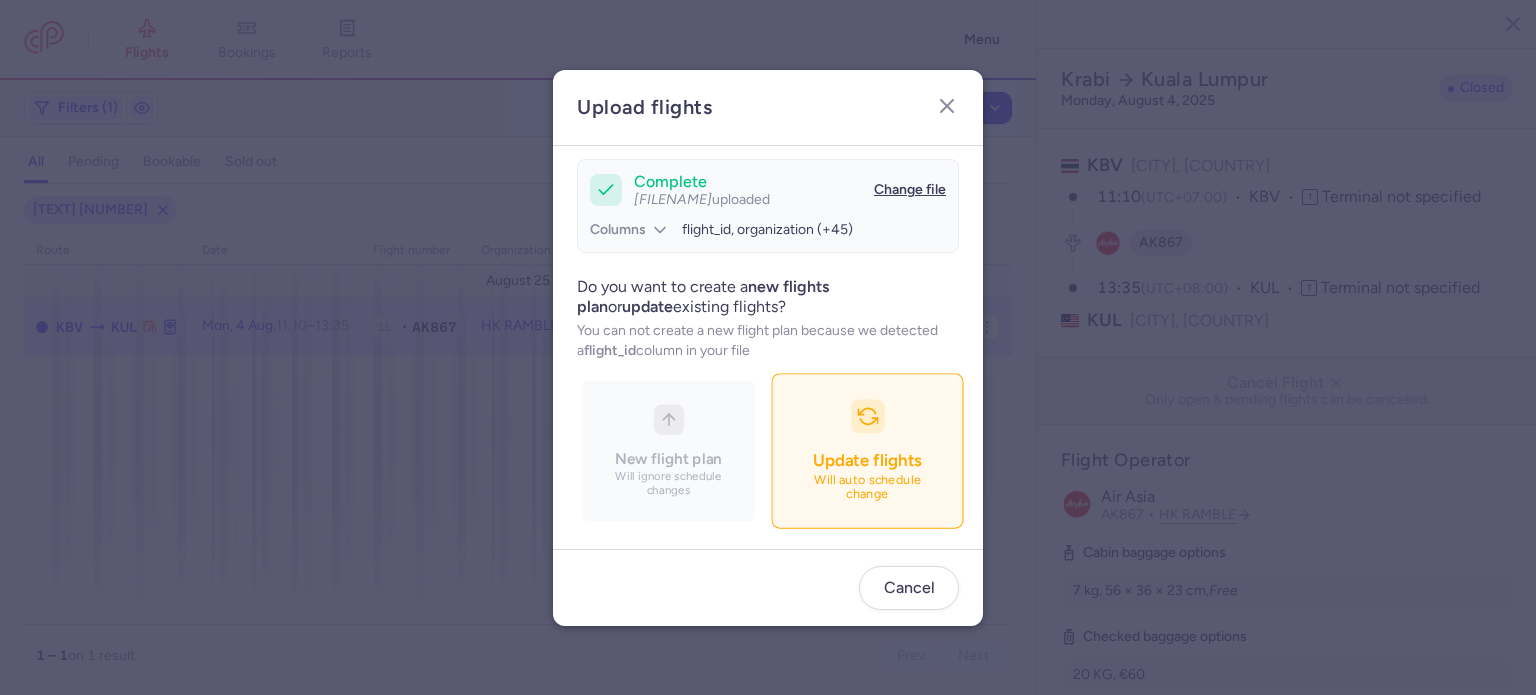 click on "Update flights" at bounding box center [867, 460] 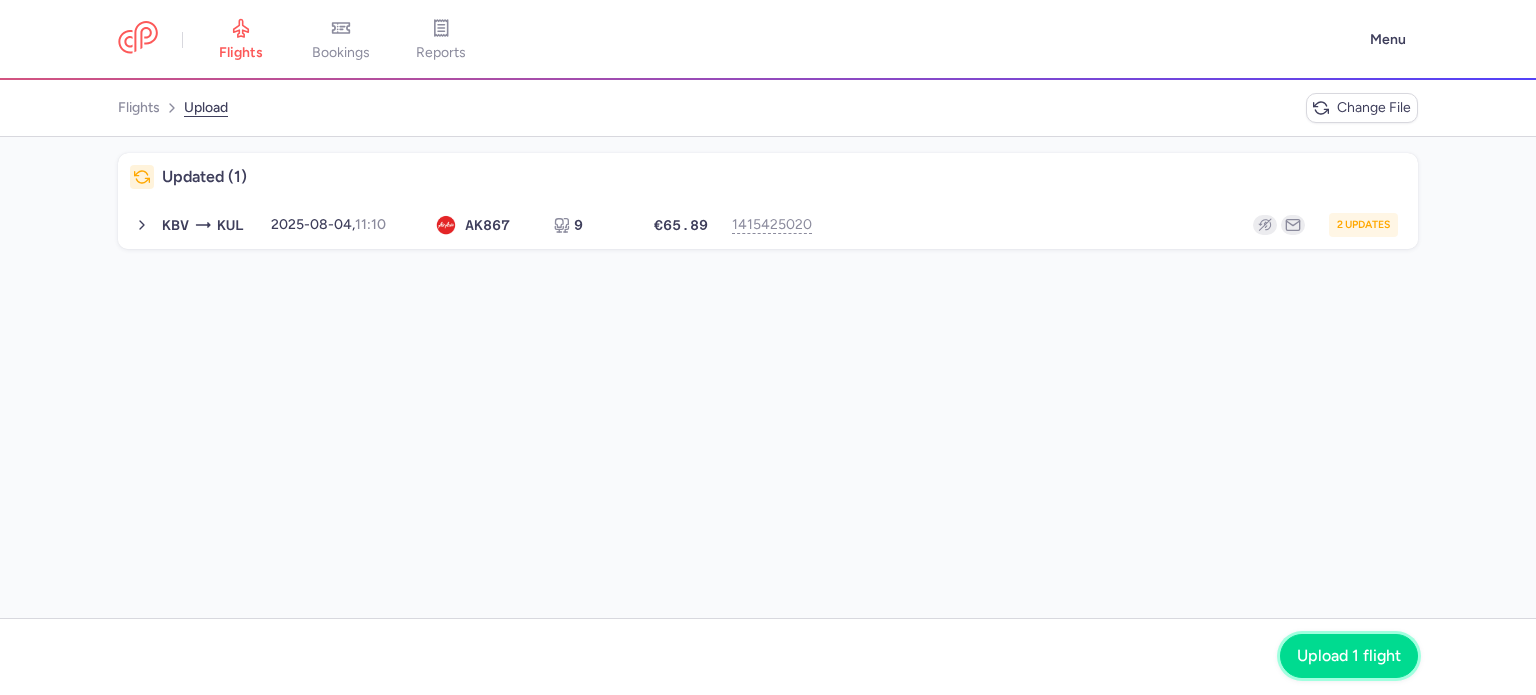 click on "Upload 1 flight" at bounding box center (1349, 656) 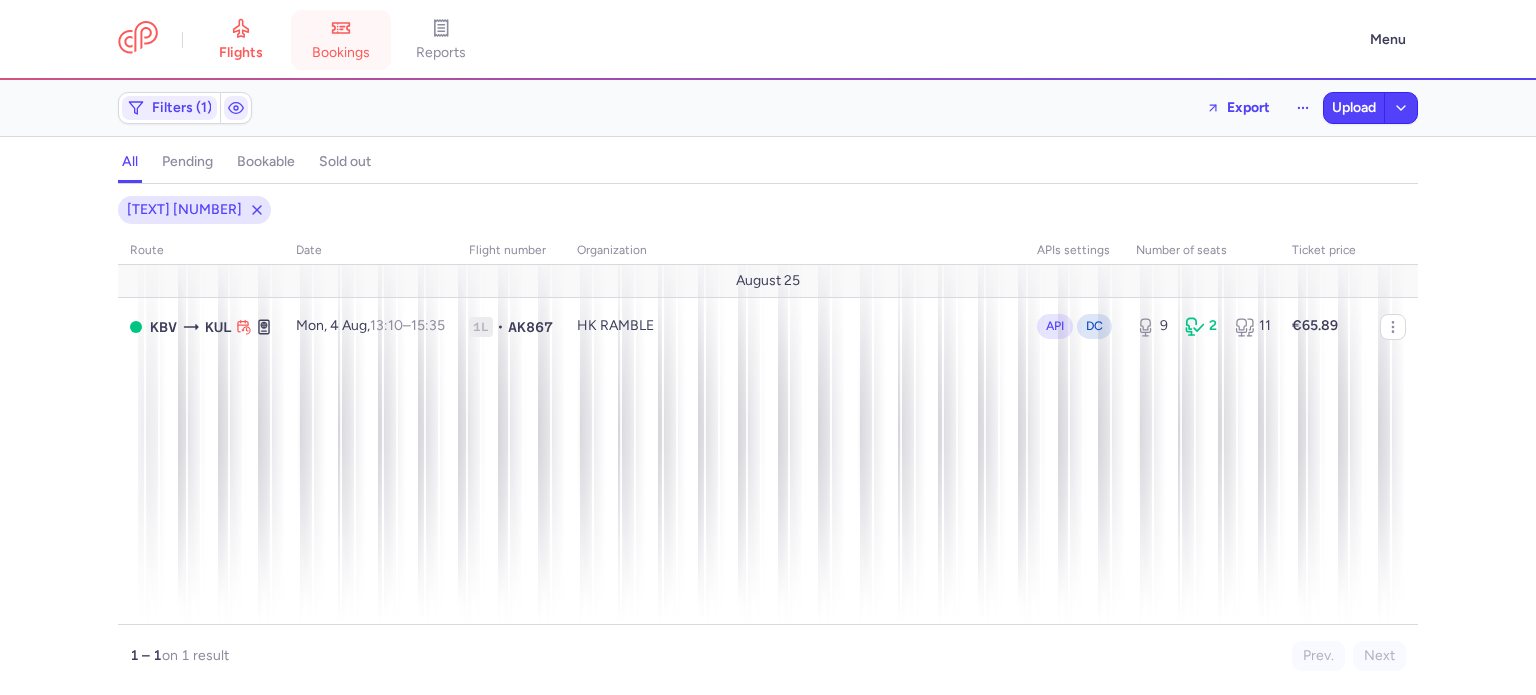 click 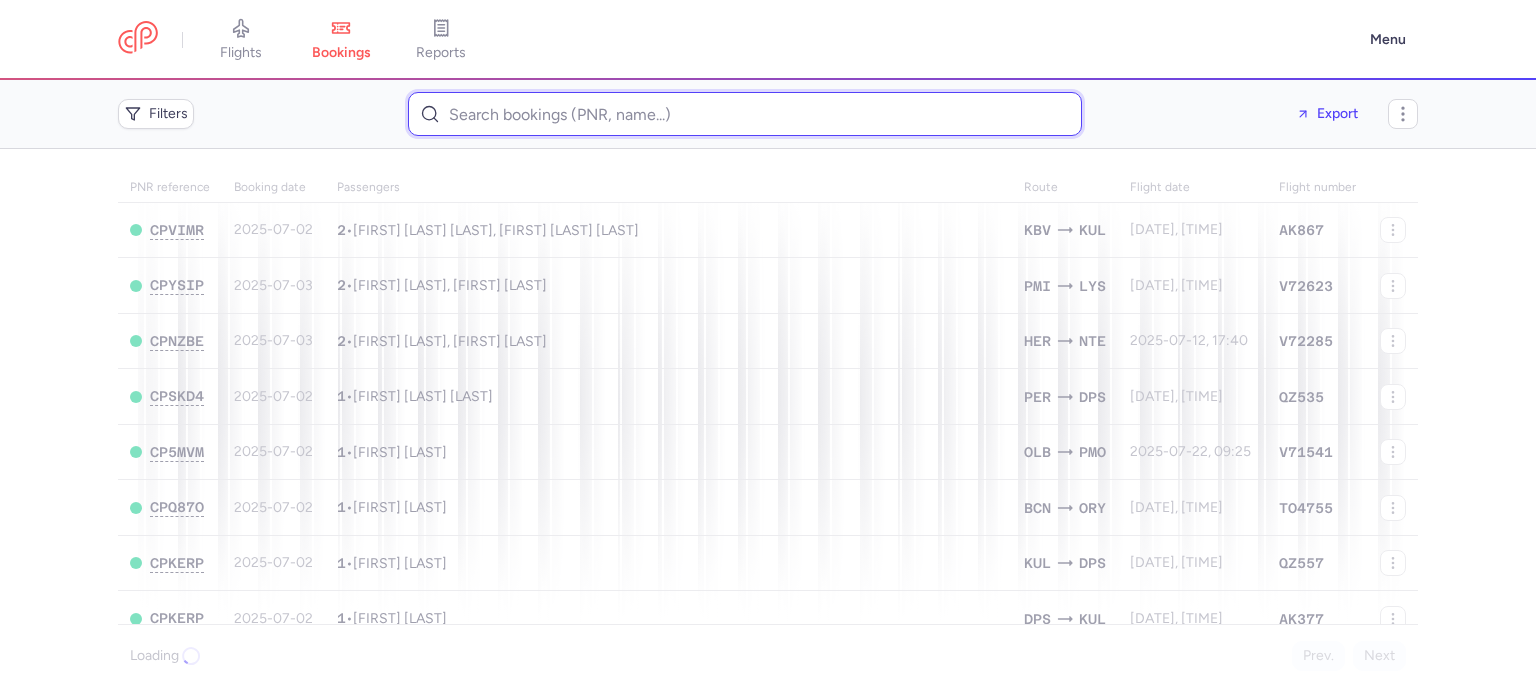 click at bounding box center (745, 114) 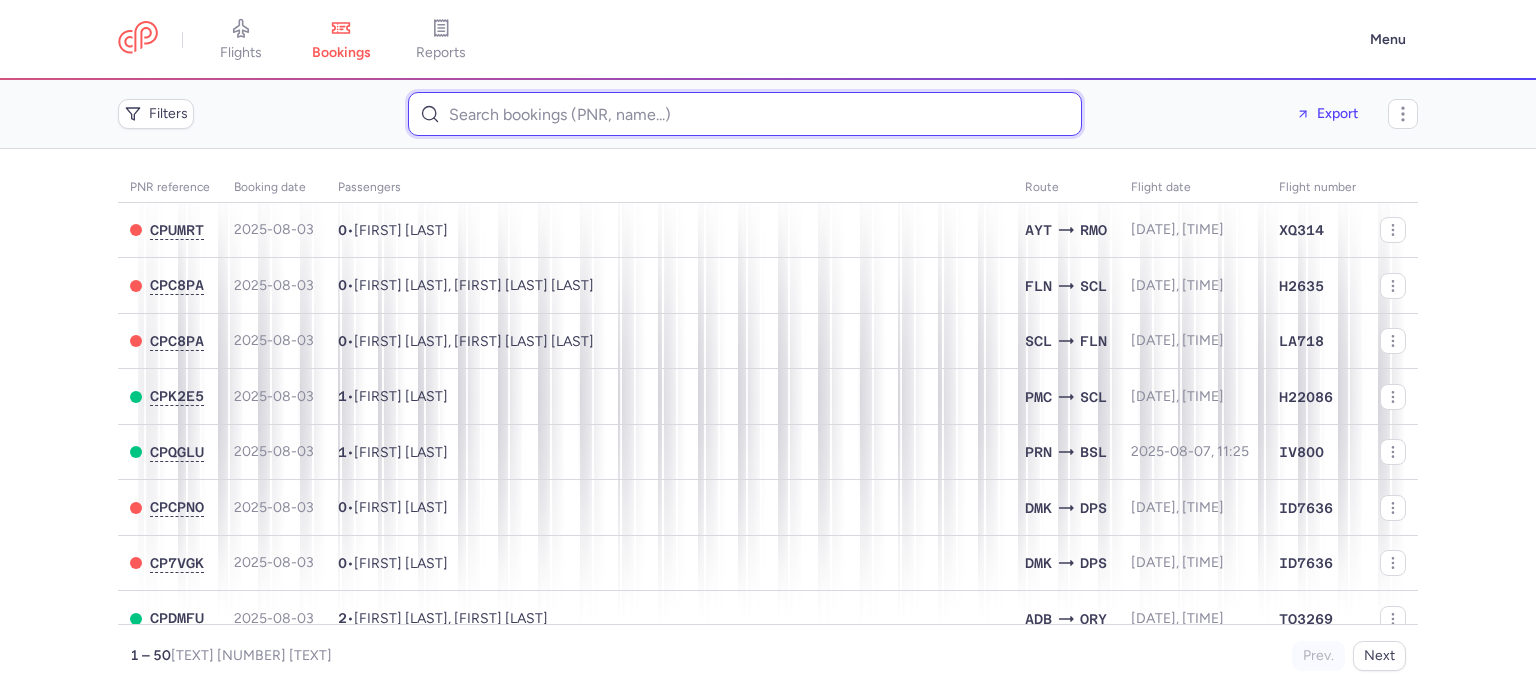 paste on "frank.priebitz@outlook.com" 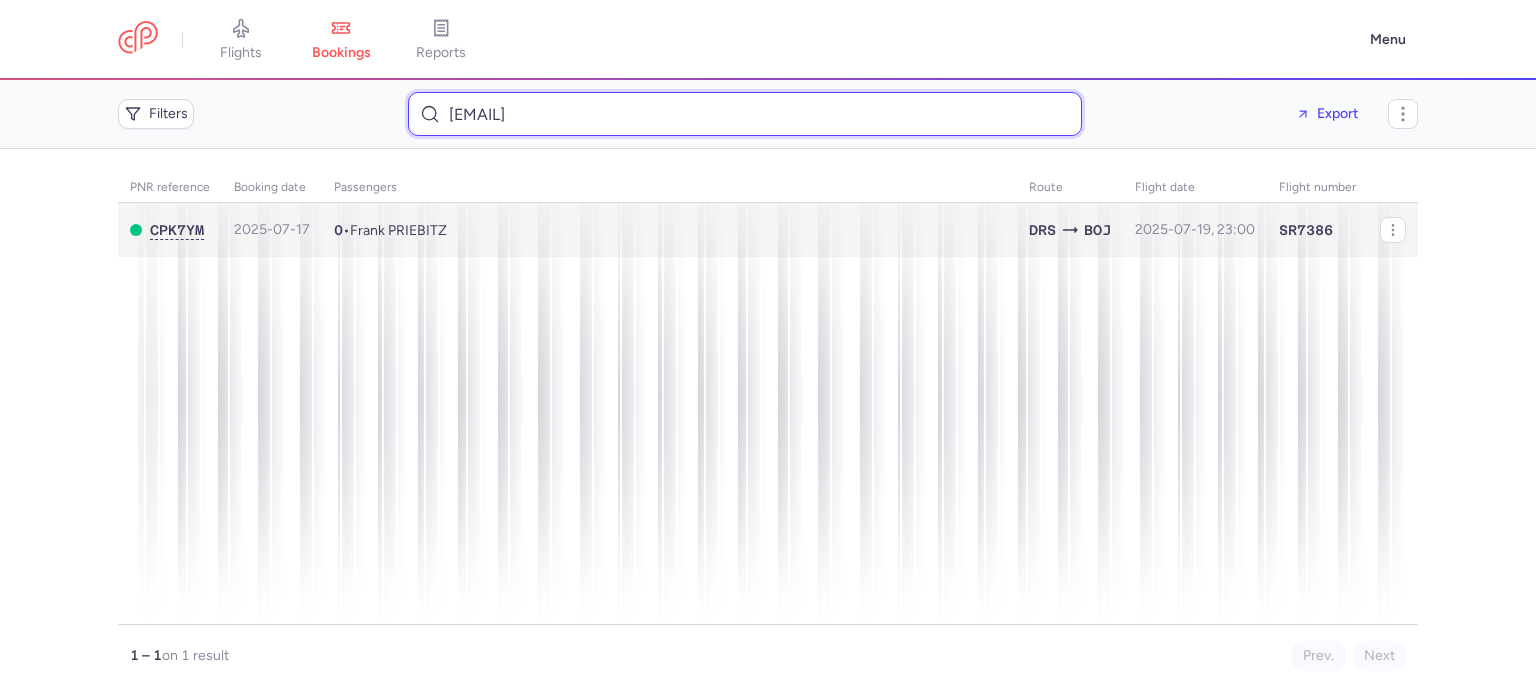 type on "frank.priebitz@outlook.com" 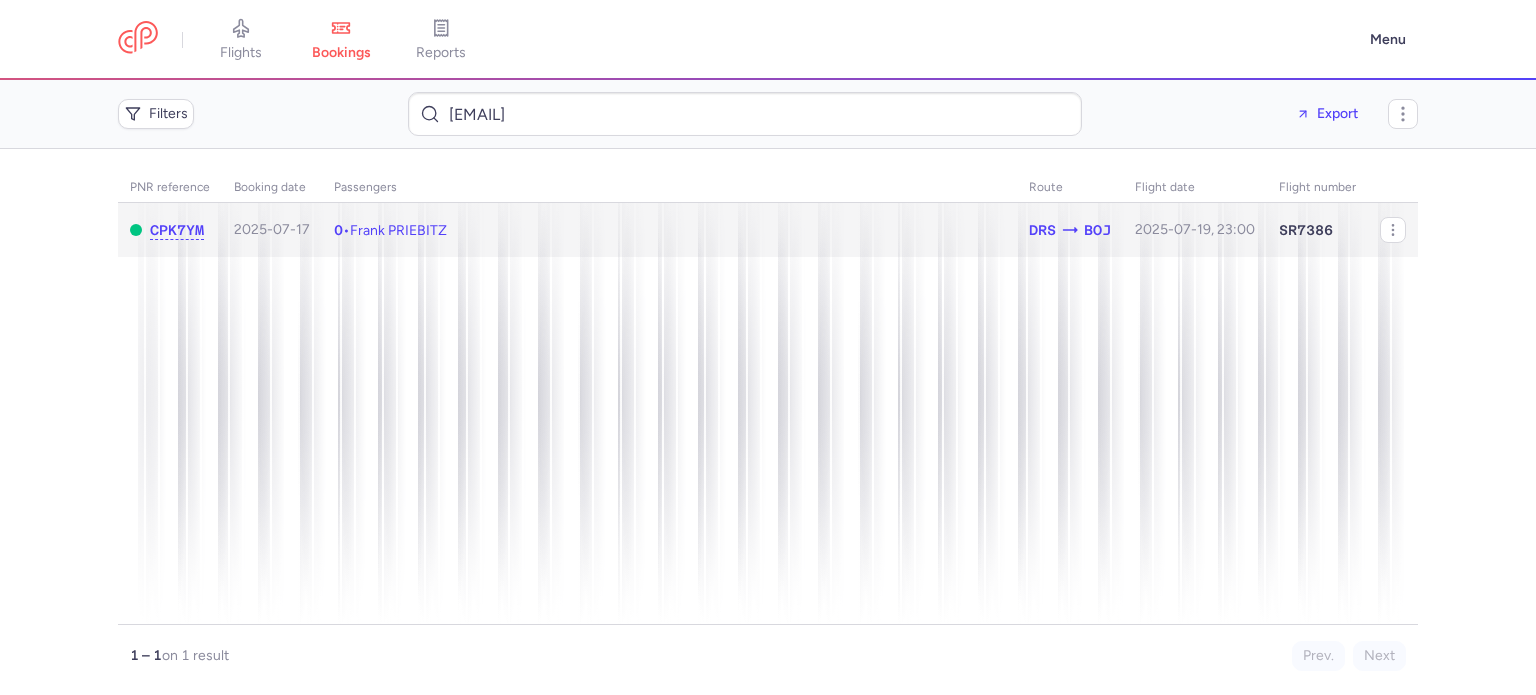click on "0  •  Frank PRIEBITZ" 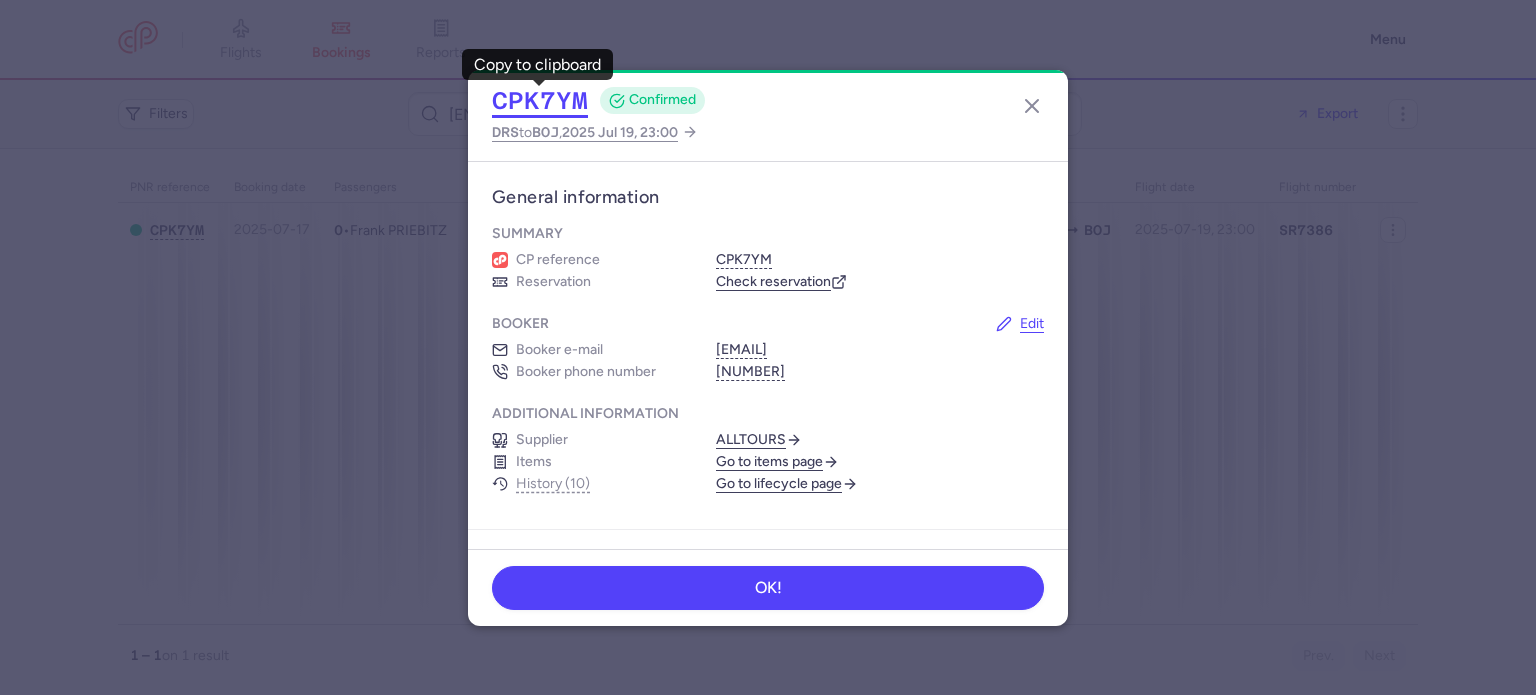 click on "CPK7YM" 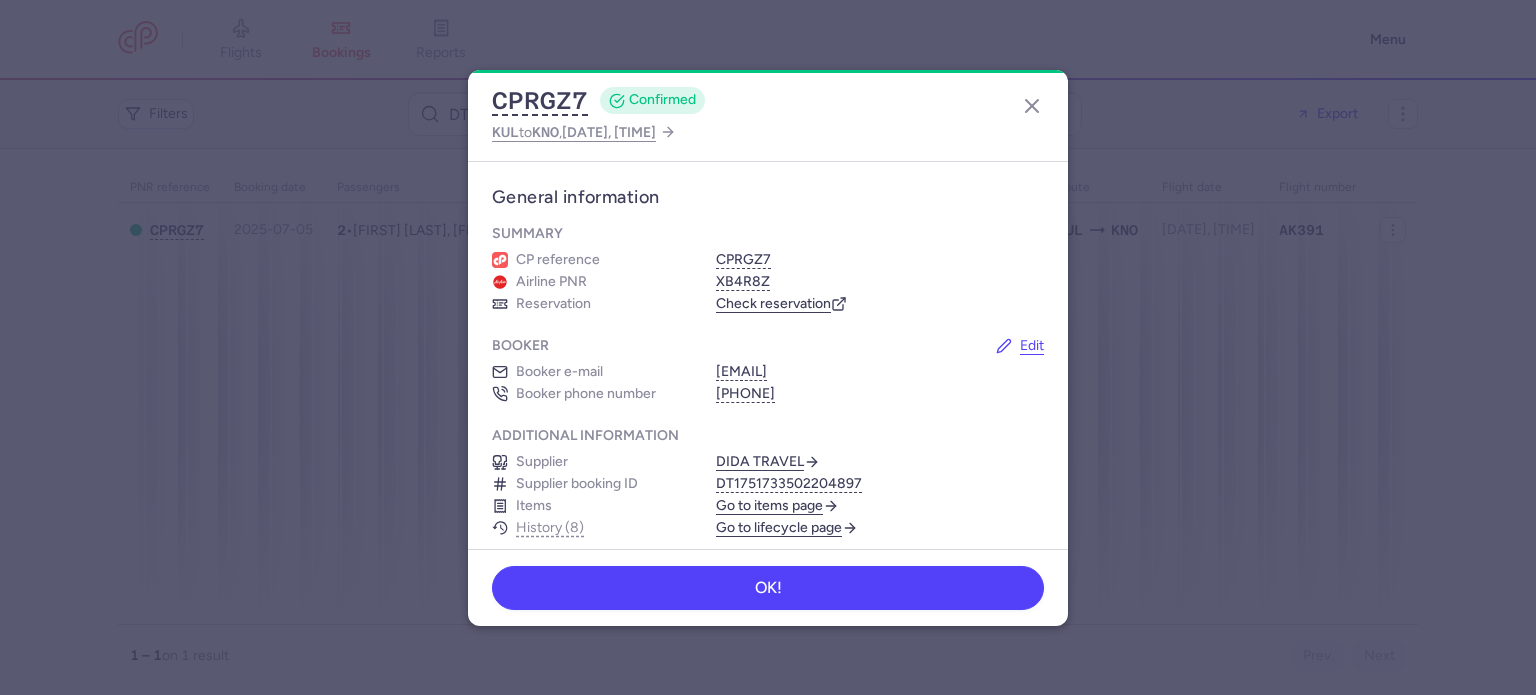 scroll, scrollTop: 0, scrollLeft: 0, axis: both 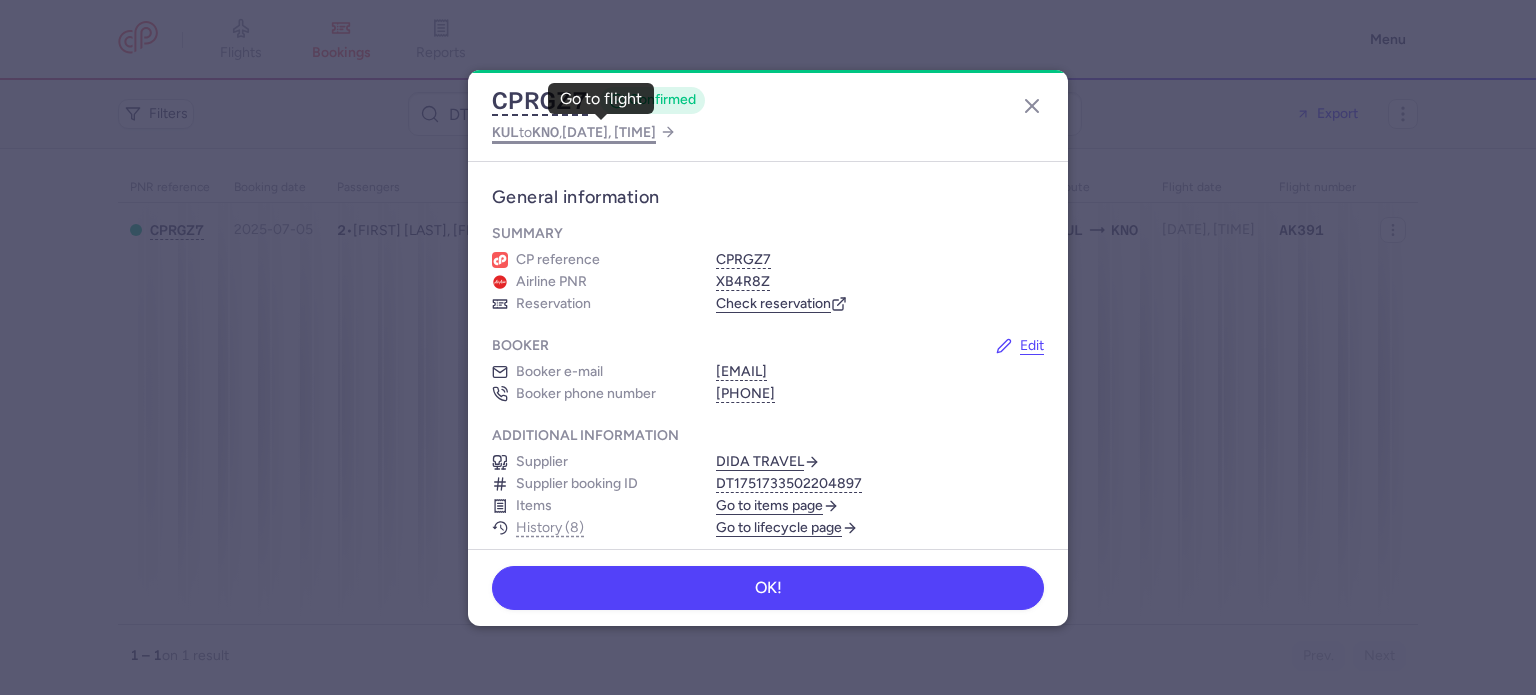 click on "KNO" at bounding box center (545, 132) 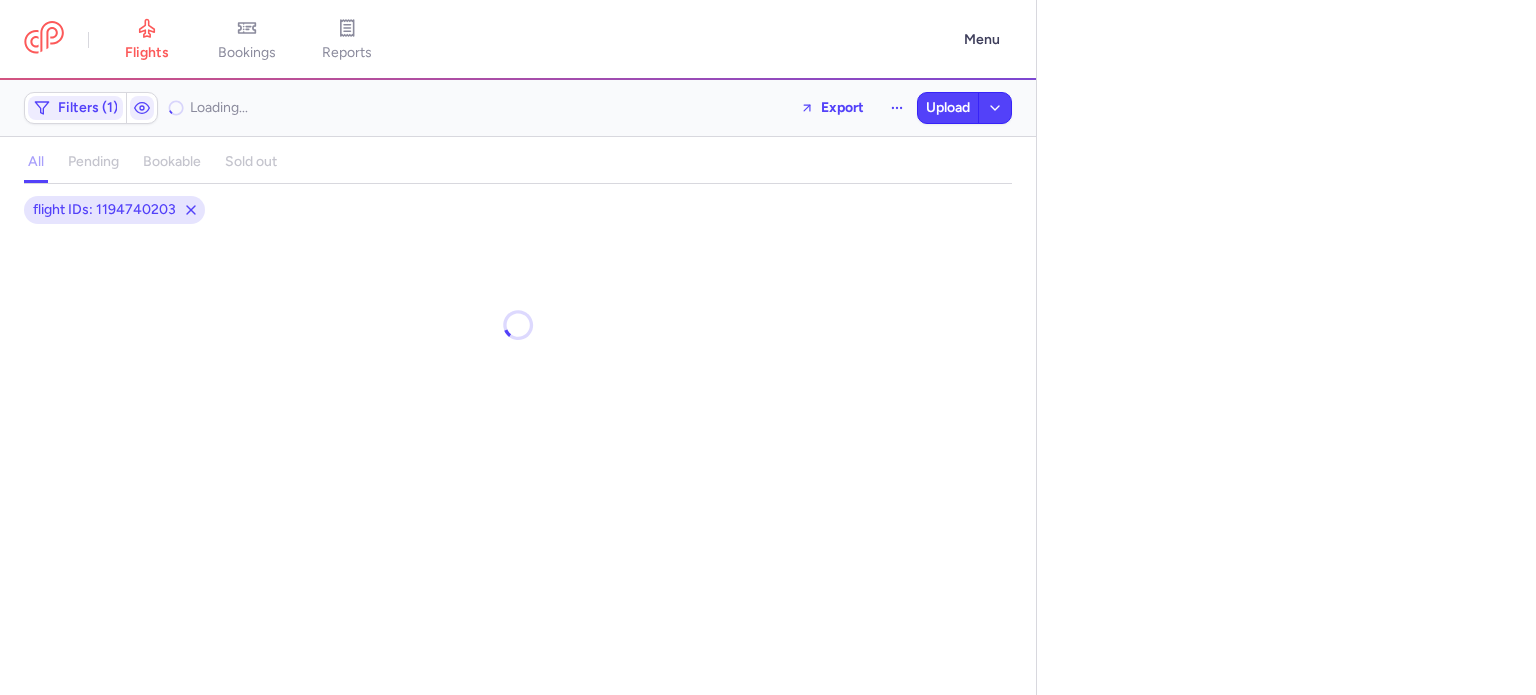 select on "days" 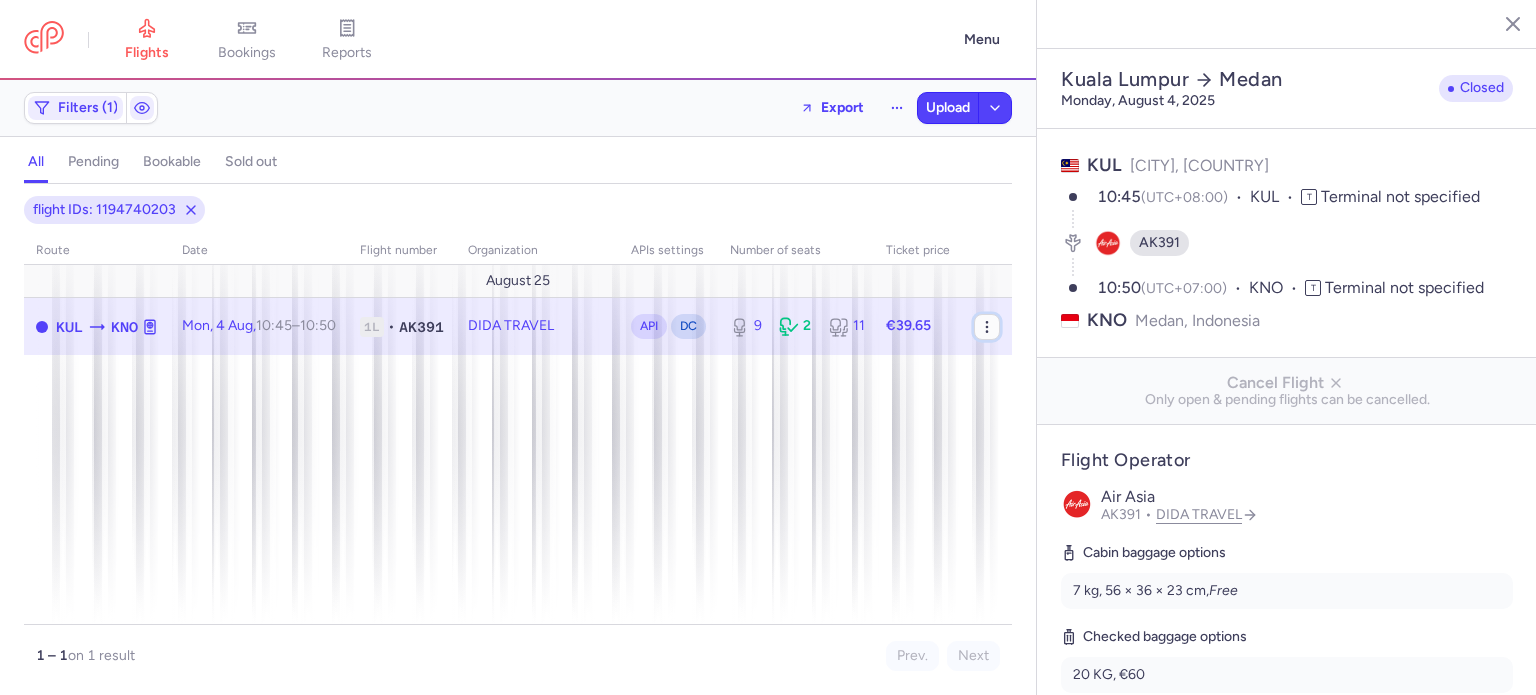 click 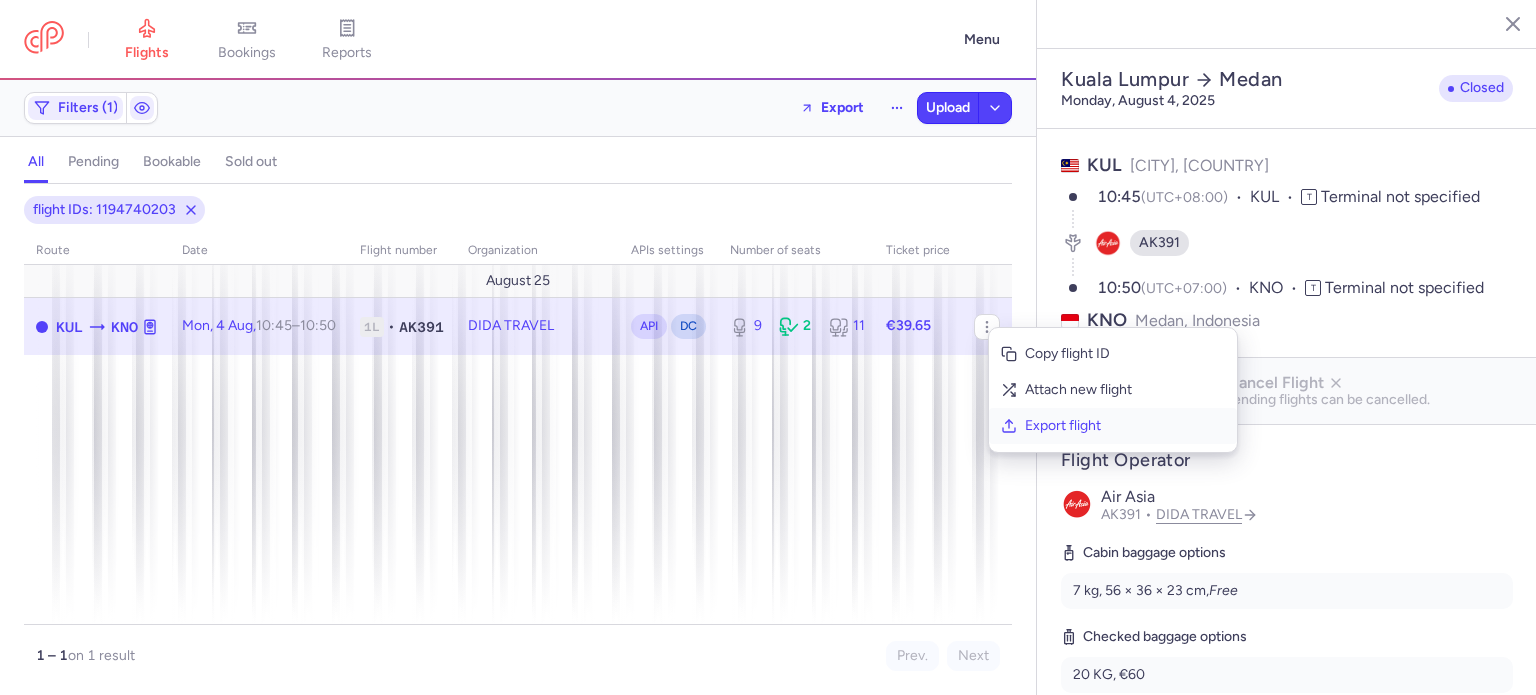 click on "Export flight" 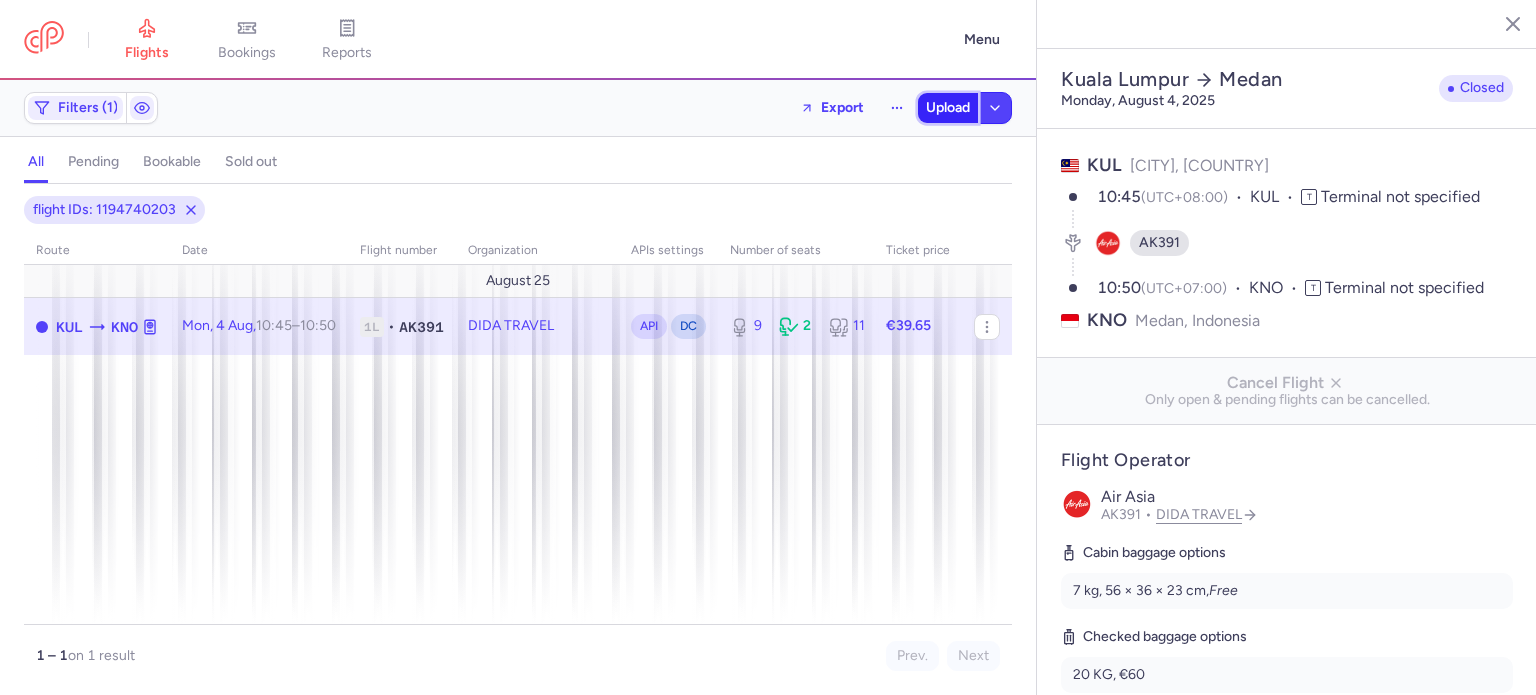 click on "Upload" at bounding box center [948, 108] 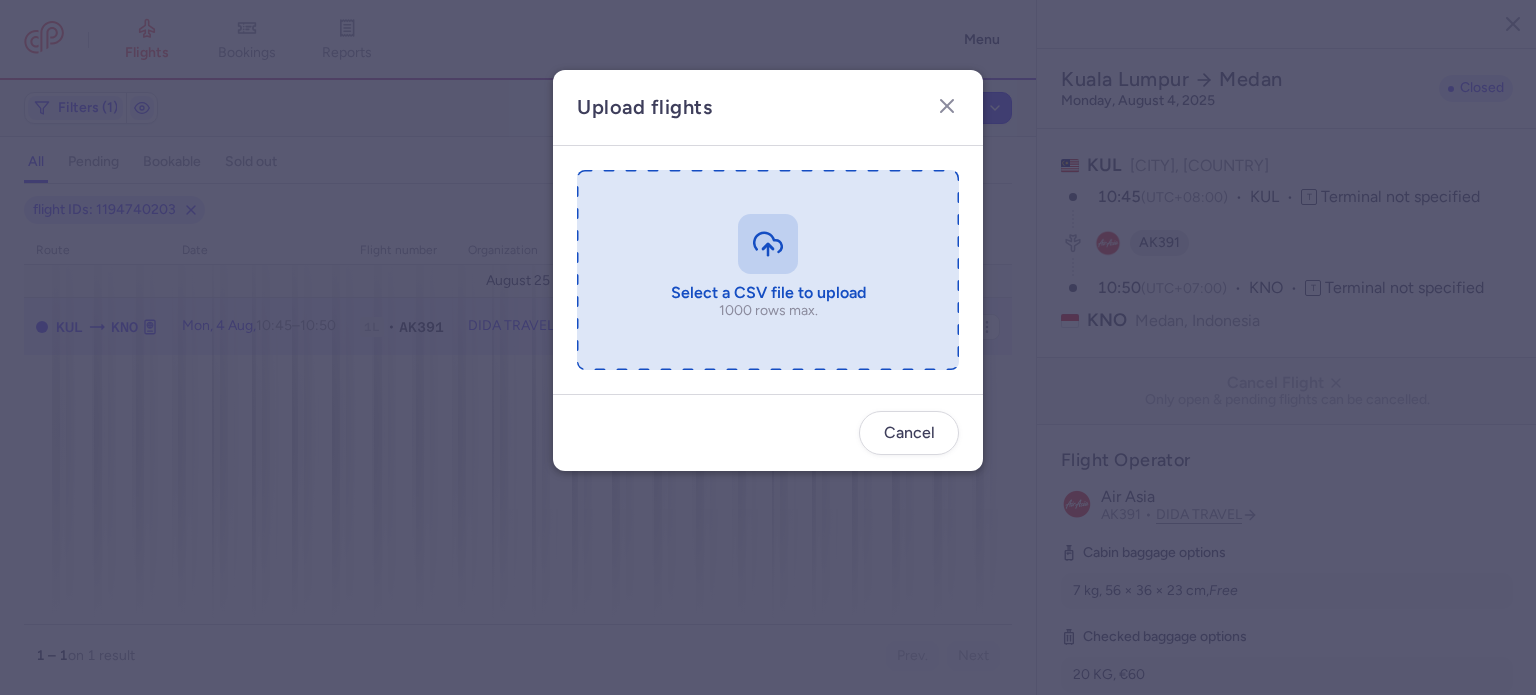 click at bounding box center [768, 270] 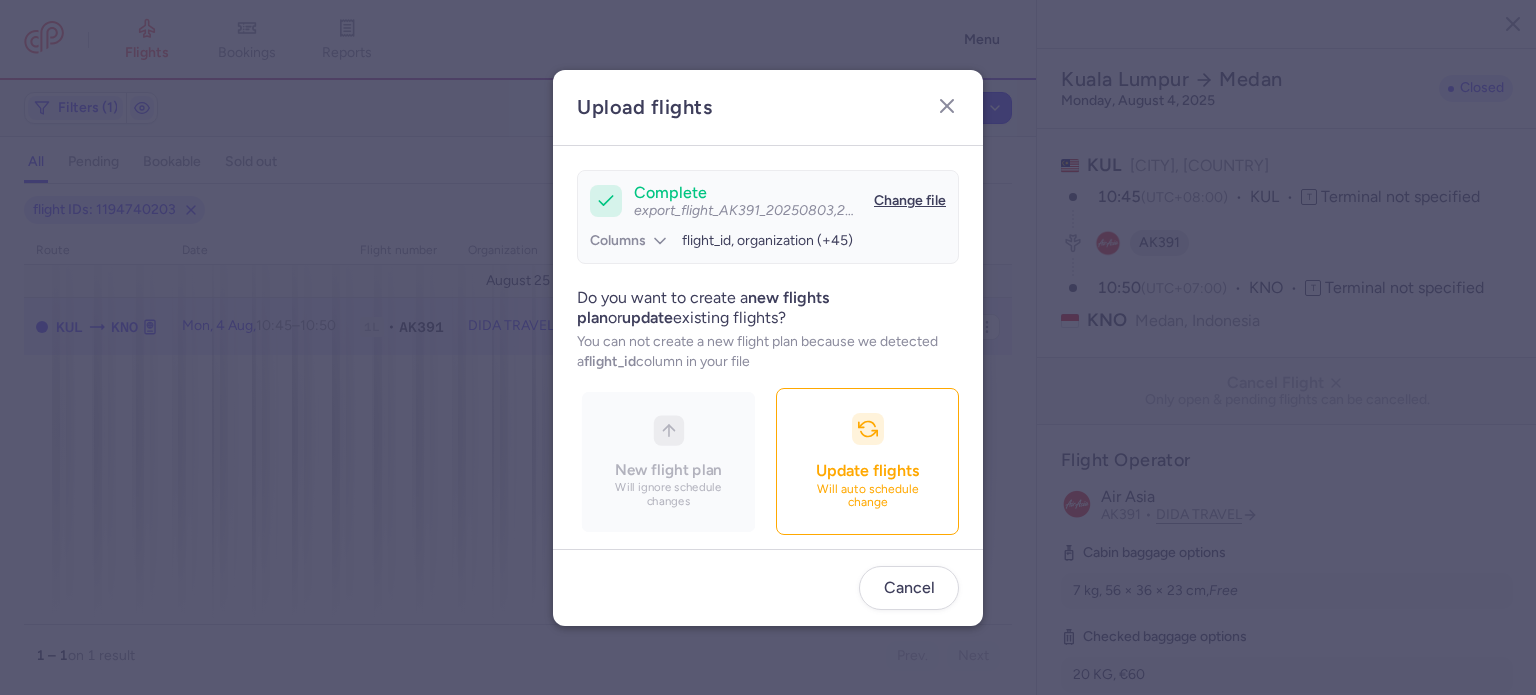 scroll, scrollTop: 172, scrollLeft: 0, axis: vertical 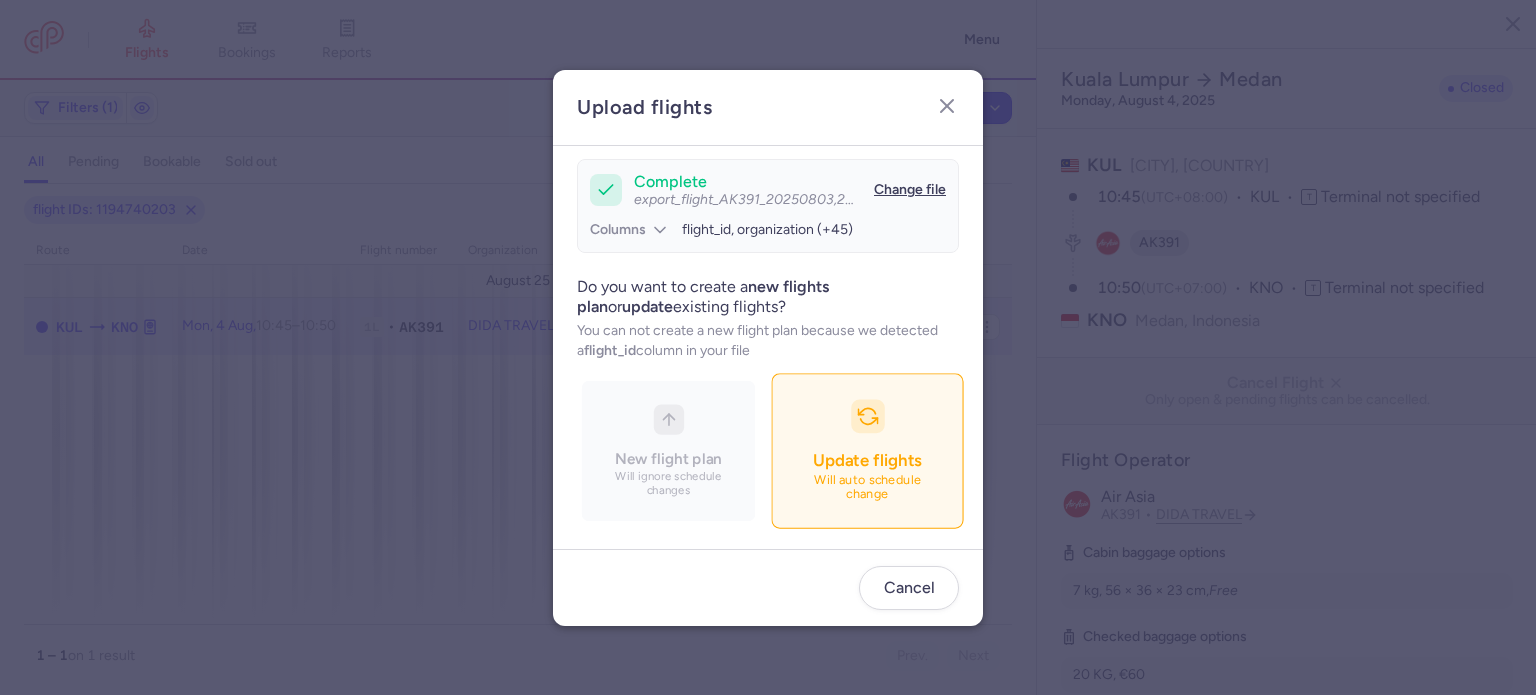 click on "Update flights Will auto schedule change" at bounding box center (867, 450) 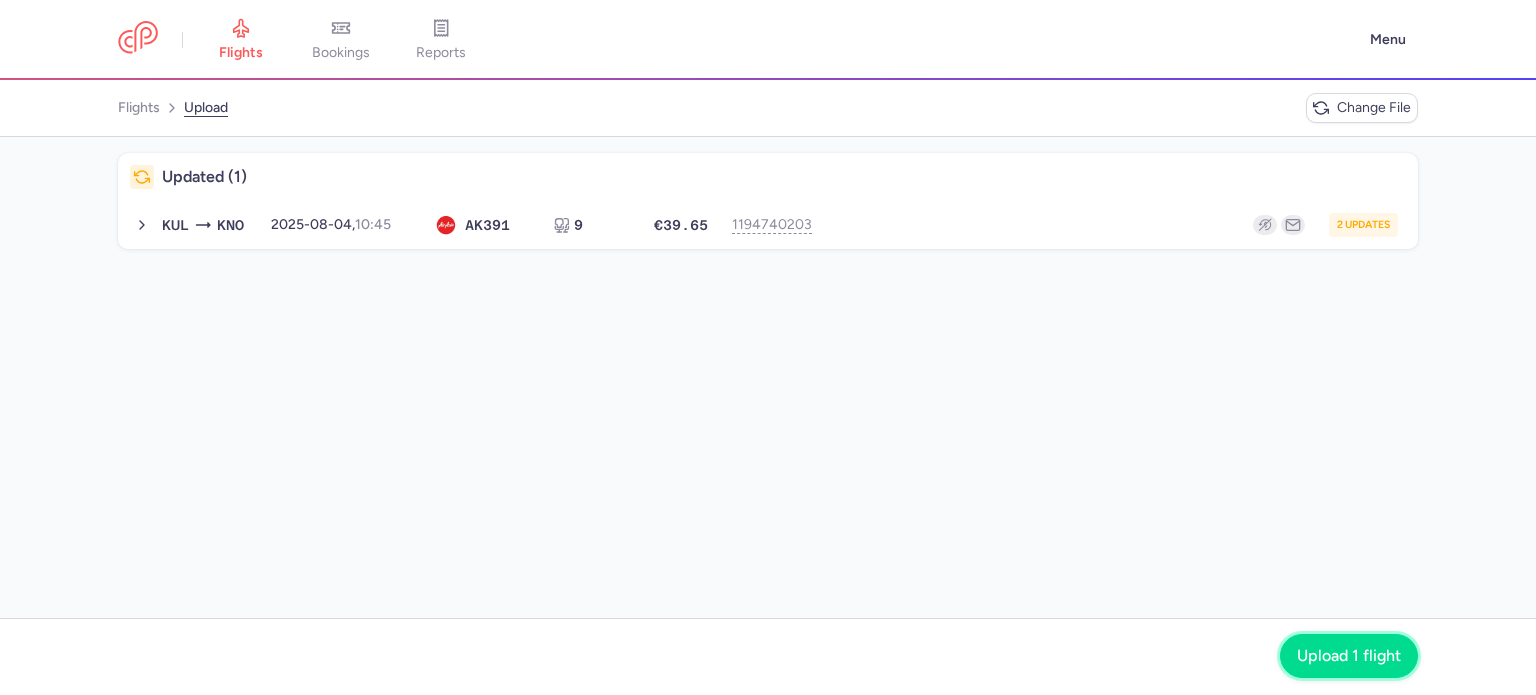 click on "Upload 1 flight" at bounding box center [1349, 656] 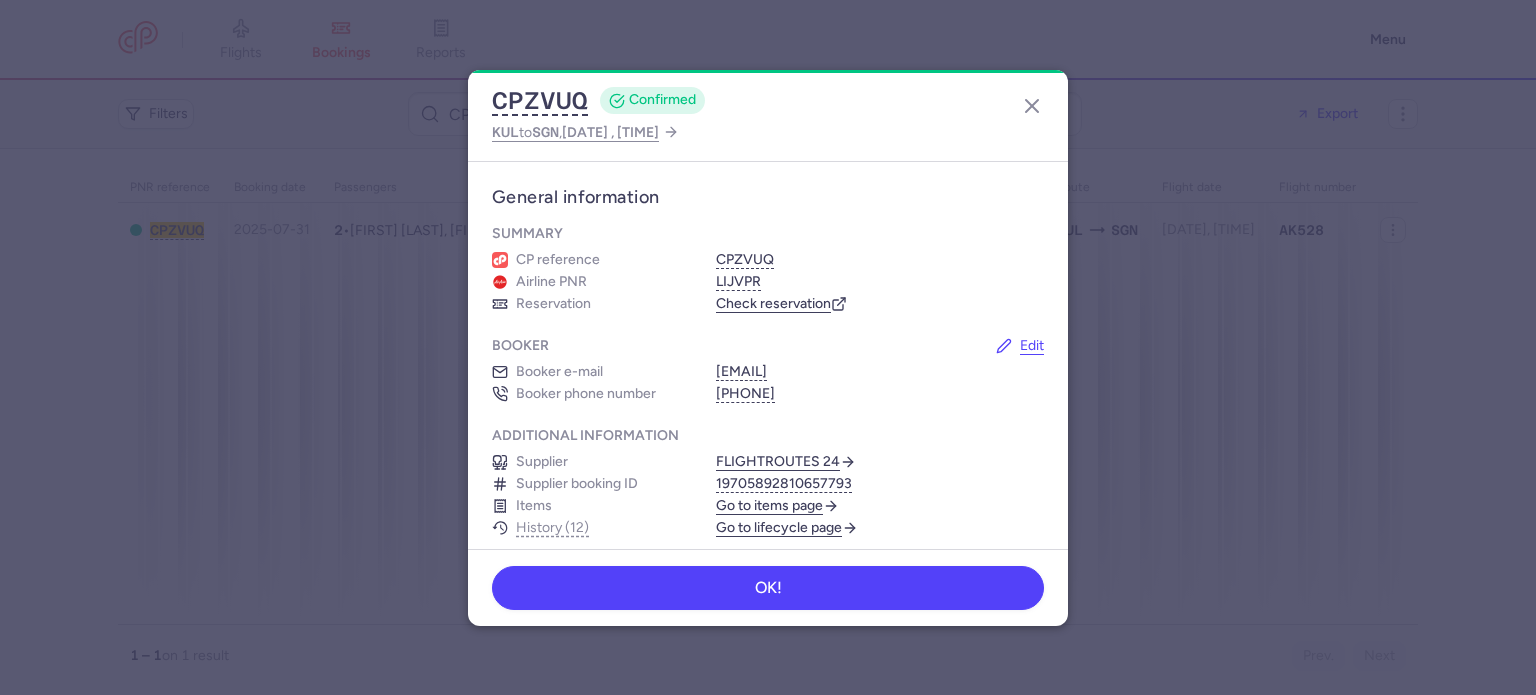 scroll, scrollTop: 0, scrollLeft: 0, axis: both 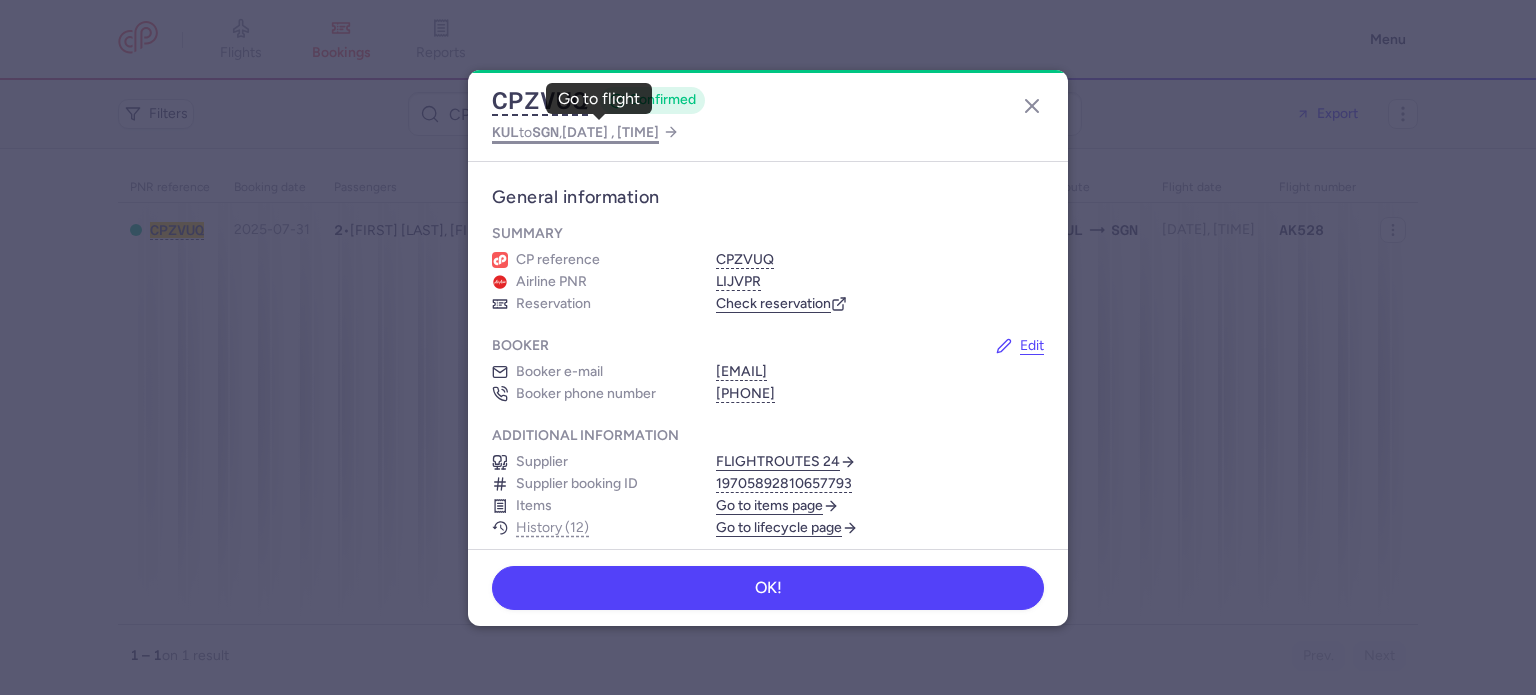 click on "SGN" at bounding box center (545, 132) 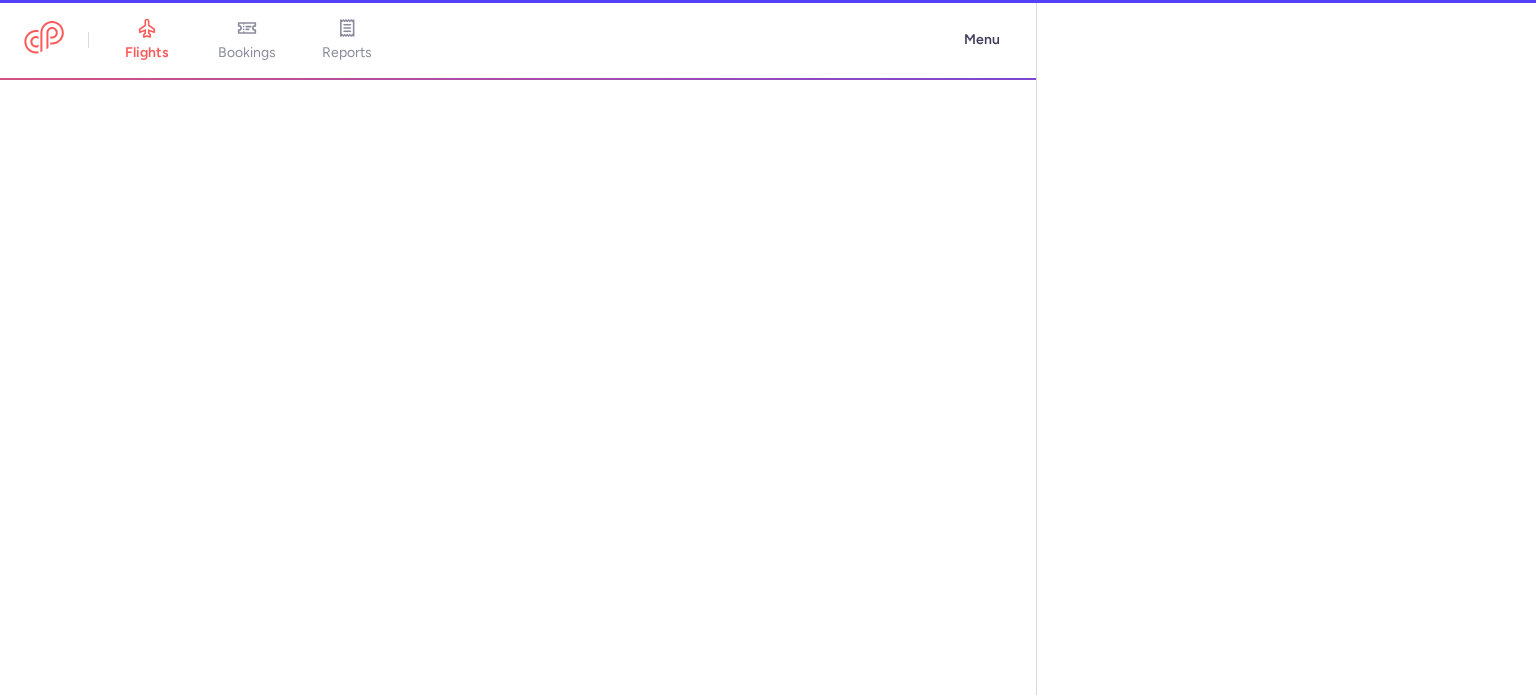 select on "days" 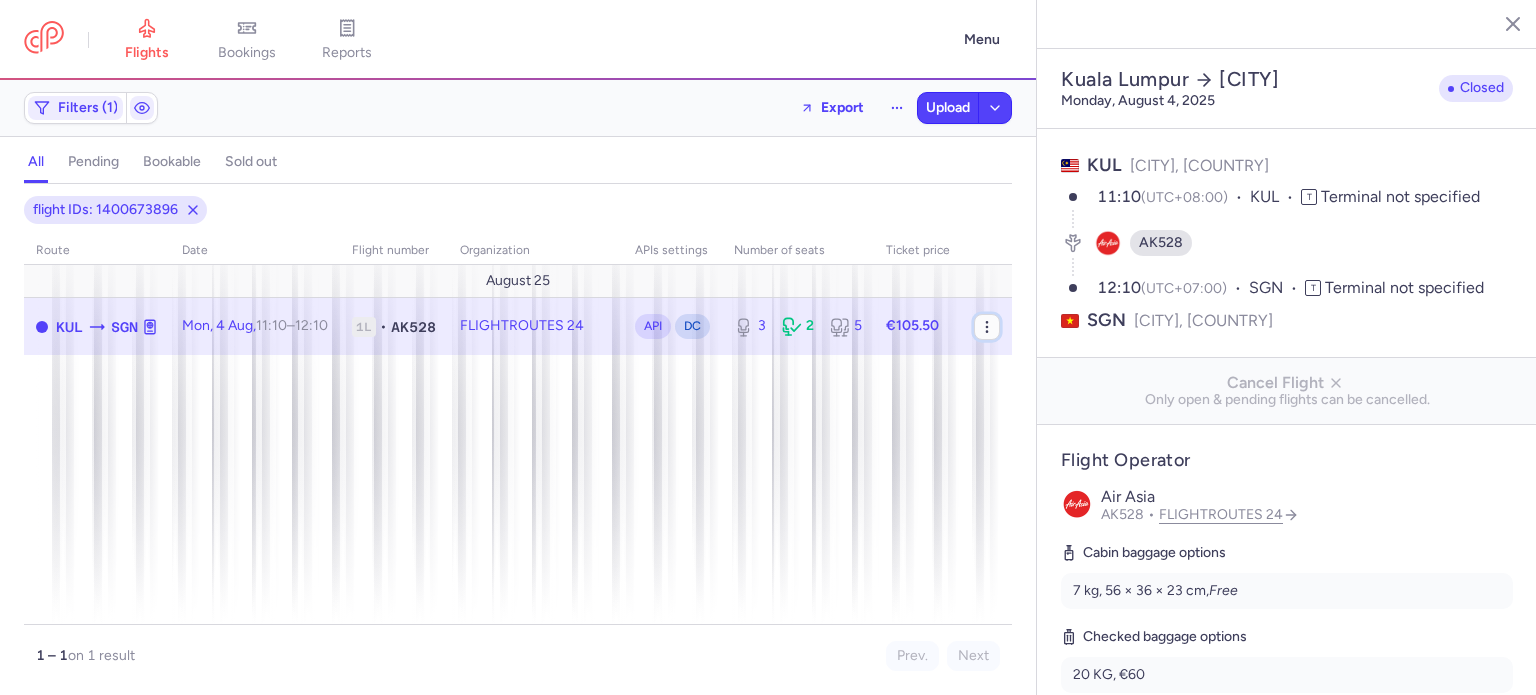 click 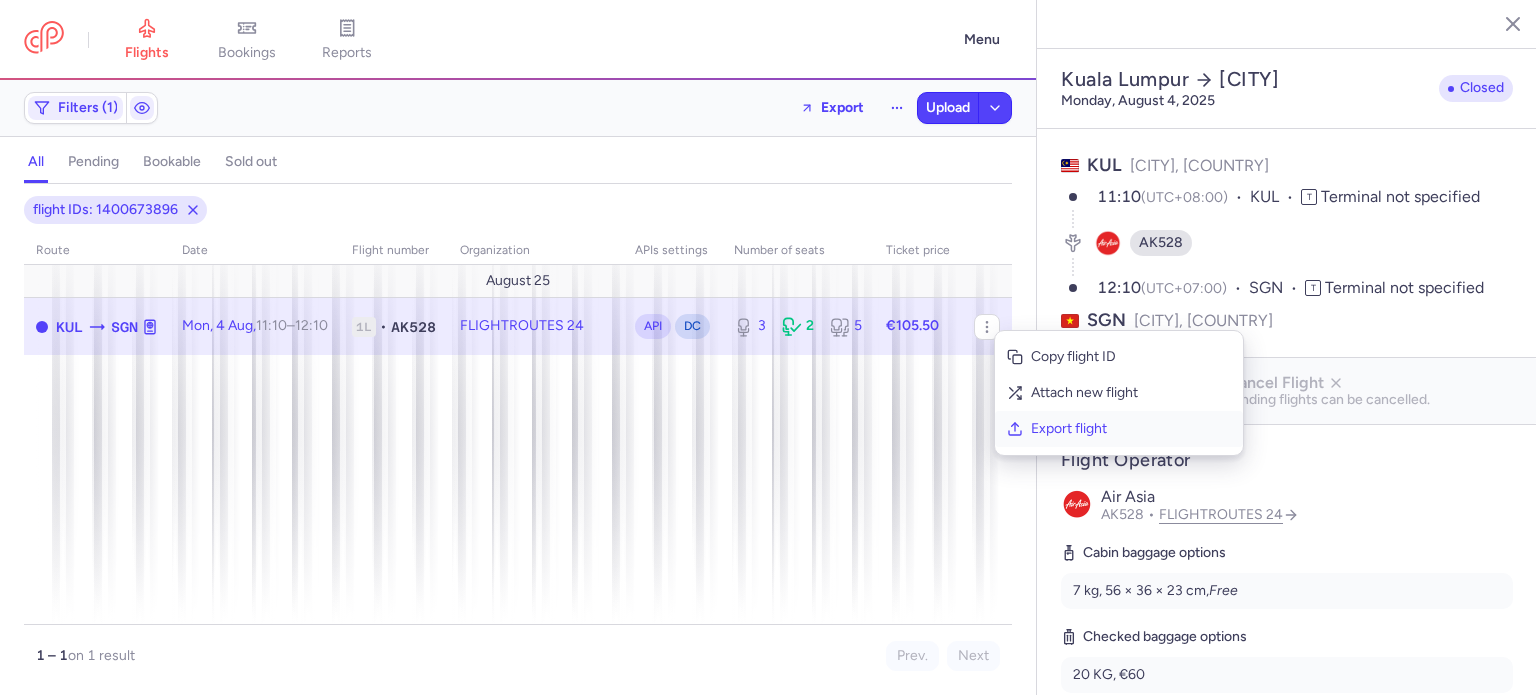 click on "Export flight" at bounding box center (1131, 429) 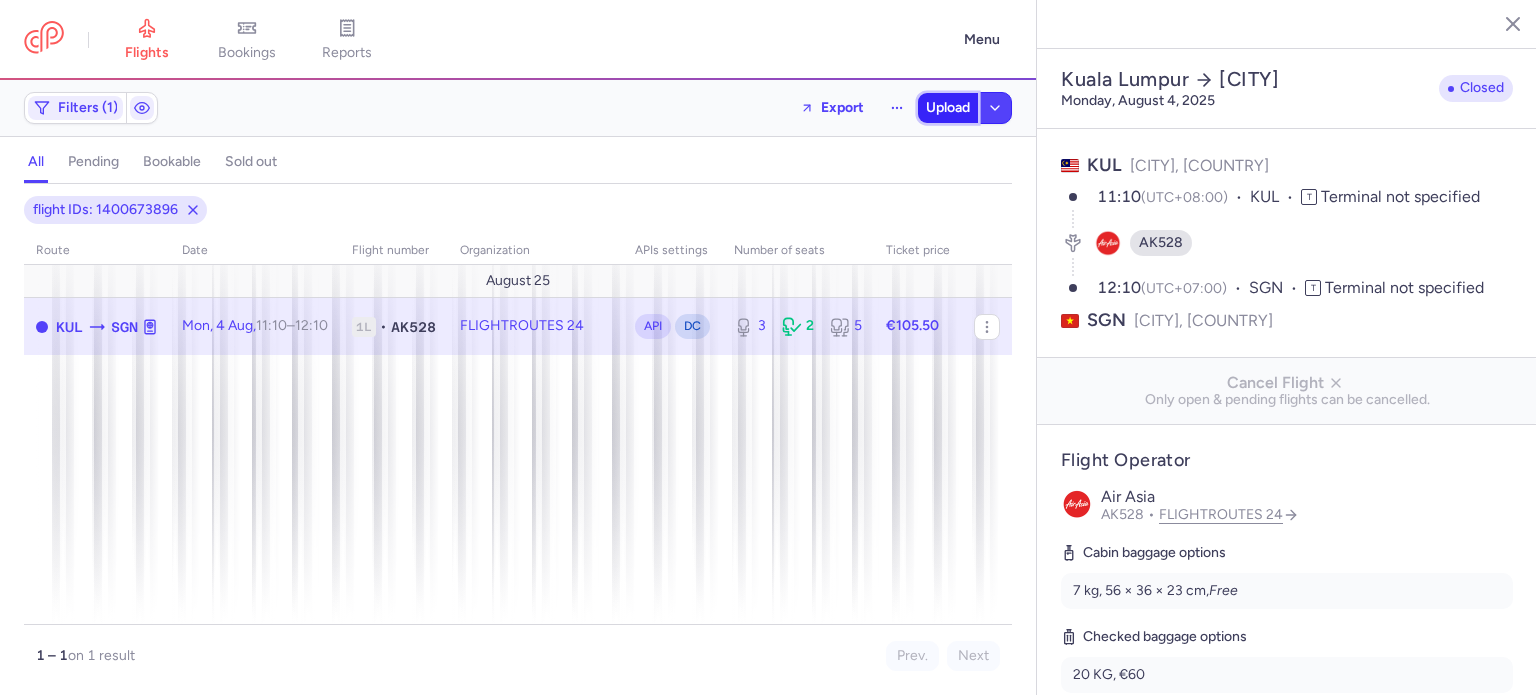 click on "Upload" at bounding box center (948, 108) 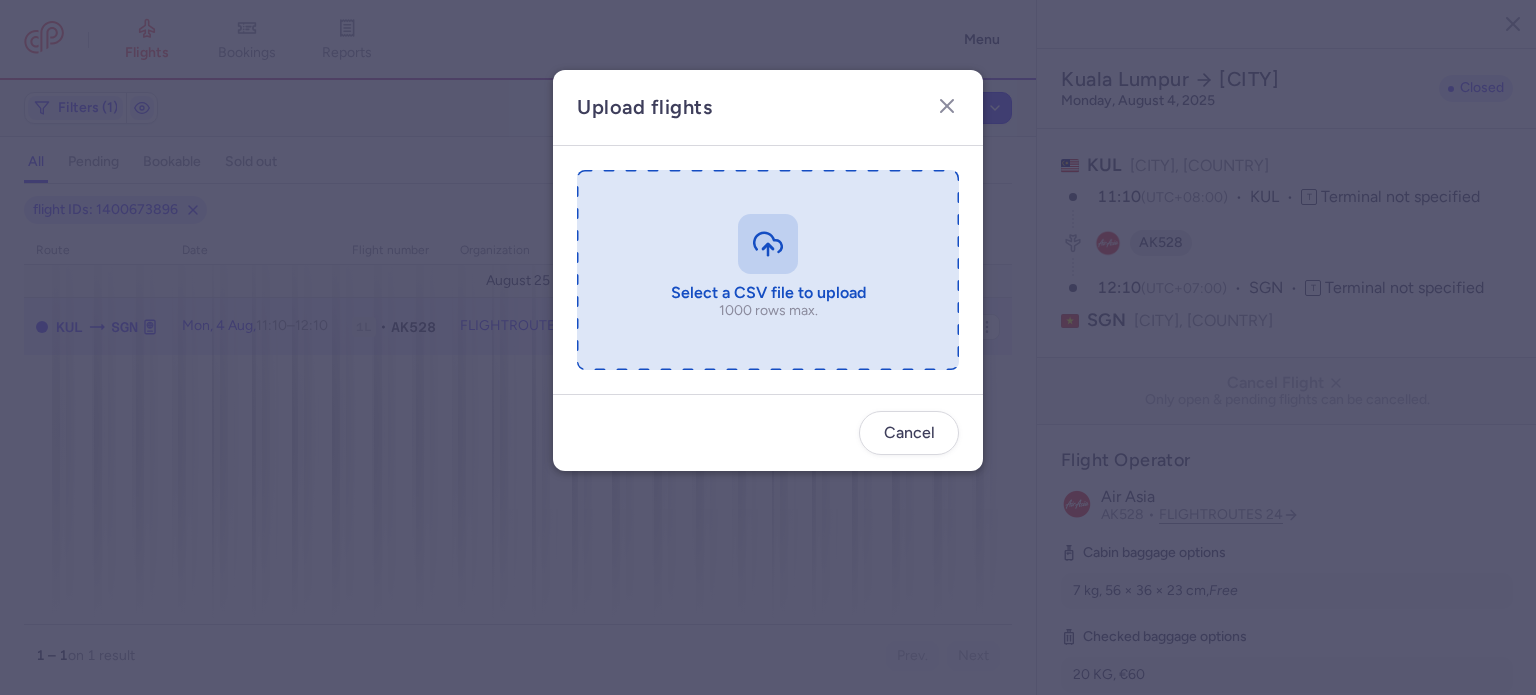 click at bounding box center [768, 270] 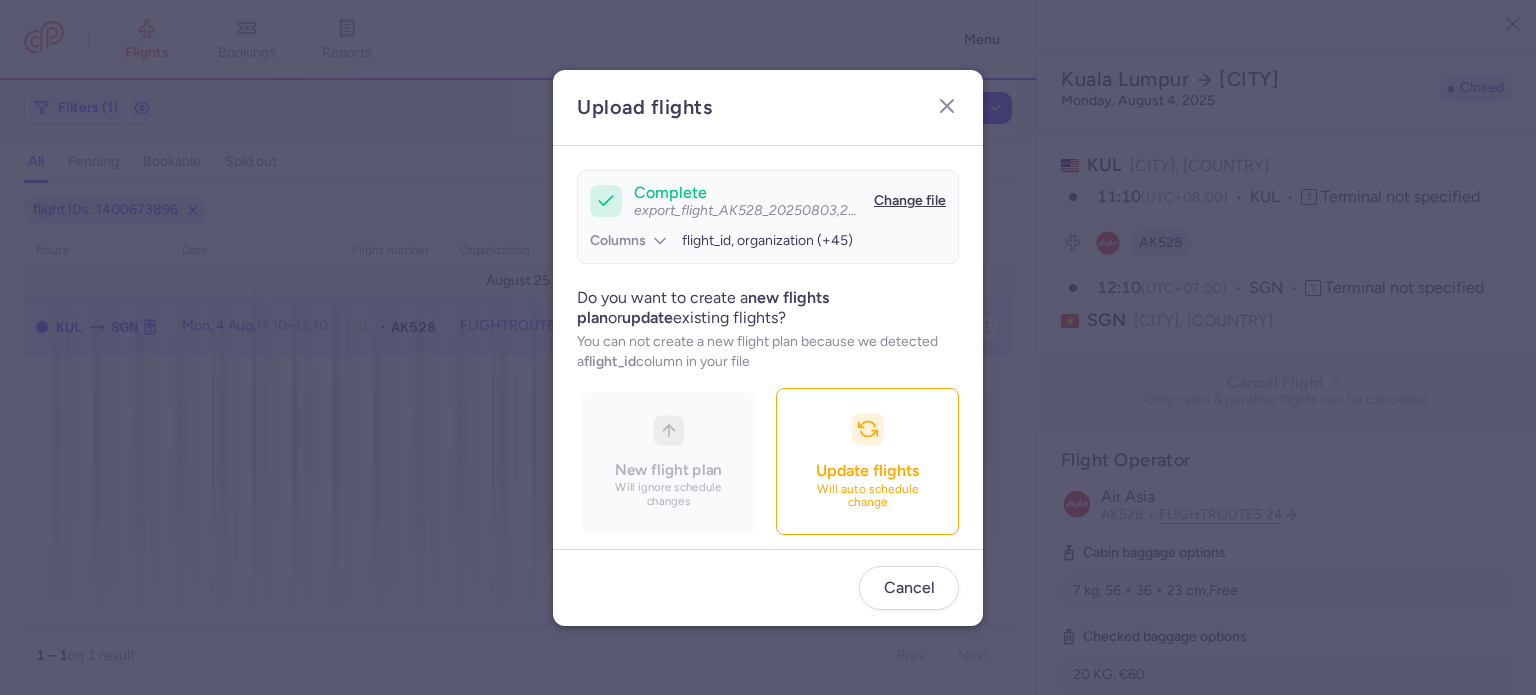 scroll, scrollTop: 172, scrollLeft: 0, axis: vertical 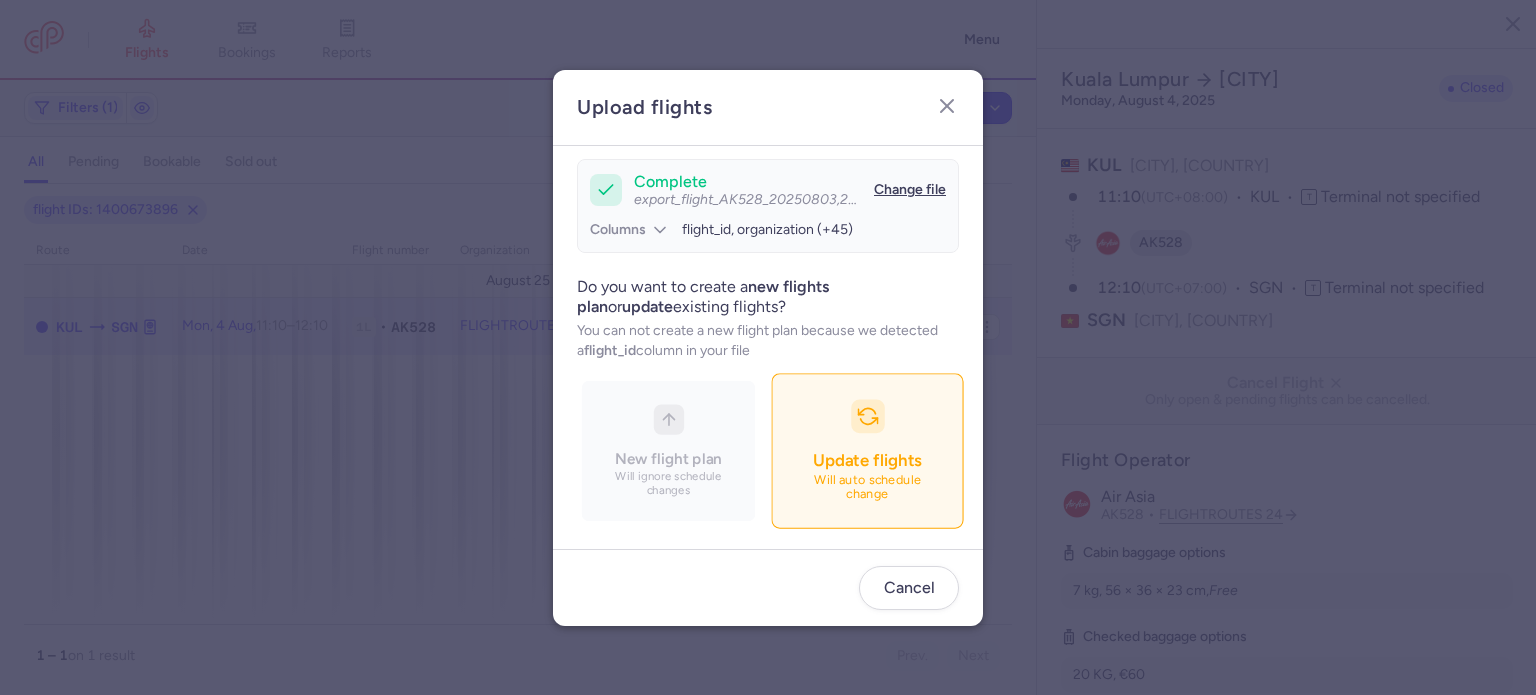 click on "Update flights Will auto schedule change" at bounding box center [867, 450] 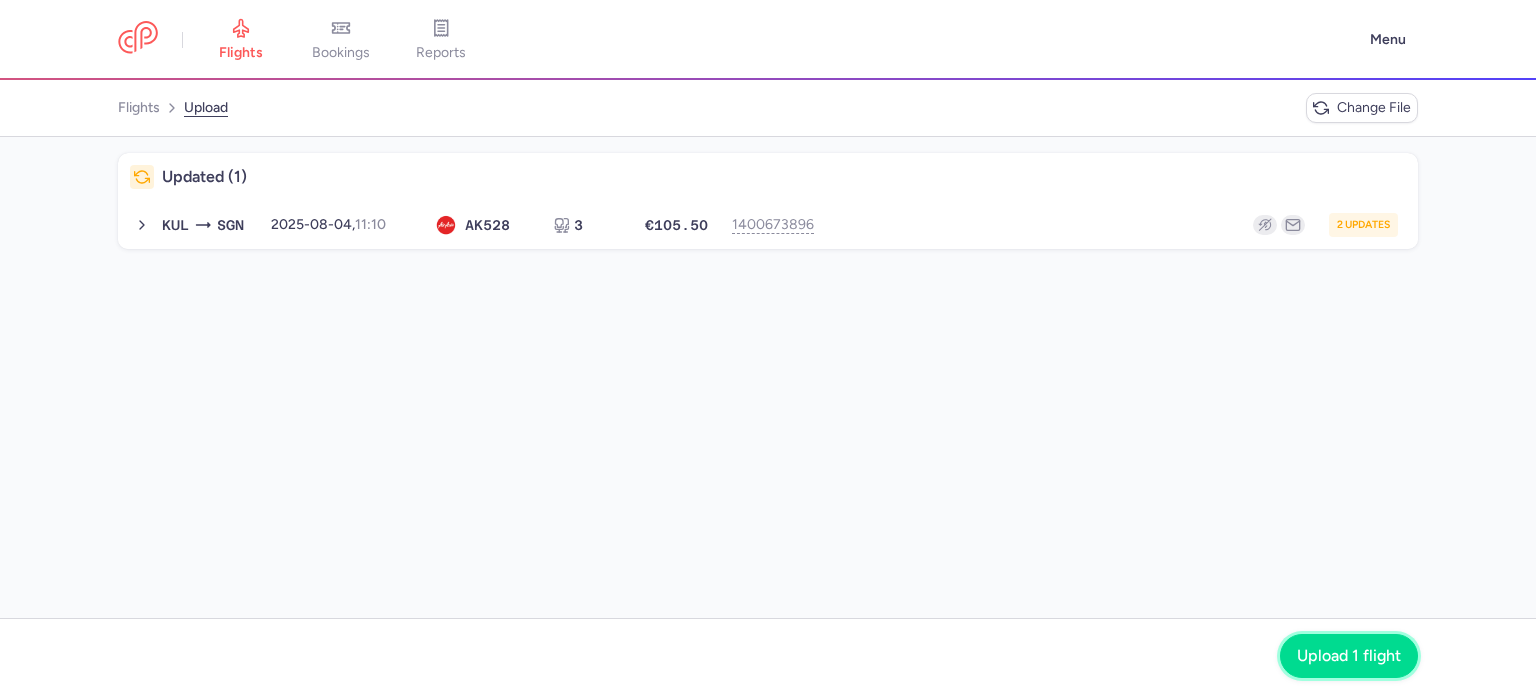 click on "Upload 1 flight" at bounding box center [1349, 656] 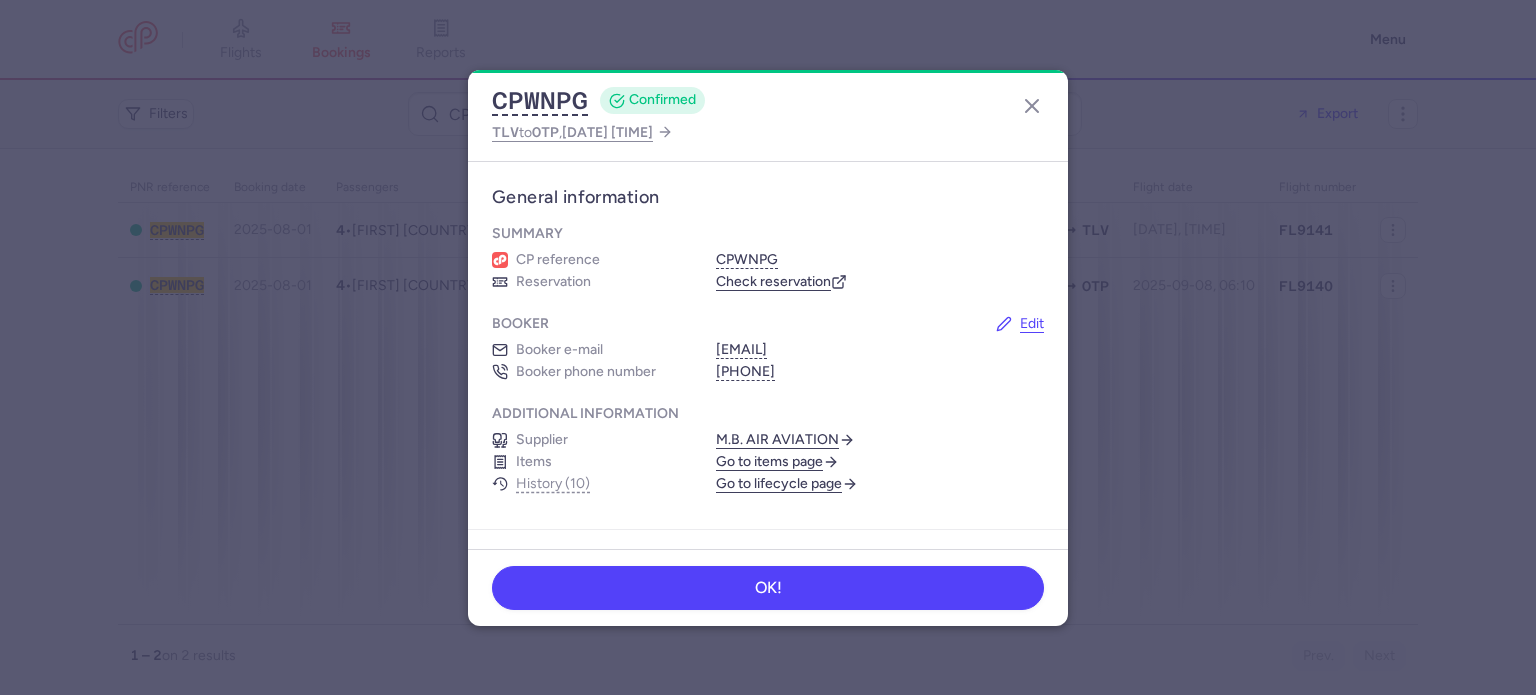 scroll, scrollTop: 0, scrollLeft: 0, axis: both 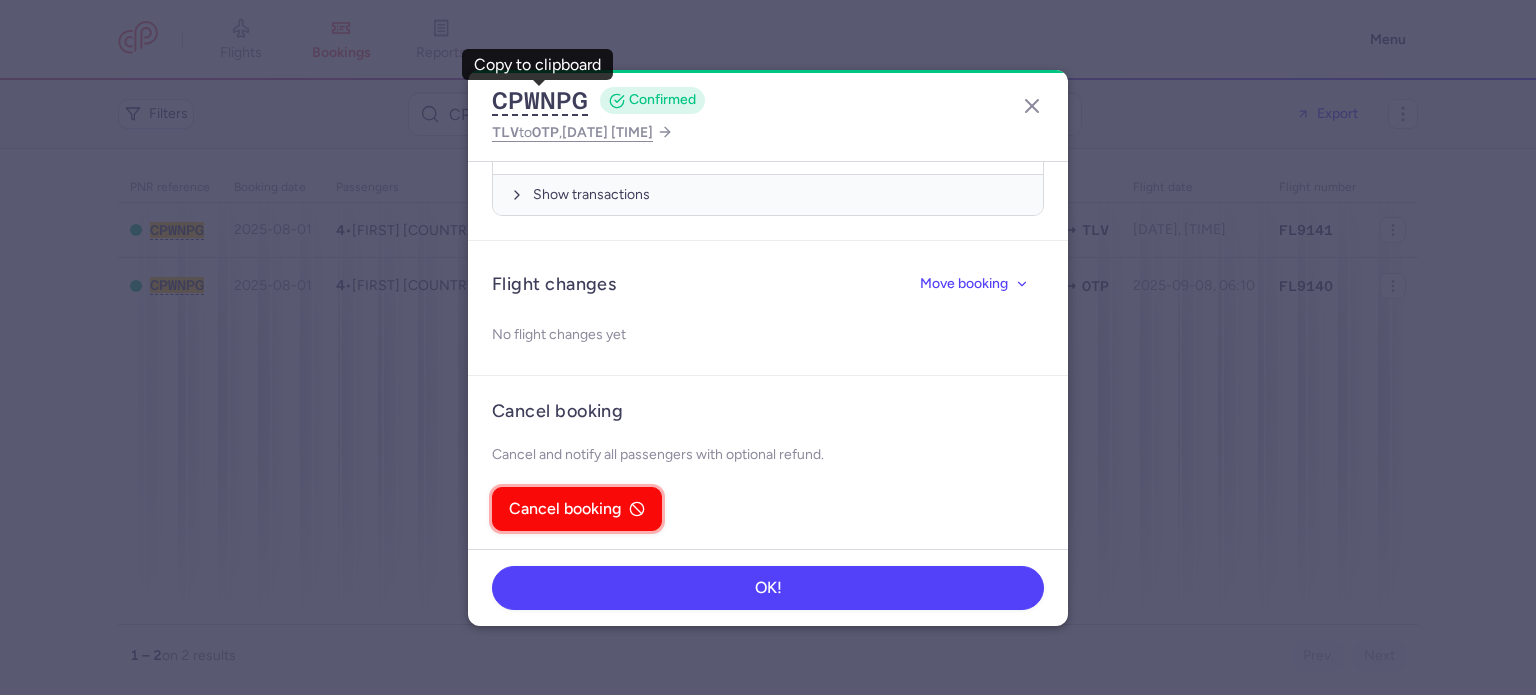 click on "Cancel booking" at bounding box center [565, 509] 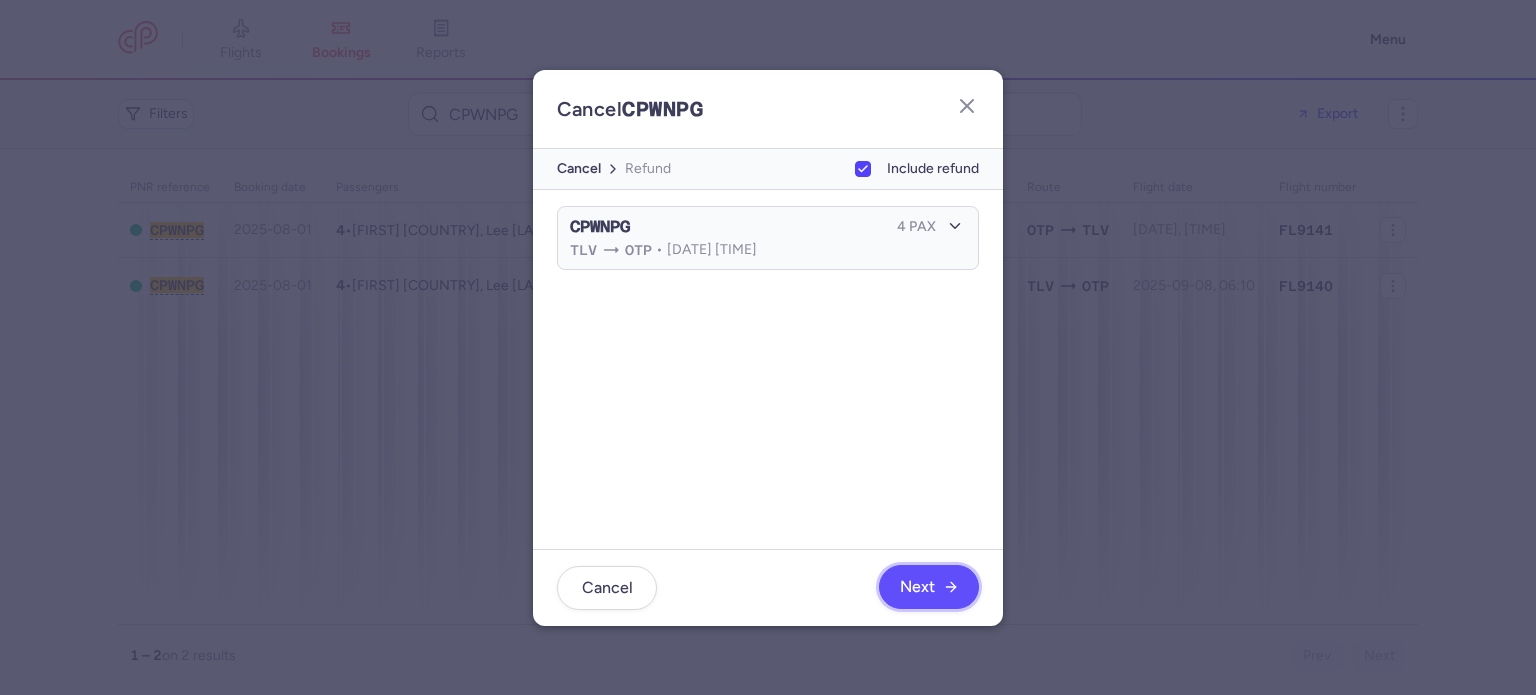 click on "Next" 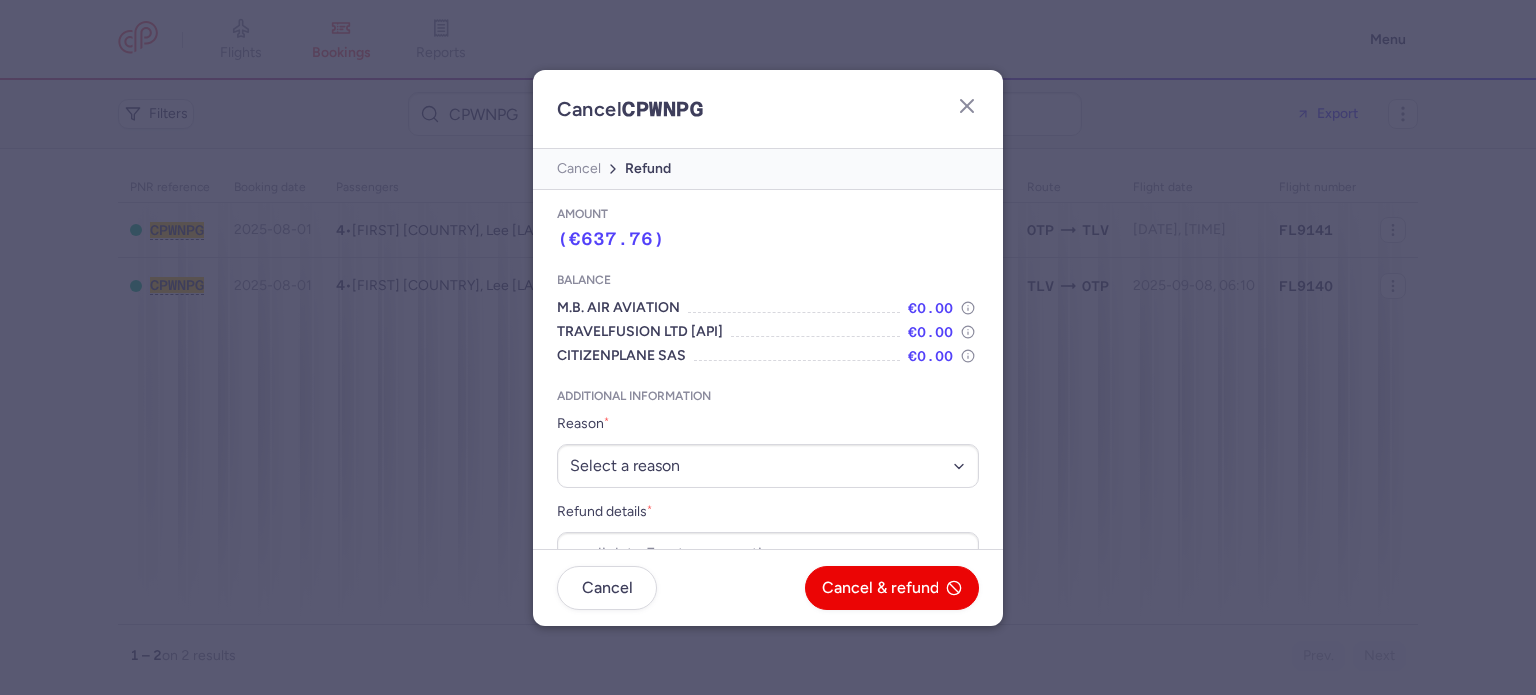 scroll, scrollTop: 42, scrollLeft: 0, axis: vertical 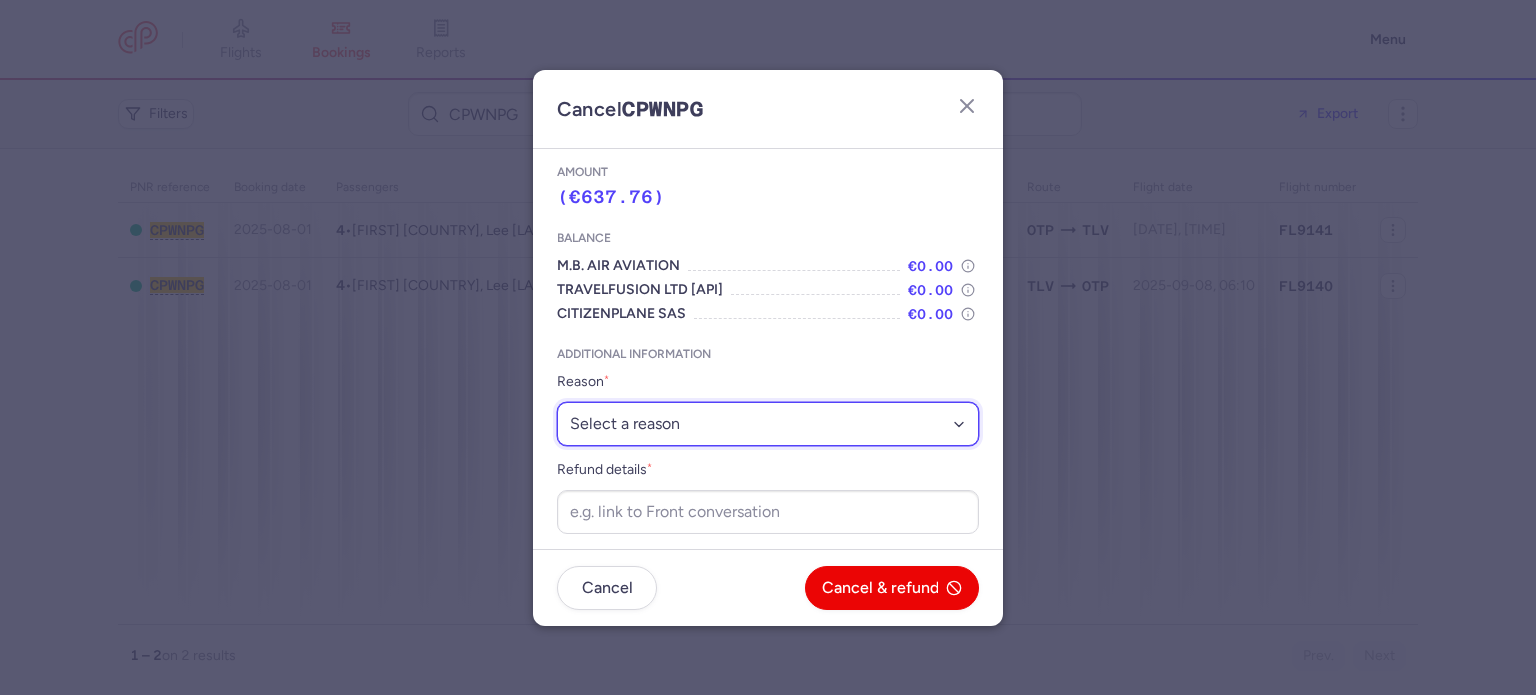 click on "Select a reason ⛔️ Unconfirmed booking ❌ Flight canceled 🙅 Schedule change not accepted" at bounding box center (768, 424) 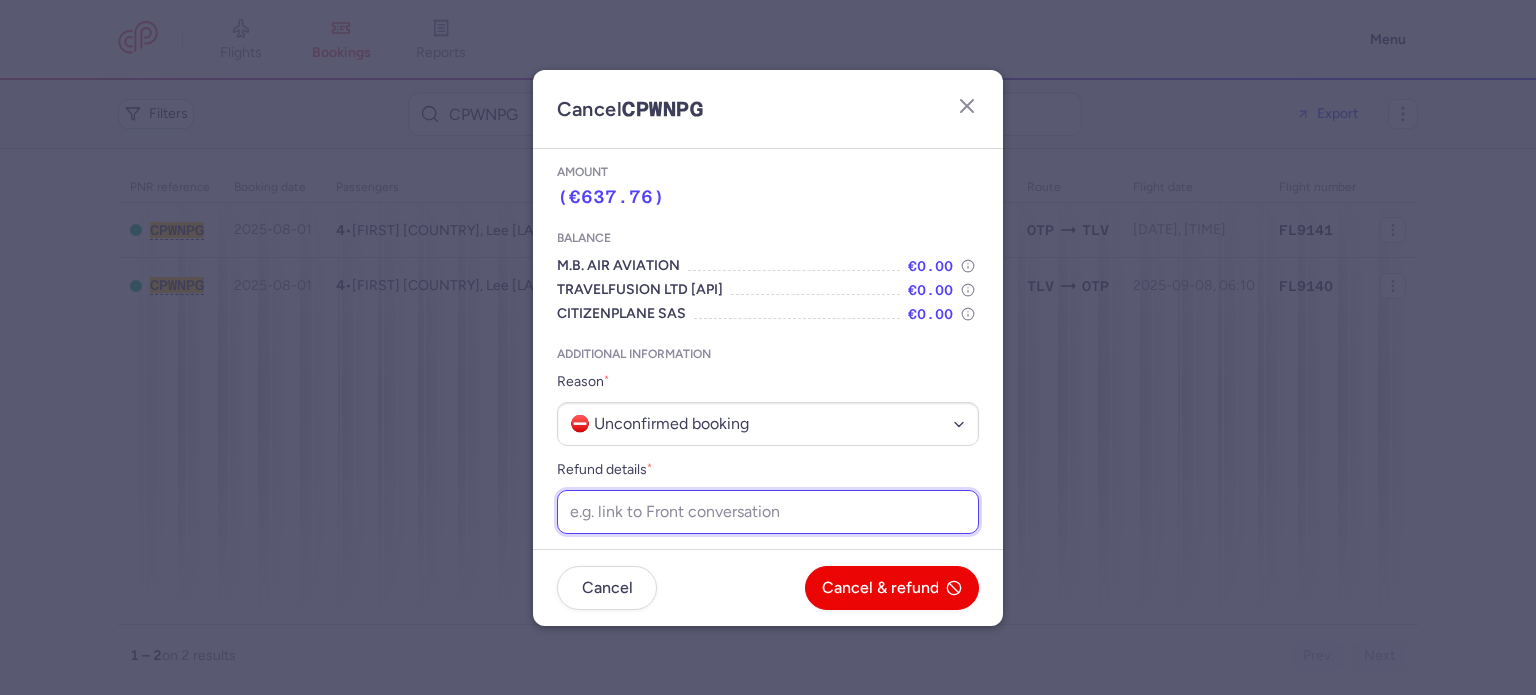paste on "https://app.frontapp.com/open/cnv_f129i2q?key=EZlhMrYFhiHCcpF0OTwTdNMI4NJNQODx" 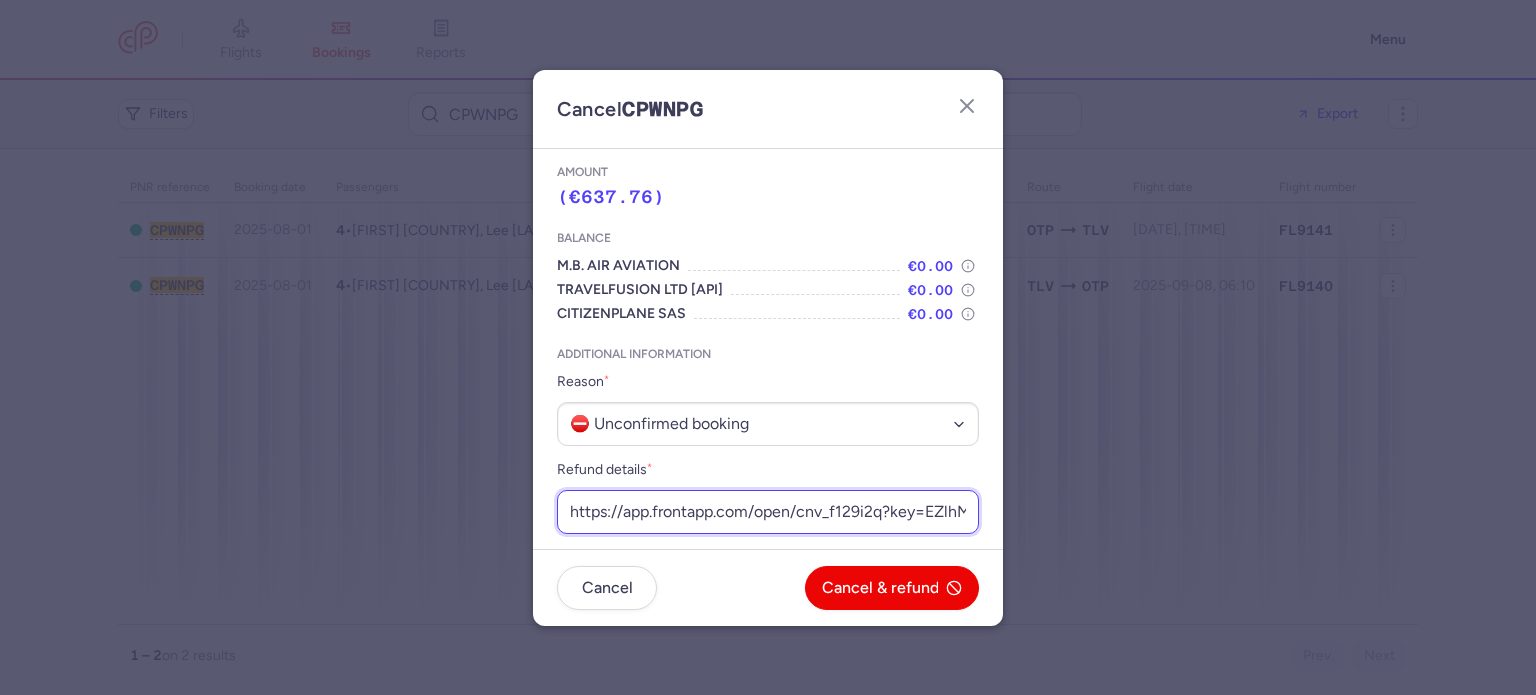 click on "https://app.frontapp.com/open/cnv_f129i2q?key=EZlhMrYFhiHCcpF0OTwTdNMI4NJNQODx" at bounding box center [768, 512] 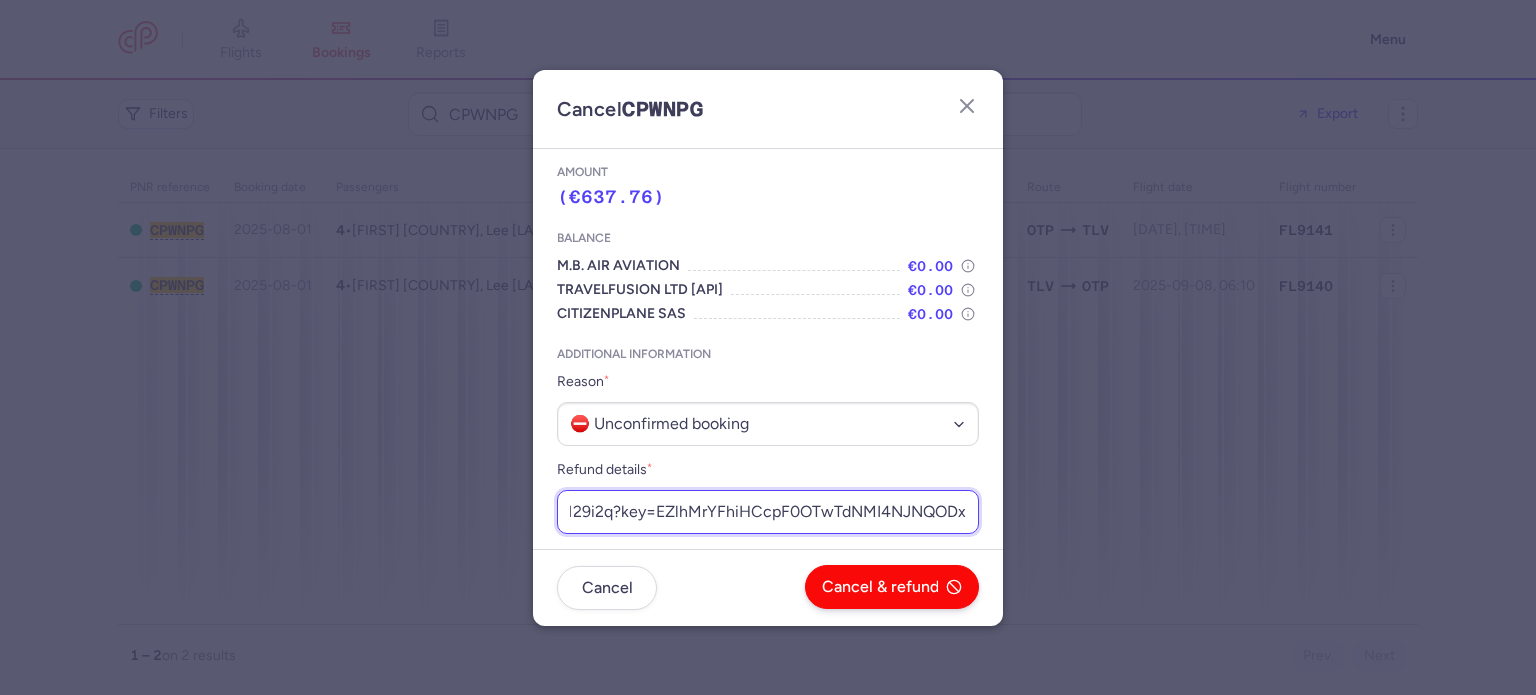 type on "https://app.frontapp.com/open/cnv_f129i2q?key=EZlhMrYFhiHCcpF0OTwTdNMI4NJNQODx" 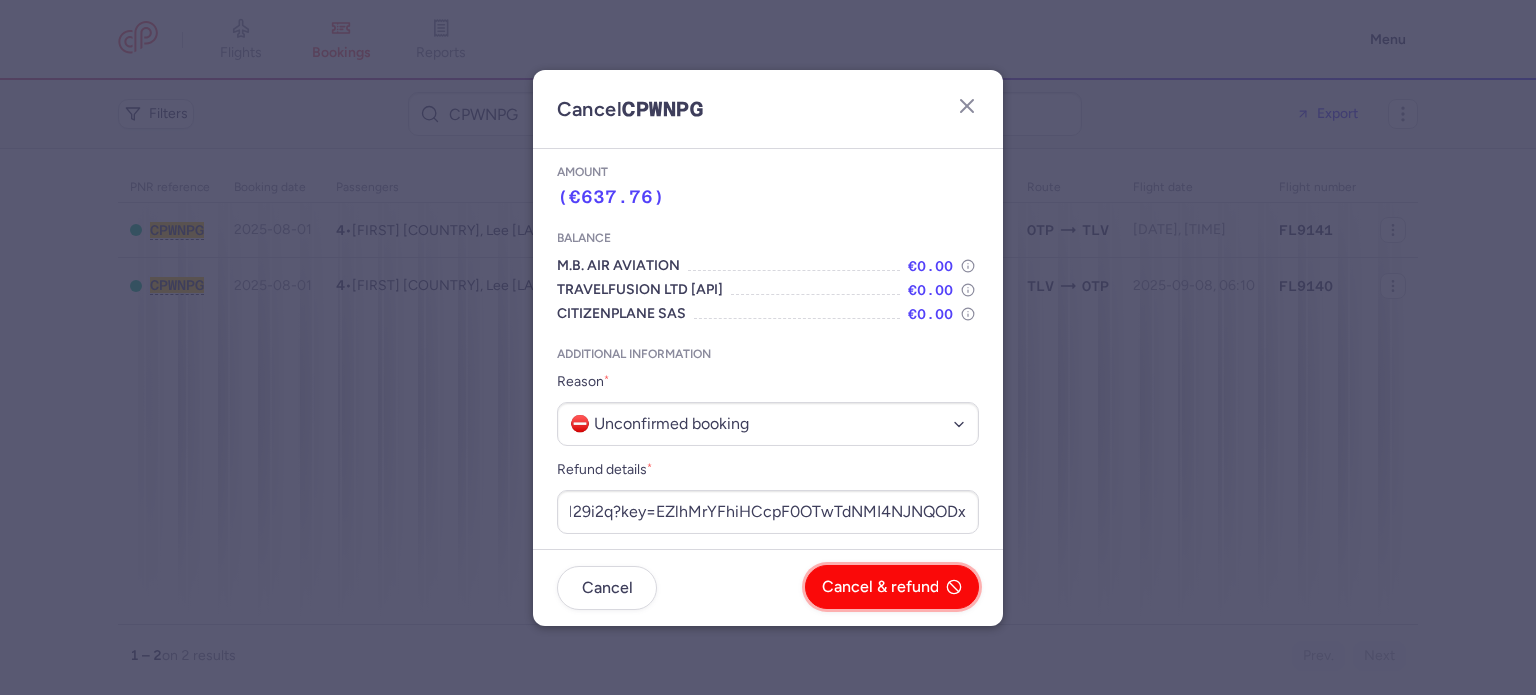 scroll, scrollTop: 0, scrollLeft: 0, axis: both 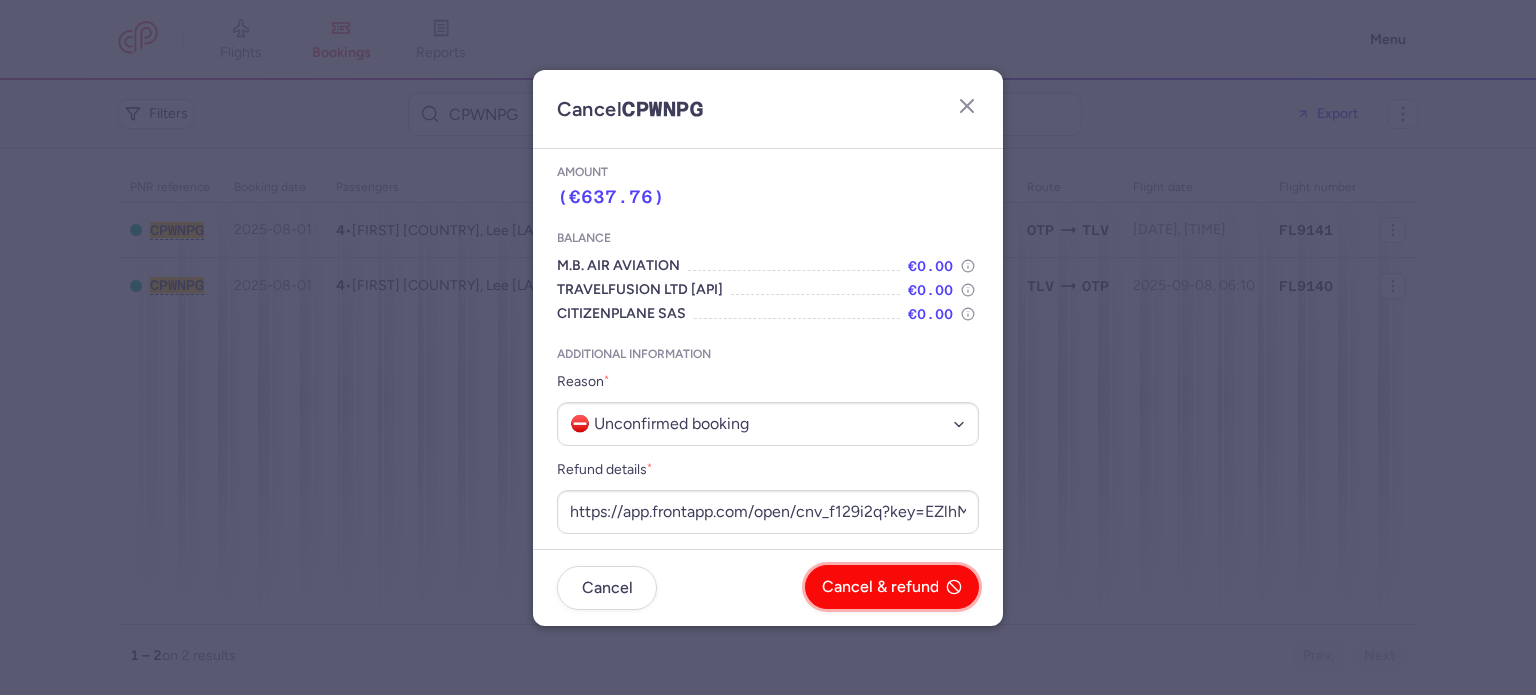 click on "Cancel & refund" 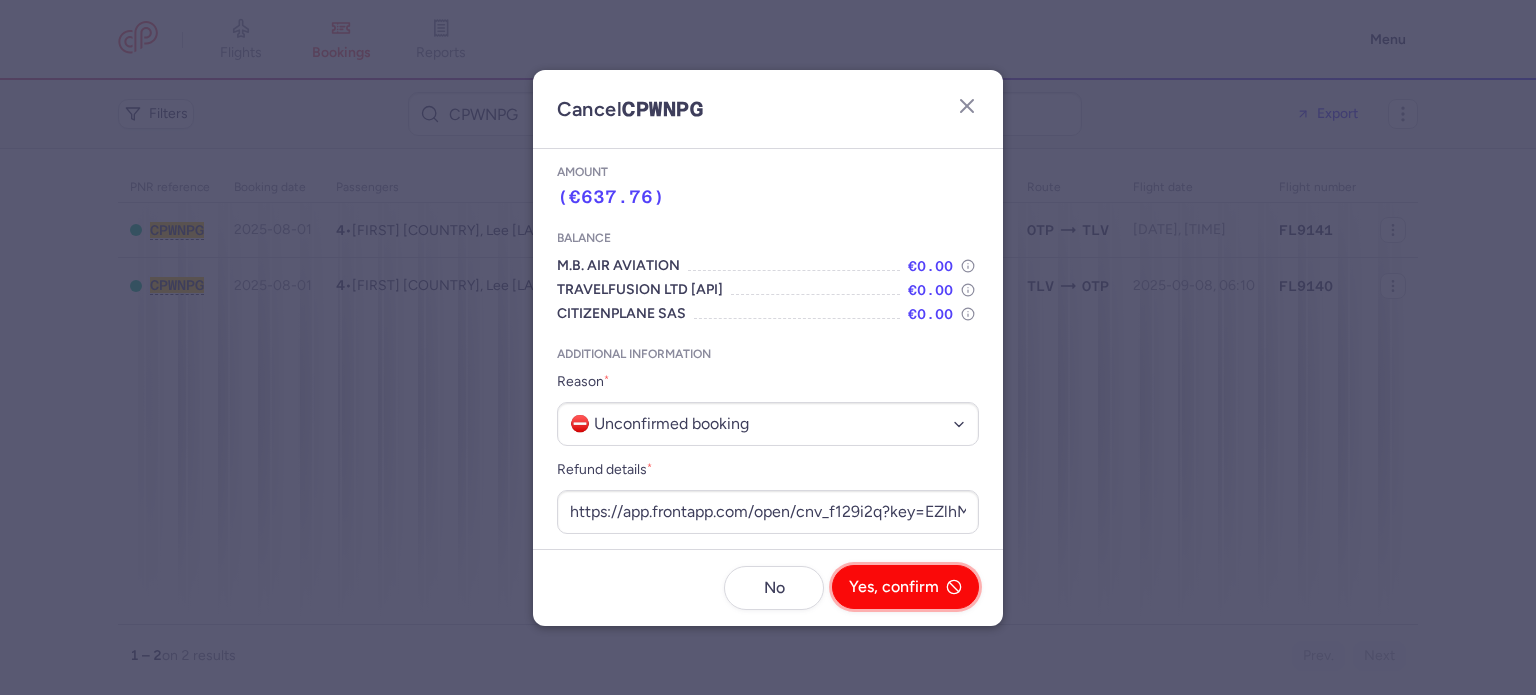 click on "Yes, confirm" 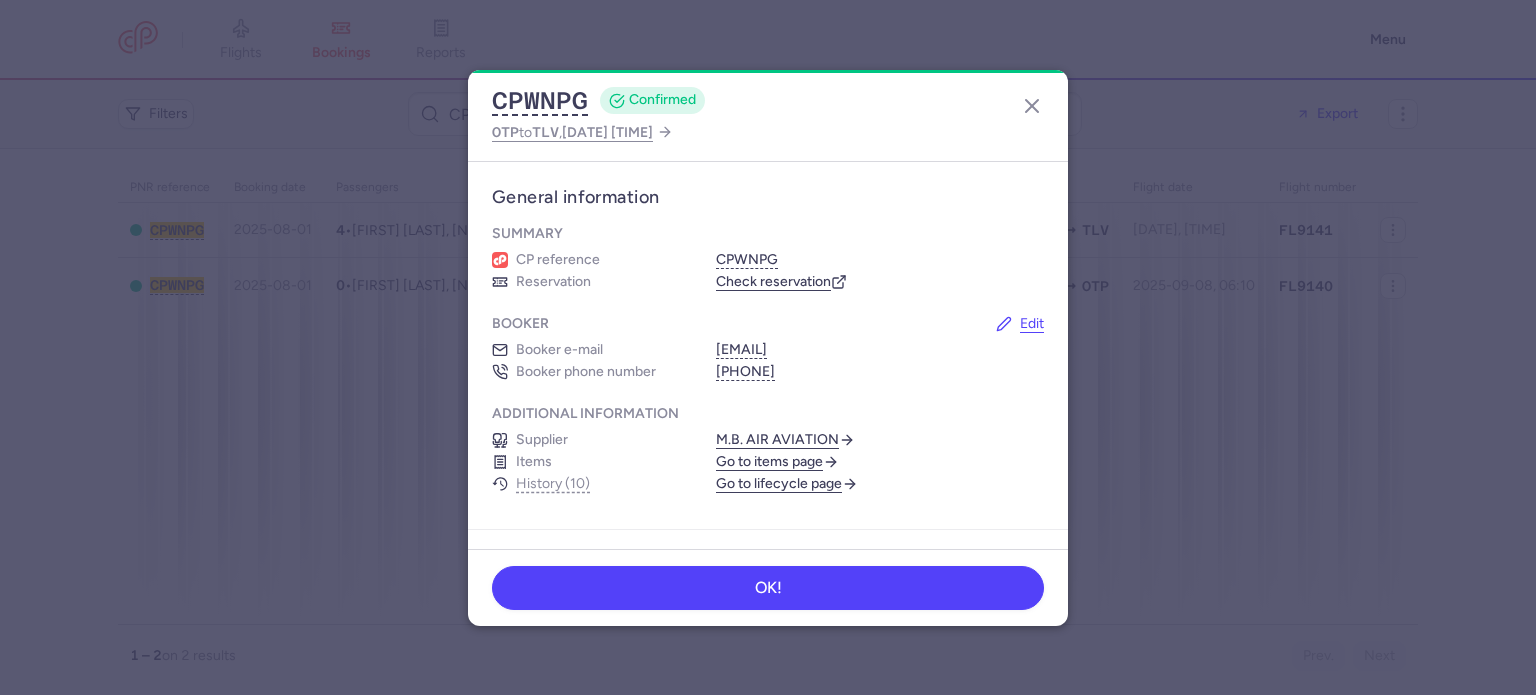 scroll, scrollTop: 0, scrollLeft: 0, axis: both 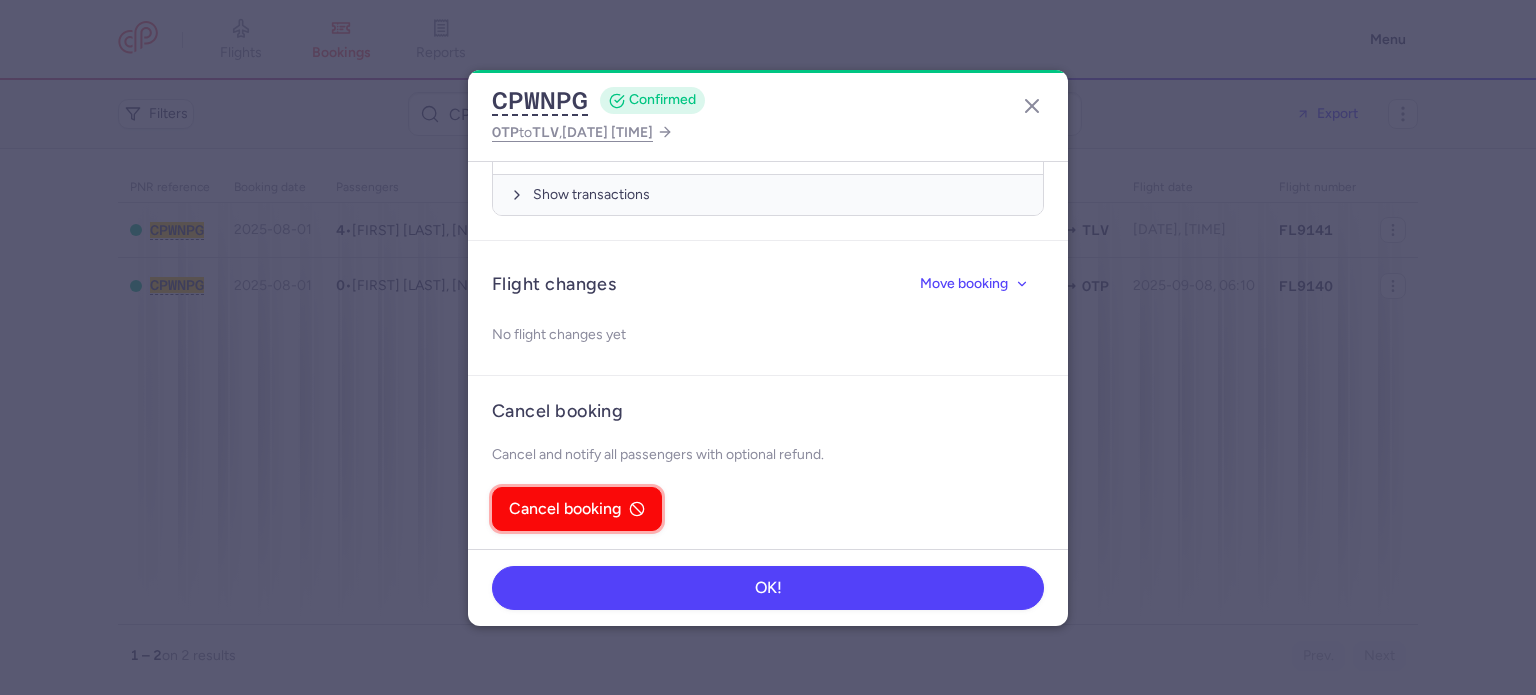 click on "Cancel booking" at bounding box center [565, 509] 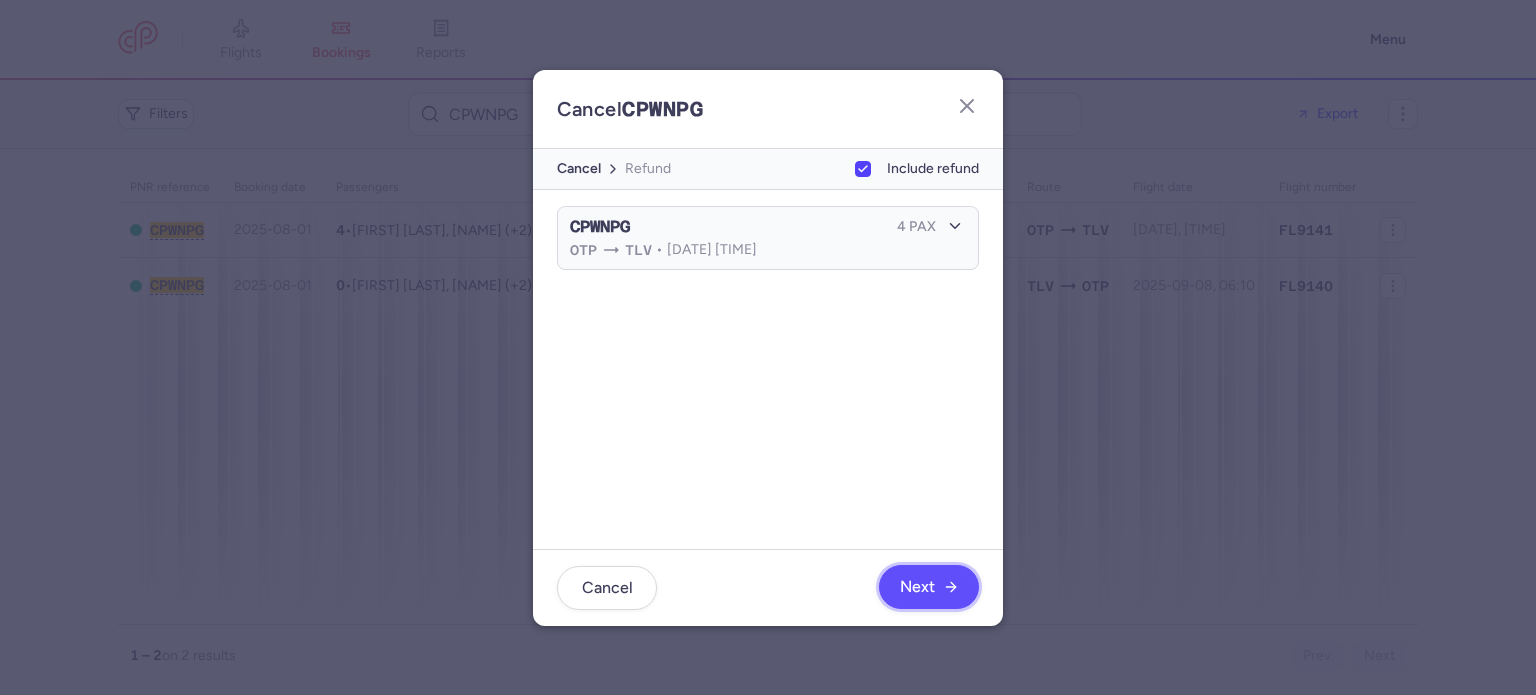 click on "Next" 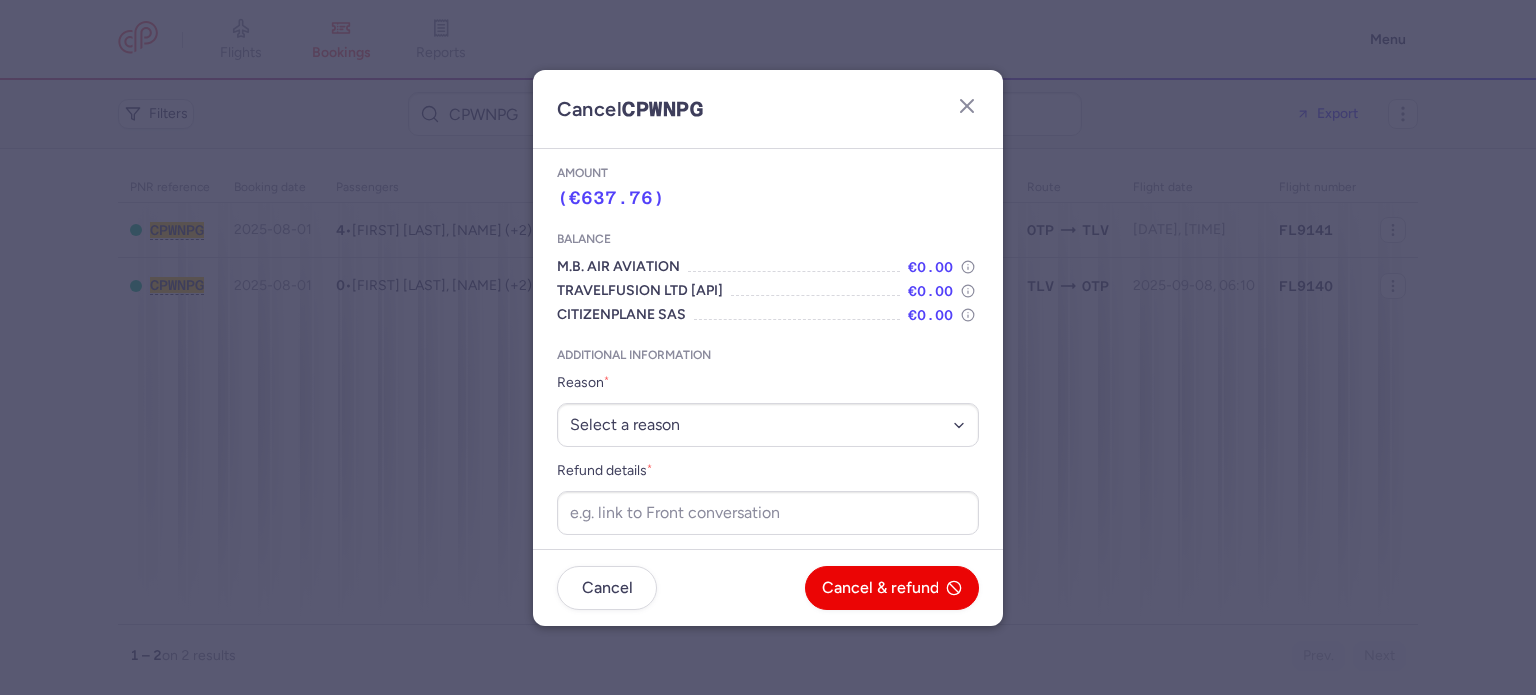 scroll, scrollTop: 42, scrollLeft: 0, axis: vertical 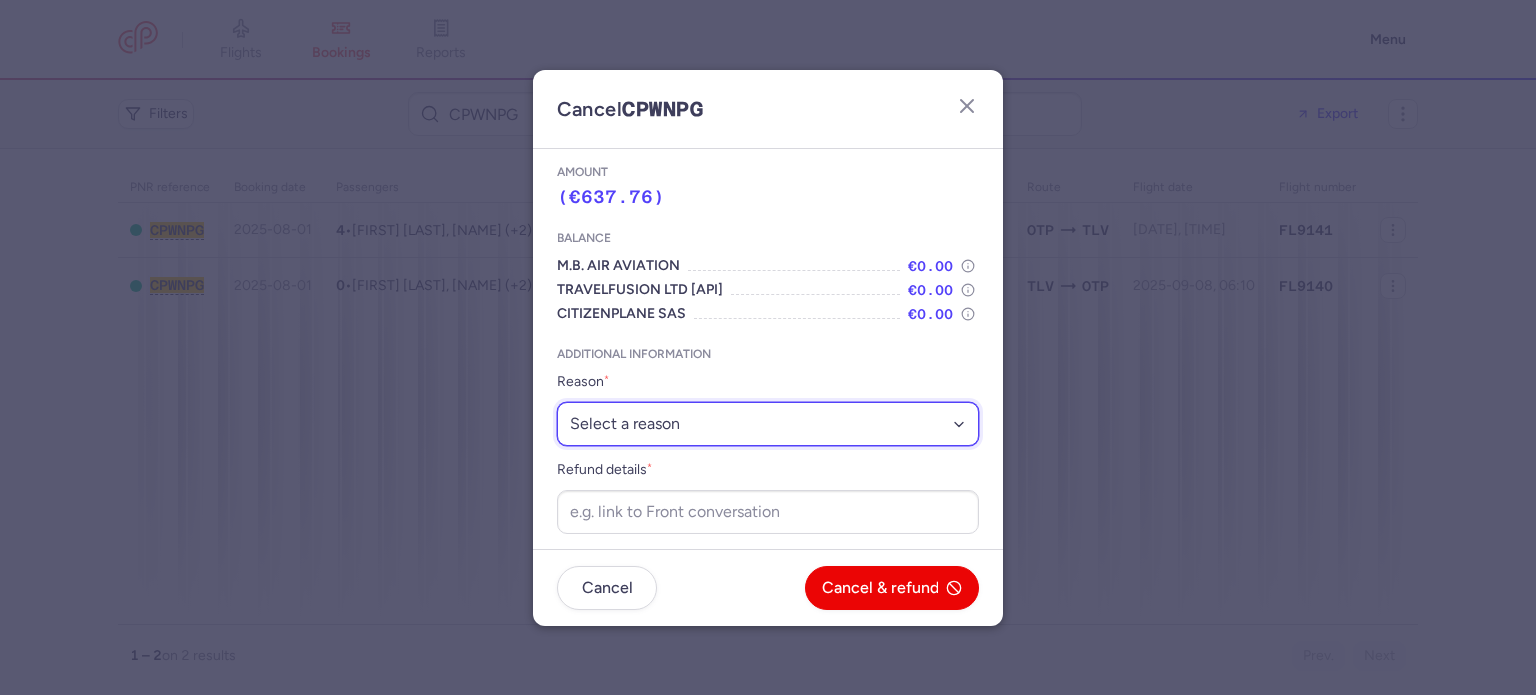 click on "Select a reason ⛔️ Unconfirmed booking ❌ Flight canceled 🙅 Schedule change not accepted" at bounding box center (768, 424) 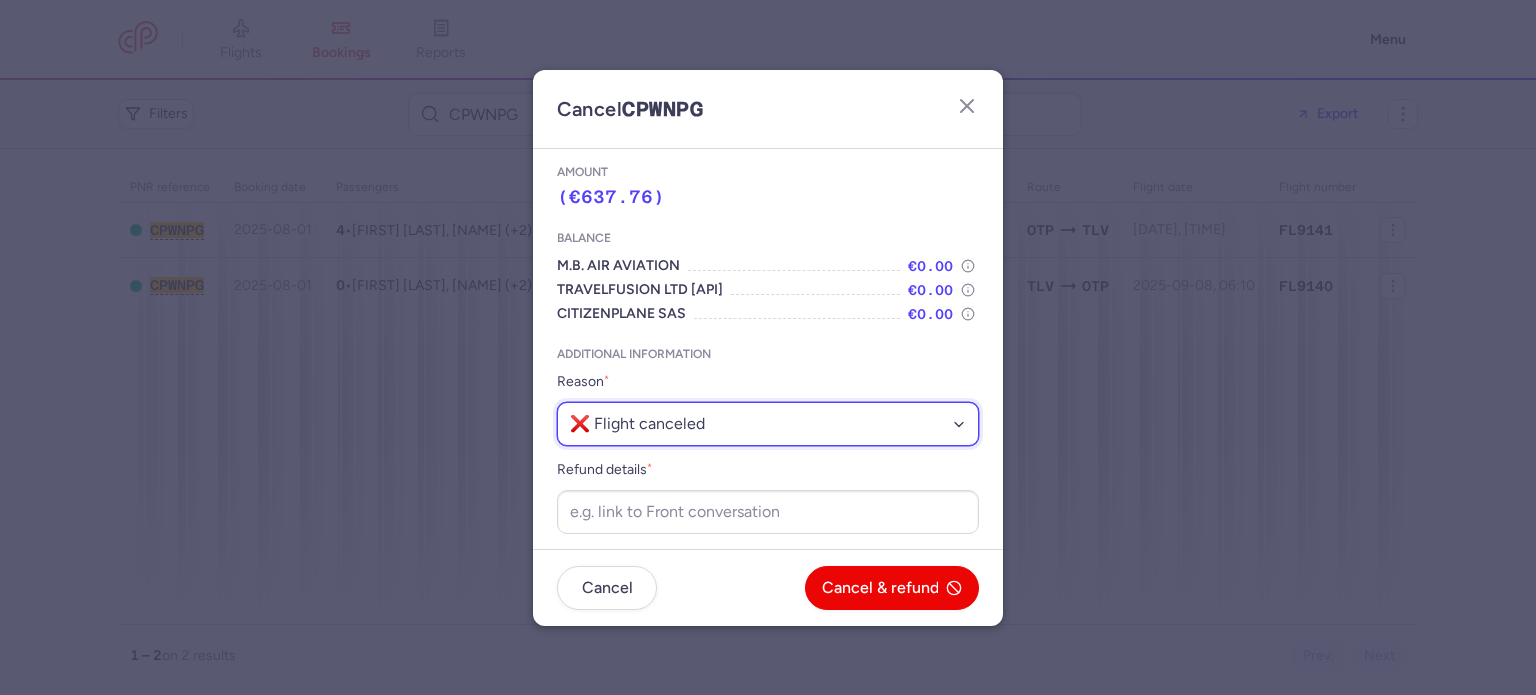 click on "Select a reason ⛔️ Unconfirmed booking ❌ Flight canceled 🙅 Schedule change not accepted" at bounding box center (768, 424) 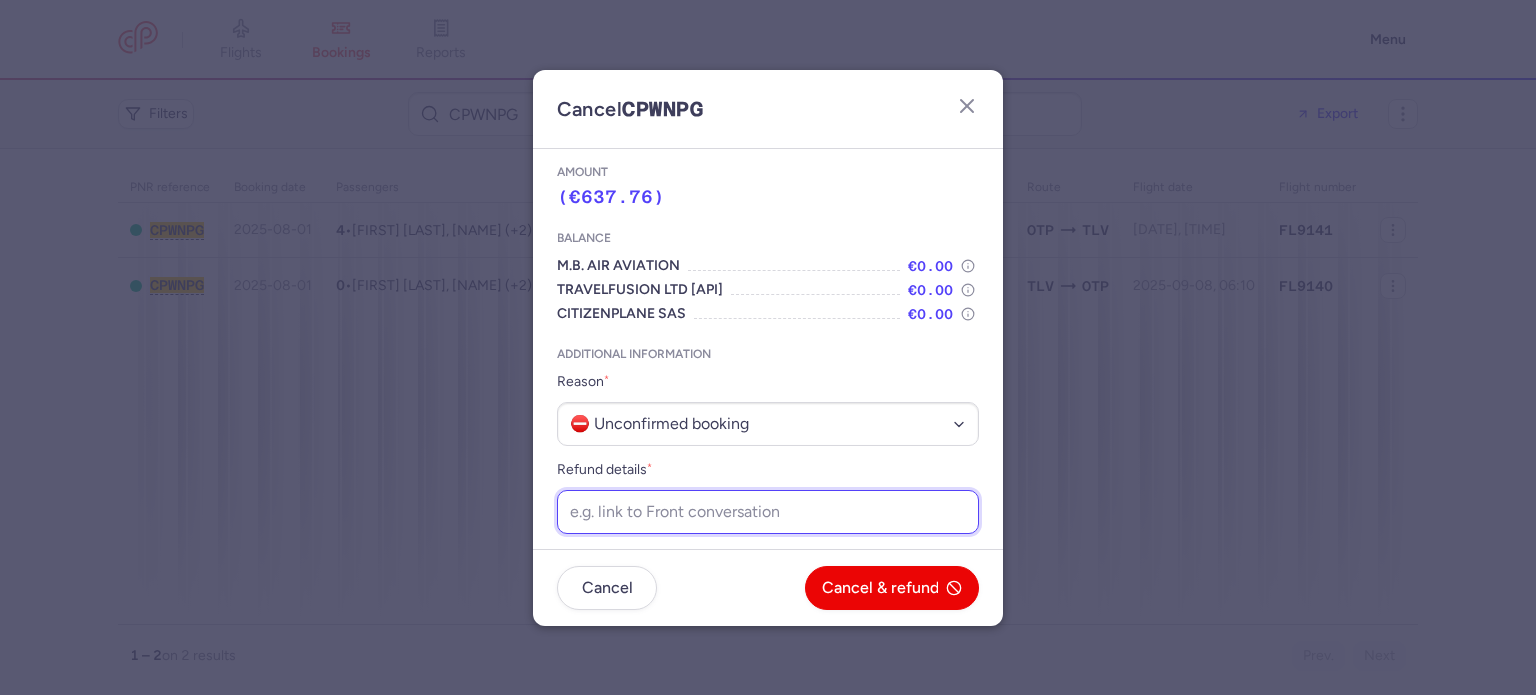 click on "Refund details  *" at bounding box center [768, 512] 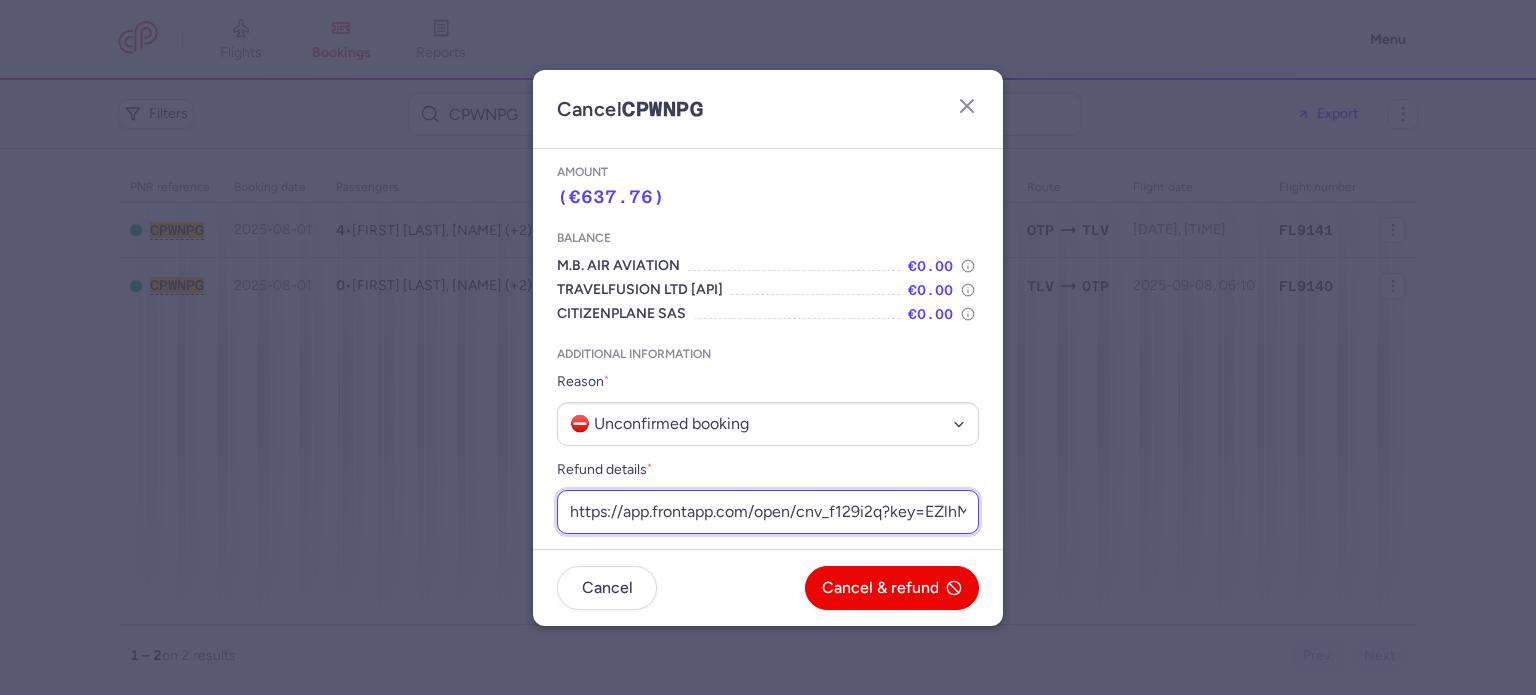 scroll, scrollTop: 0, scrollLeft: 287, axis: horizontal 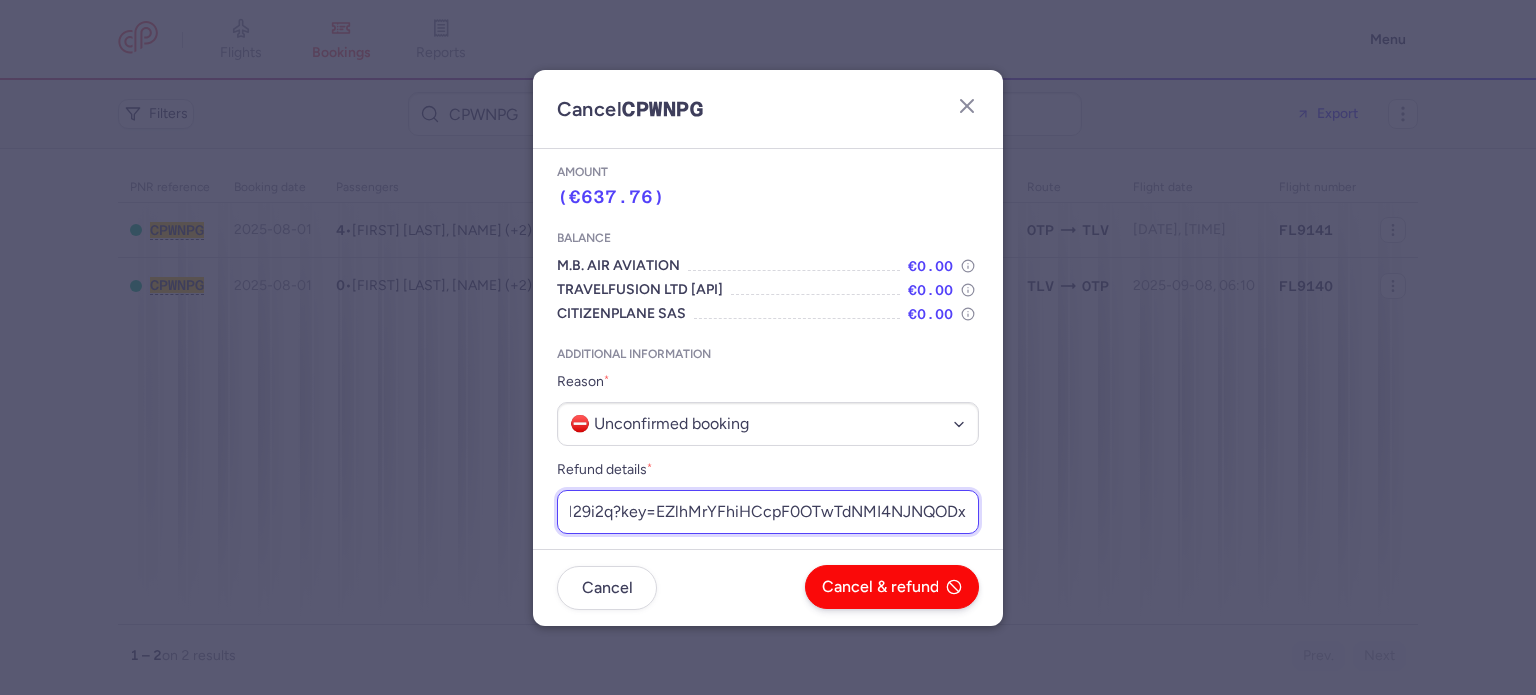 type on "https://app.frontapp.com/open/cnv_f129i2q?key=EZlhMrYFhiHCcpF0OTwTdNMI4NJNQODx" 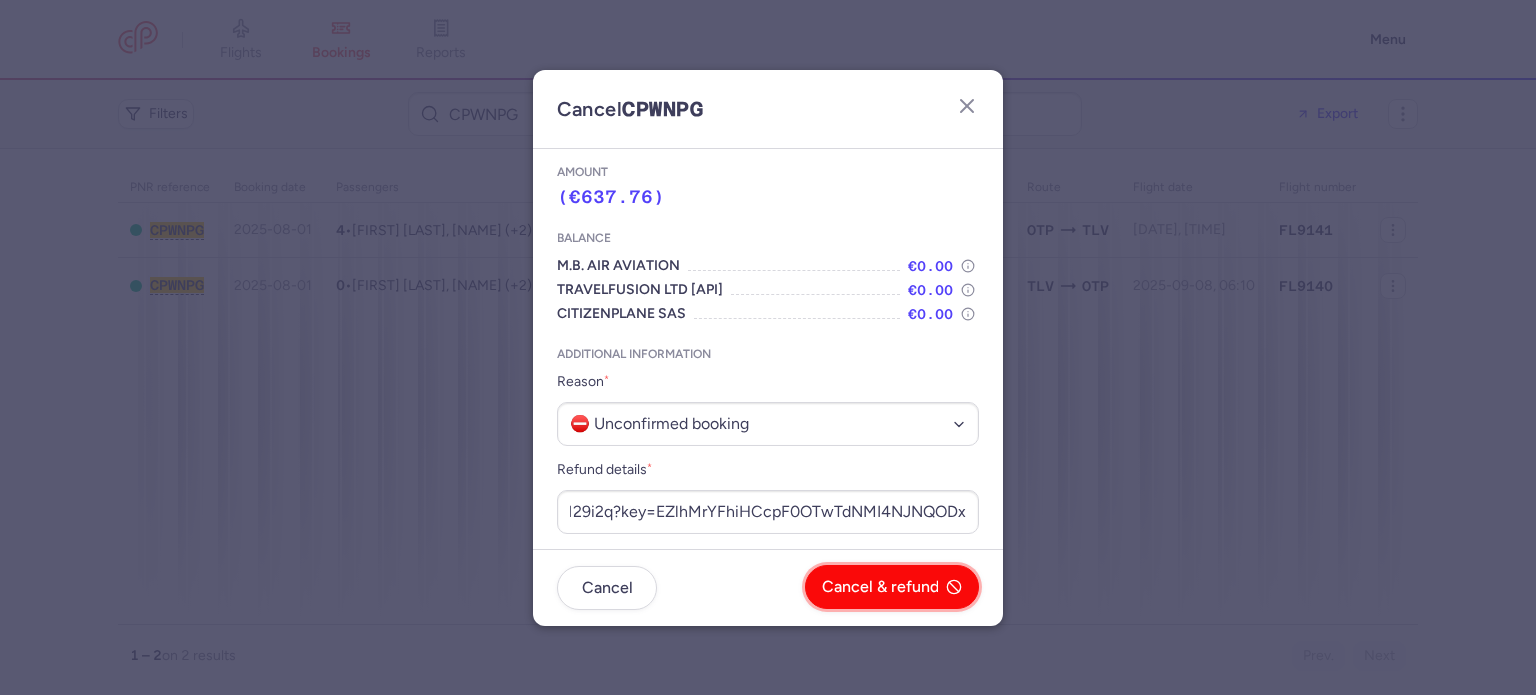 scroll, scrollTop: 0, scrollLeft: 0, axis: both 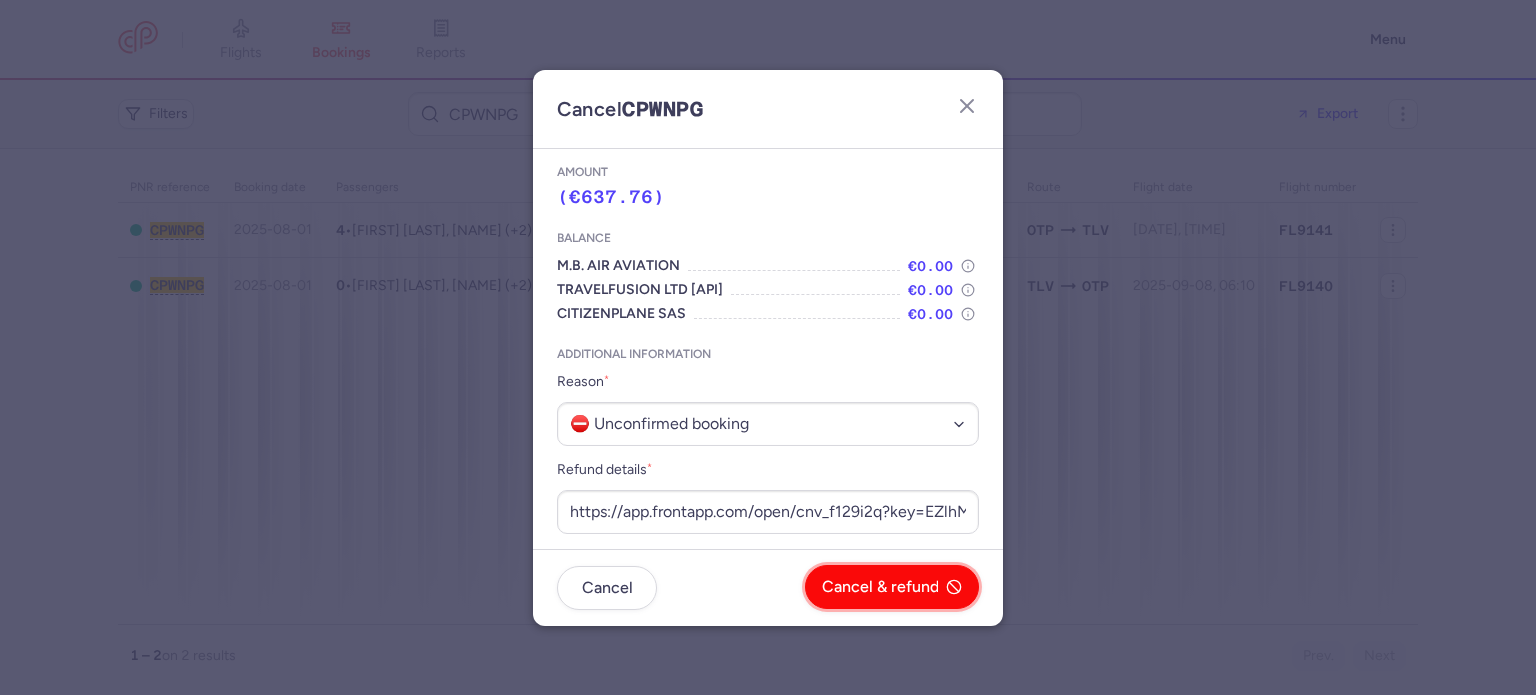 click on "Cancel & refund" 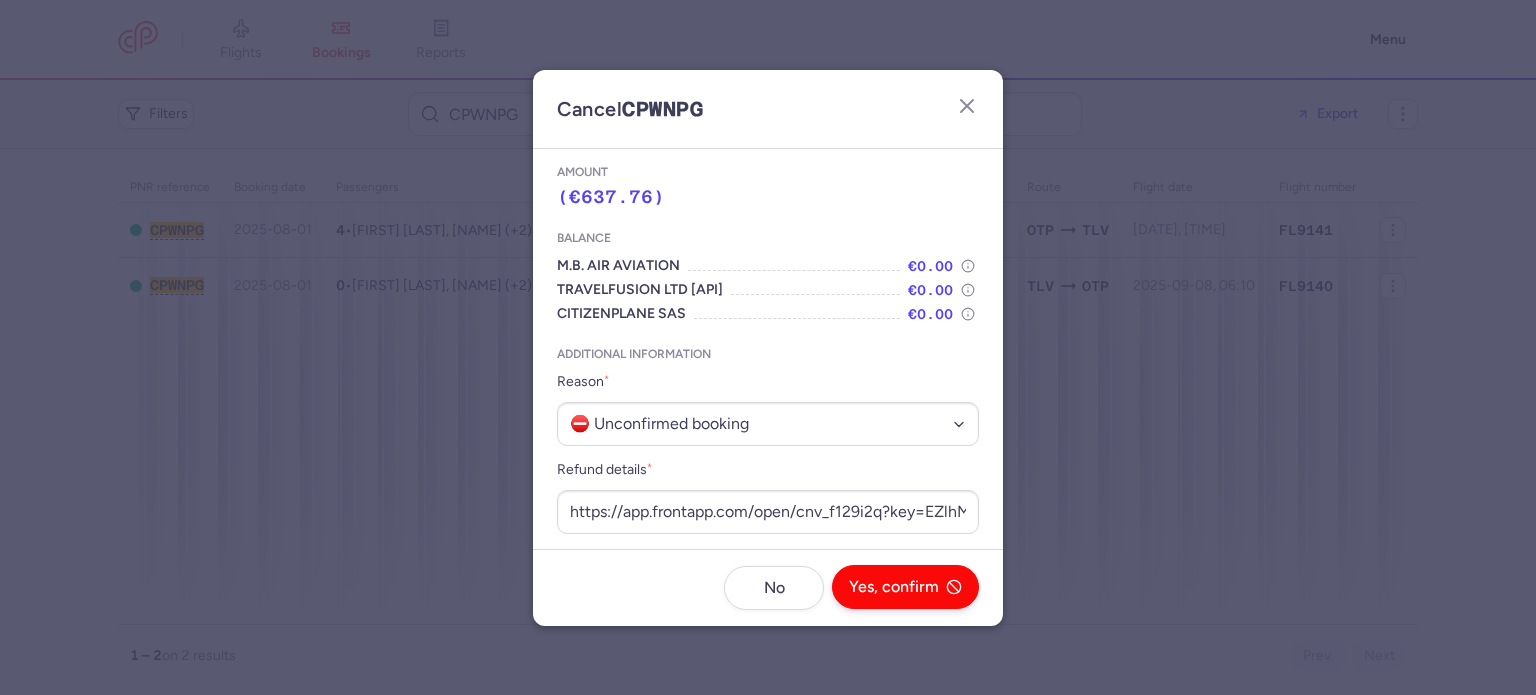 click on "Cancel   No  Yes, confirm" 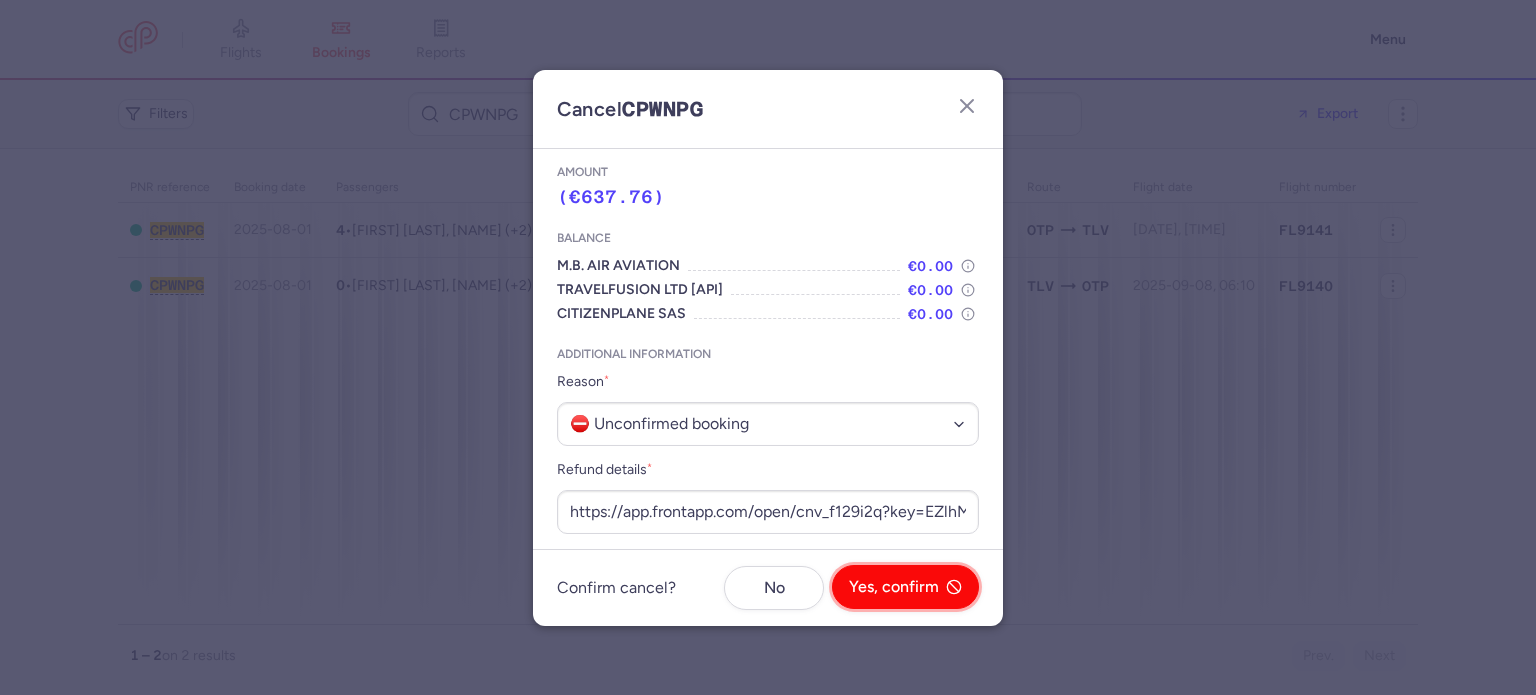 click on "Yes, confirm" 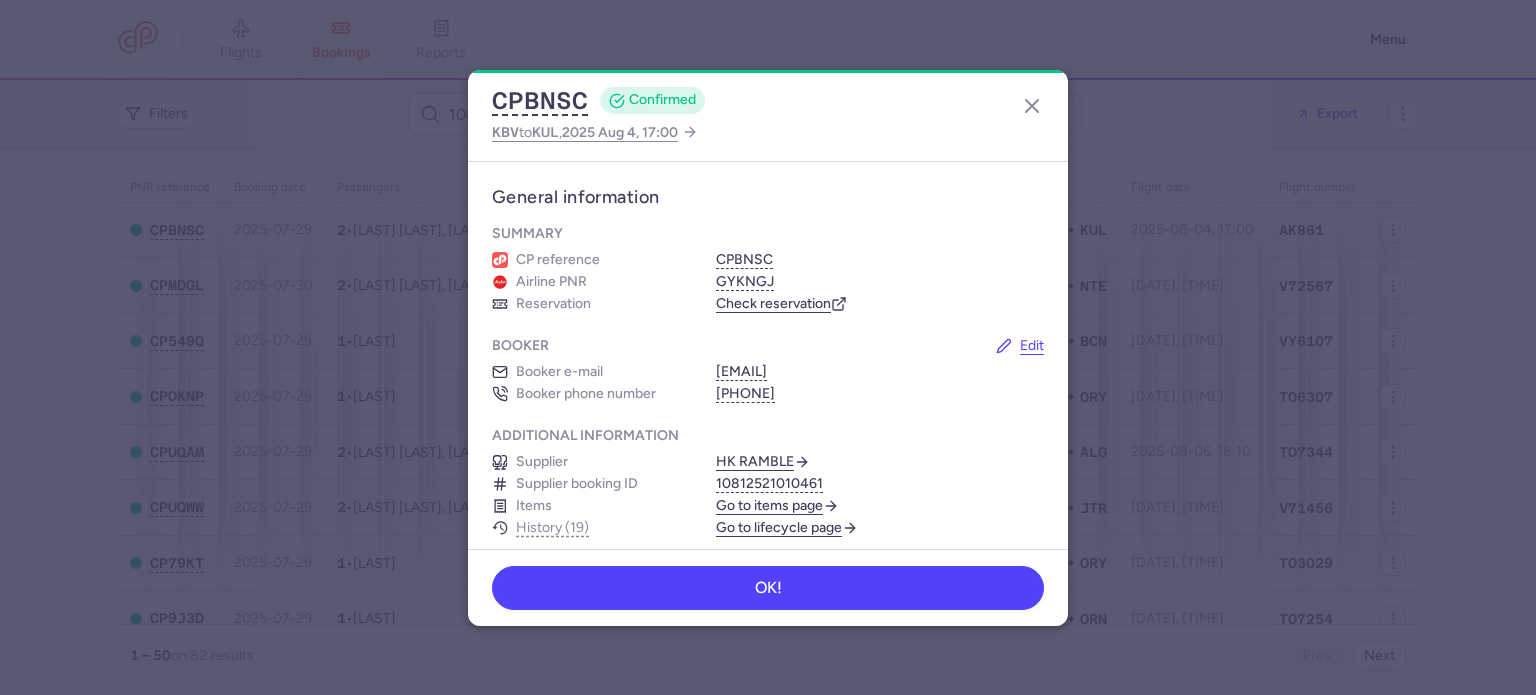 scroll, scrollTop: 0, scrollLeft: 0, axis: both 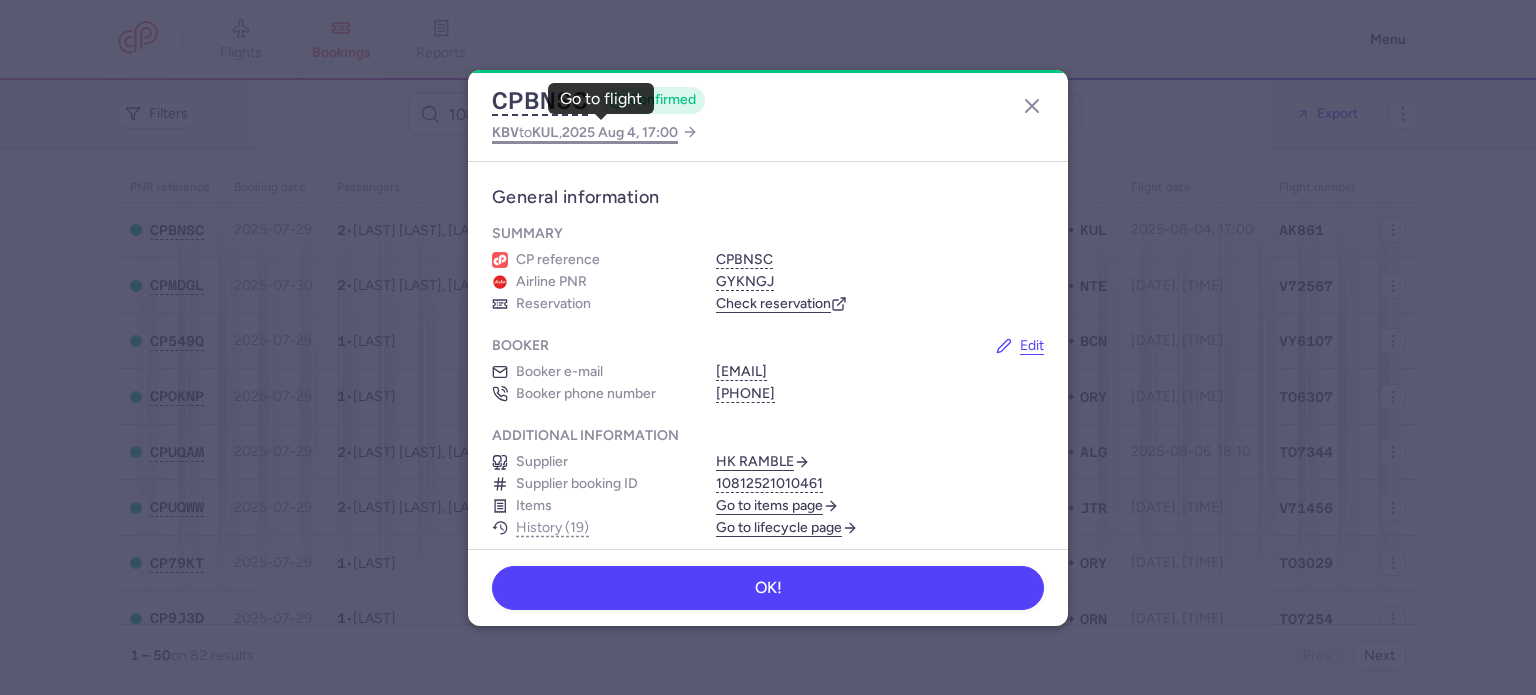 click on "KUL" at bounding box center [545, 132] 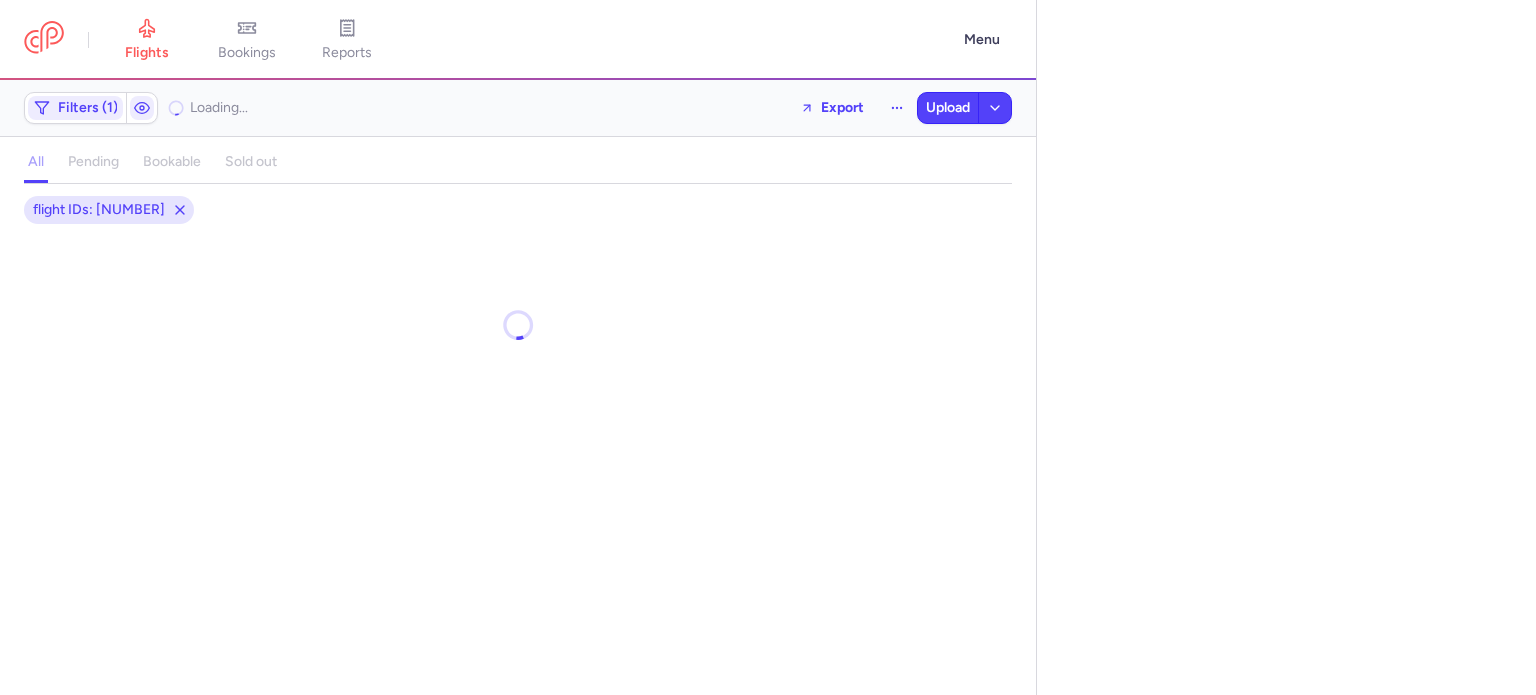 select on "days" 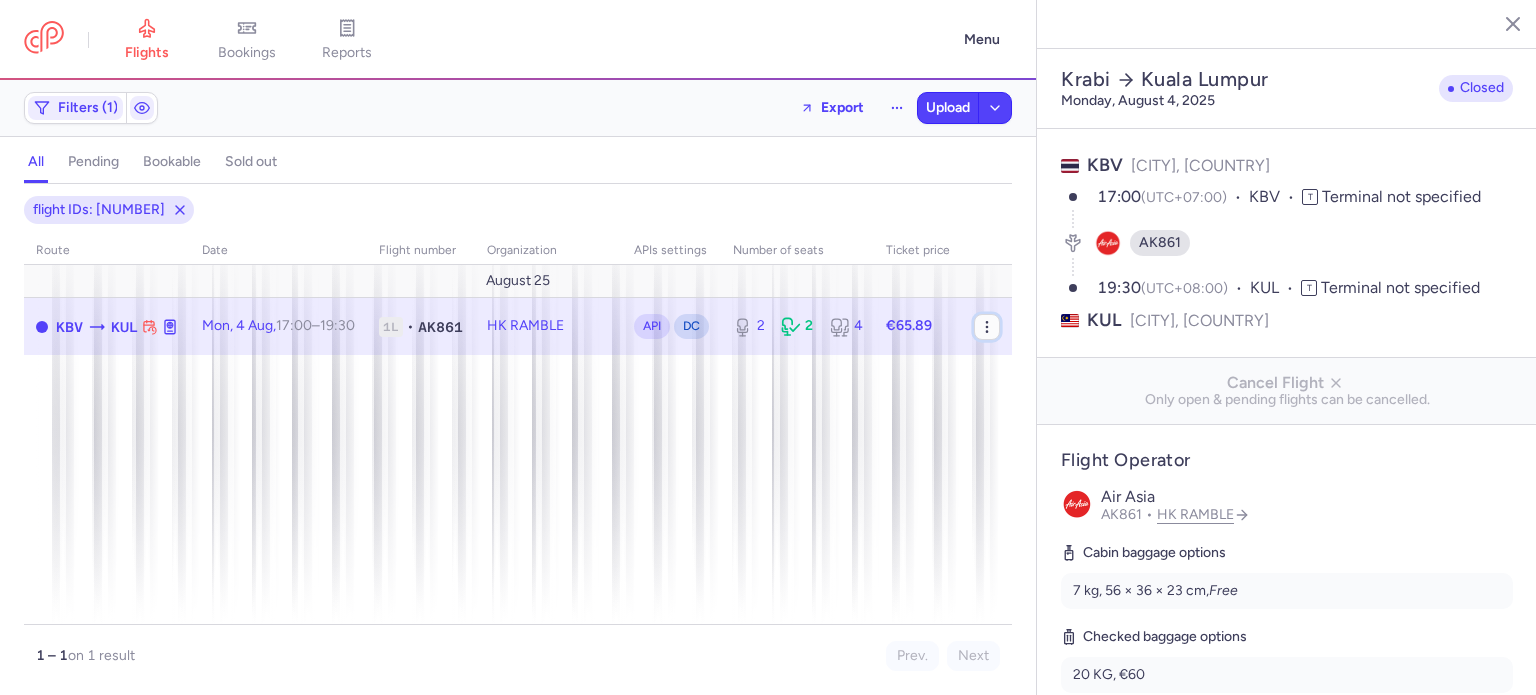 click 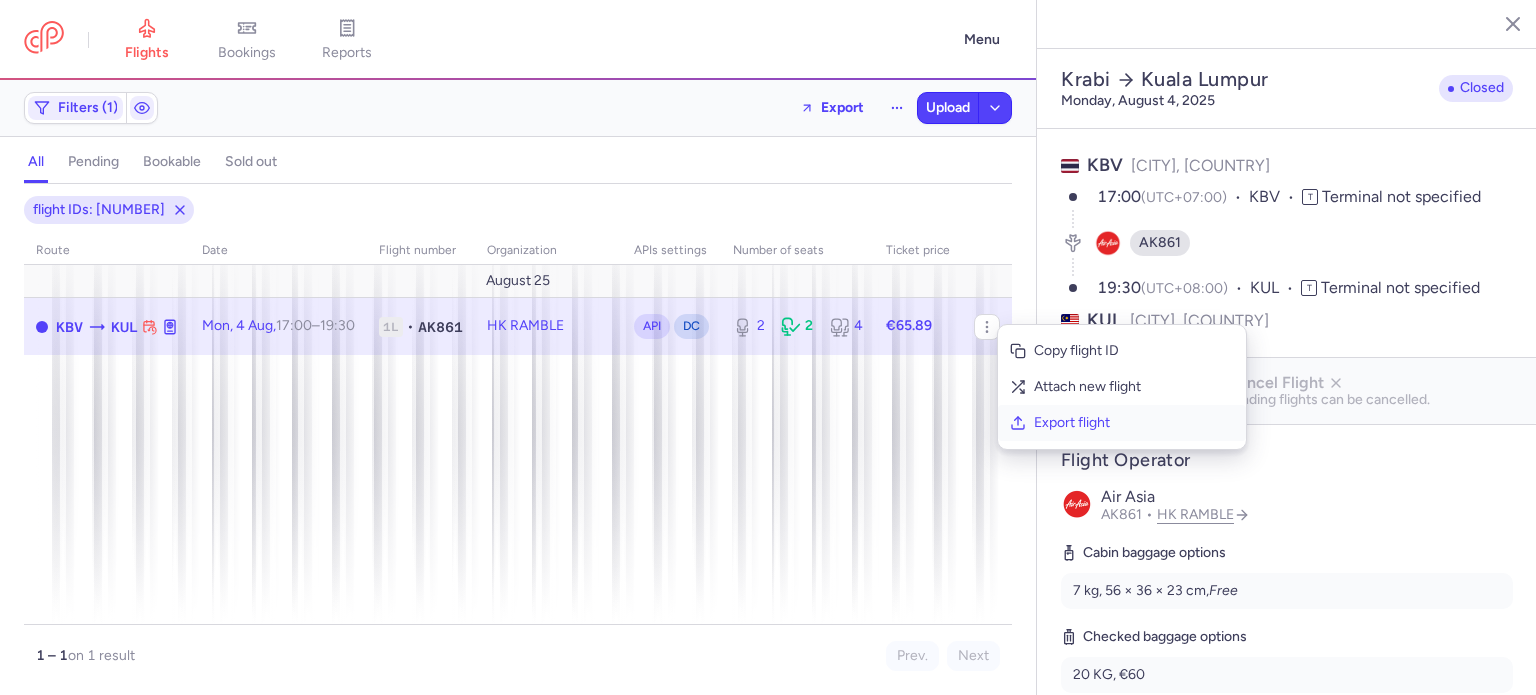 click on "Export flight" at bounding box center [1134, 423] 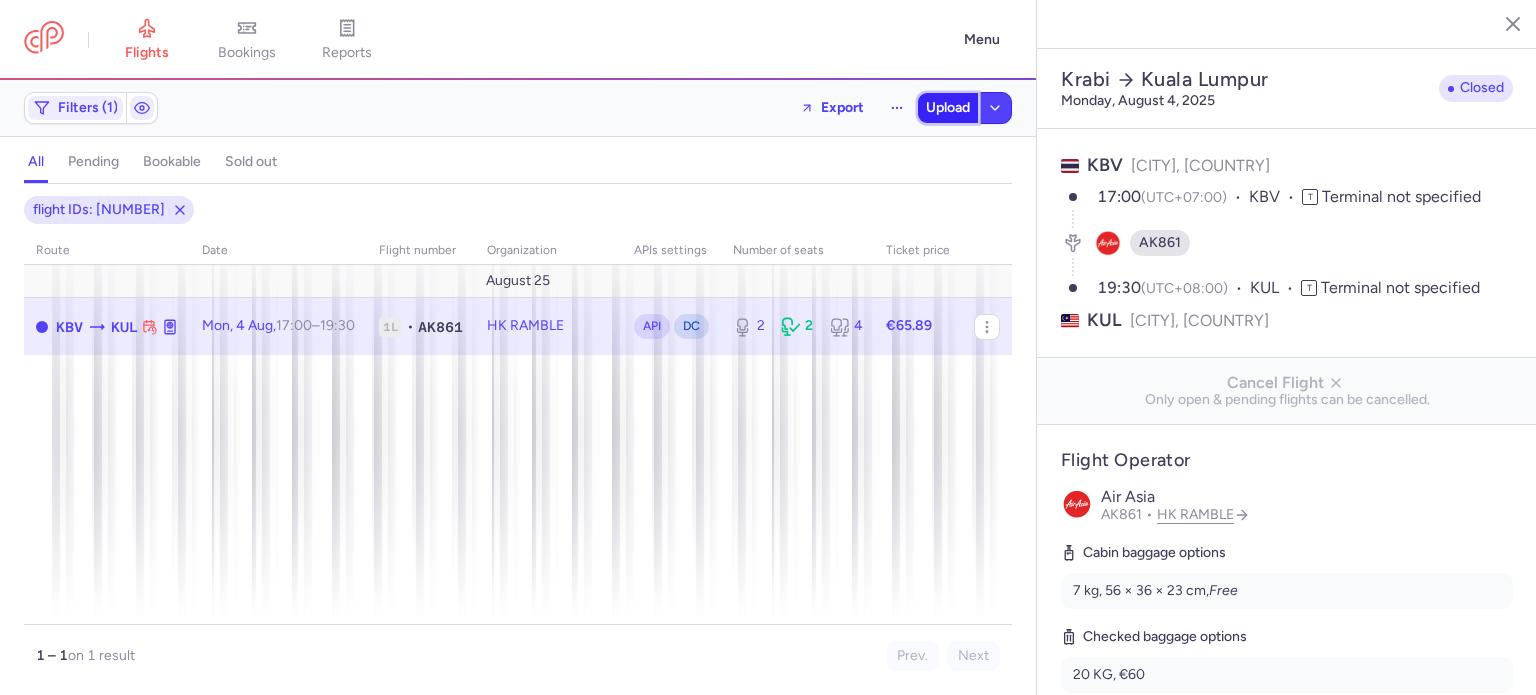 click on "Upload" at bounding box center [948, 108] 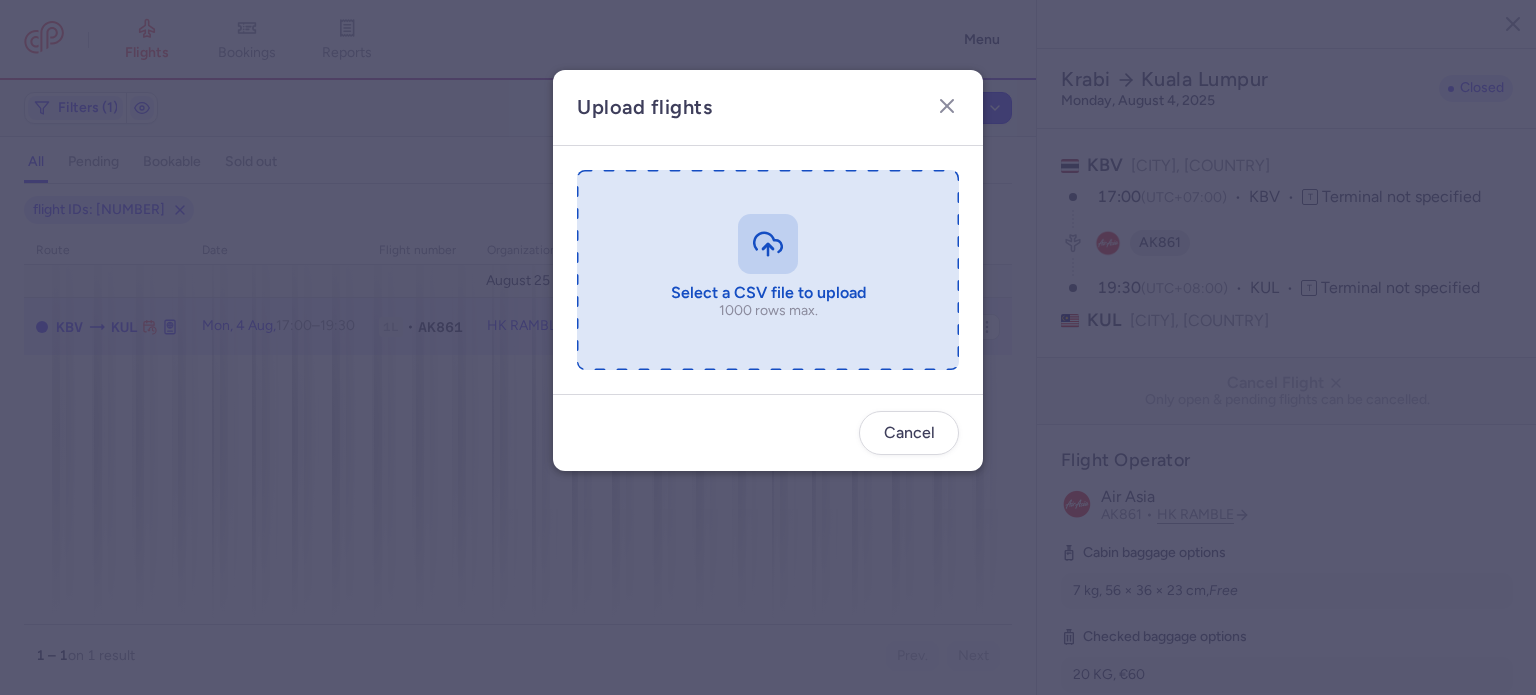 click at bounding box center [768, 270] 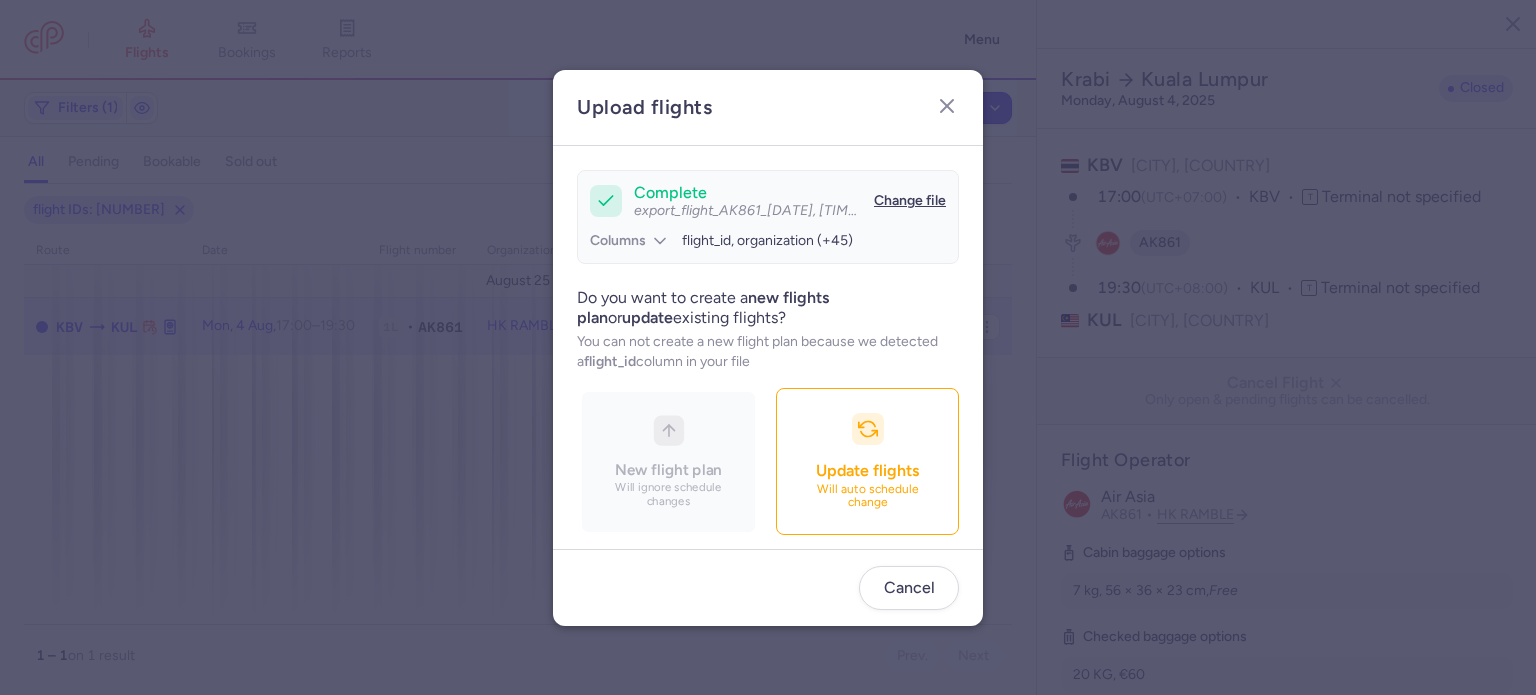 scroll, scrollTop: 172, scrollLeft: 0, axis: vertical 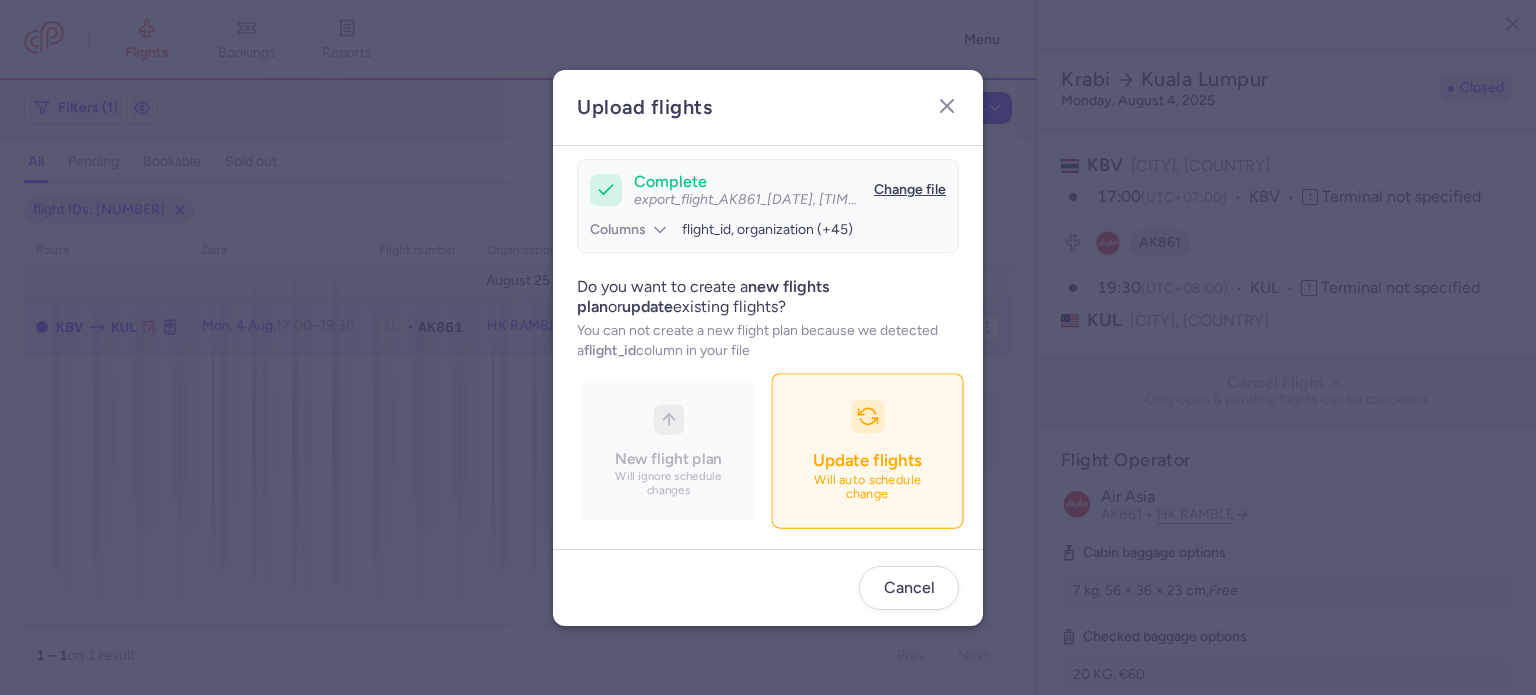 click on "Update flights" at bounding box center (867, 460) 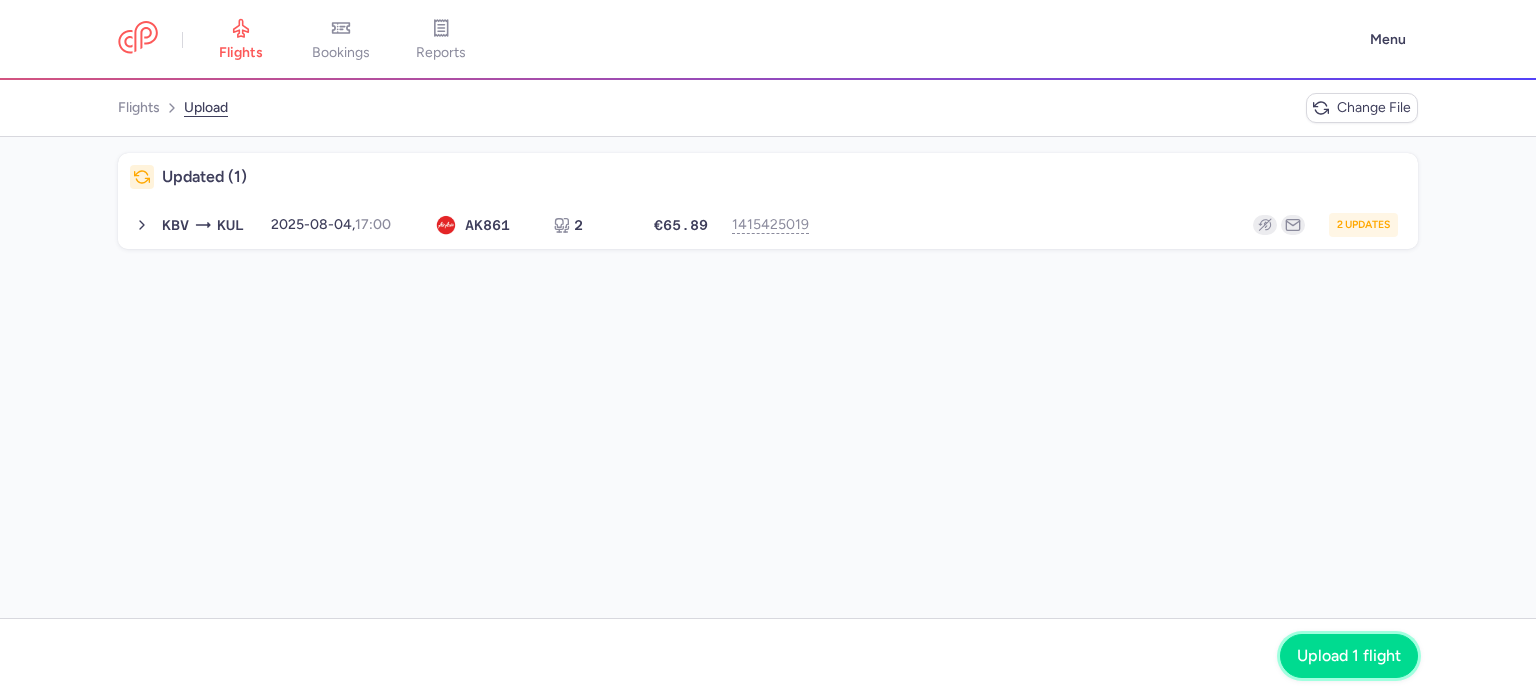 click on "Upload 1 flight" 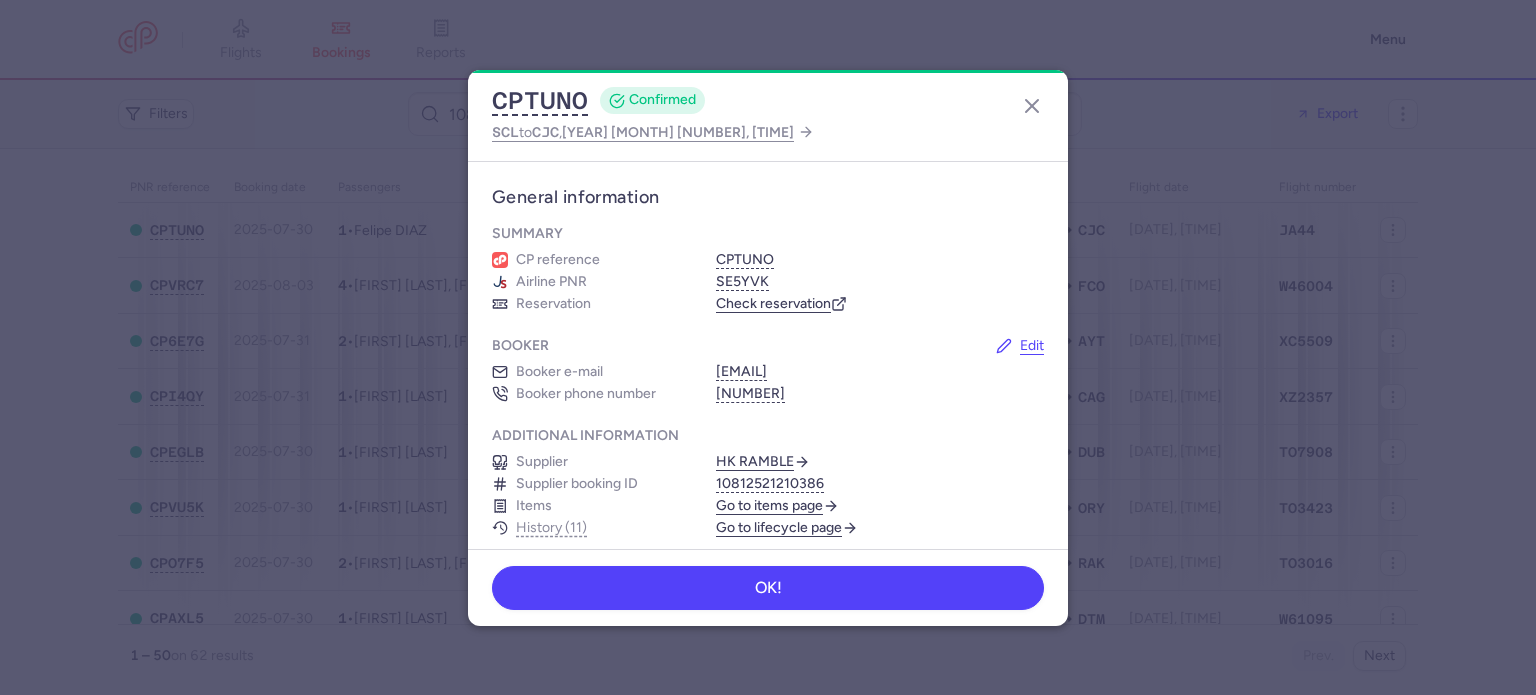 scroll, scrollTop: 0, scrollLeft: 0, axis: both 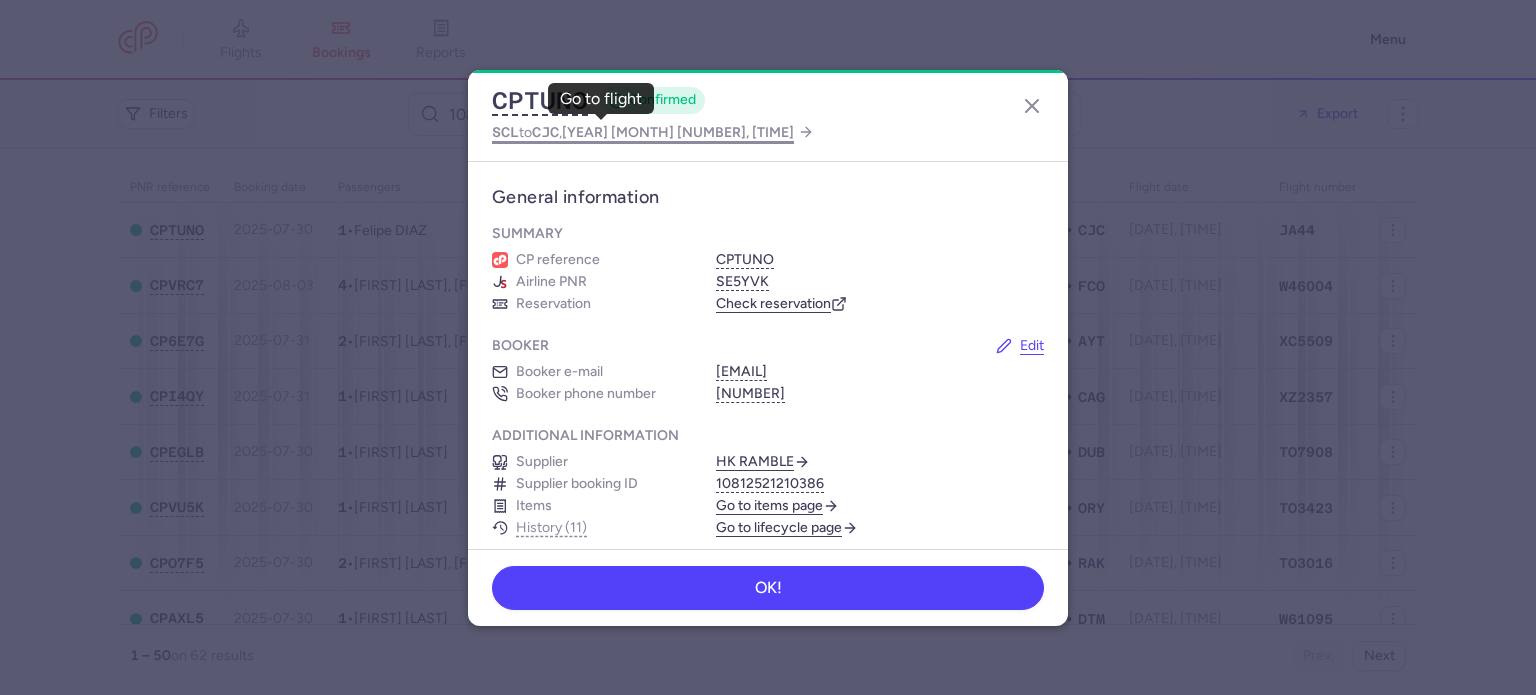 click on "SCL  to  CJC ,  2025 Aug 4, 10:52" at bounding box center [643, 132] 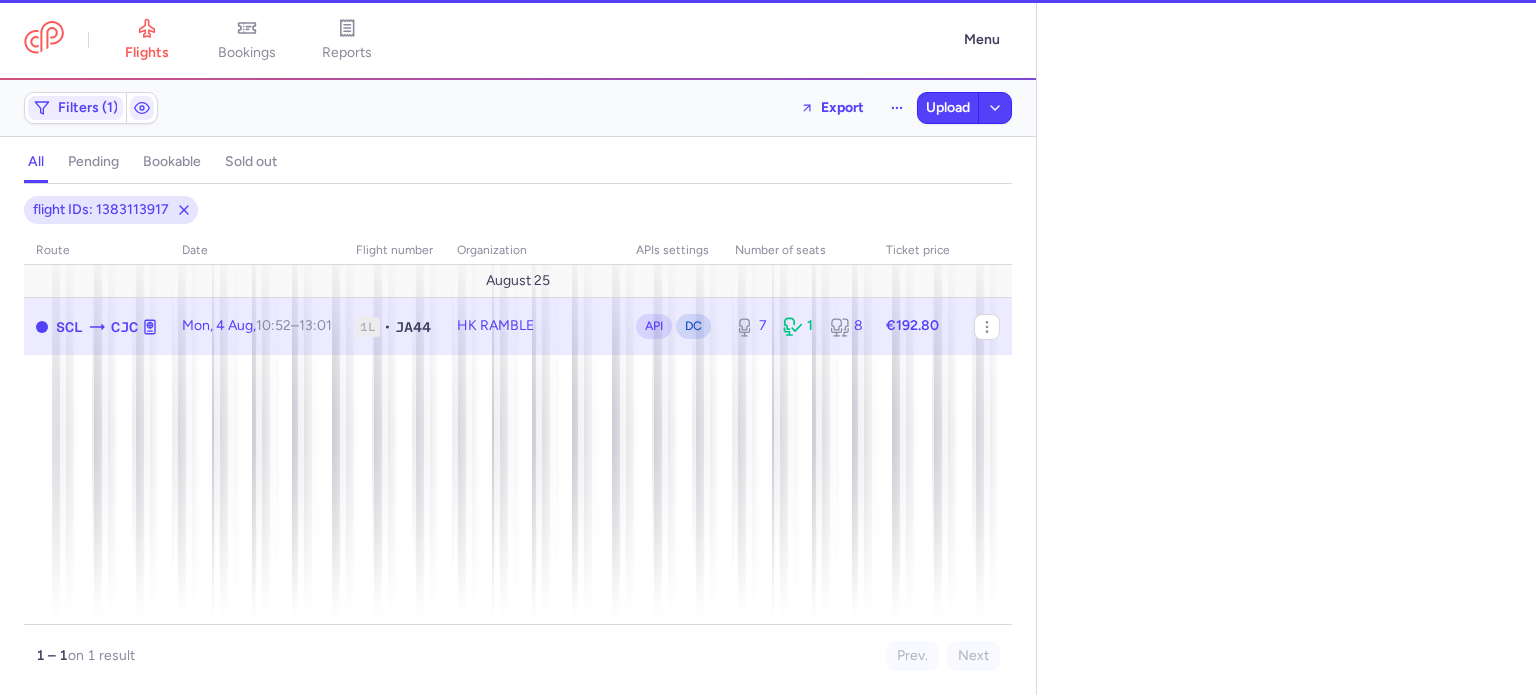 select on "days" 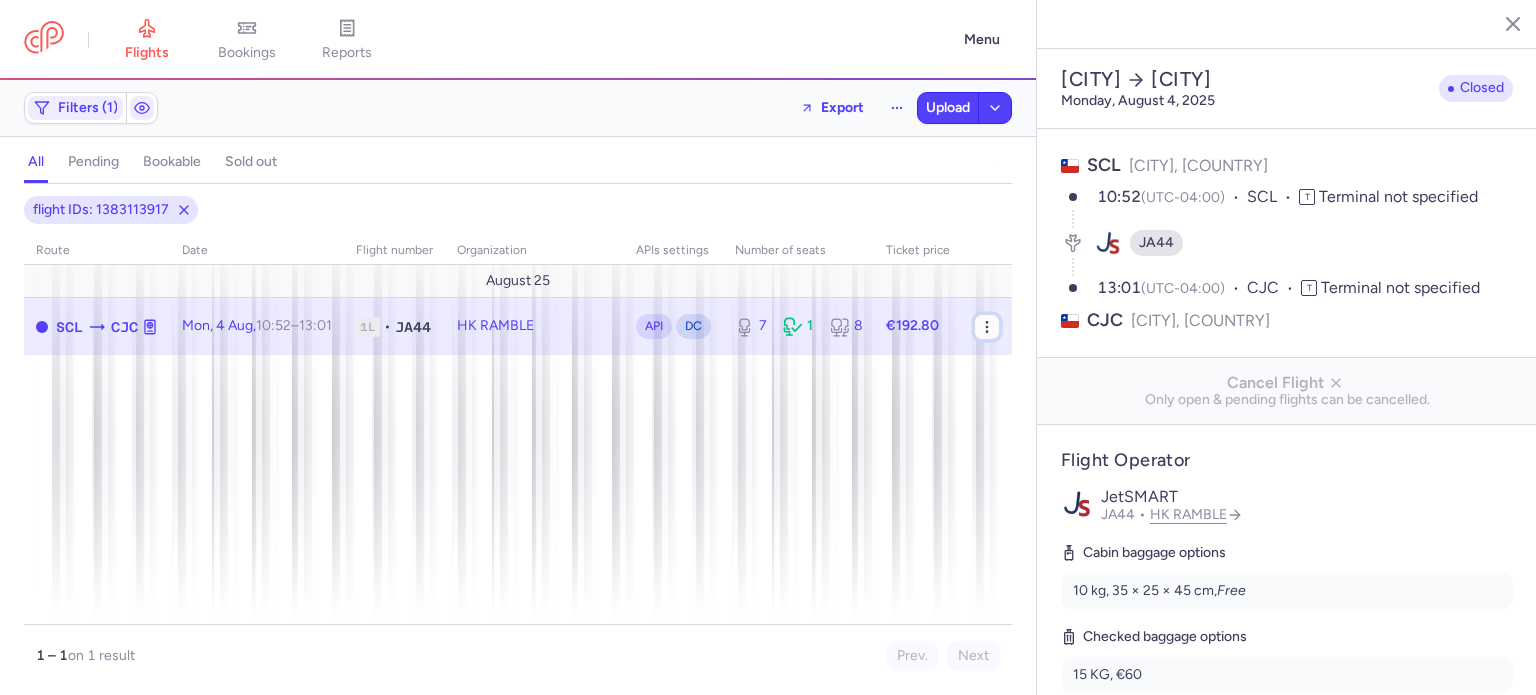 click 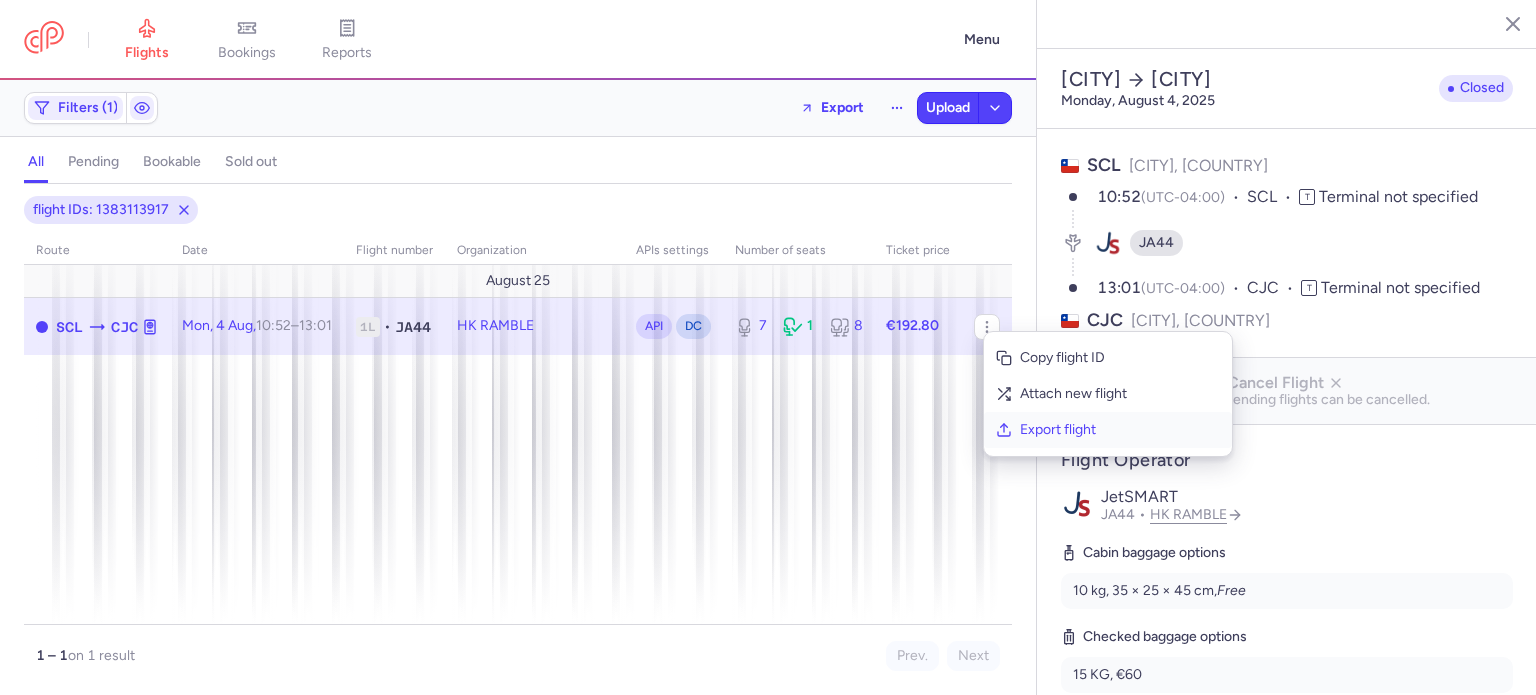 click on "Export flight" at bounding box center (1120, 430) 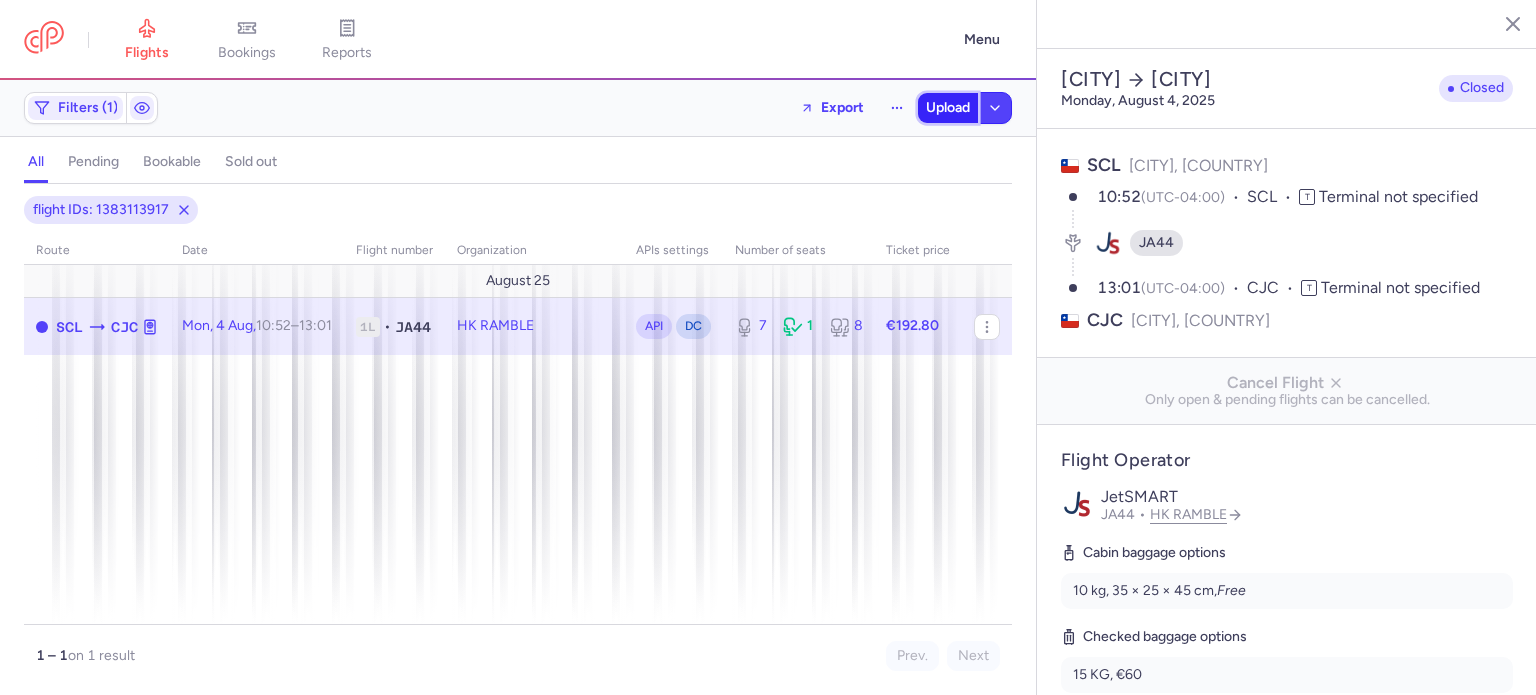click on "Upload" at bounding box center (948, 108) 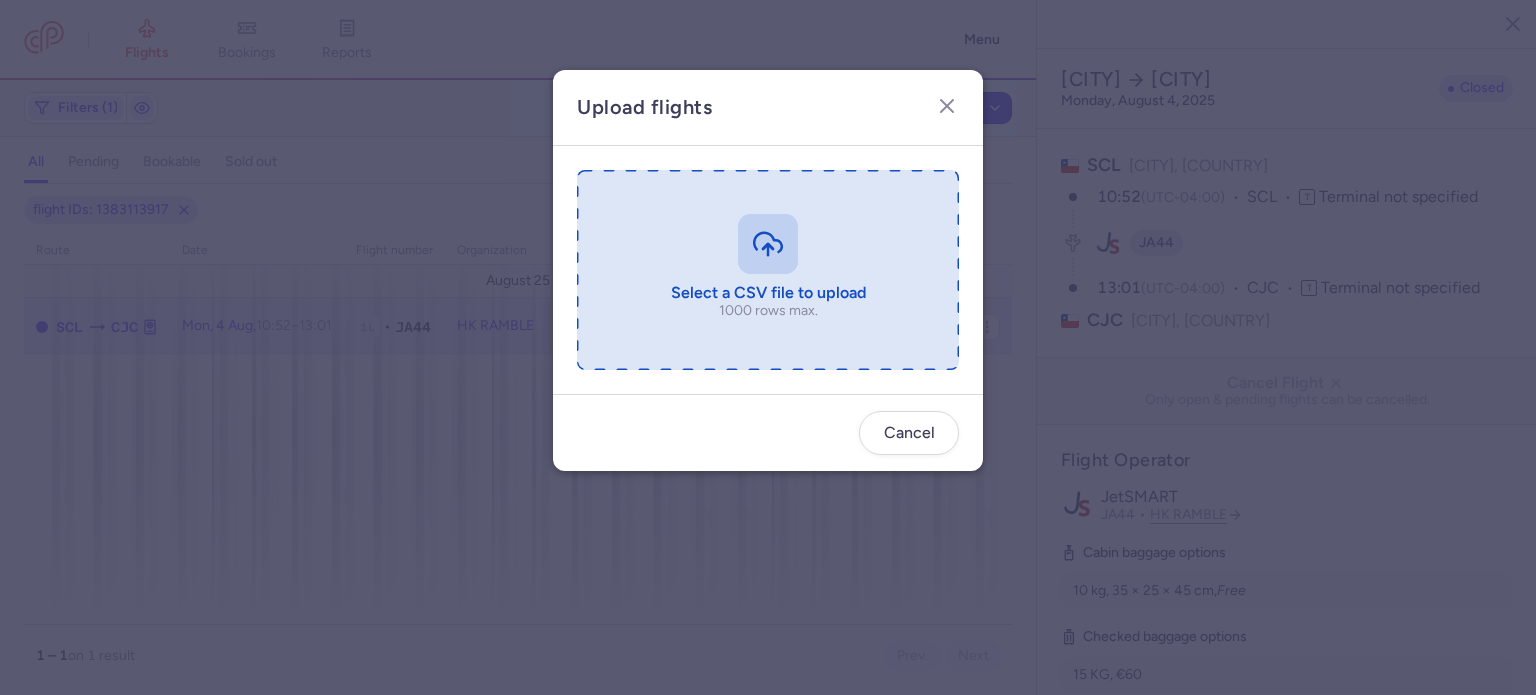 click at bounding box center (768, 270) 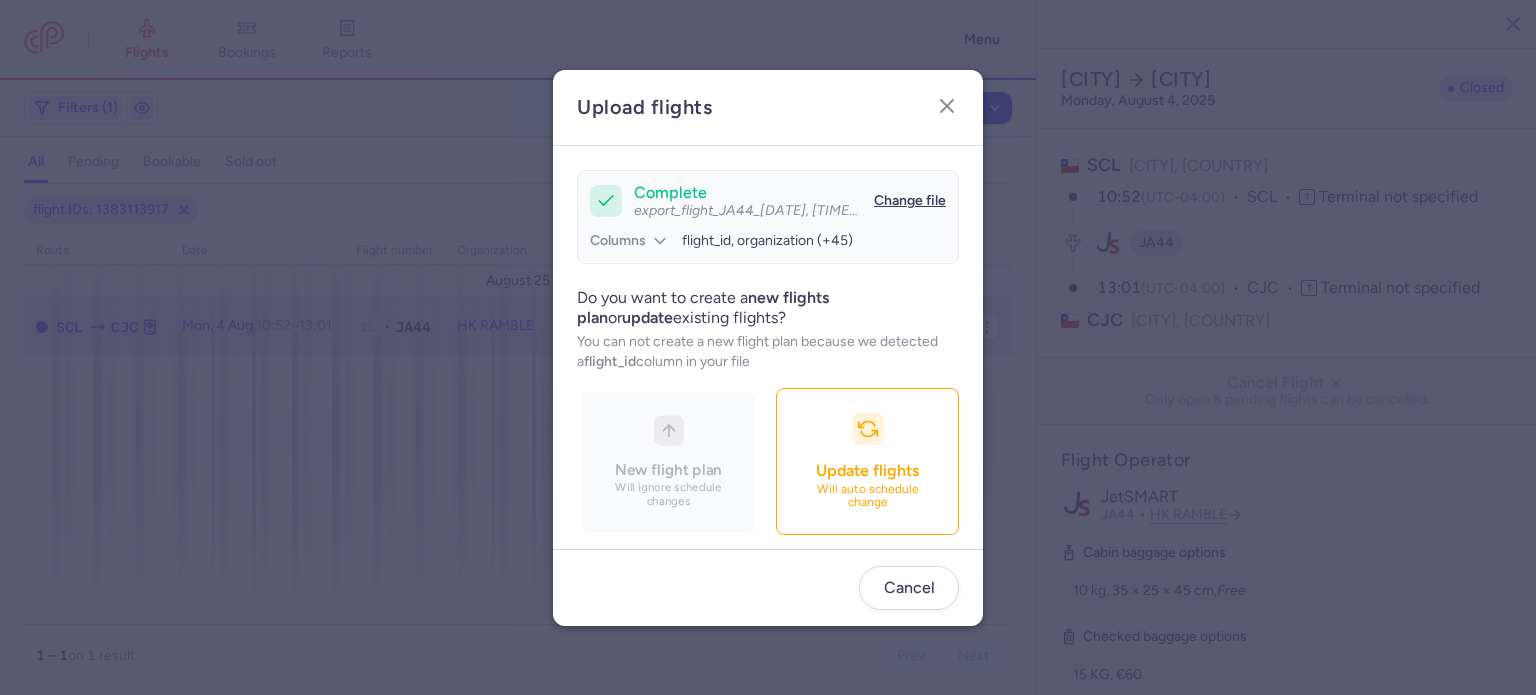 scroll, scrollTop: 172, scrollLeft: 0, axis: vertical 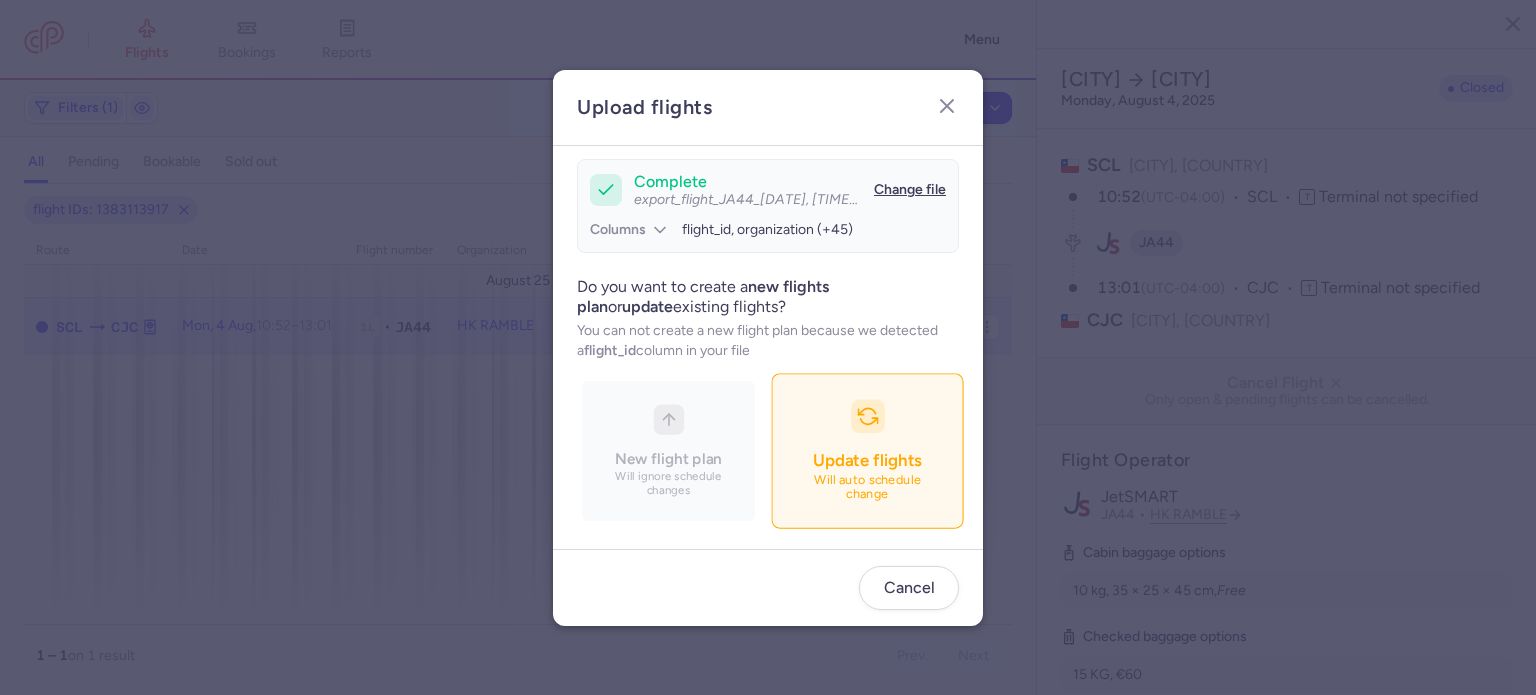 click at bounding box center (868, 416) 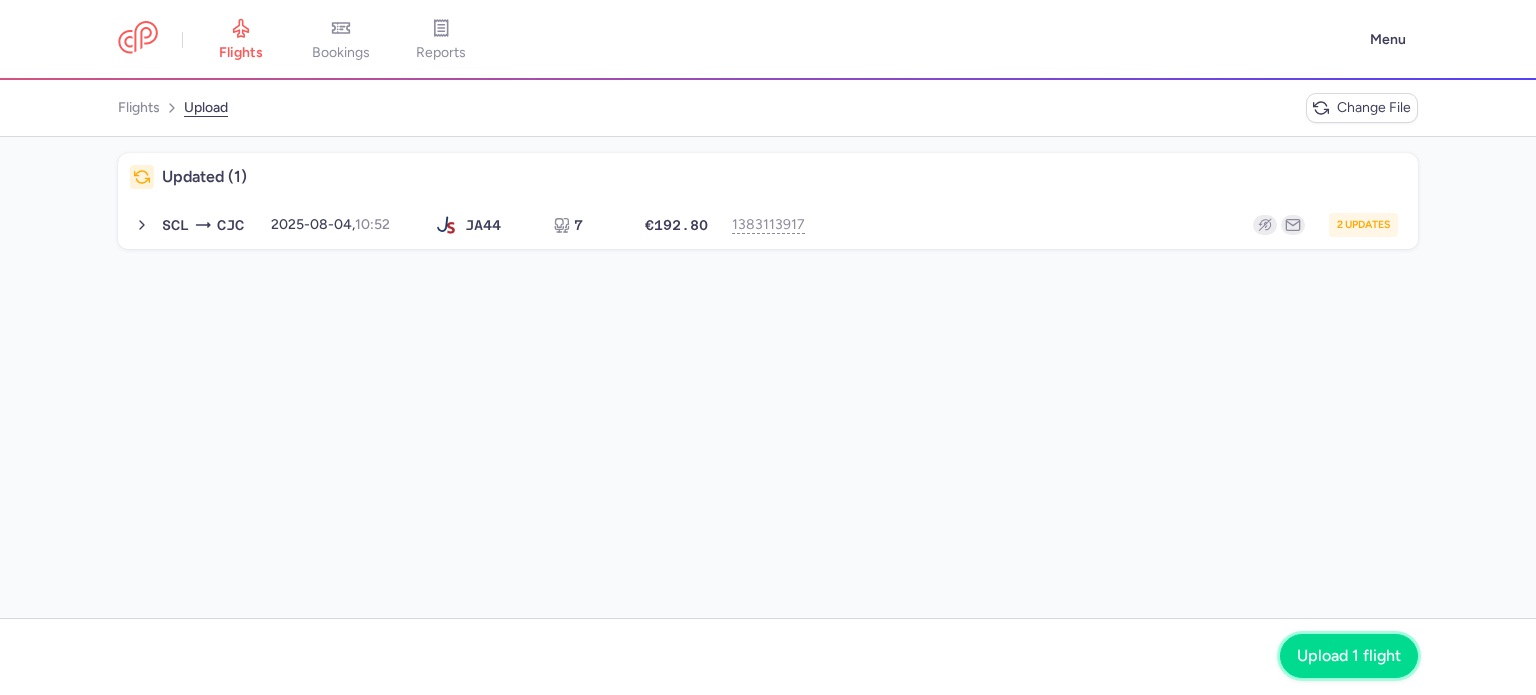 click on "Upload 1 flight" at bounding box center [1349, 656] 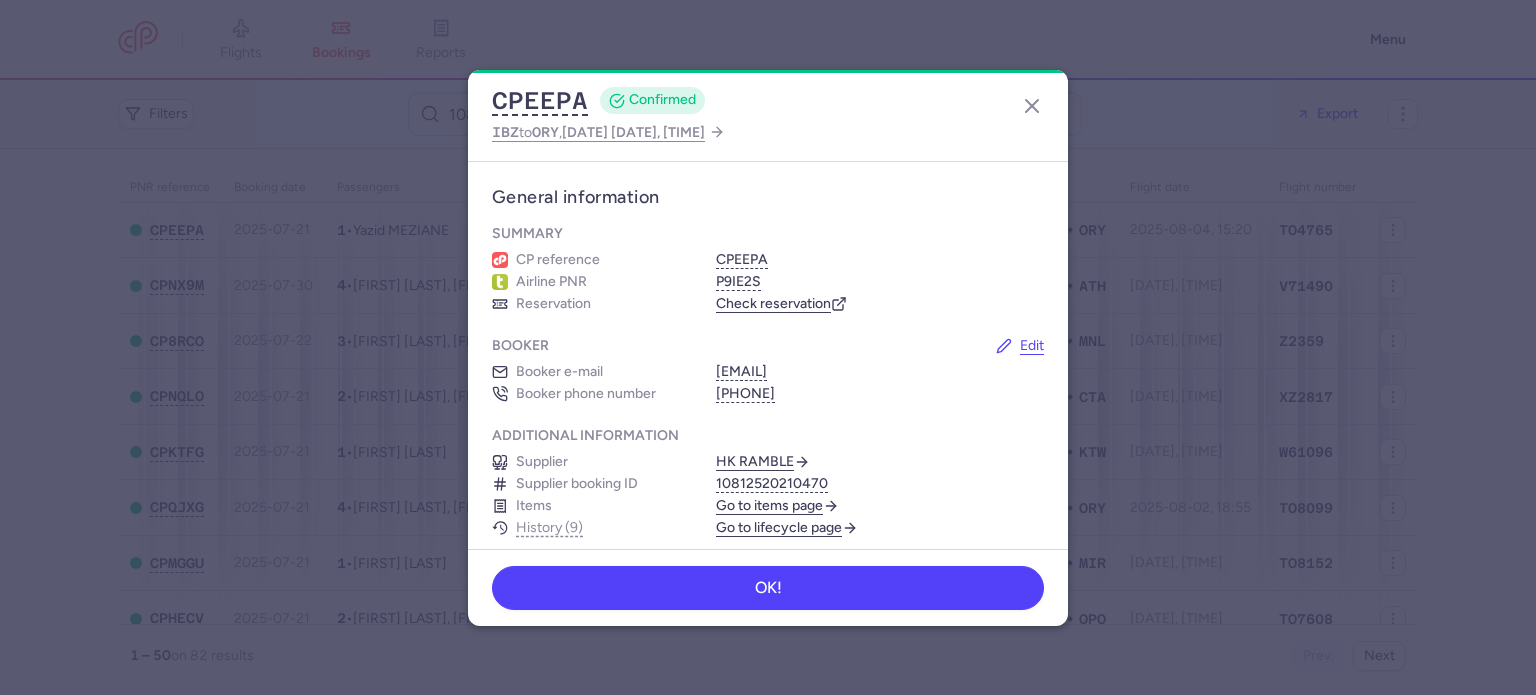 scroll, scrollTop: 0, scrollLeft: 0, axis: both 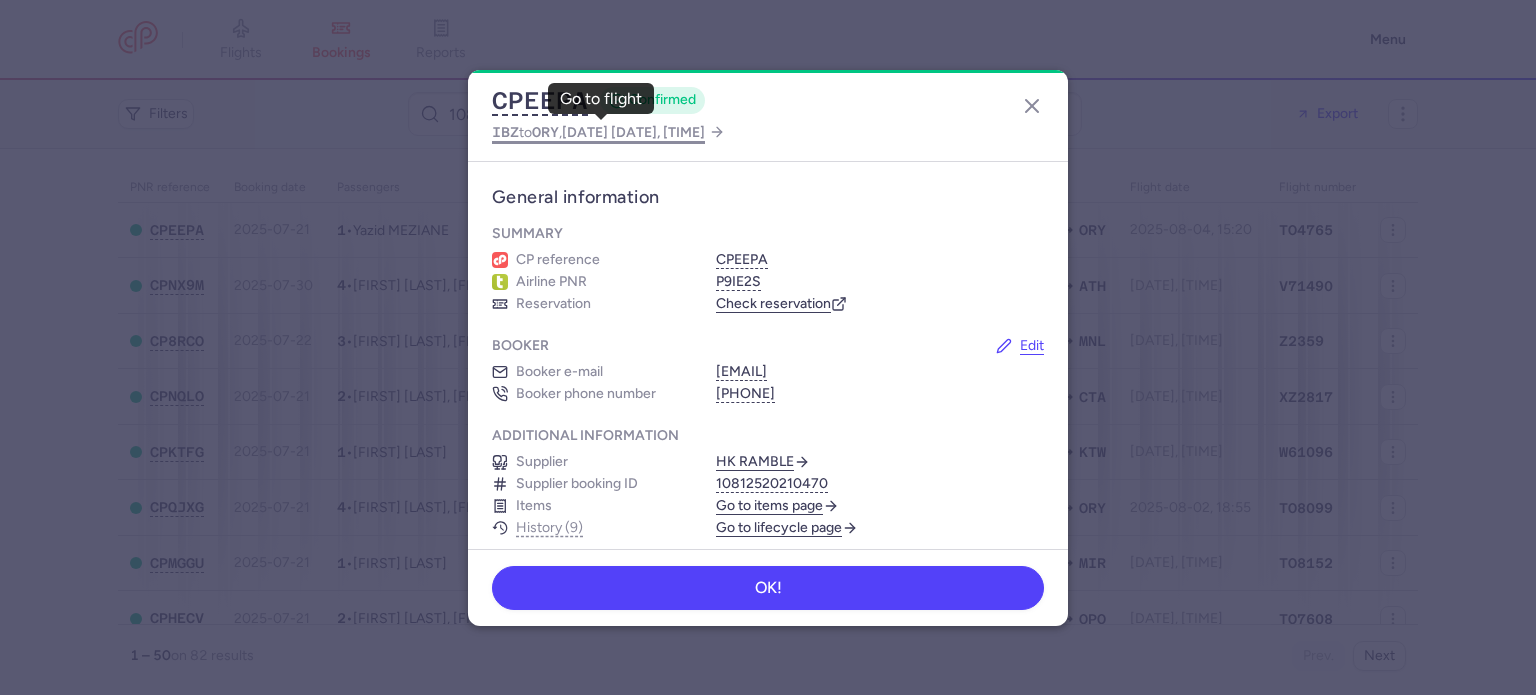 click on "ORY" at bounding box center (545, 132) 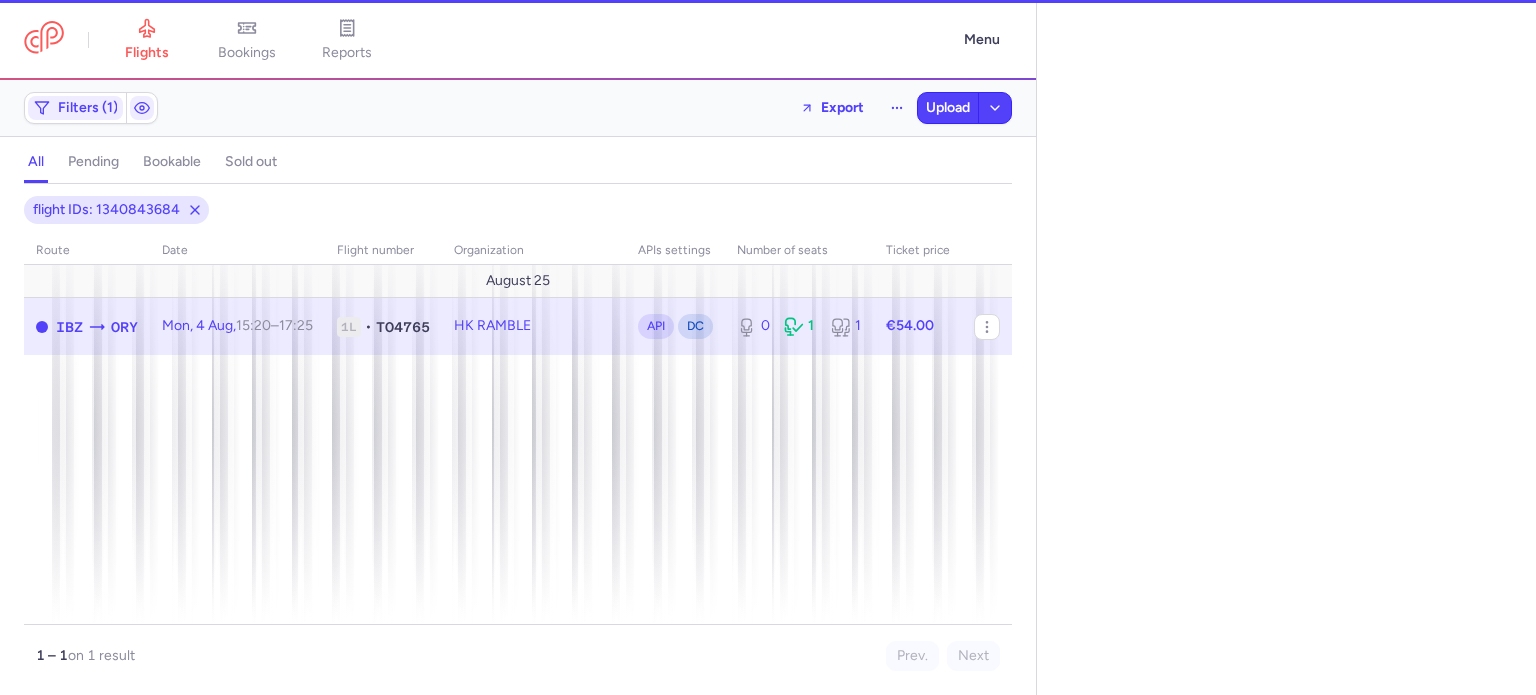 select on "days" 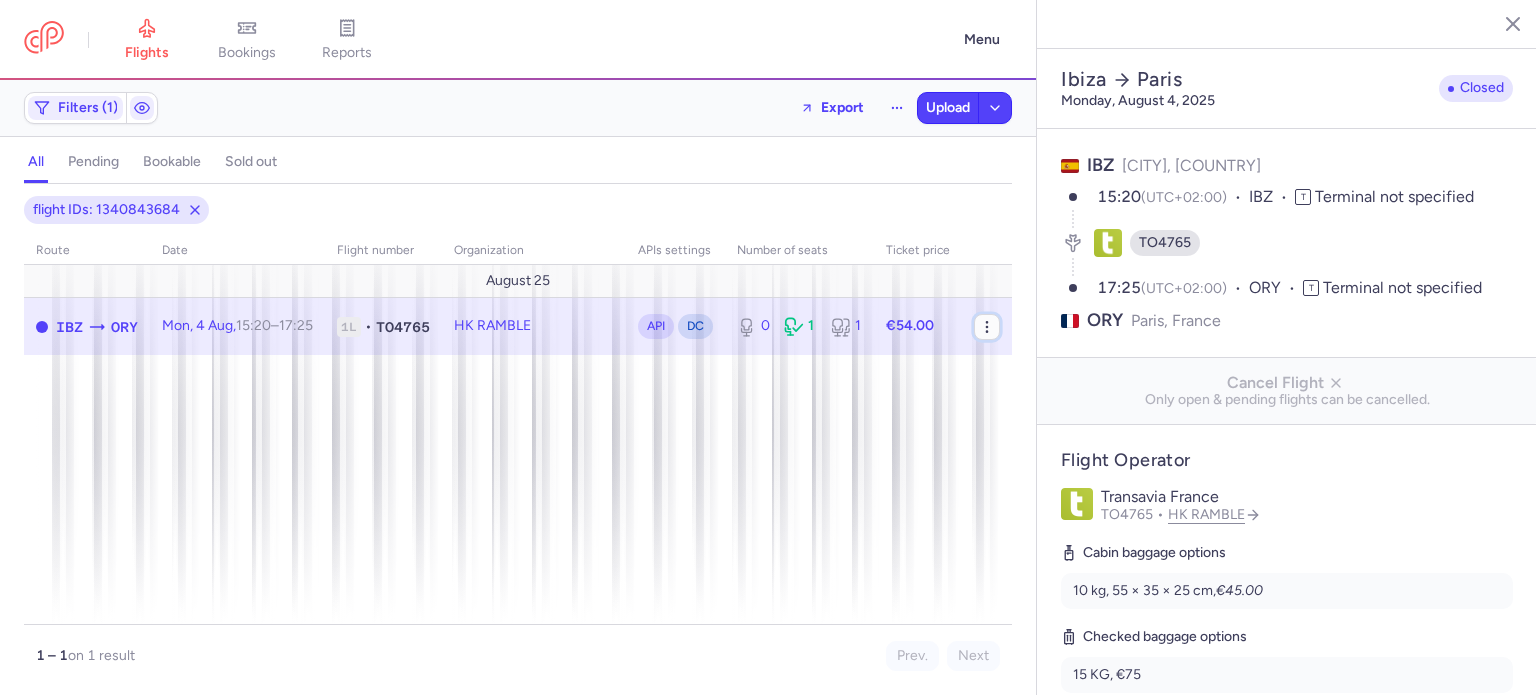 click 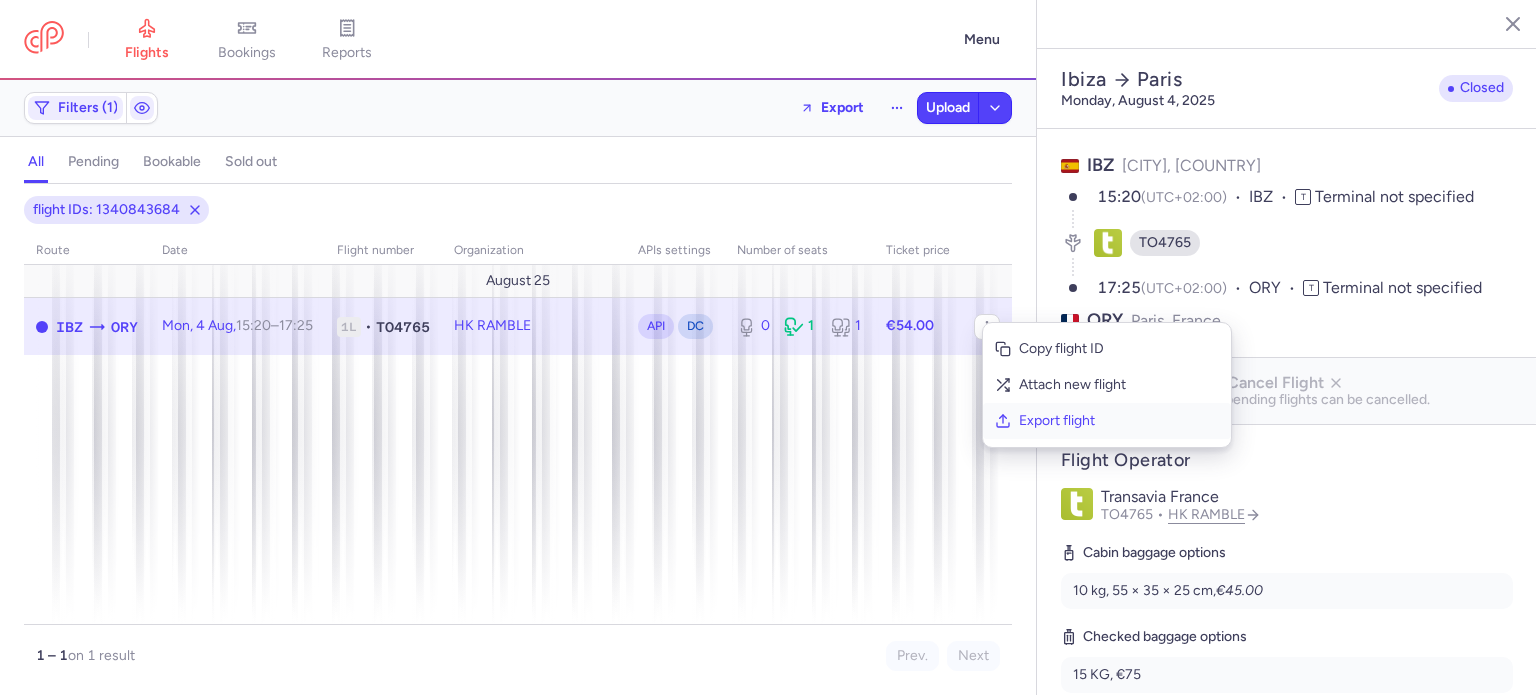 click on "Export flight" at bounding box center [1119, 421] 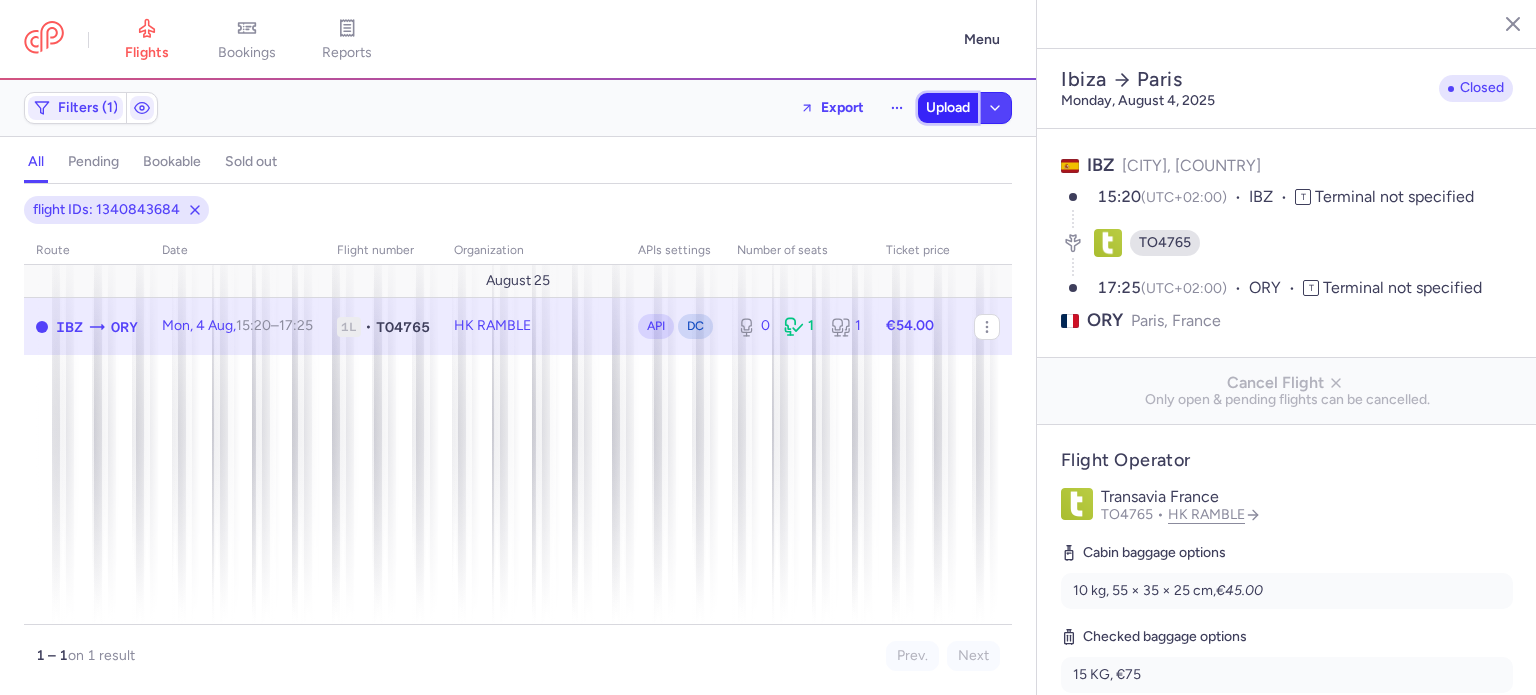 click on "Upload" at bounding box center (948, 108) 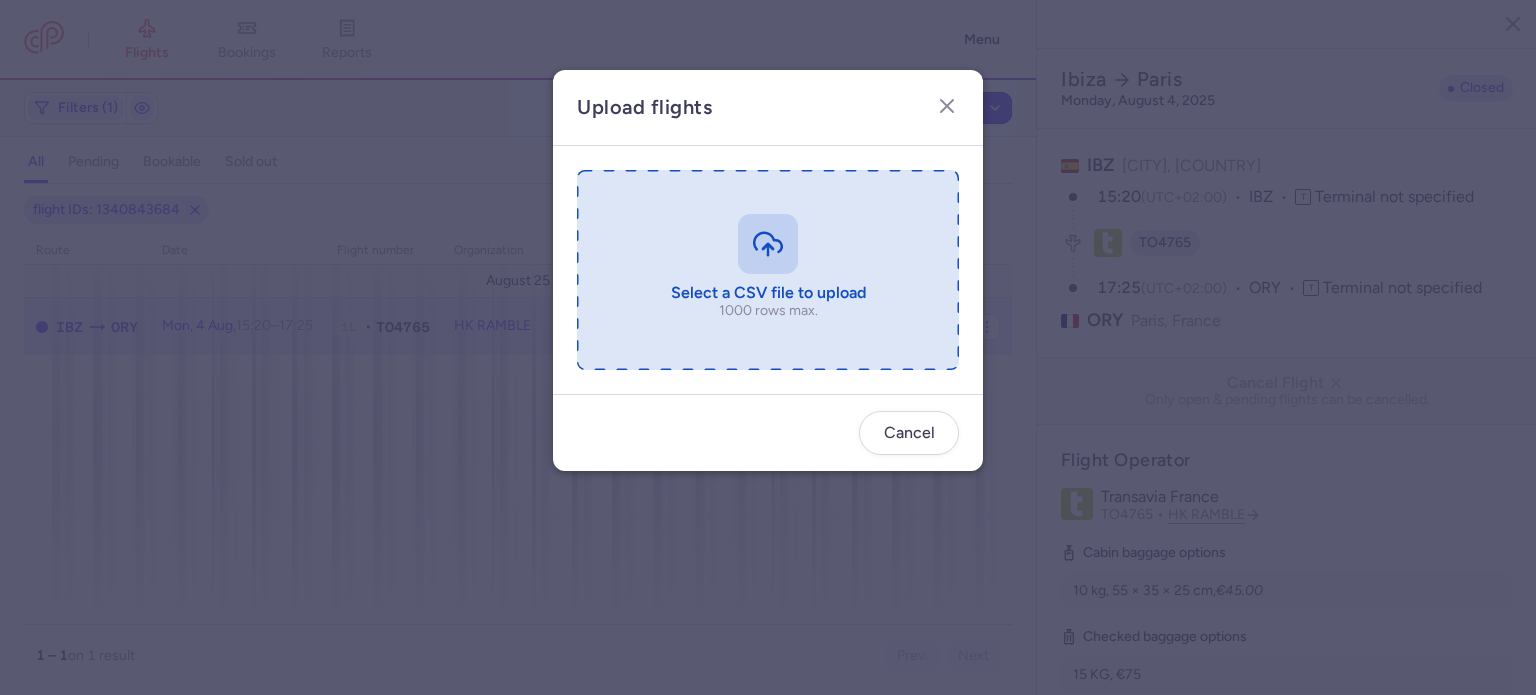 click at bounding box center [768, 270] 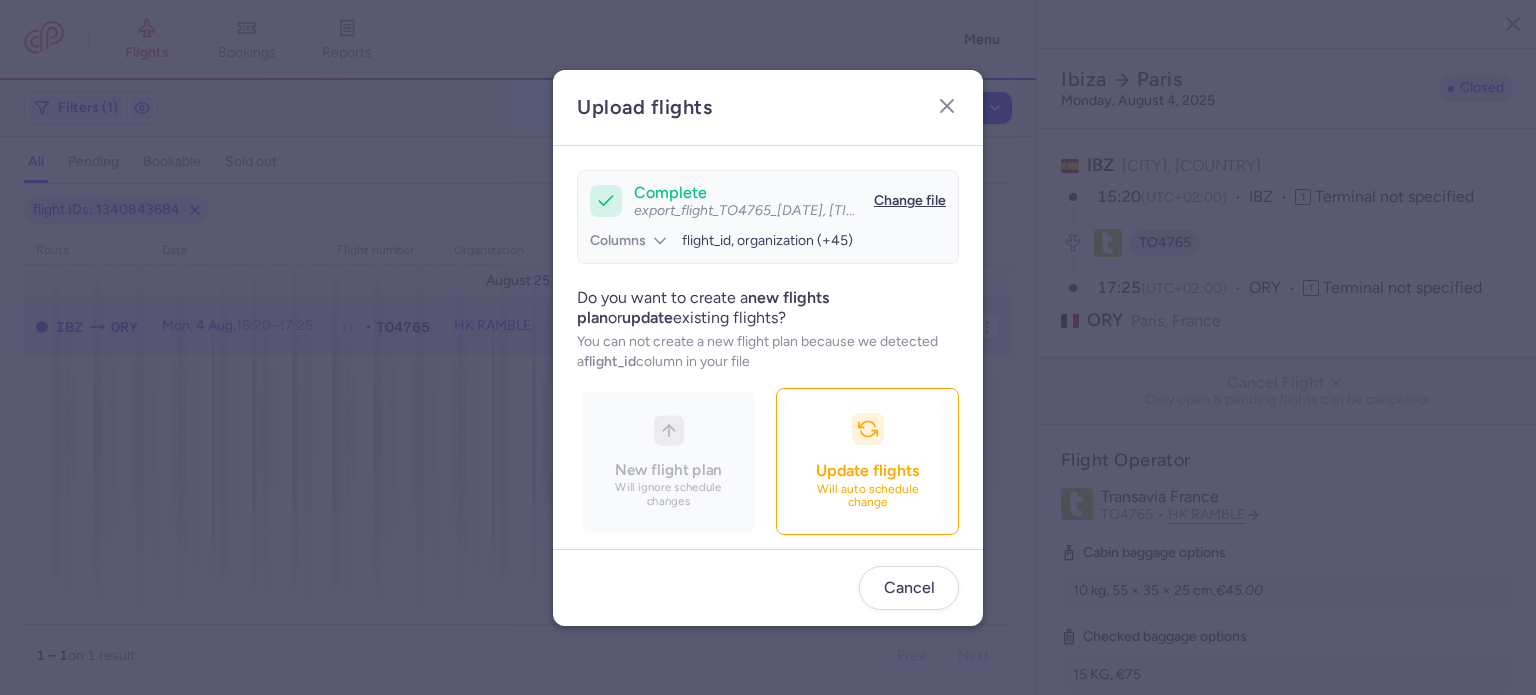 scroll, scrollTop: 172, scrollLeft: 0, axis: vertical 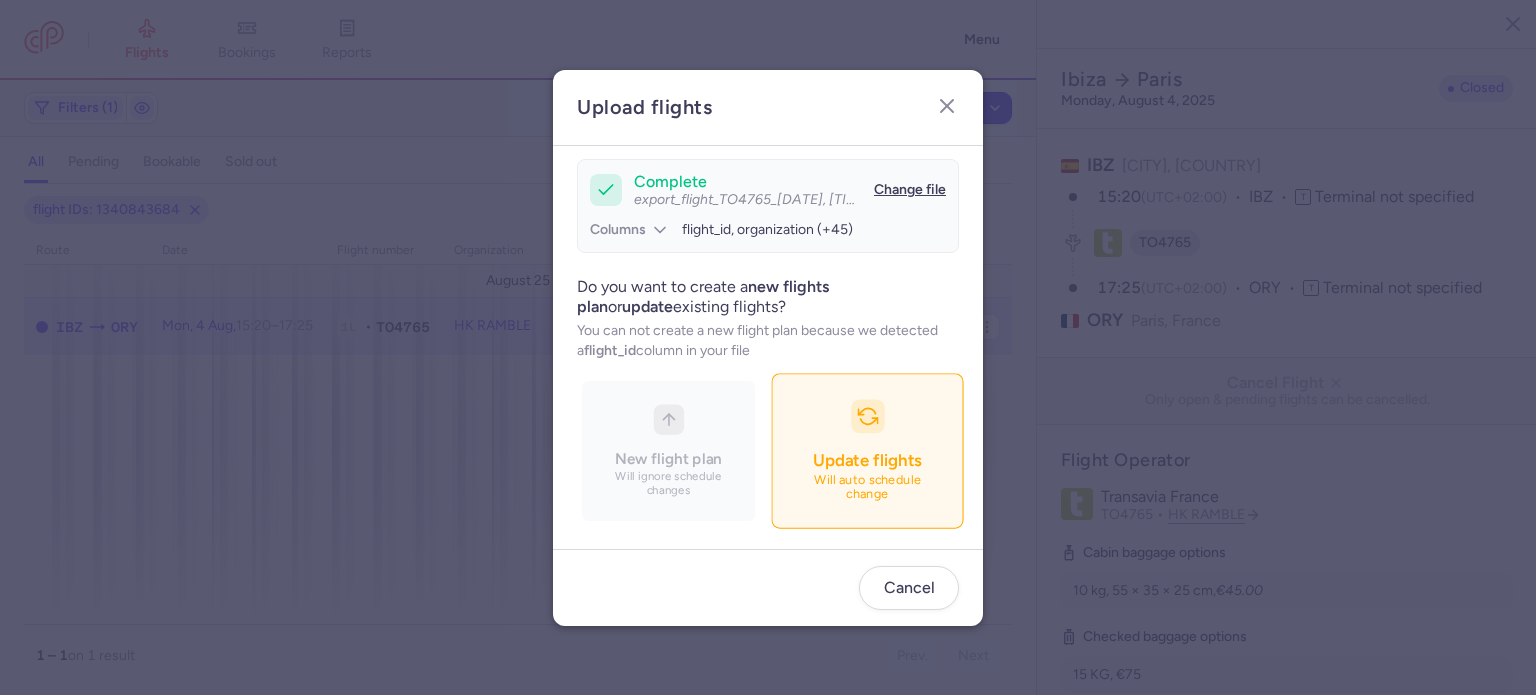 click on "Update flights" at bounding box center (867, 460) 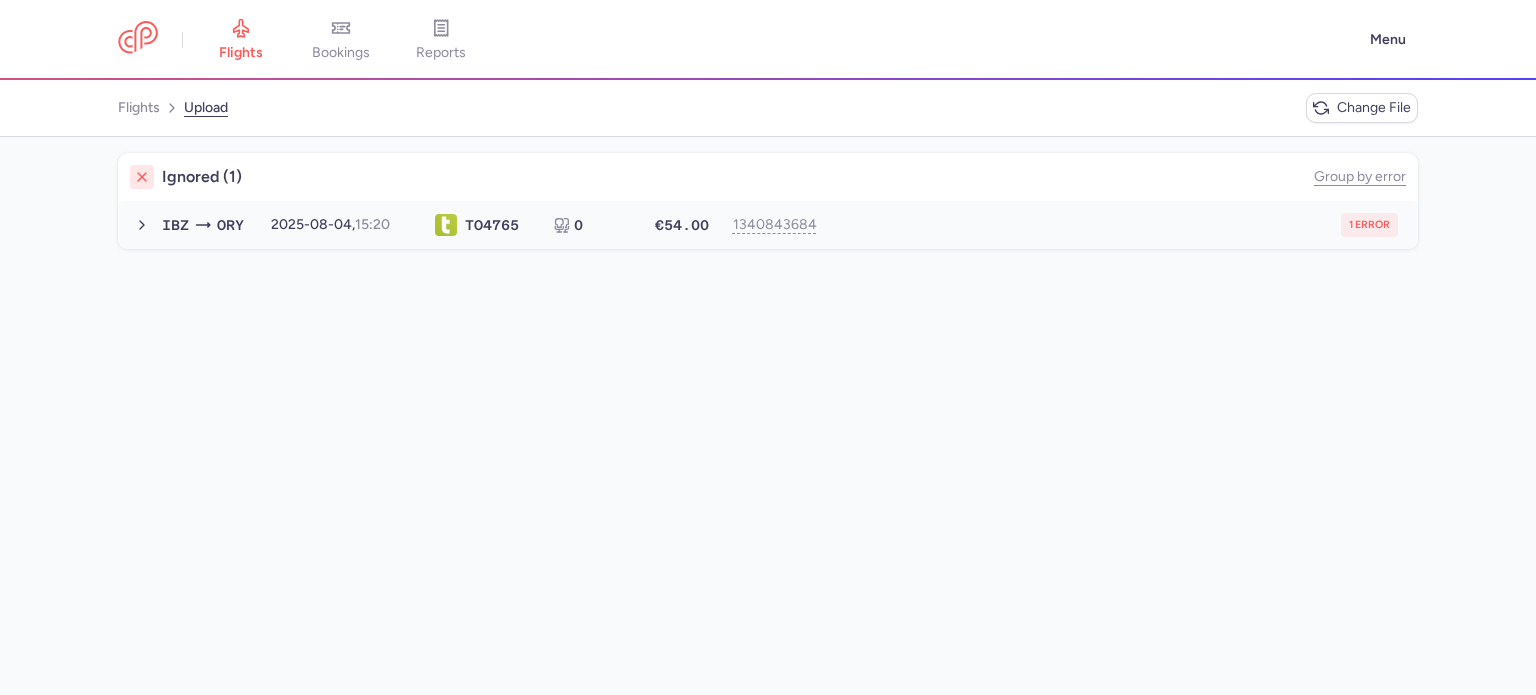click on "1 error" at bounding box center (1112, 225) 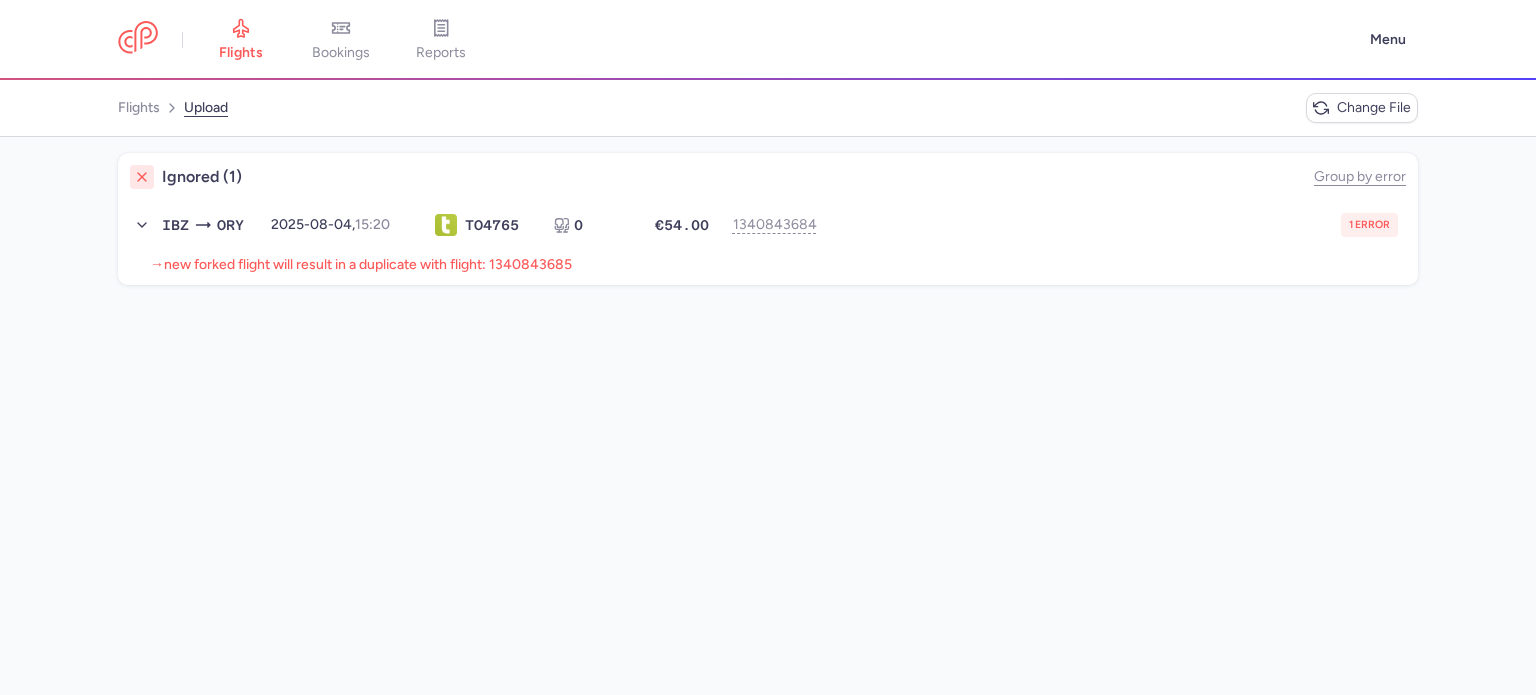 click on "new forked flight will result in a duplicate with flight: 1340843685" at bounding box center (368, 264) 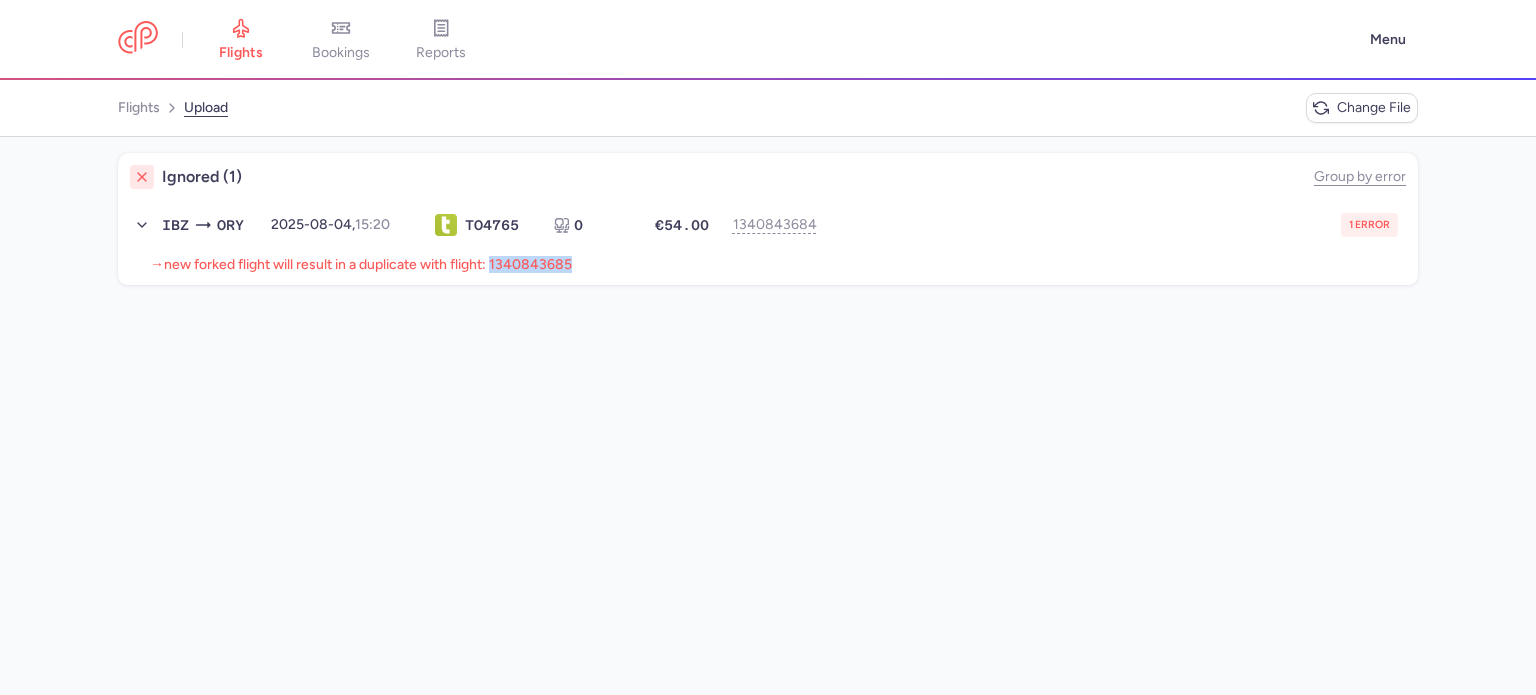 click on "new forked flight will result in a duplicate with flight: 1340843685" at bounding box center [368, 264] 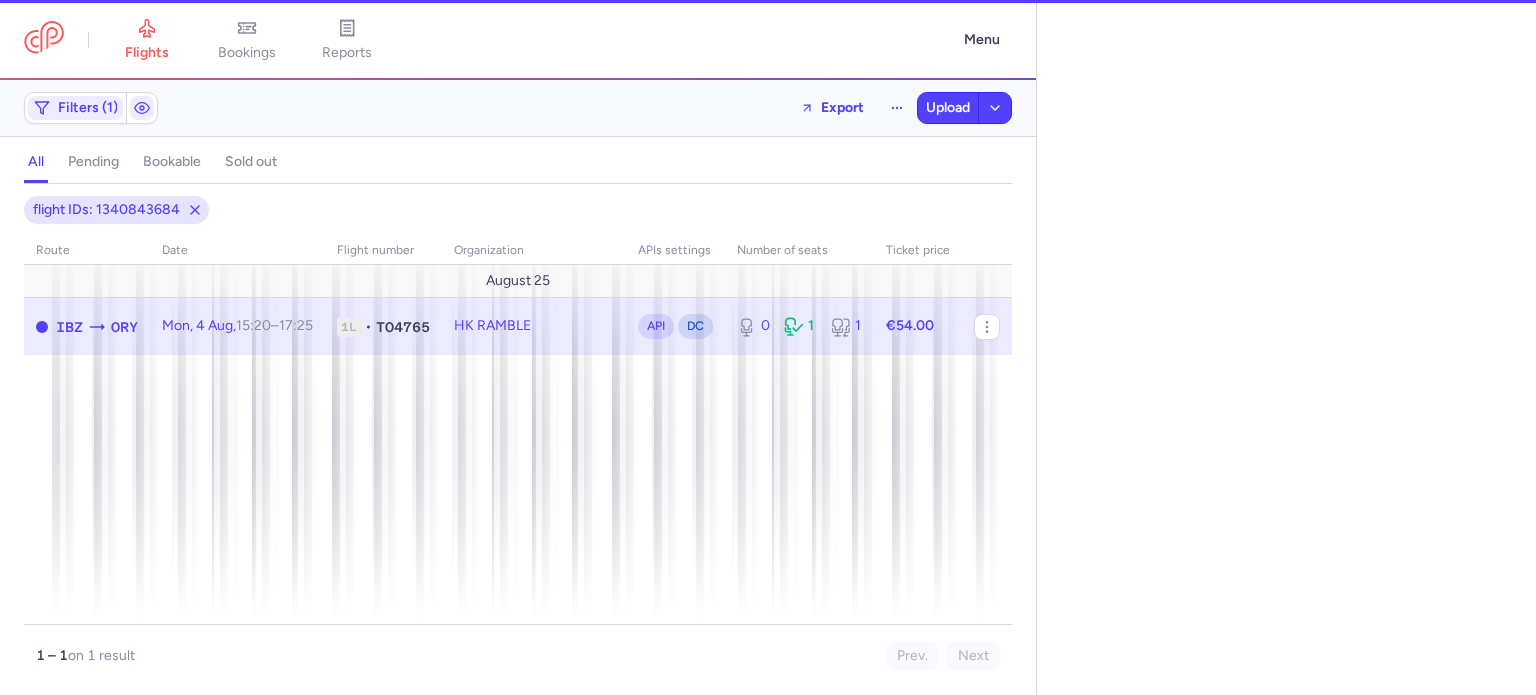 select on "days" 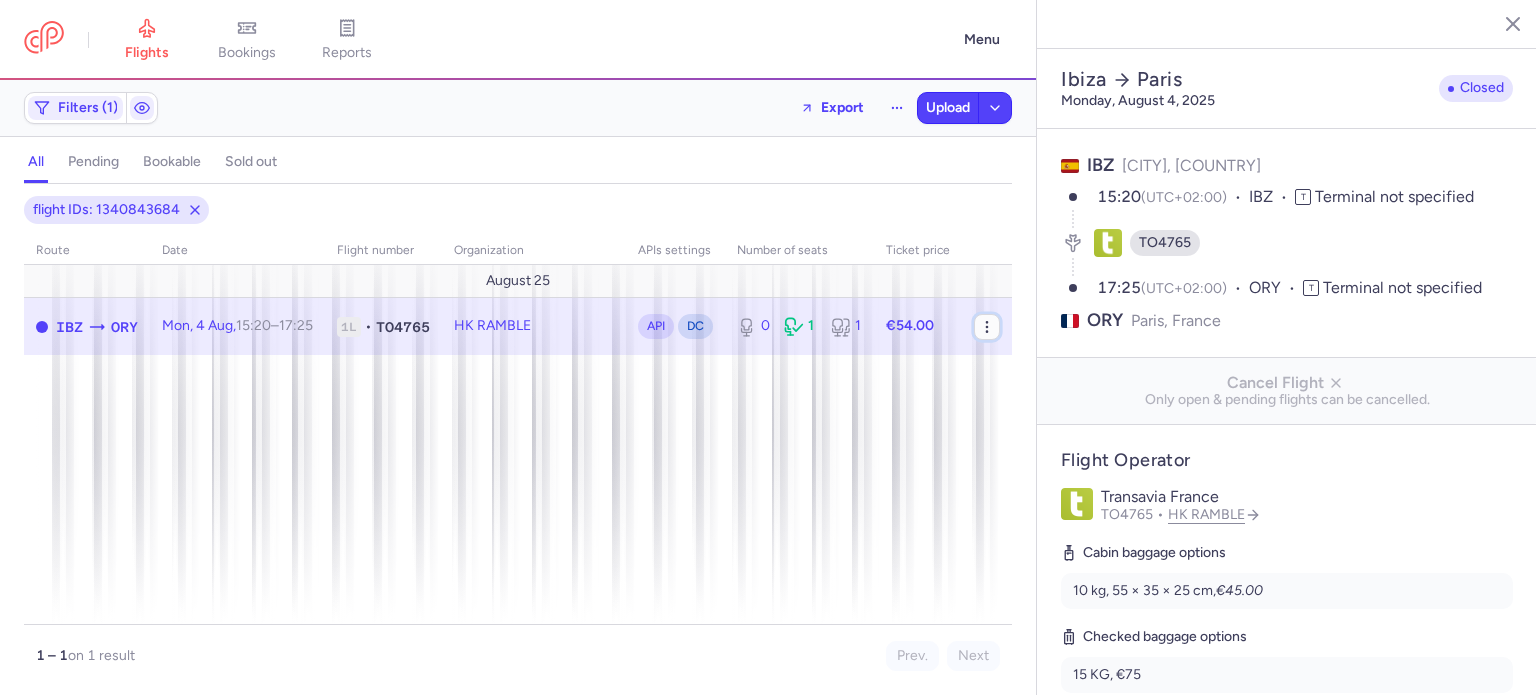 click 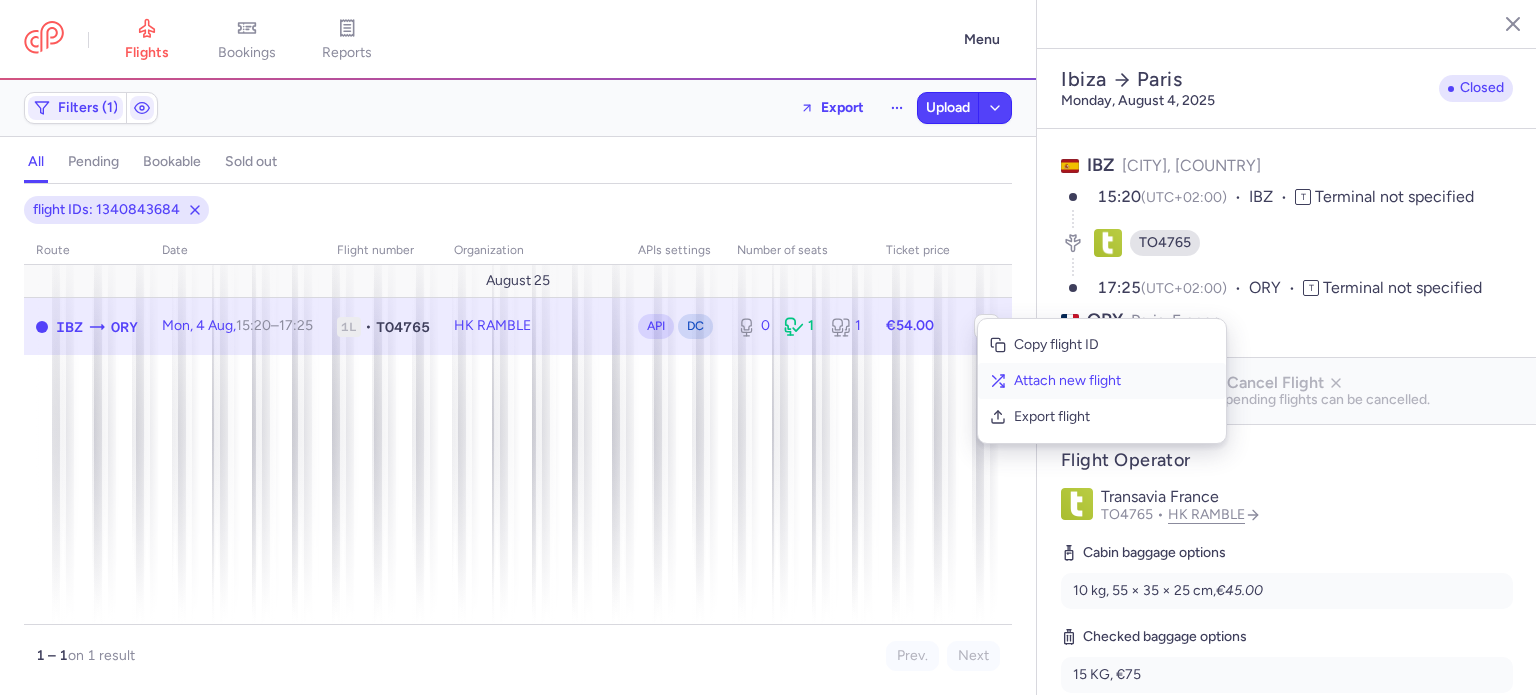 click on "Attach new flight" at bounding box center [1114, 381] 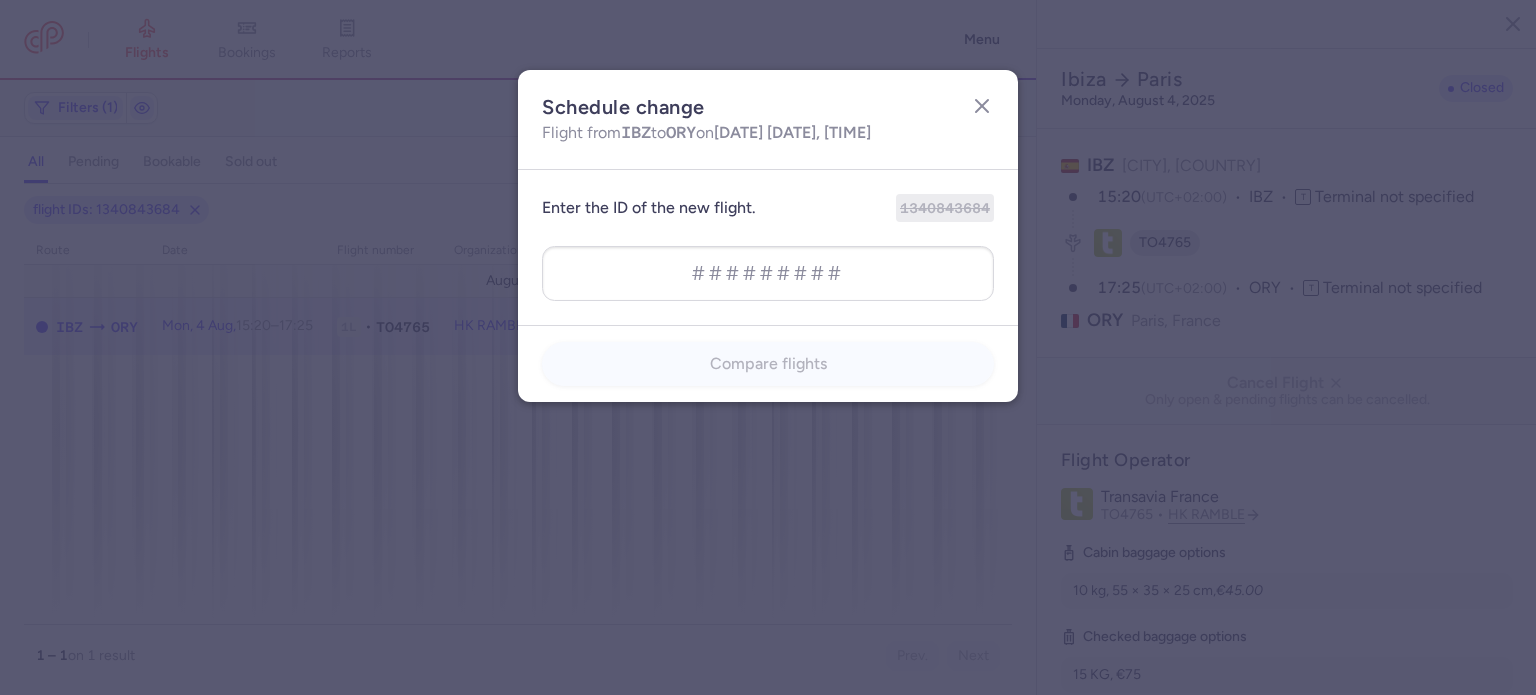 type on "1340843685" 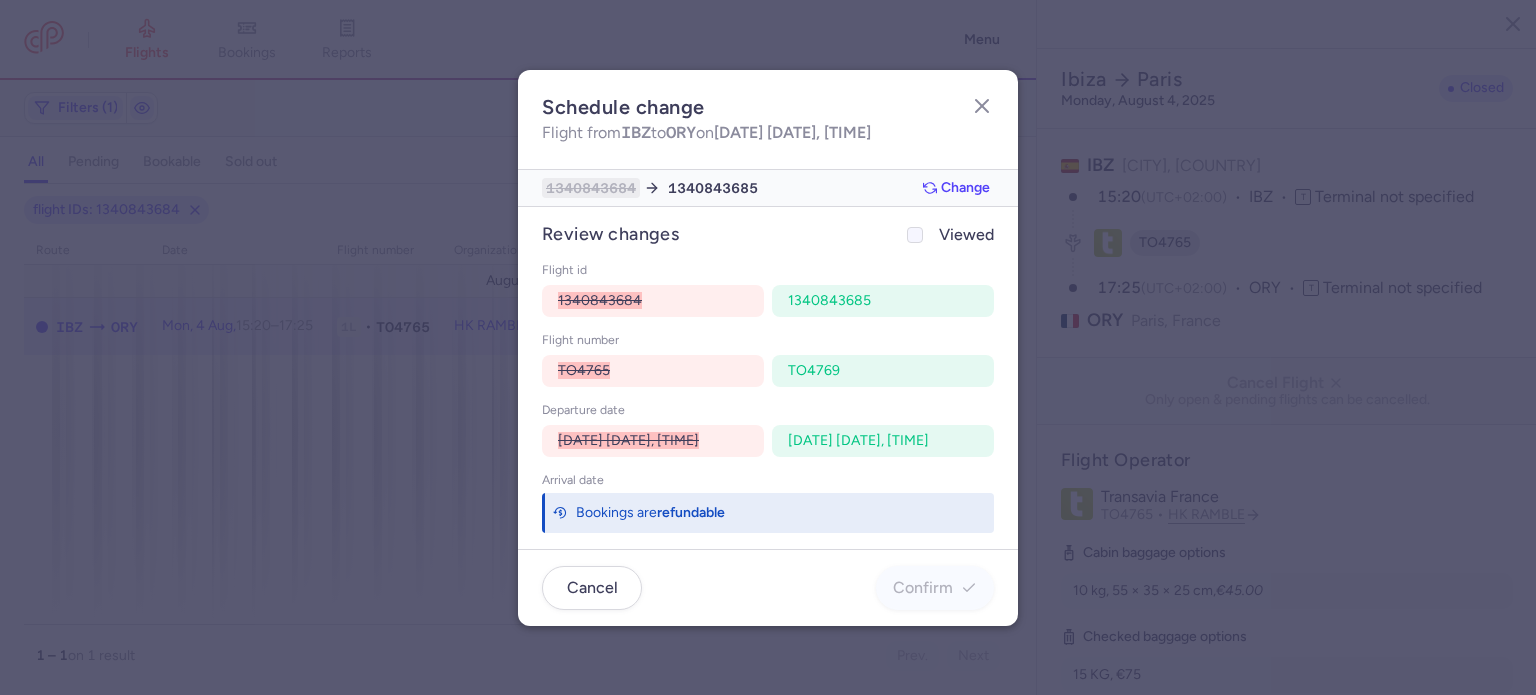 click at bounding box center [915, 235] 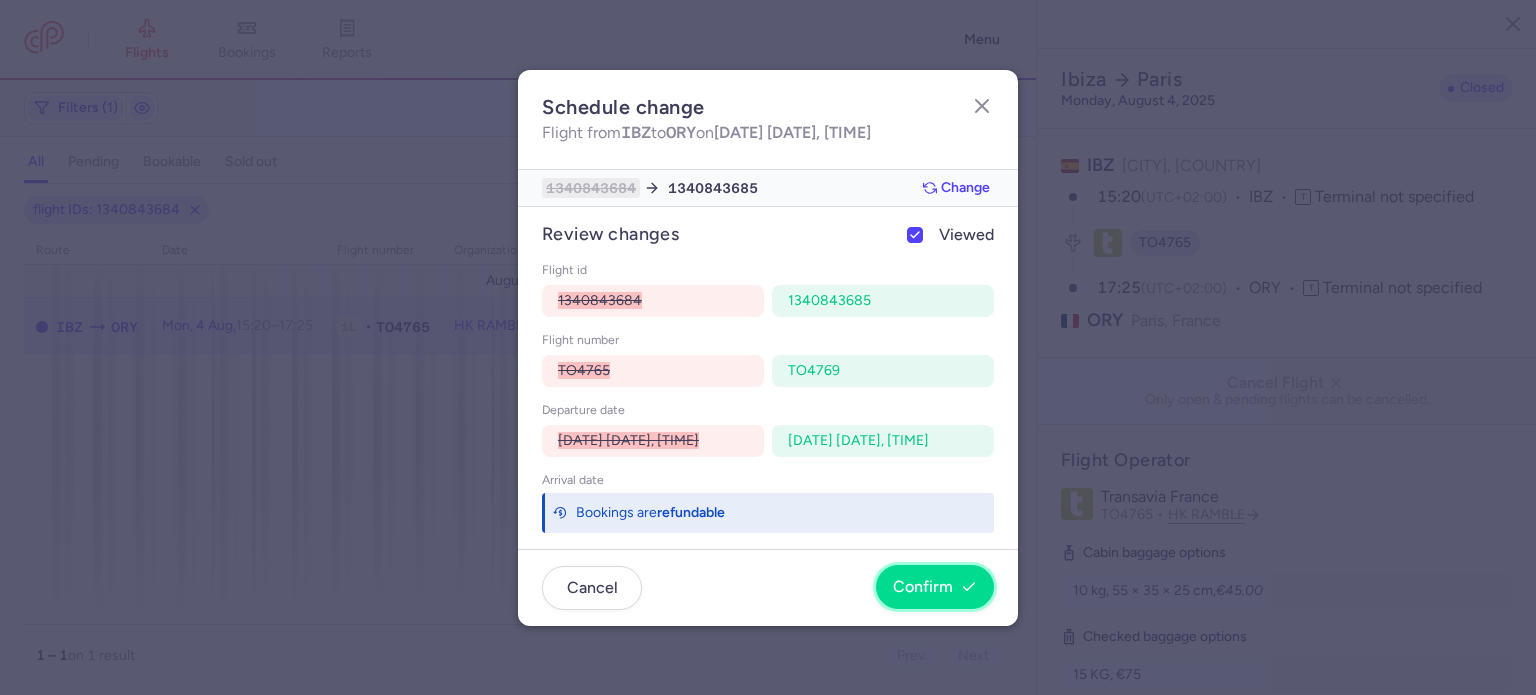 click on "Confirm" at bounding box center [935, 587] 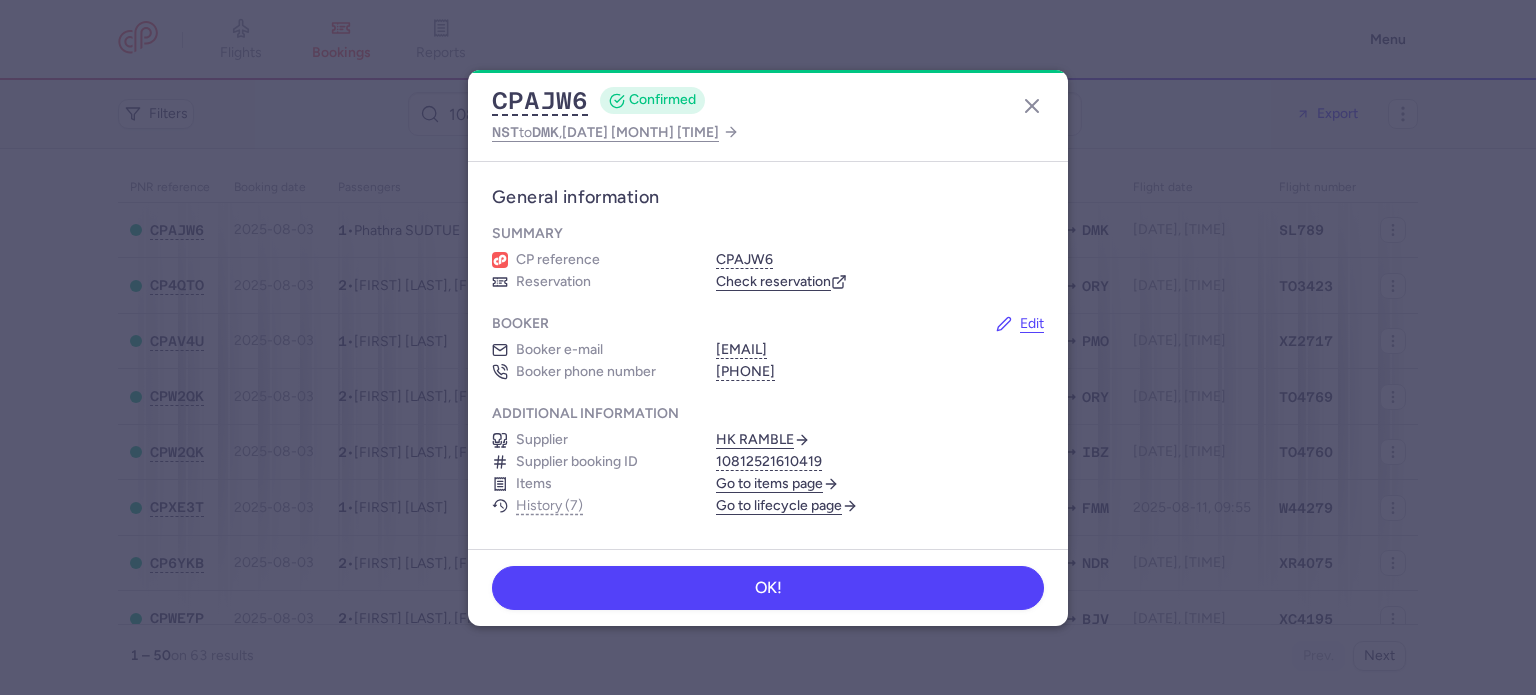 scroll, scrollTop: 0, scrollLeft: 0, axis: both 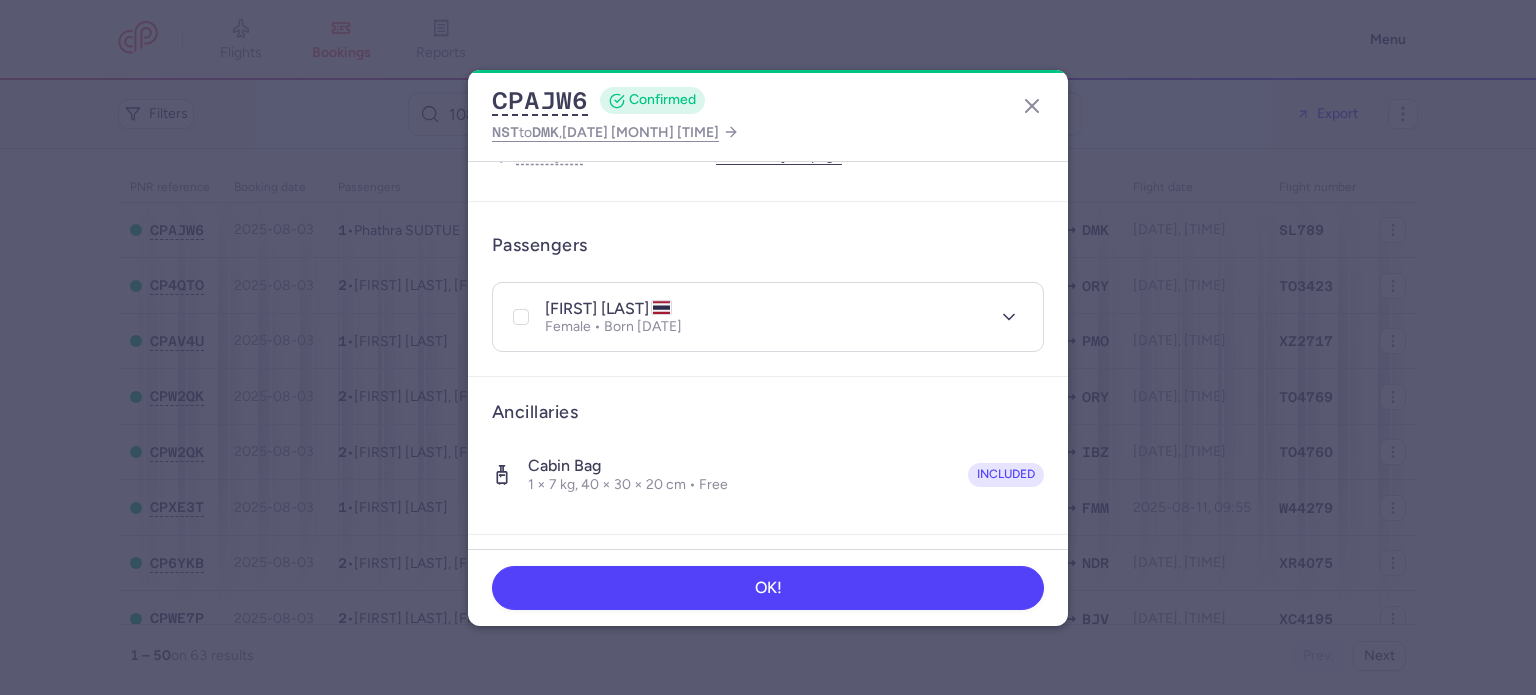 click on "[FIRST] [LAST]  Female • Born [DATE]" at bounding box center [768, 317] 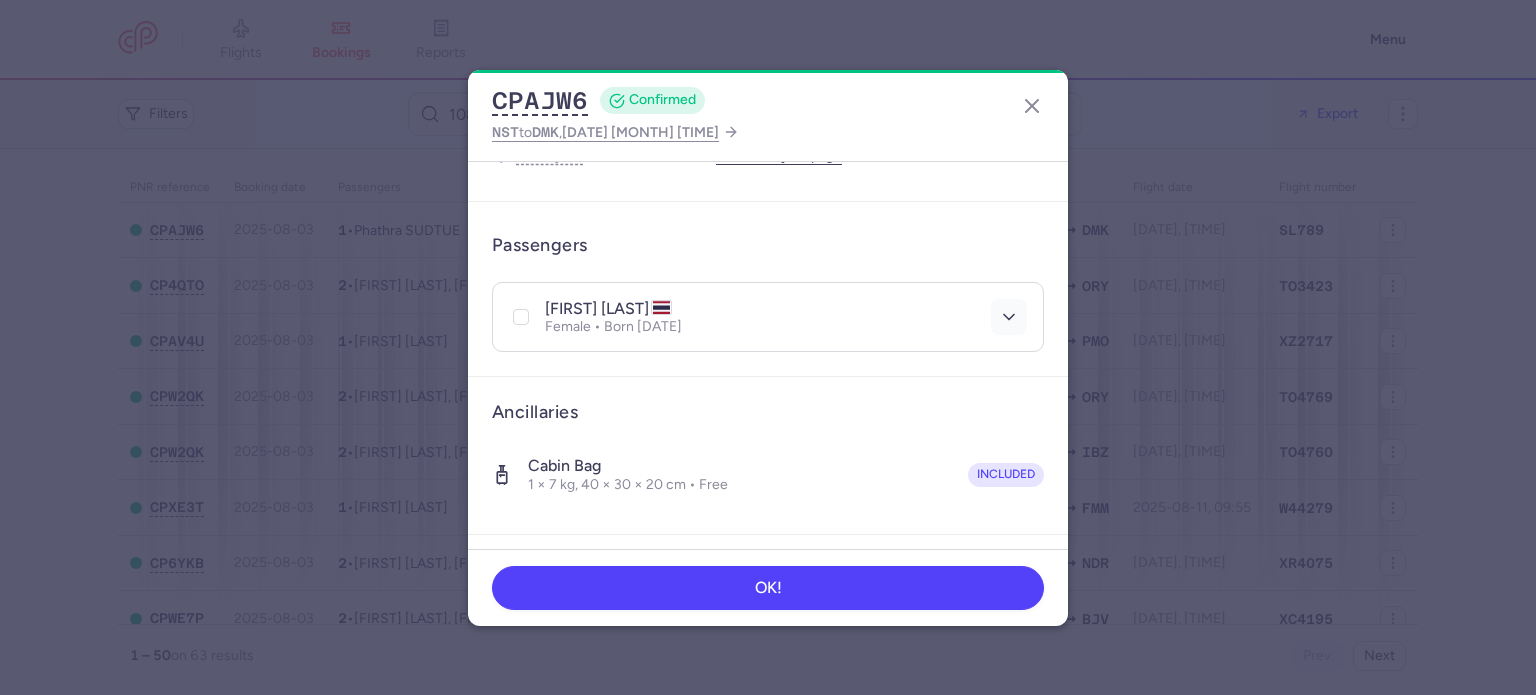 click 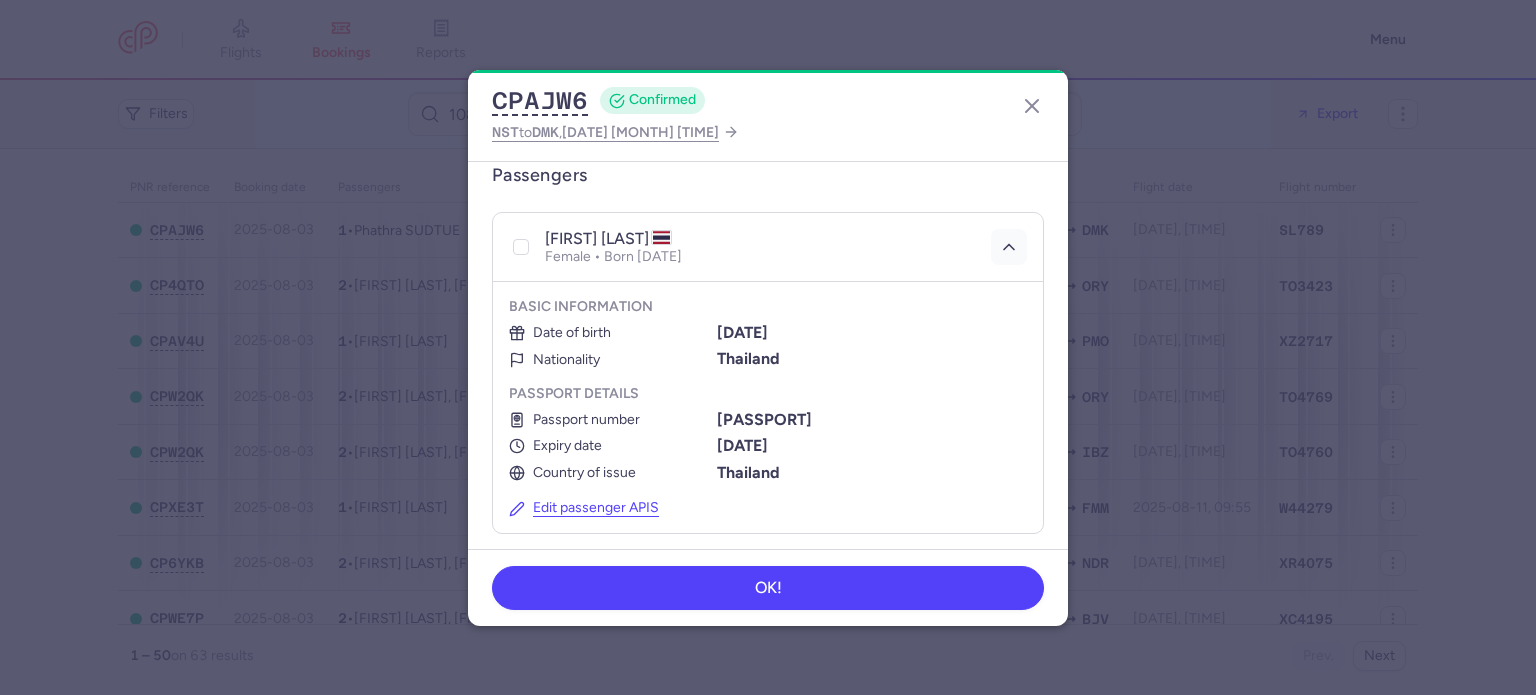 scroll, scrollTop: 422, scrollLeft: 0, axis: vertical 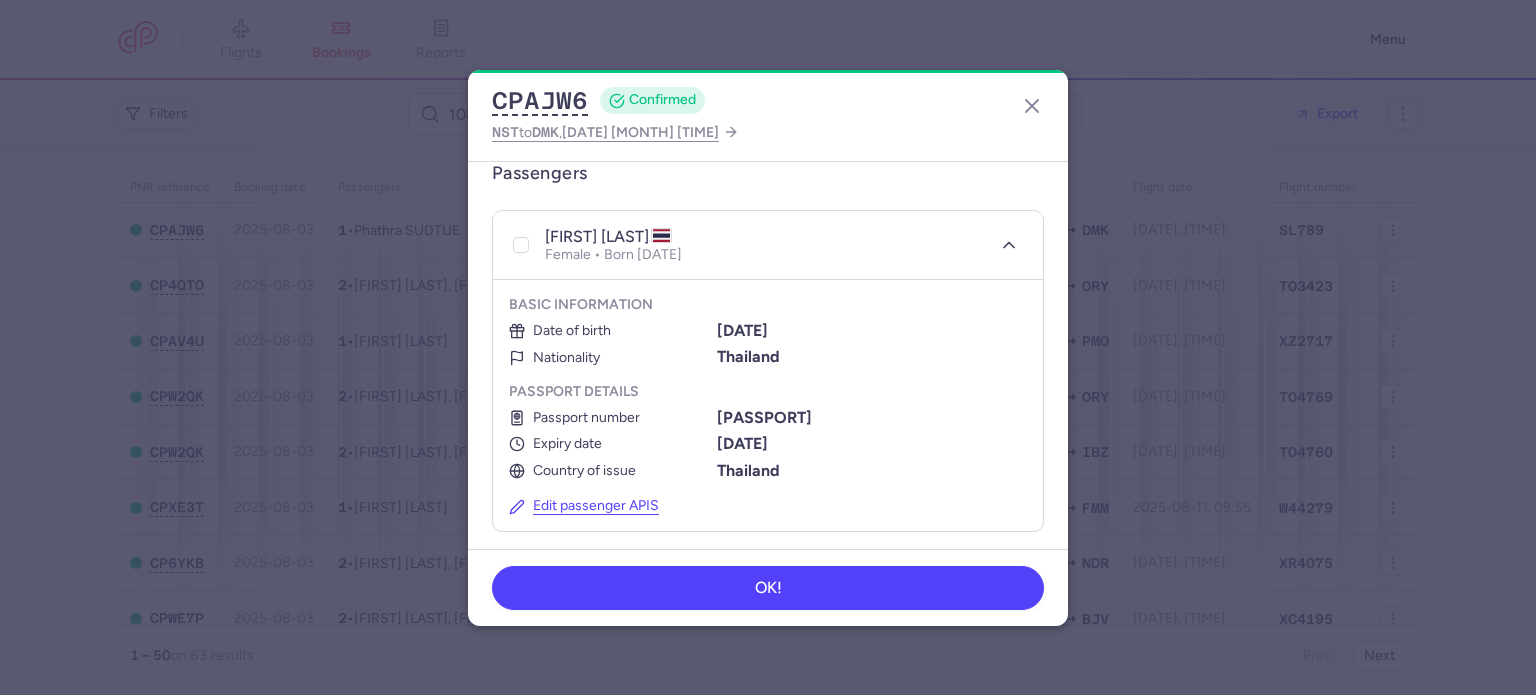 click on "Thailand" at bounding box center (748, 356) 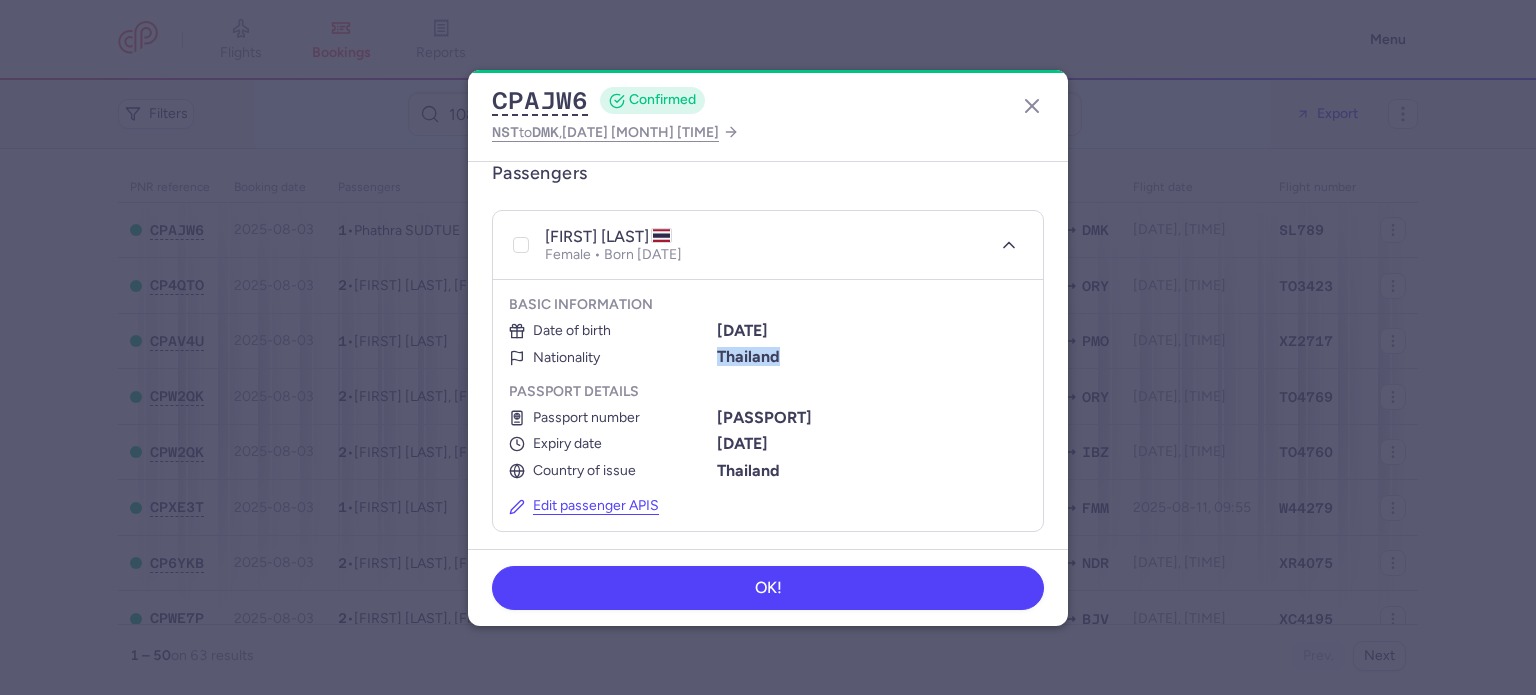 click on "Thailand" at bounding box center (748, 356) 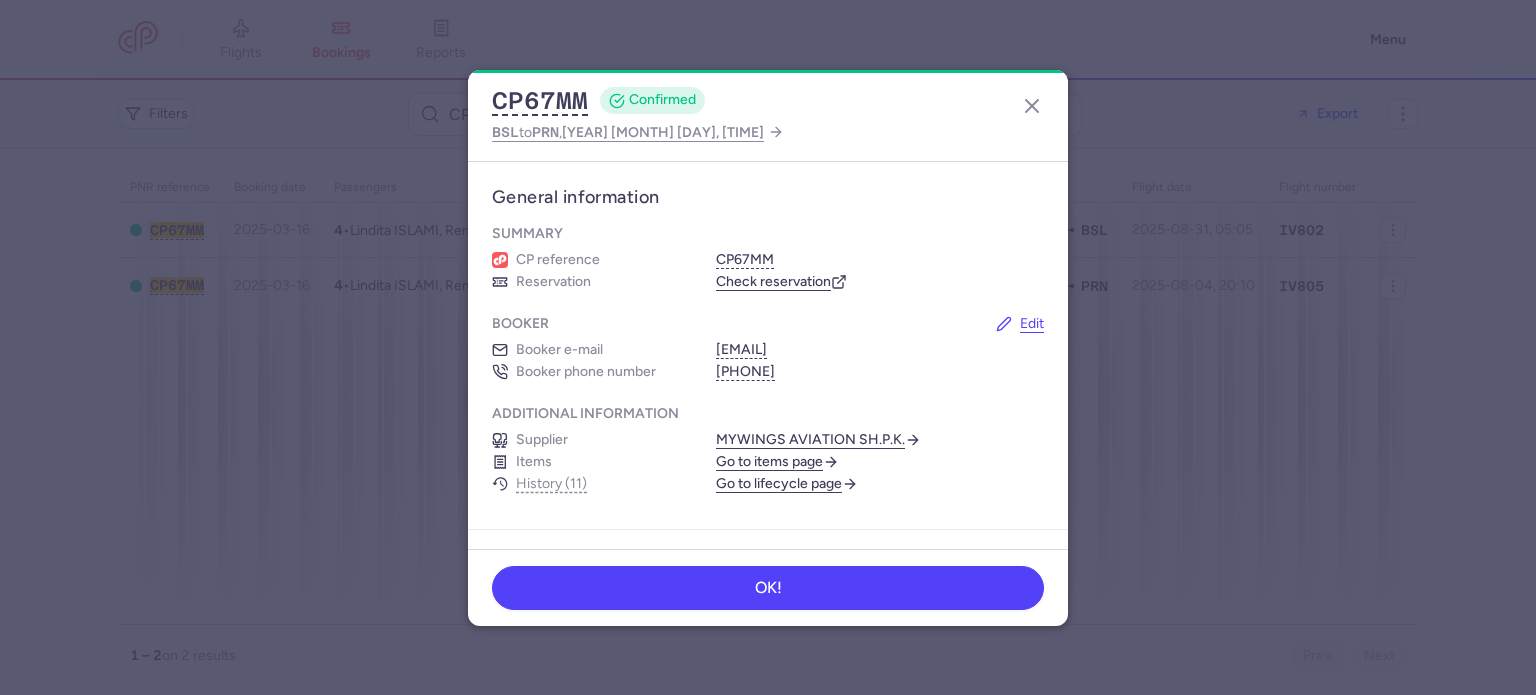 scroll, scrollTop: 0, scrollLeft: 0, axis: both 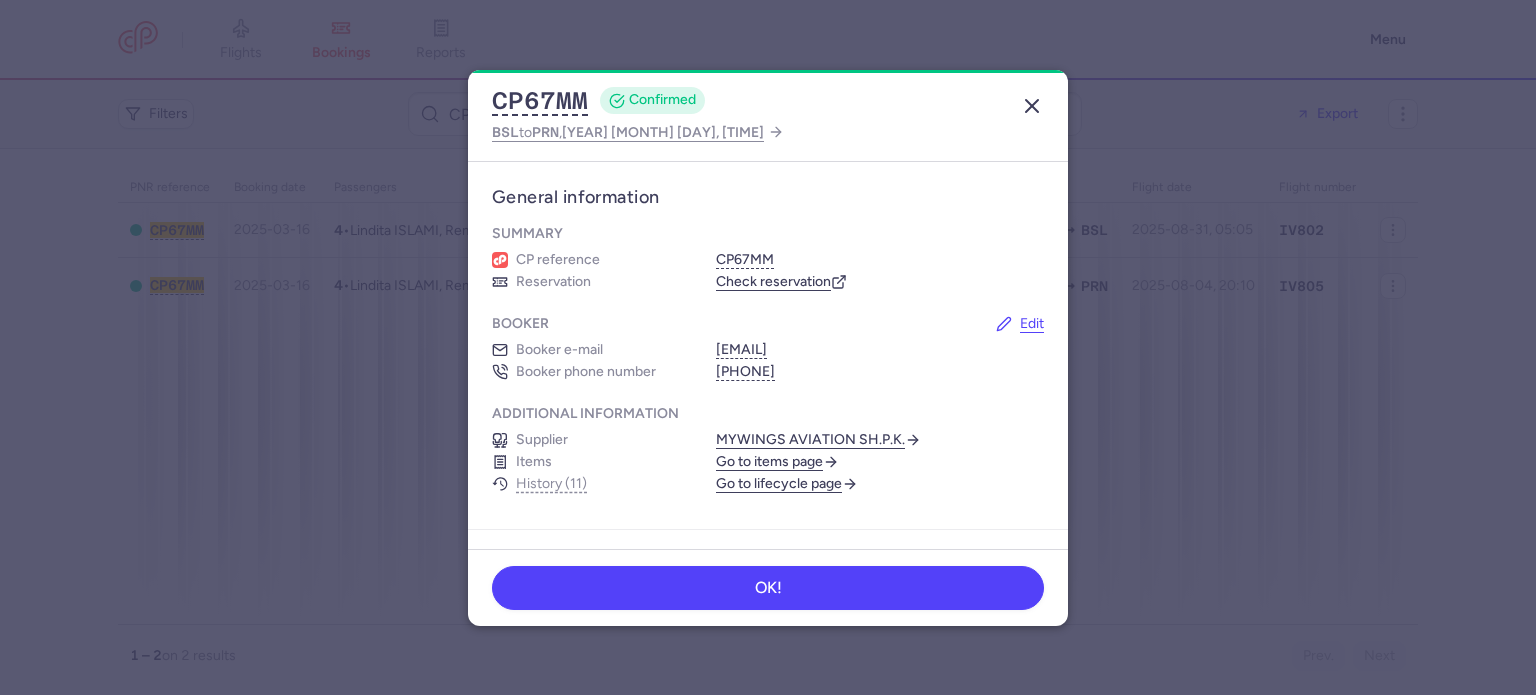 click 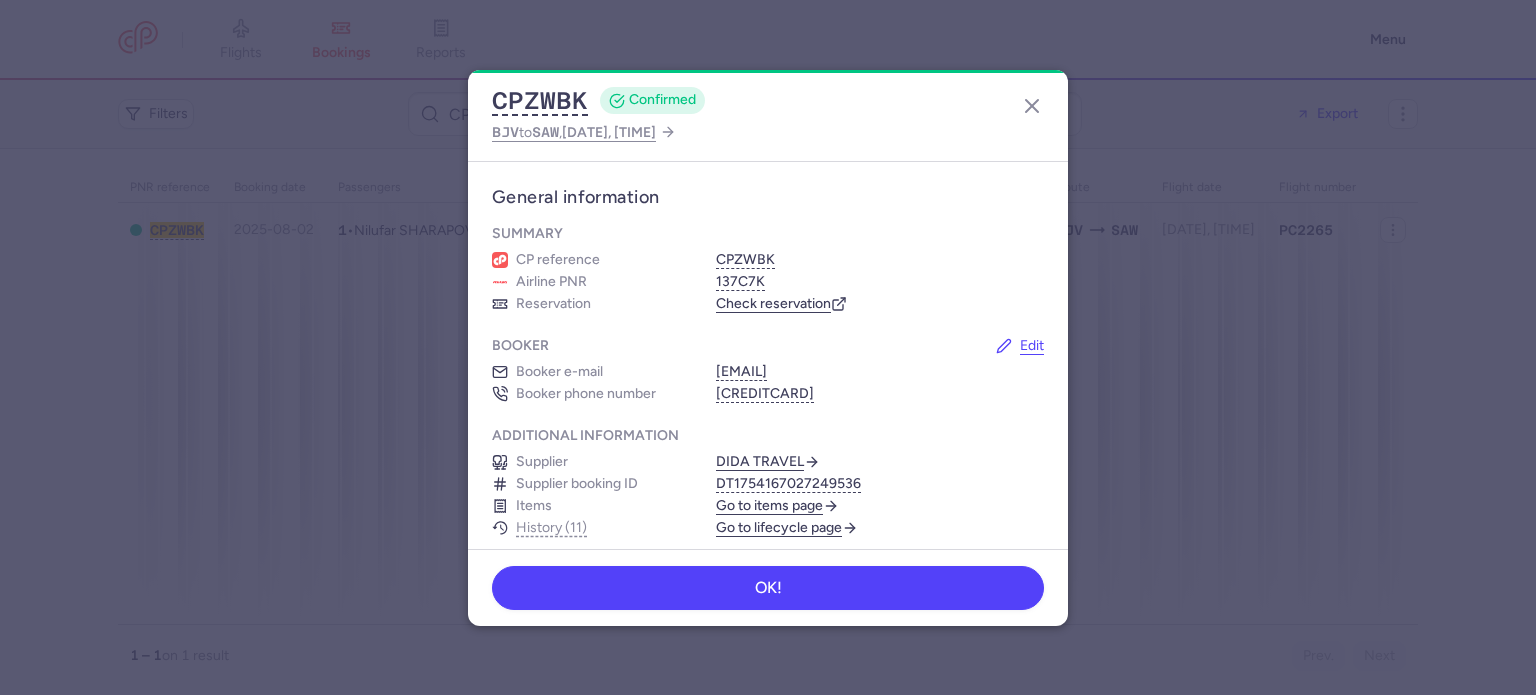 scroll, scrollTop: 0, scrollLeft: 0, axis: both 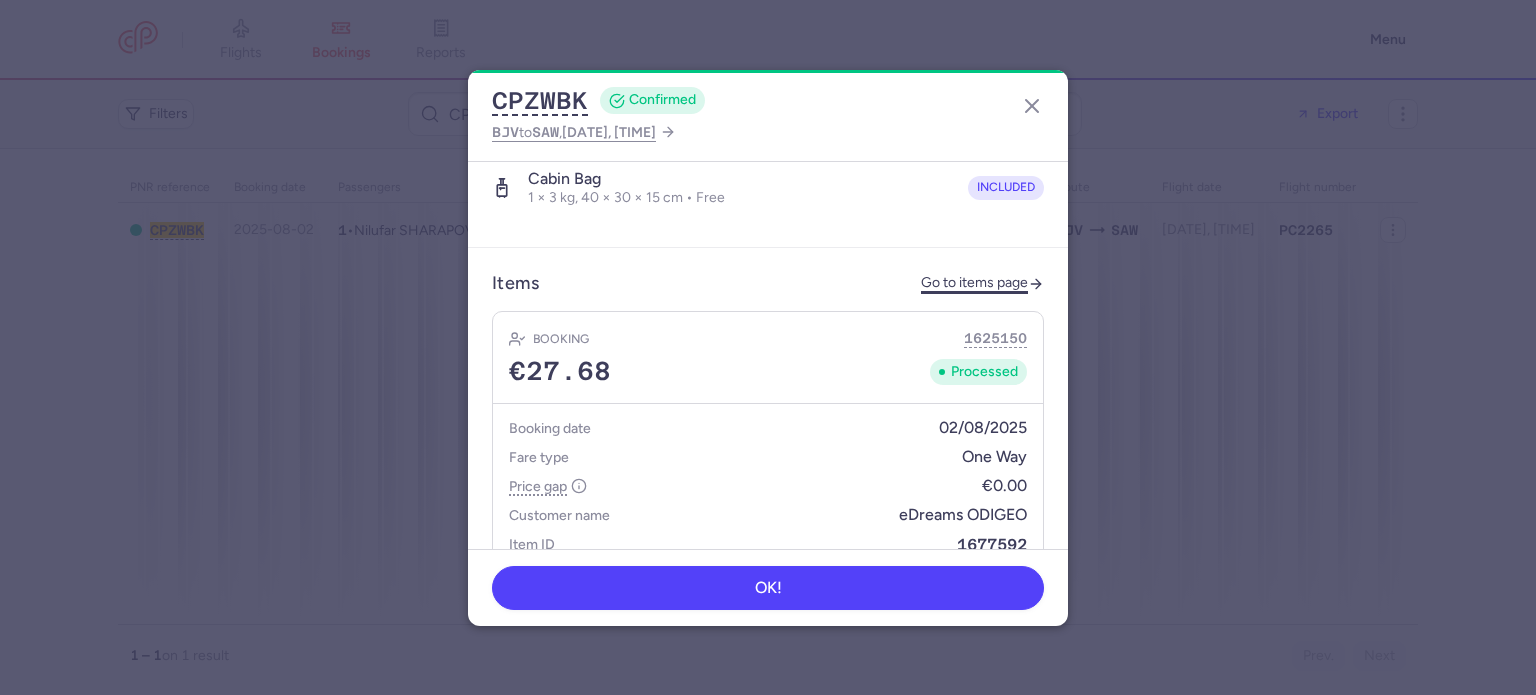 click on "Go to items page" 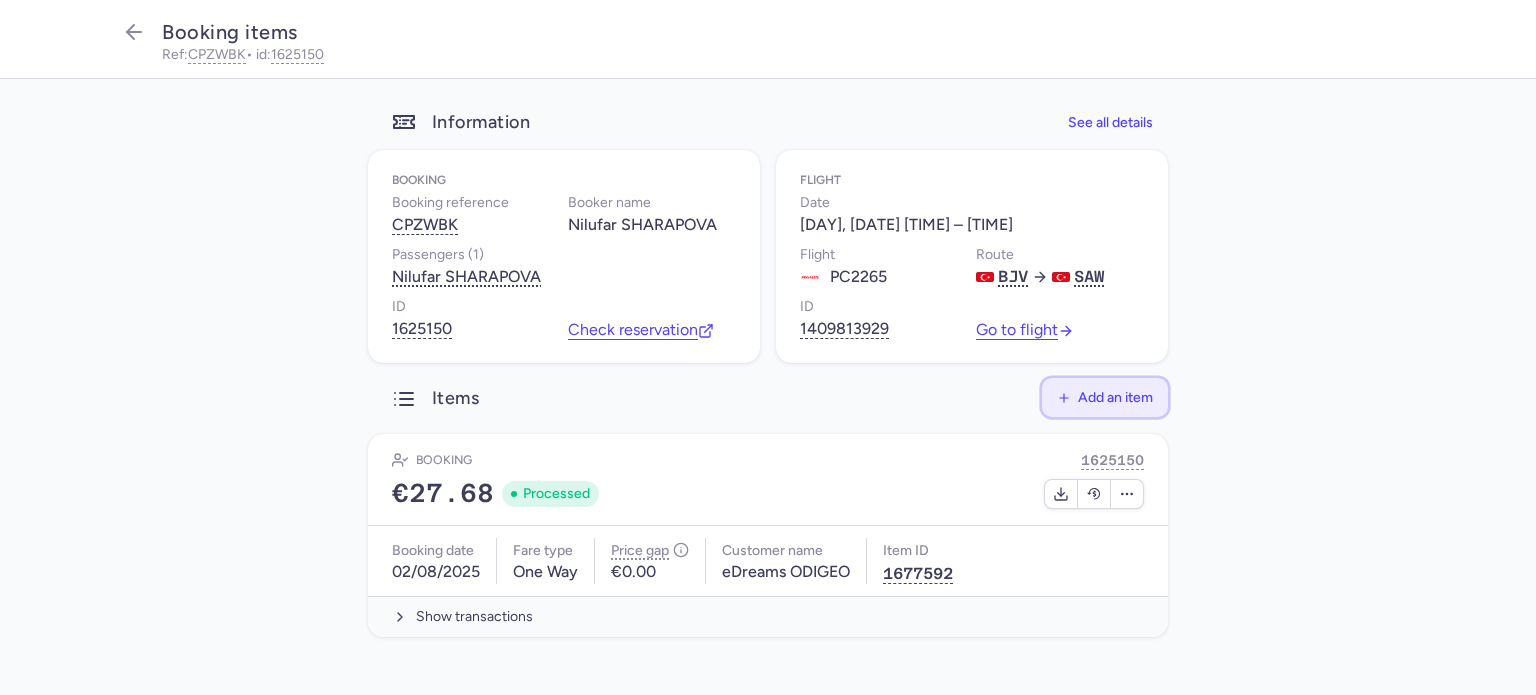 click on "Add an item" at bounding box center (1115, 397) 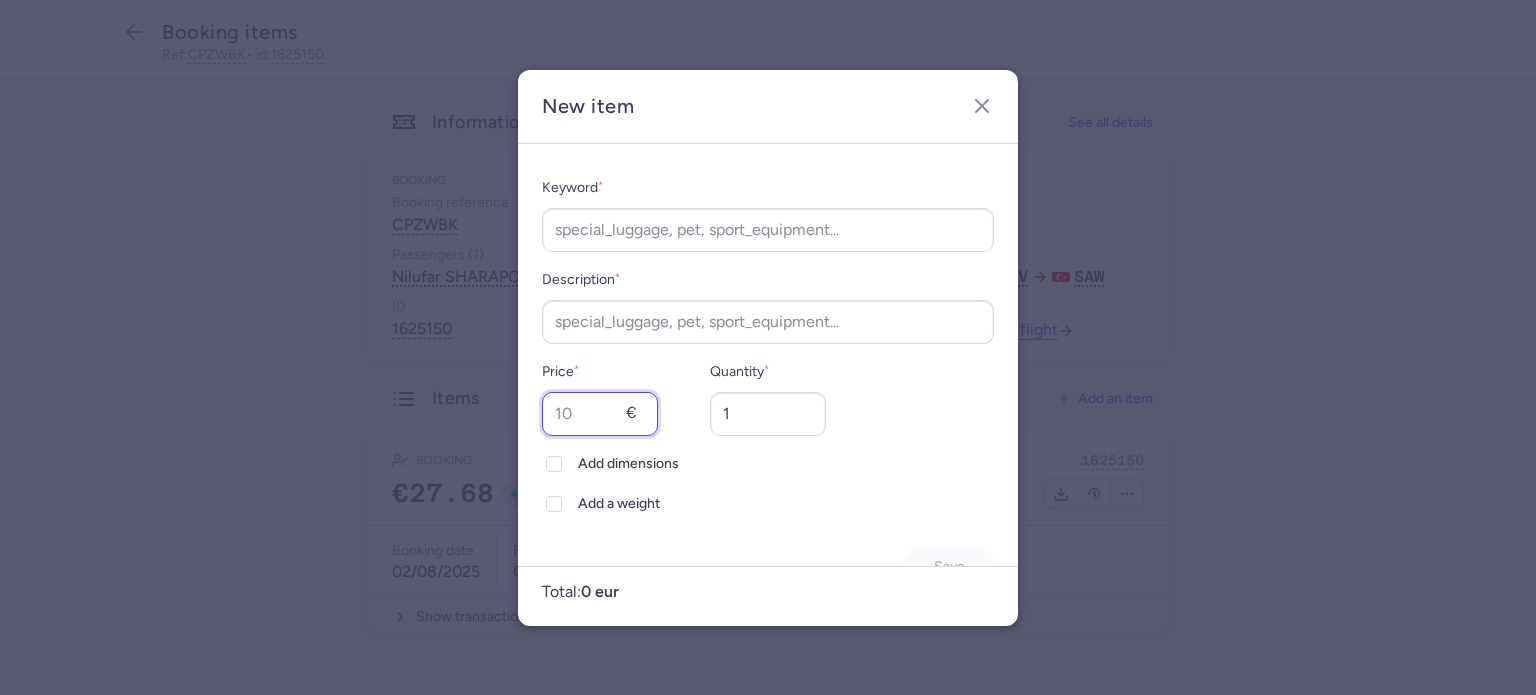 click on "Price  *" at bounding box center [600, 414] 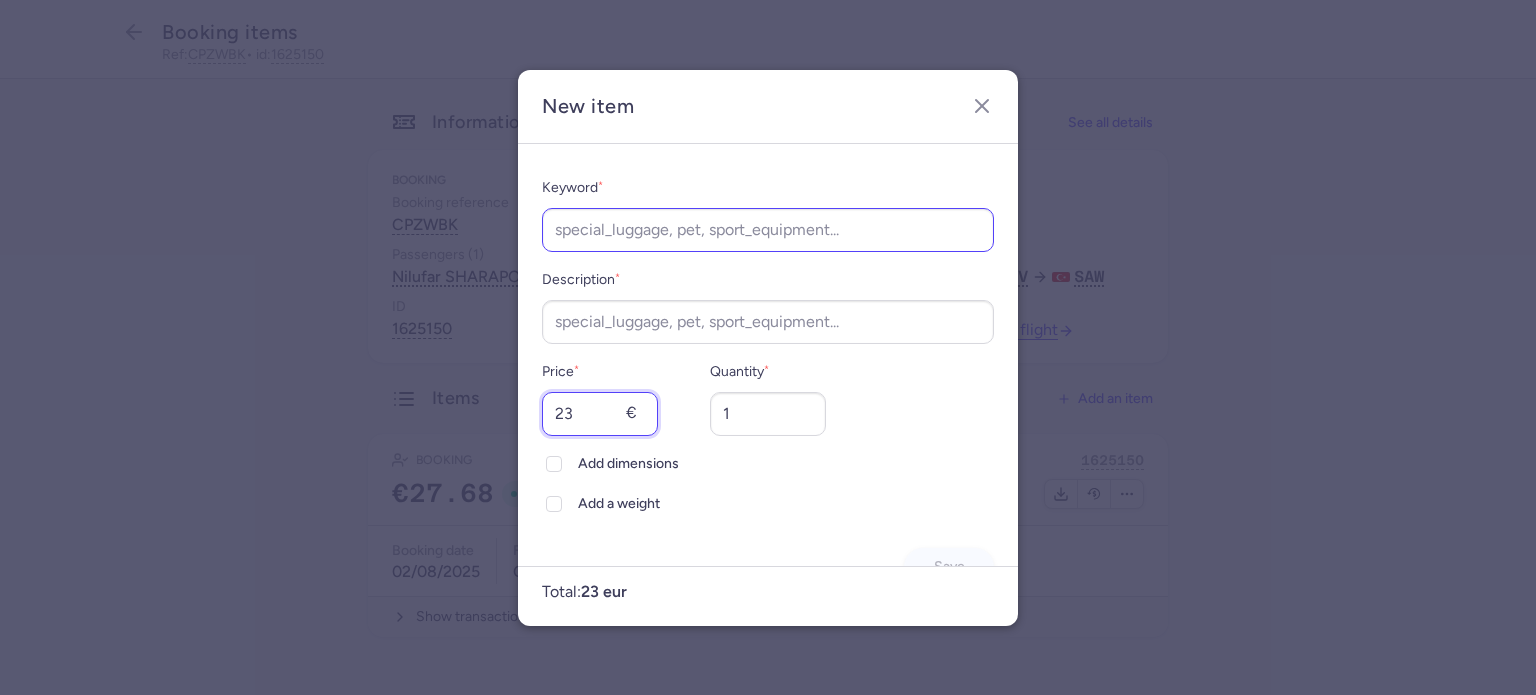 type on "23" 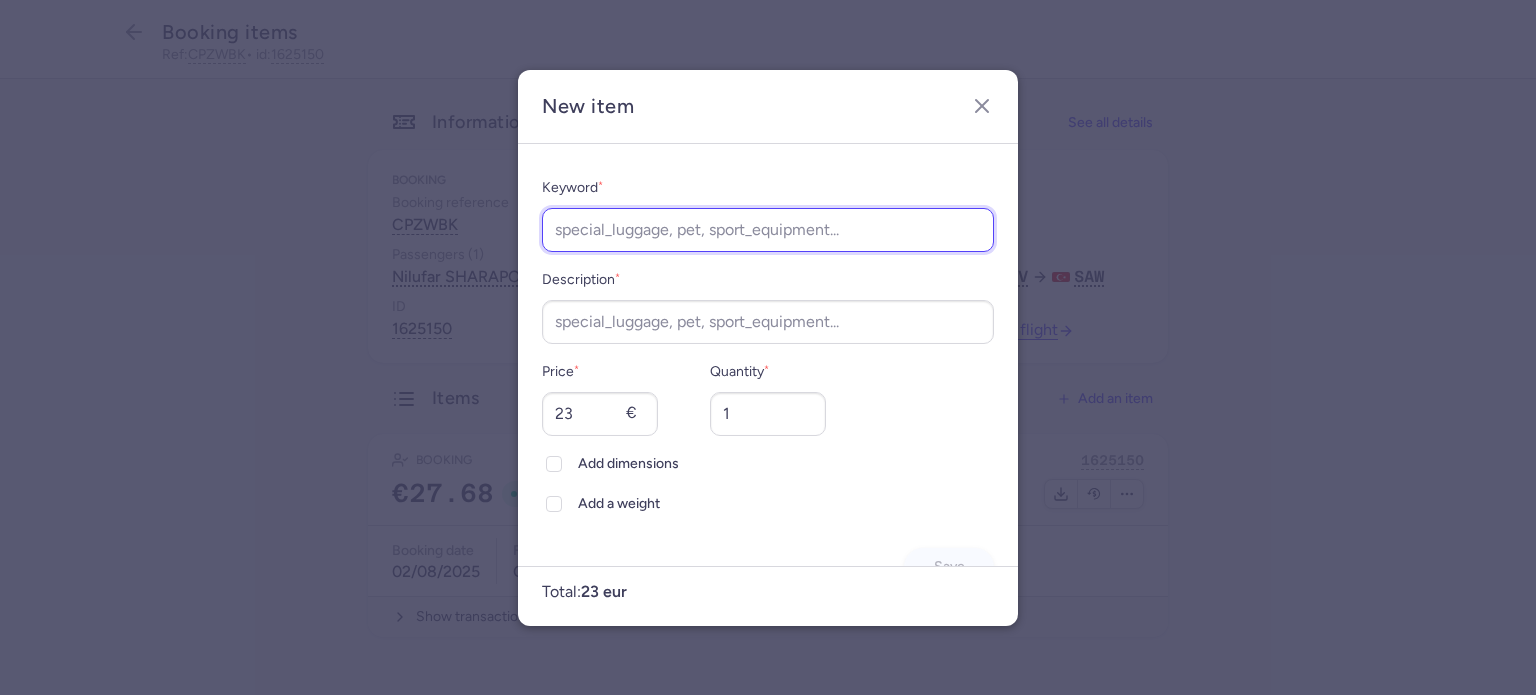 click on "Keyword  *" at bounding box center [768, 230] 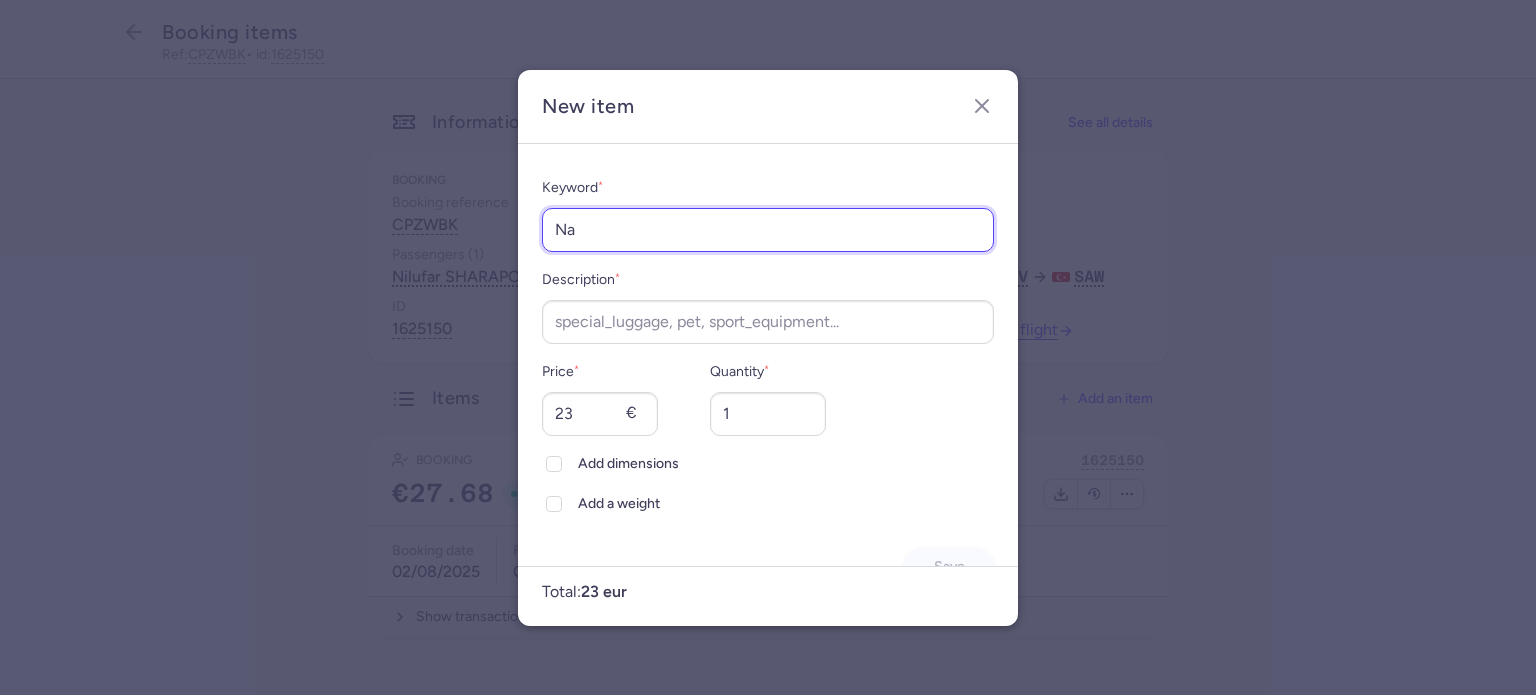 type on "N" 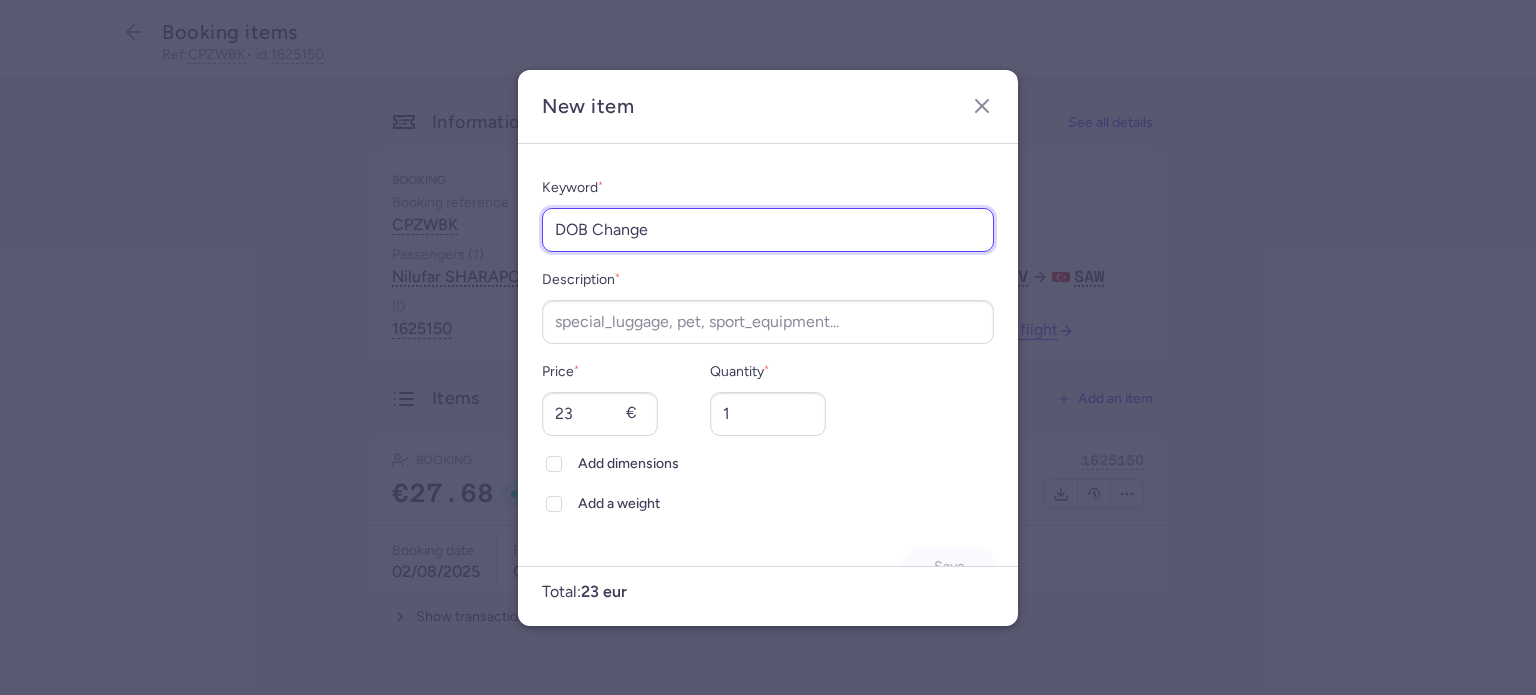 type on "DOB Change" 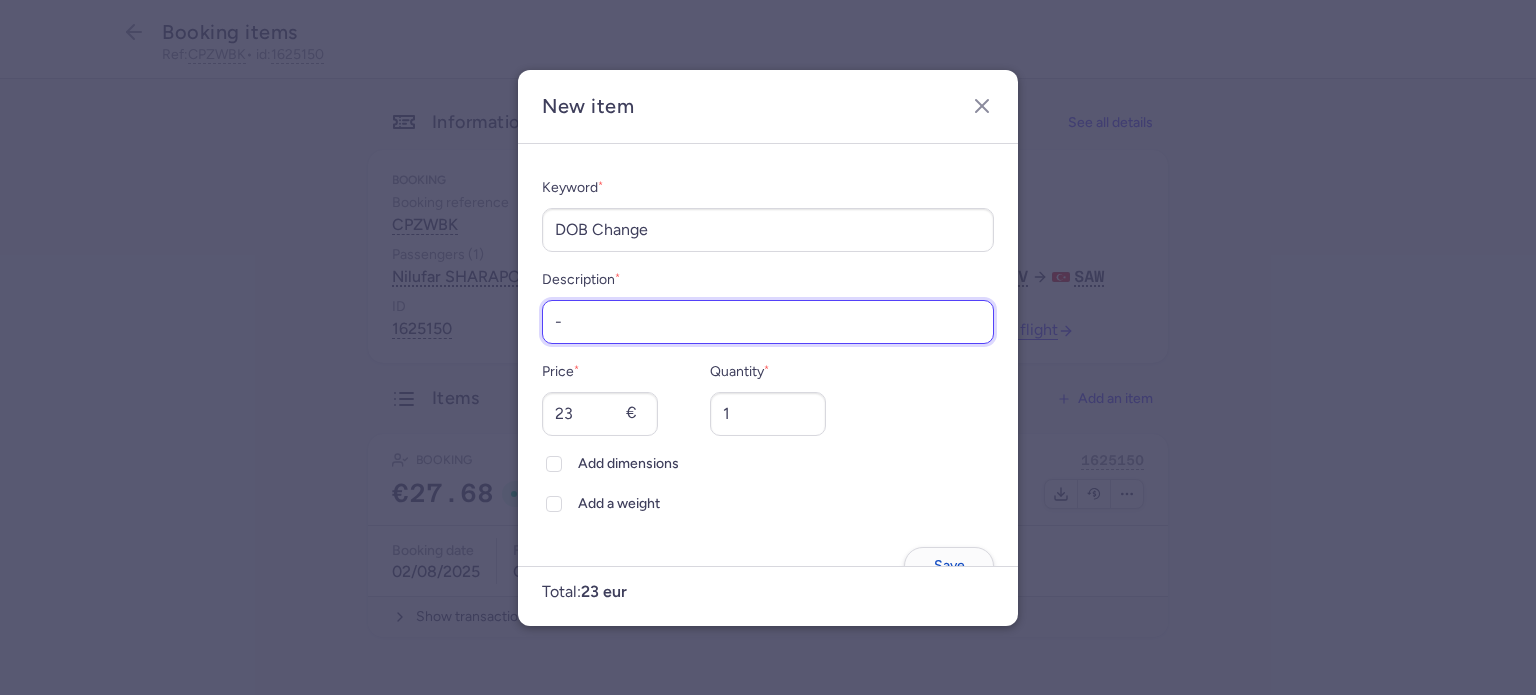 type on "-" 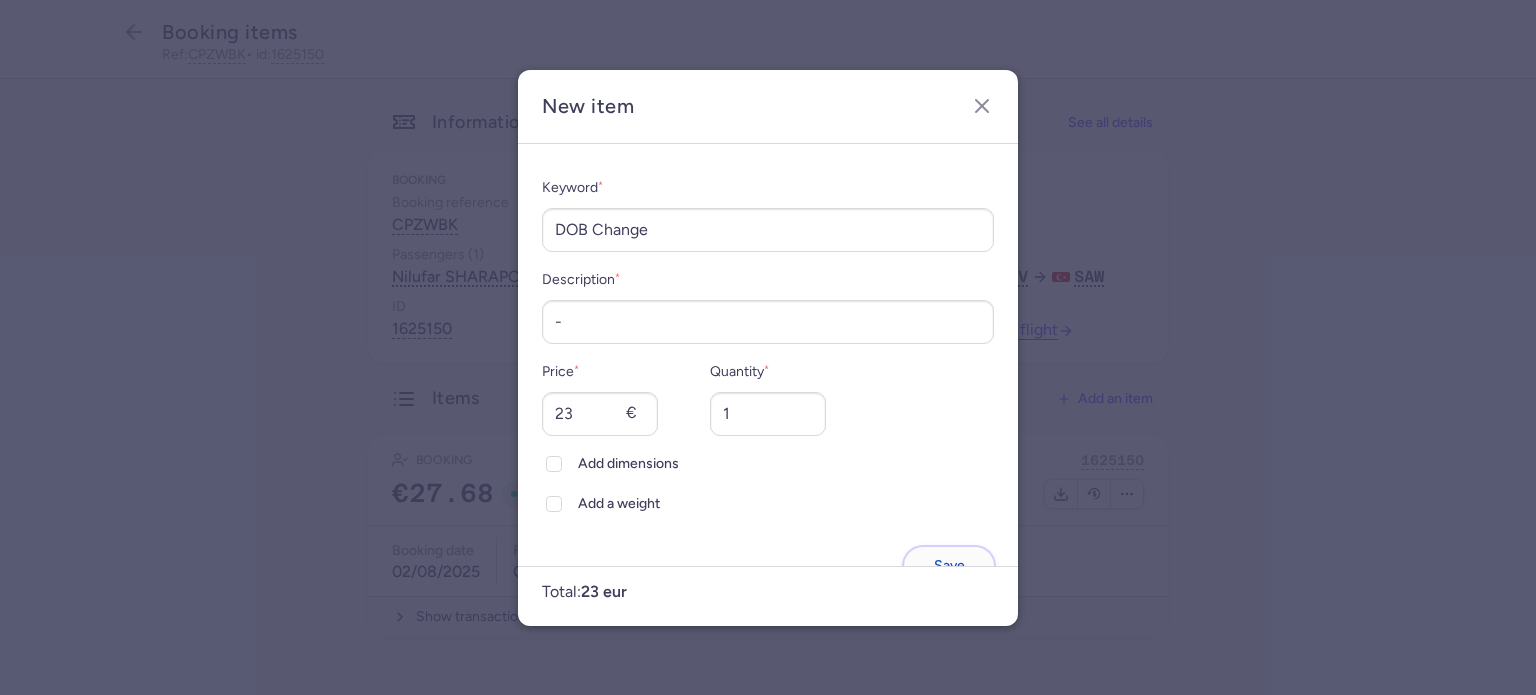 click on "Save" at bounding box center [949, 566] 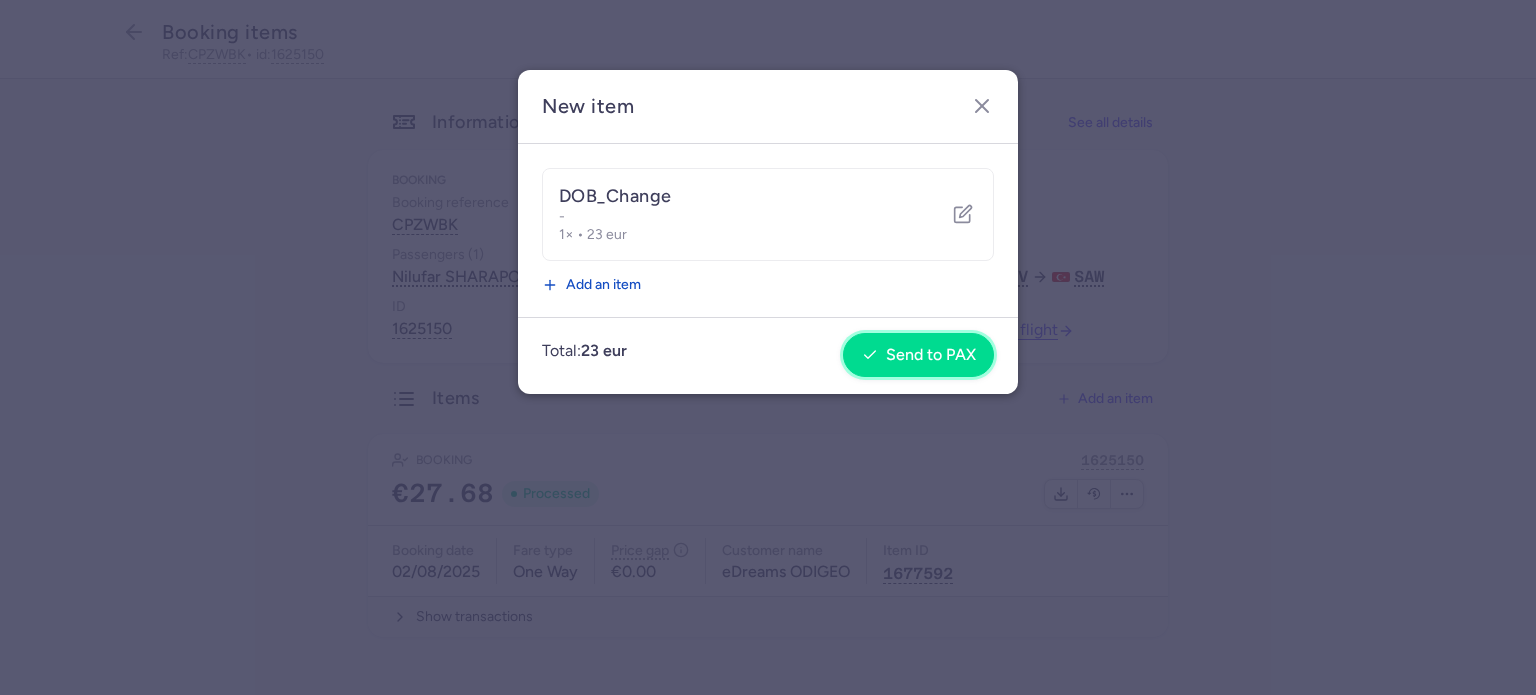 click on "Send to PAX" at bounding box center [918, 355] 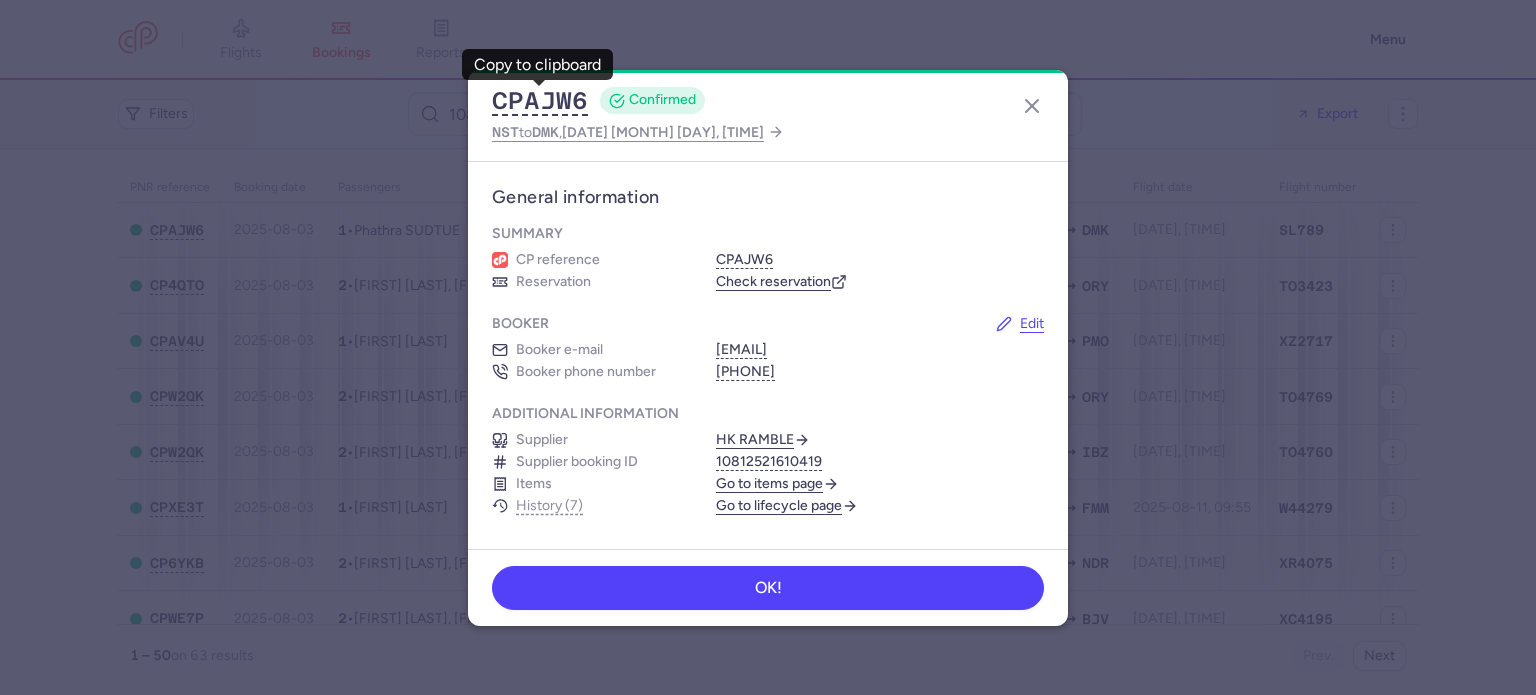 scroll, scrollTop: 0, scrollLeft: 0, axis: both 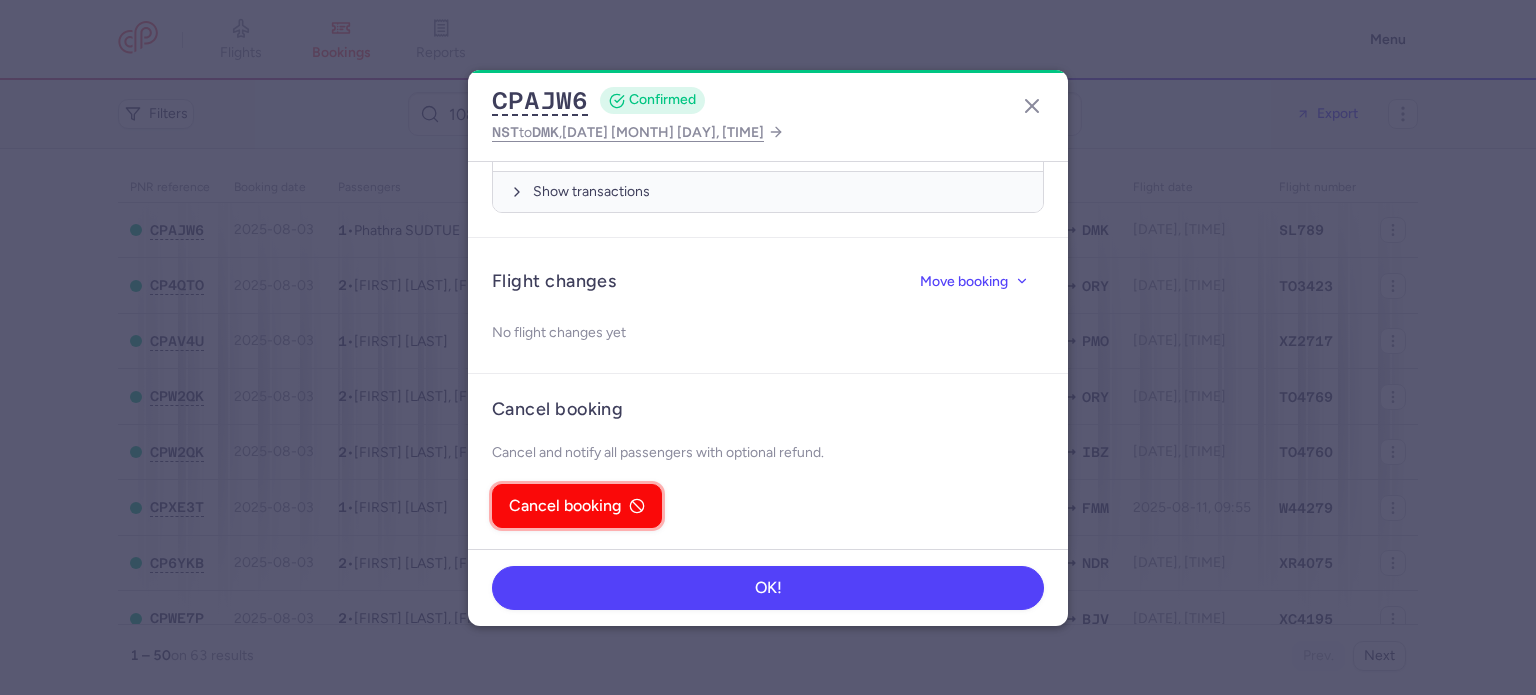 click on "Cancel booking" at bounding box center [577, 506] 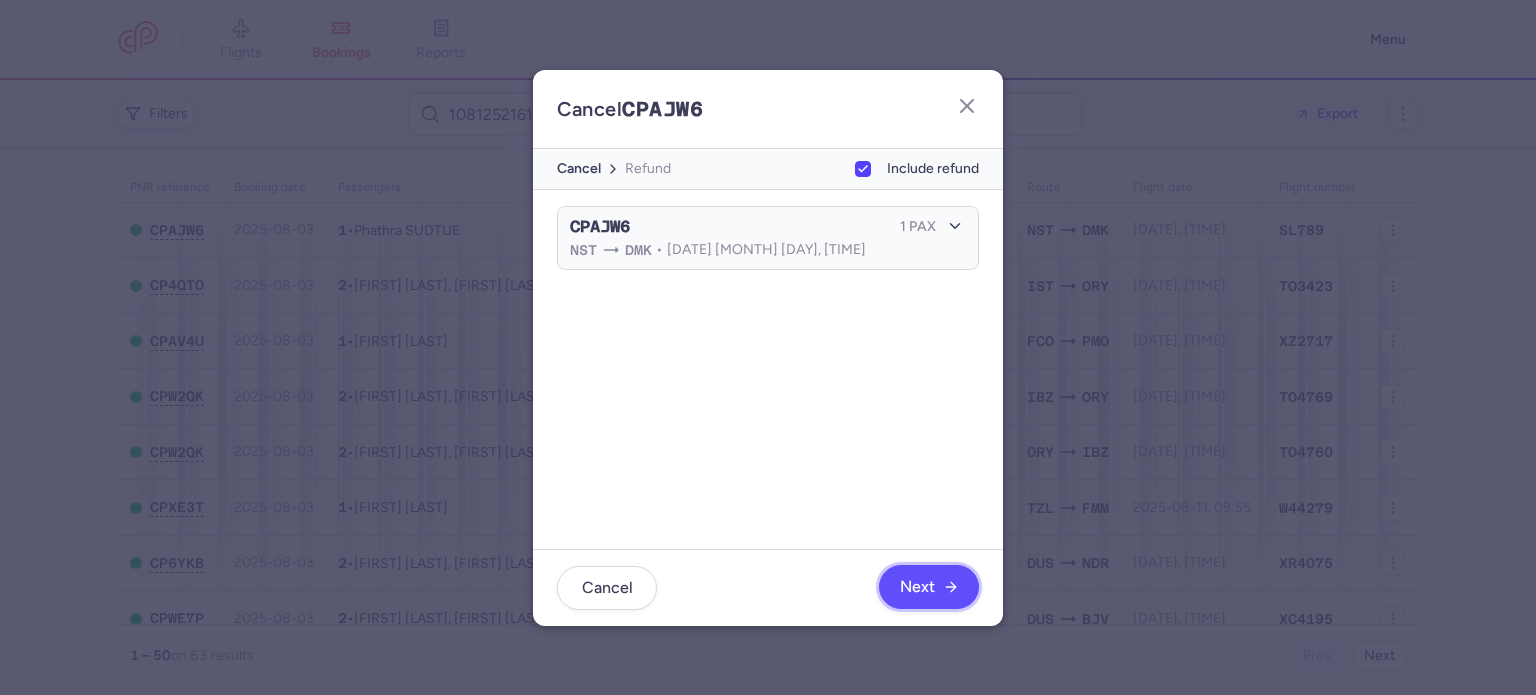click on "Next" 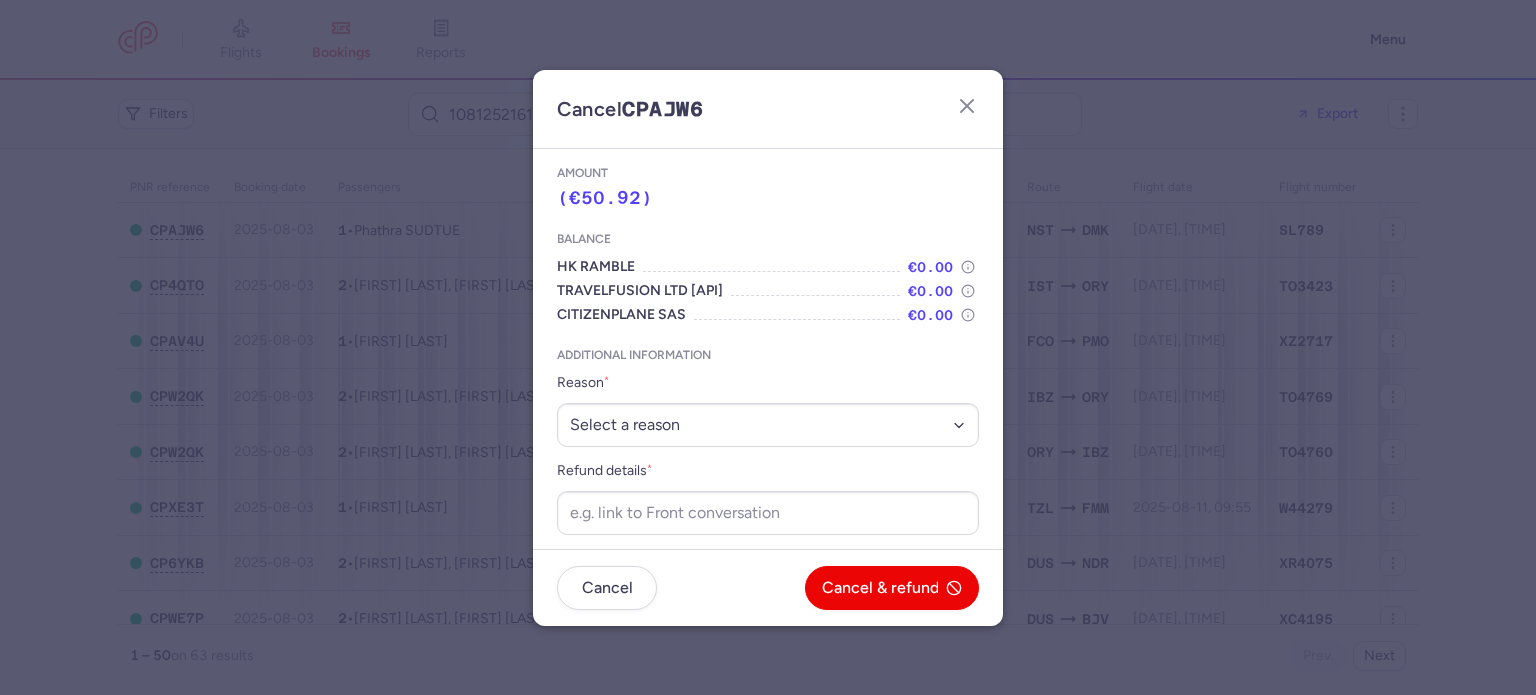scroll, scrollTop: 42, scrollLeft: 0, axis: vertical 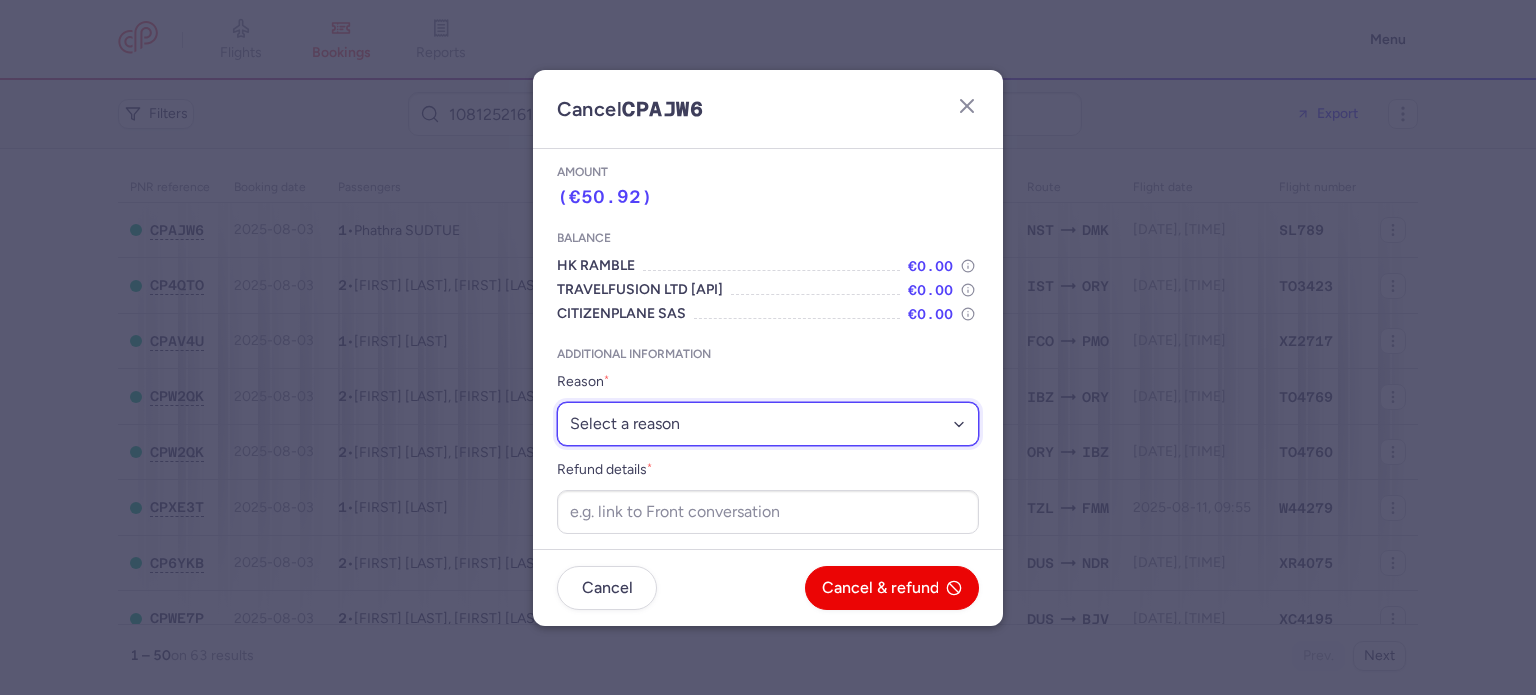 click on "Select a reason ⛔️ Unconfirmed booking ❌ Flight canceled 🙅 Schedule change not accepted" at bounding box center [768, 424] 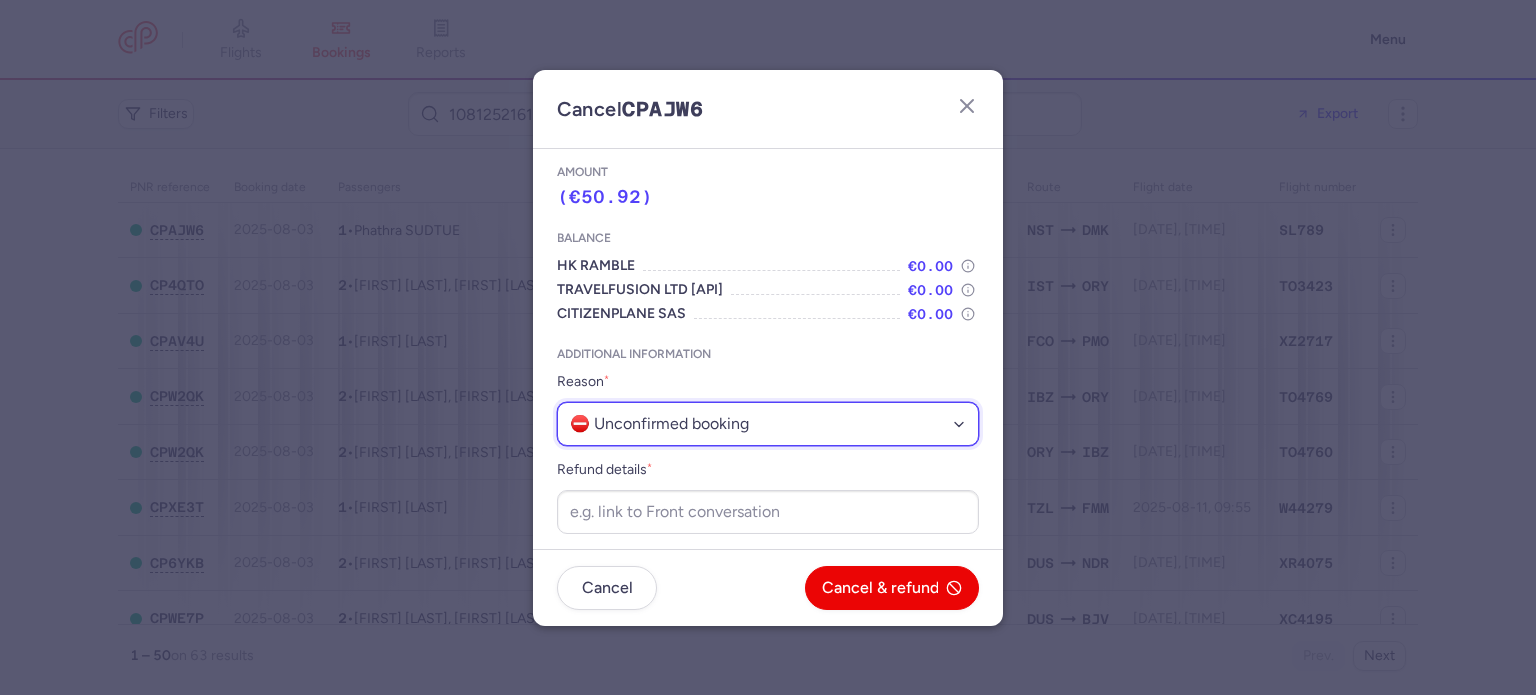 click on "Select a reason ⛔️ Unconfirmed booking ❌ Flight canceled 🙅 Schedule change not accepted" at bounding box center [768, 424] 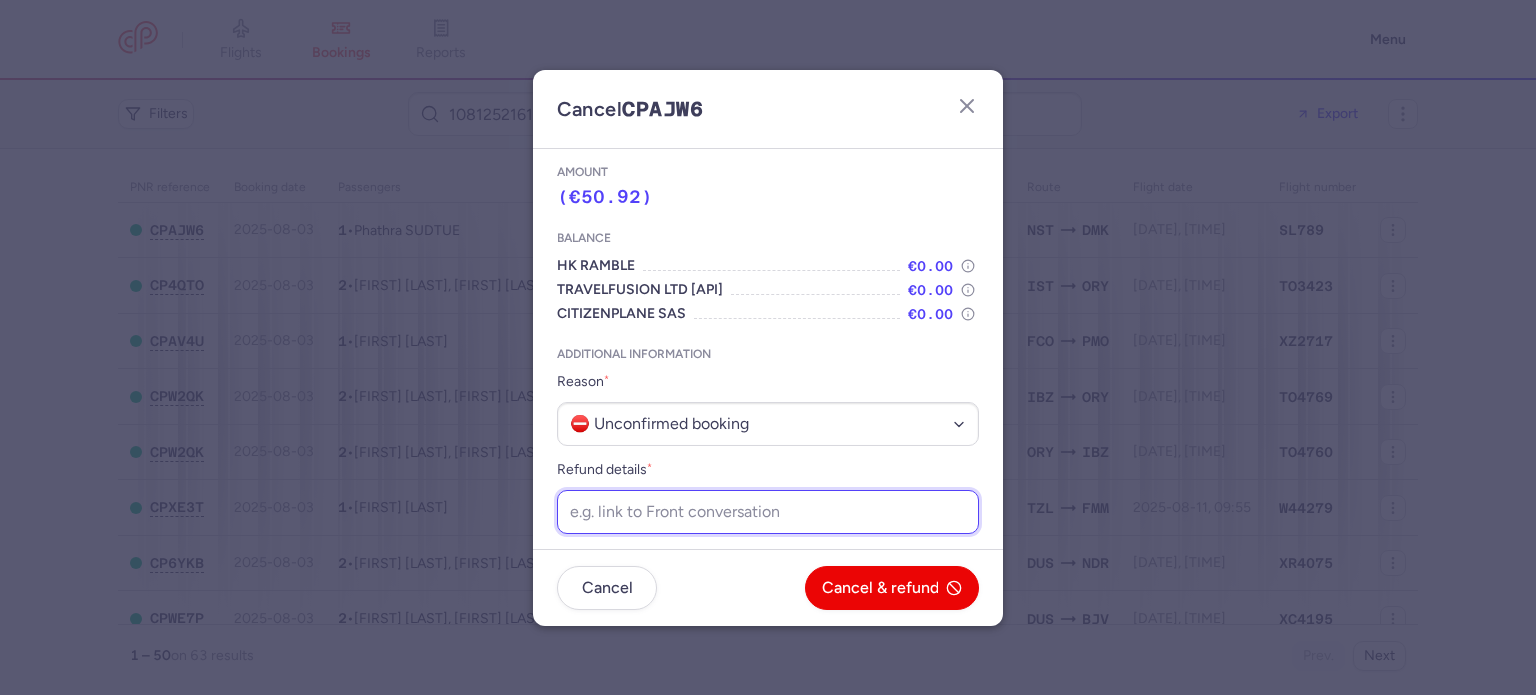 paste on "https://app.frontapp.com/open/cnv_f12myki?key=hy7kGqkrswnhqGzlO669hznHKcD_LLUs" 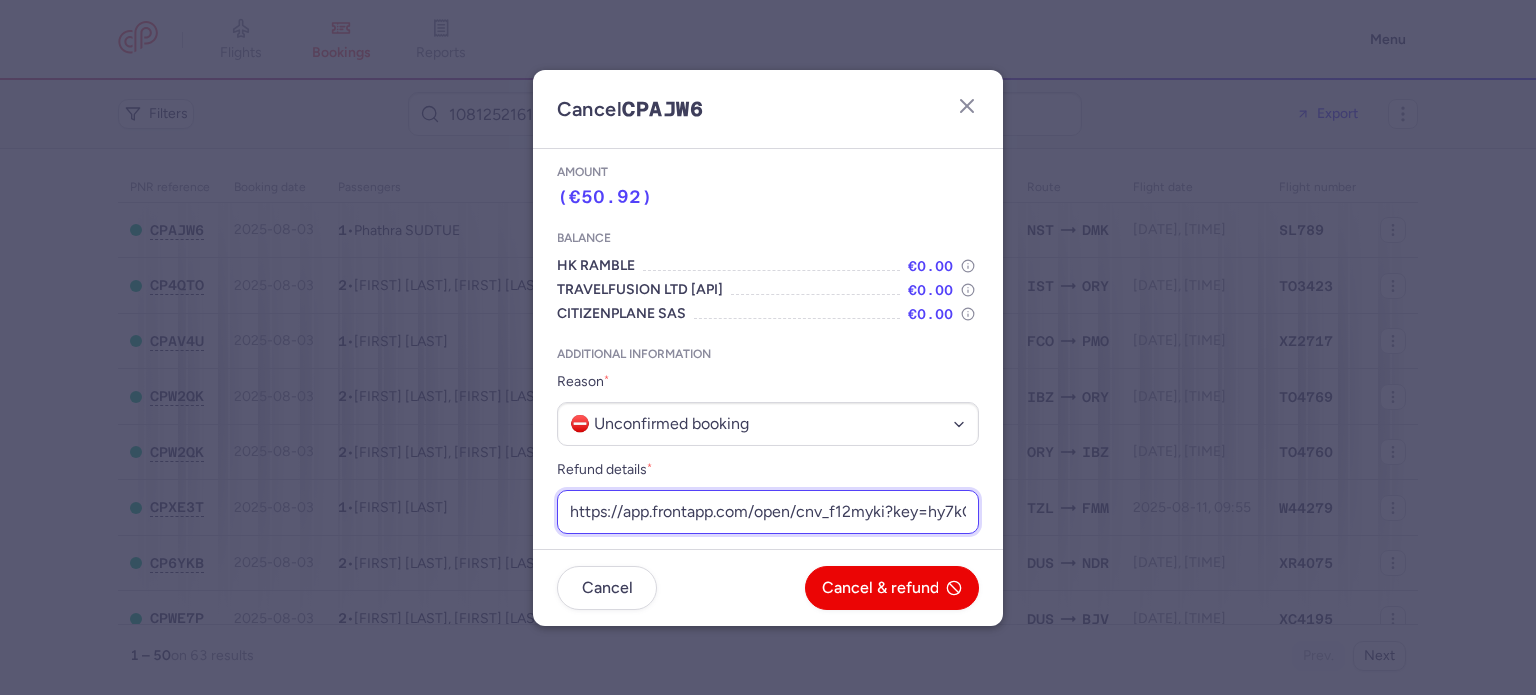 scroll, scrollTop: 0, scrollLeft: 267, axis: horizontal 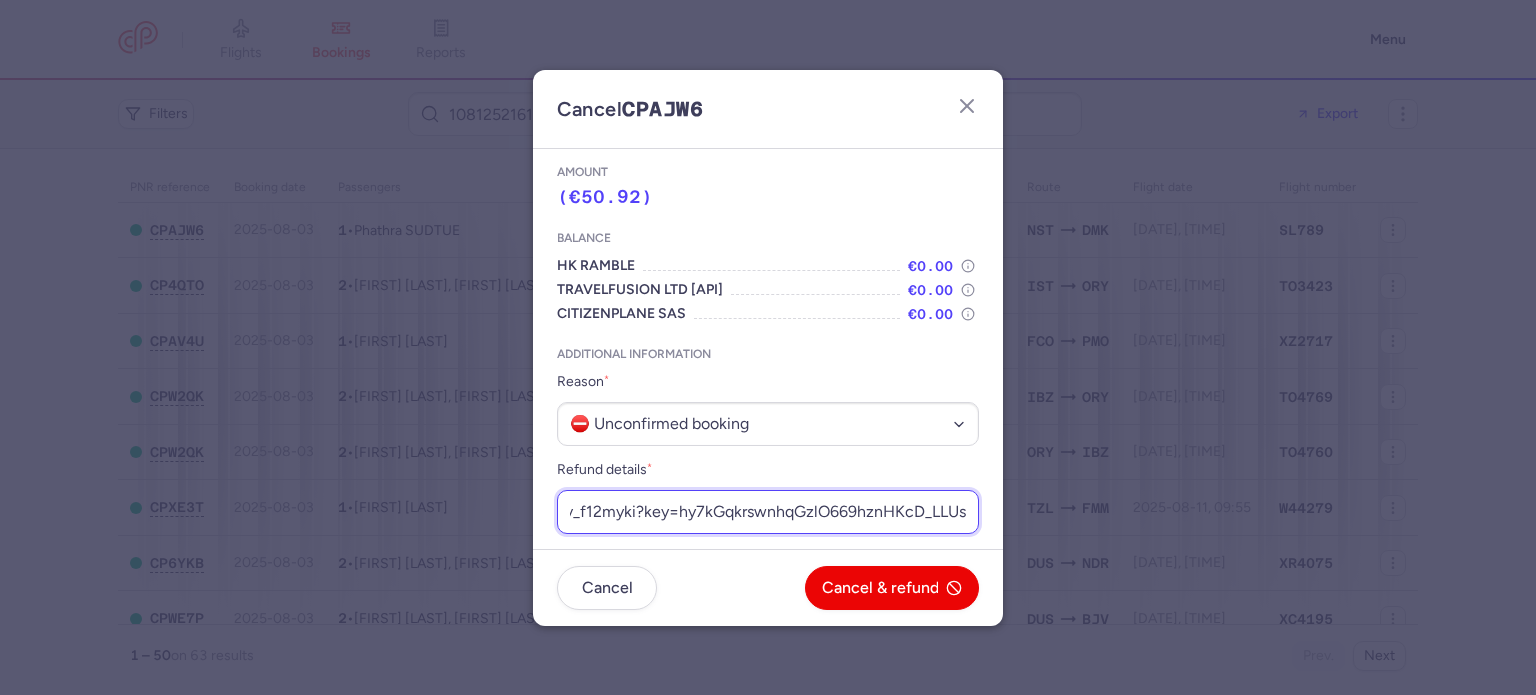 click on "https://app.frontapp.com/open/cnv_f12myki?key=hy7kGqkrswnhqGzlO669hznHKcD_LLUs" at bounding box center (768, 512) 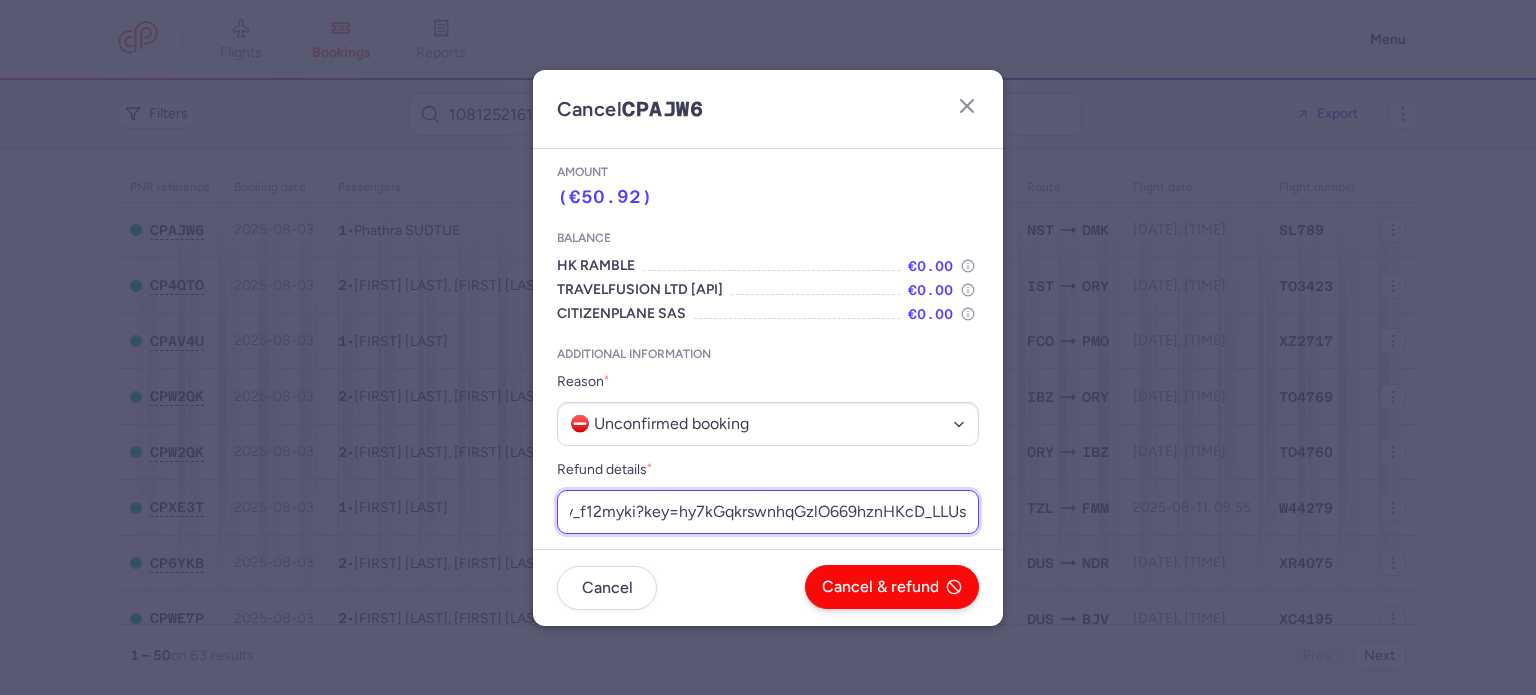 type on "https://app.frontapp.com/open/cnv_f12myki?key=hy7kGqkrswnhqGzlO669hznHKcD_LLUs" 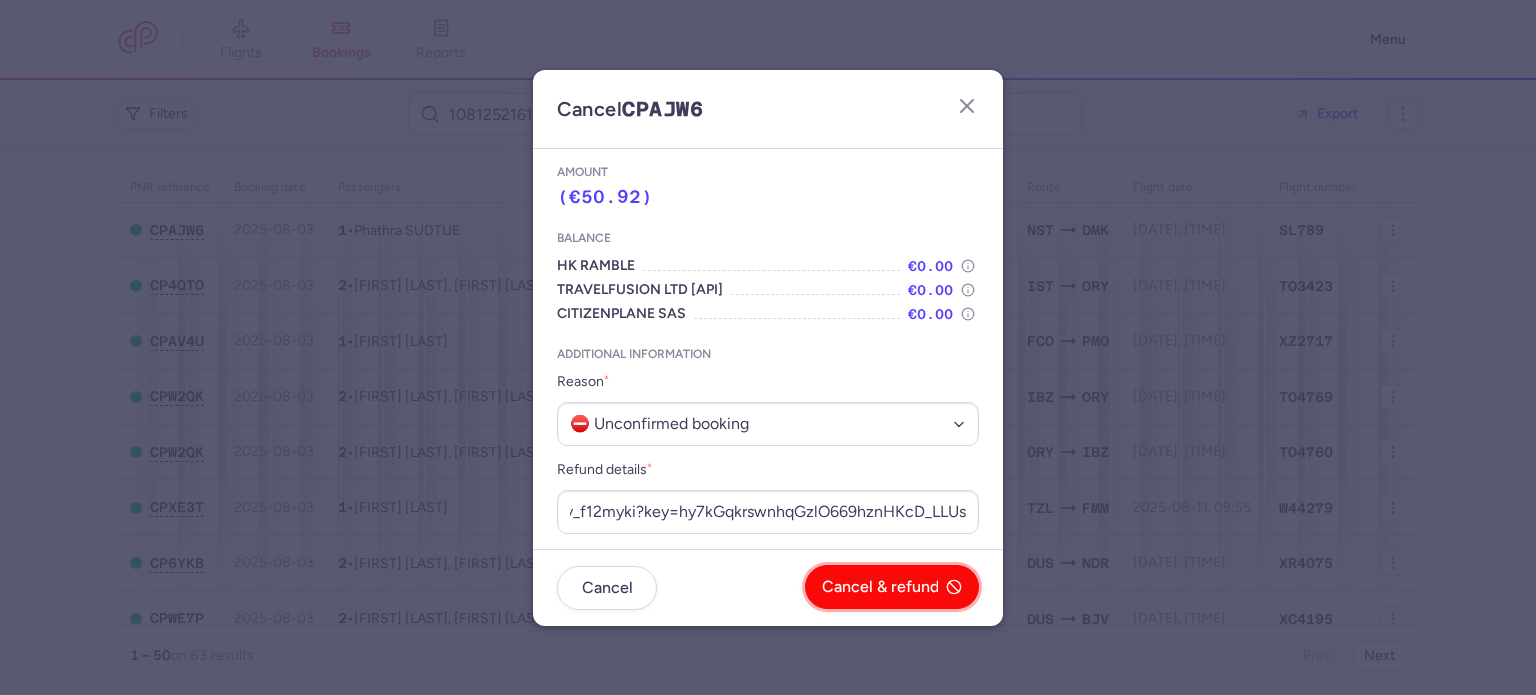 scroll, scrollTop: 0, scrollLeft: 0, axis: both 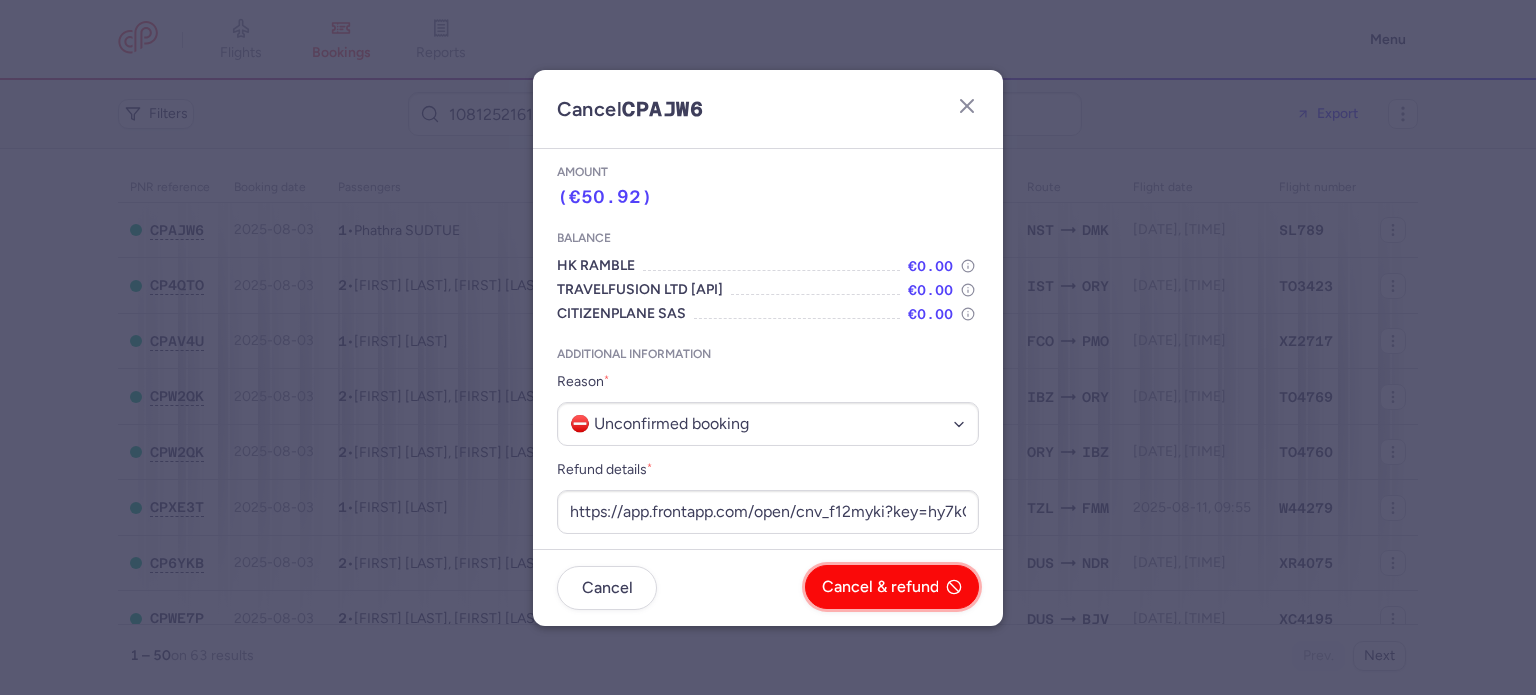 click on "Cancel & refund" 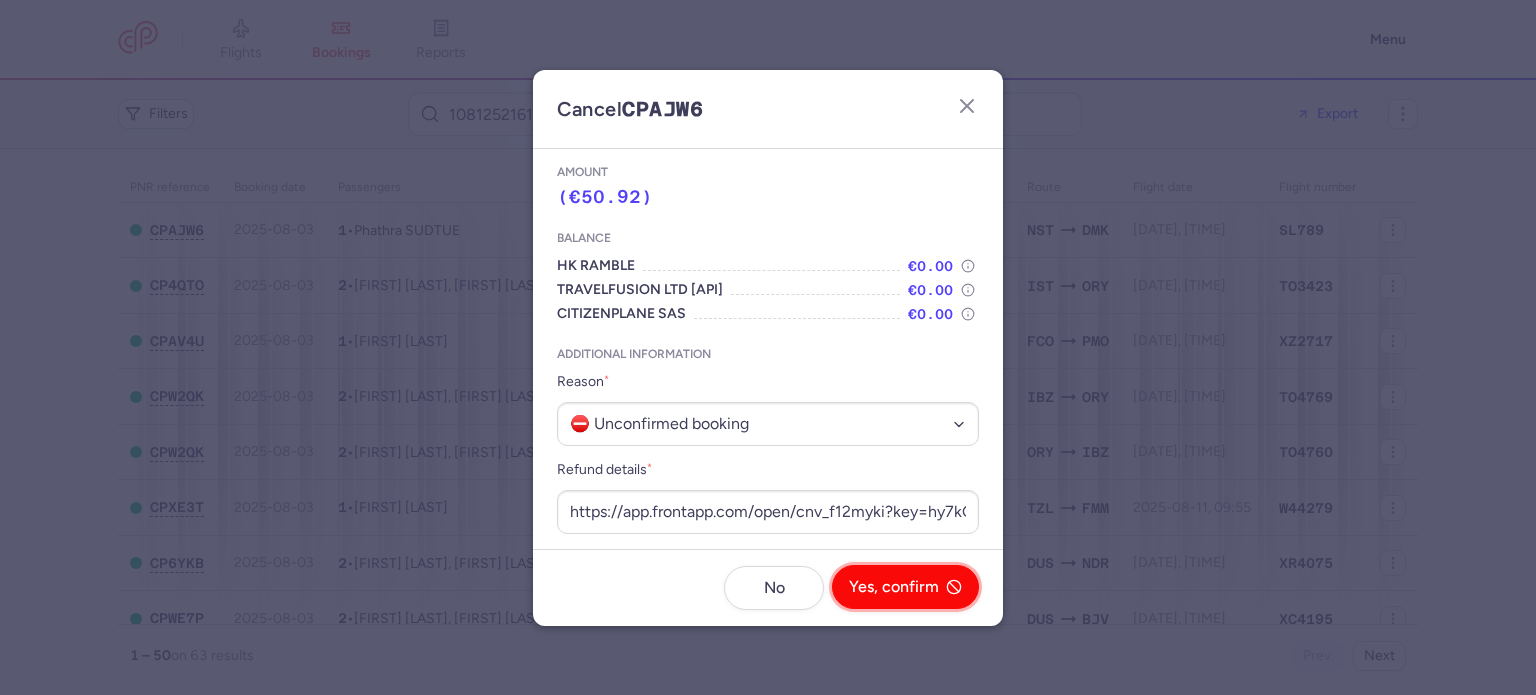 click on "Yes, confirm" 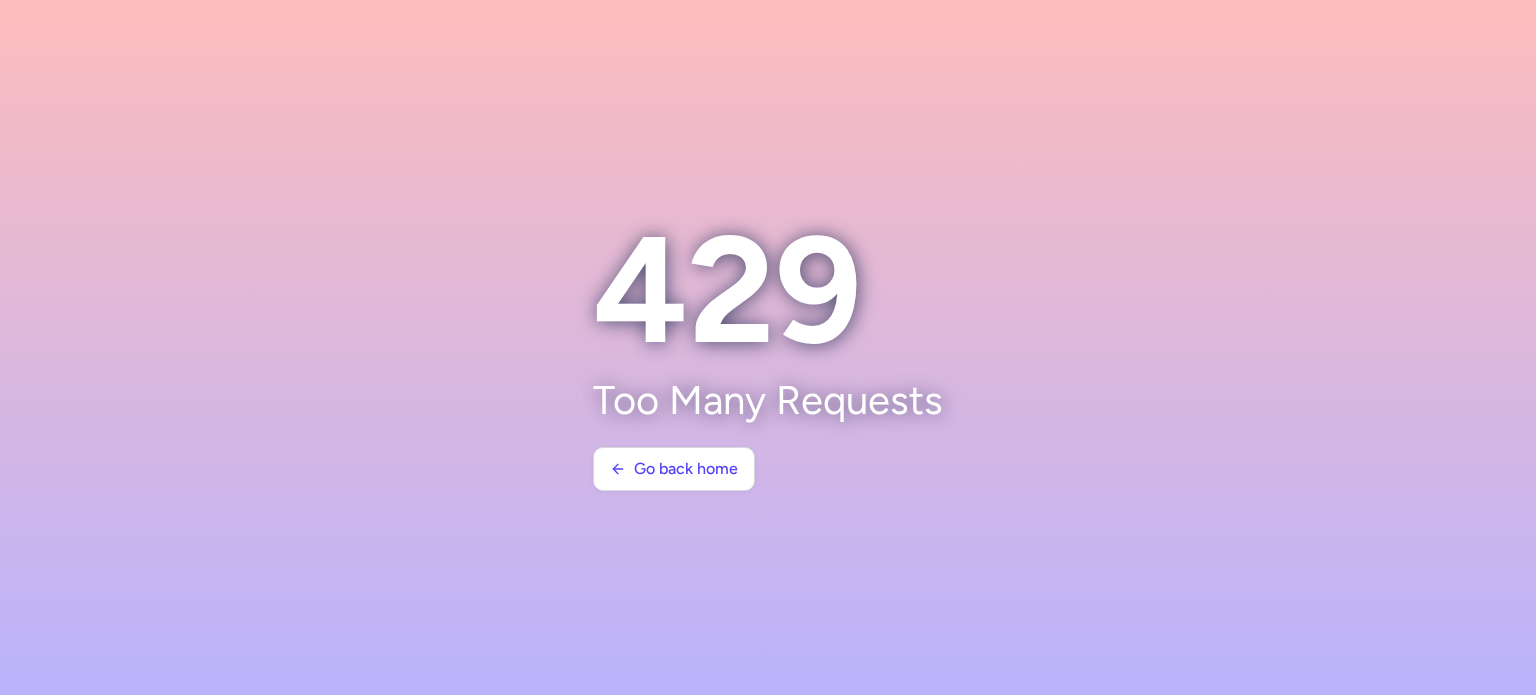 scroll, scrollTop: 0, scrollLeft: 0, axis: both 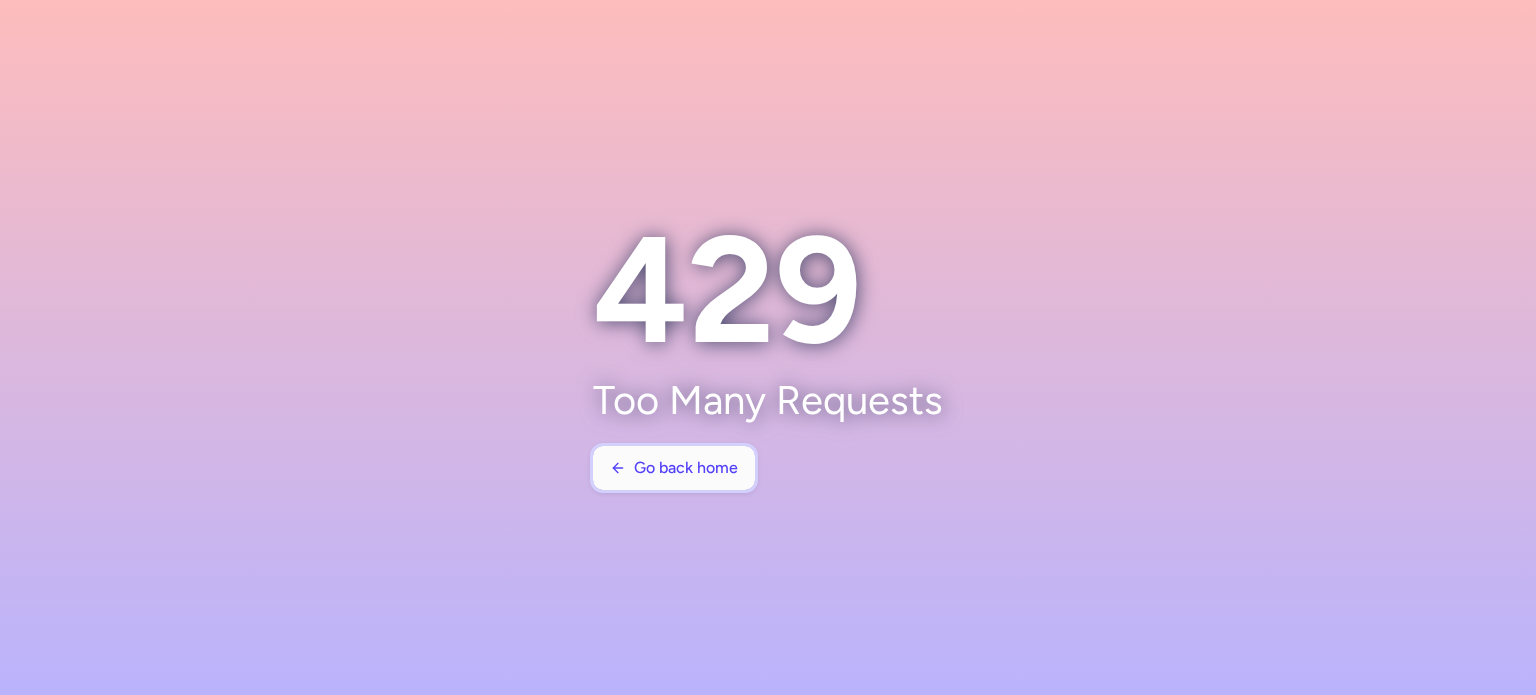 click on "Go back home" at bounding box center [686, 468] 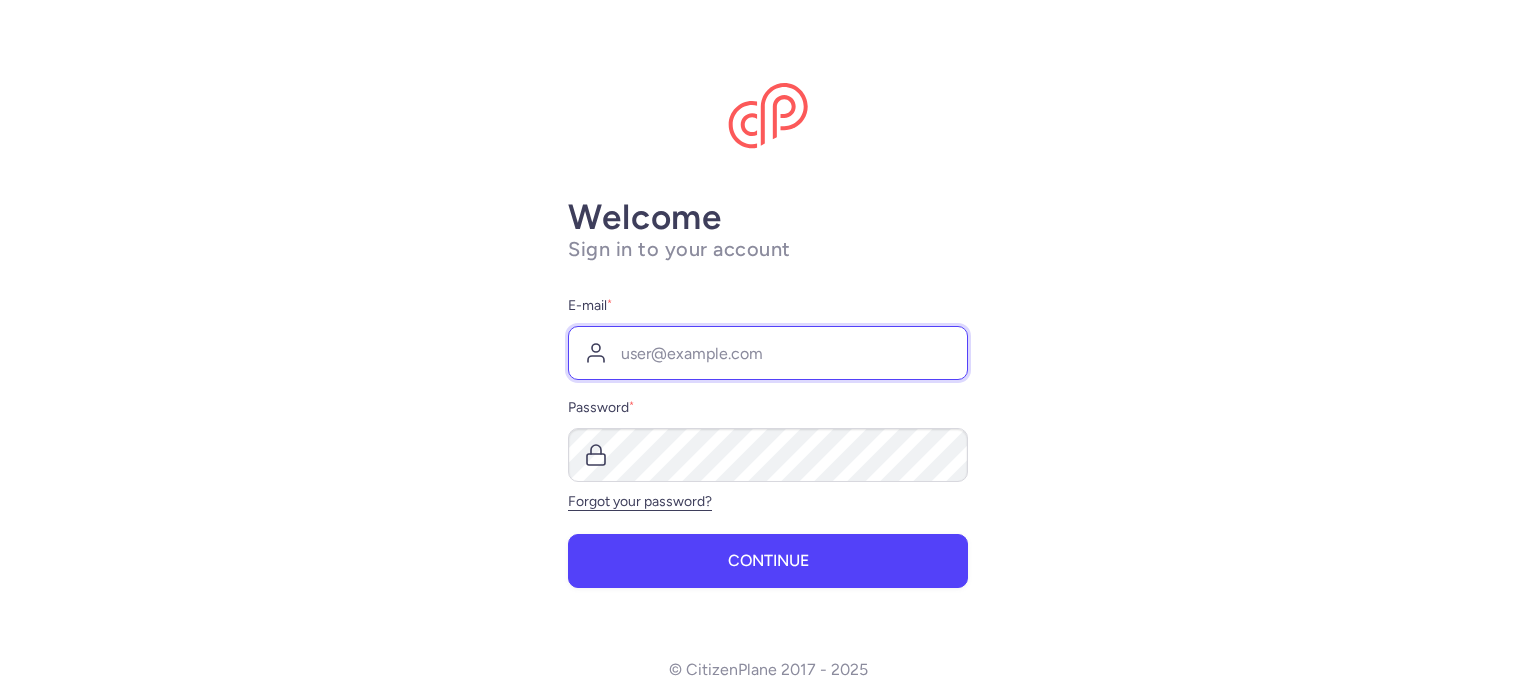 type on "[EMAIL]" 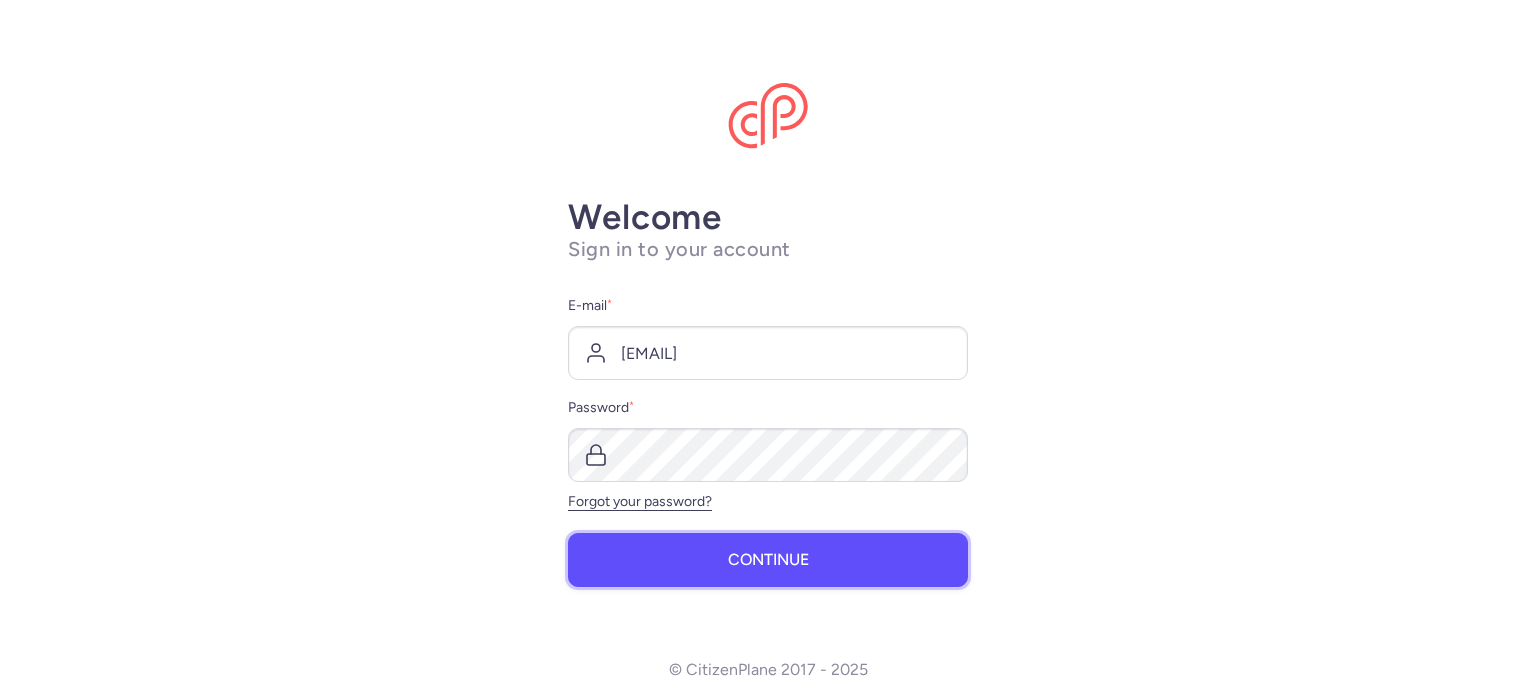 click on "Continue" at bounding box center [768, 560] 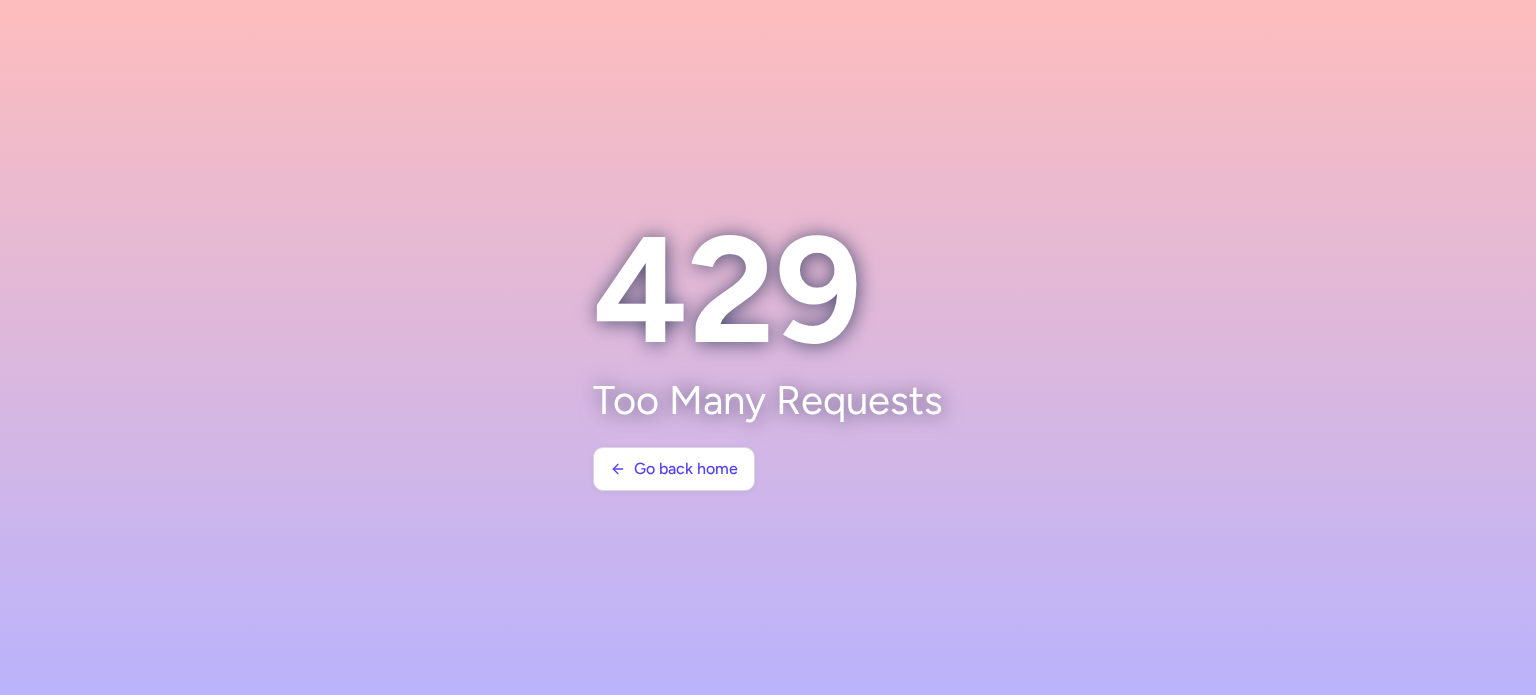 scroll, scrollTop: 0, scrollLeft: 0, axis: both 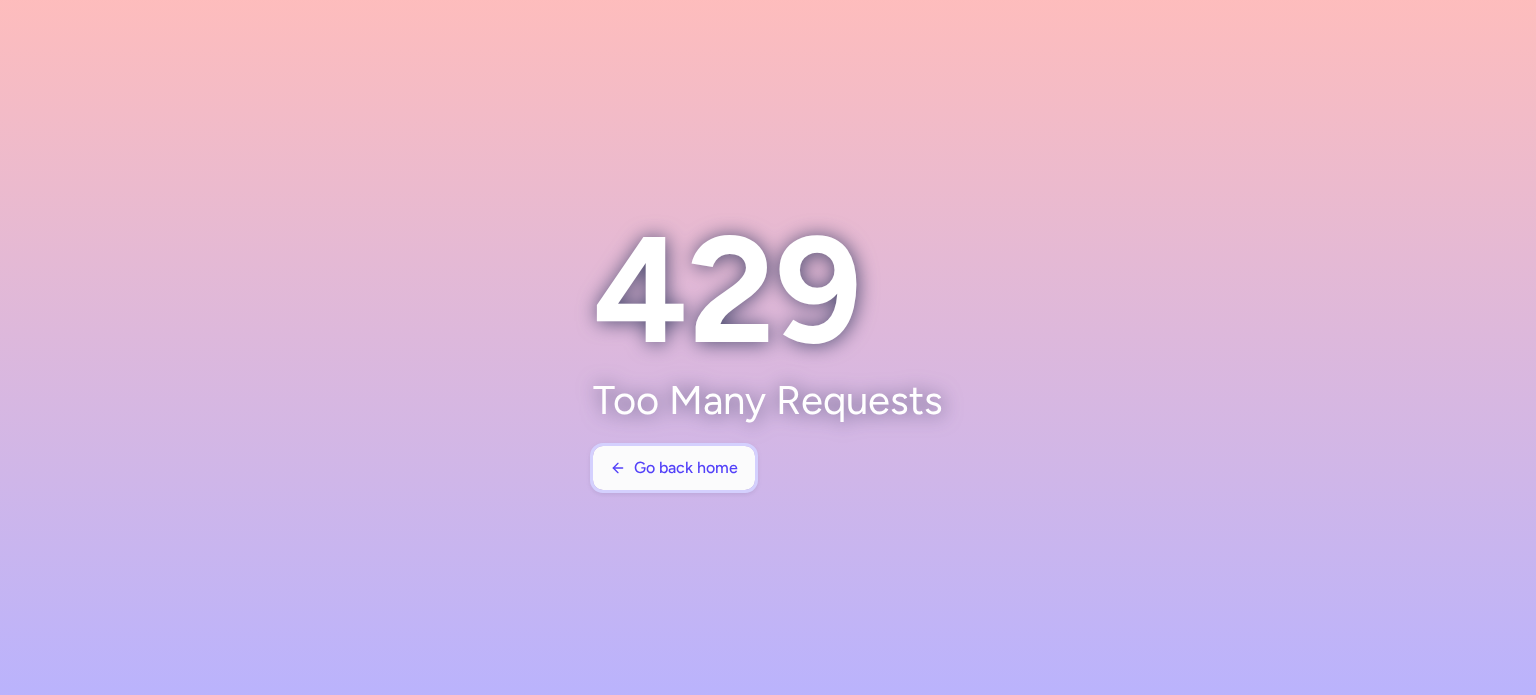 click on "Go back home" at bounding box center (686, 468) 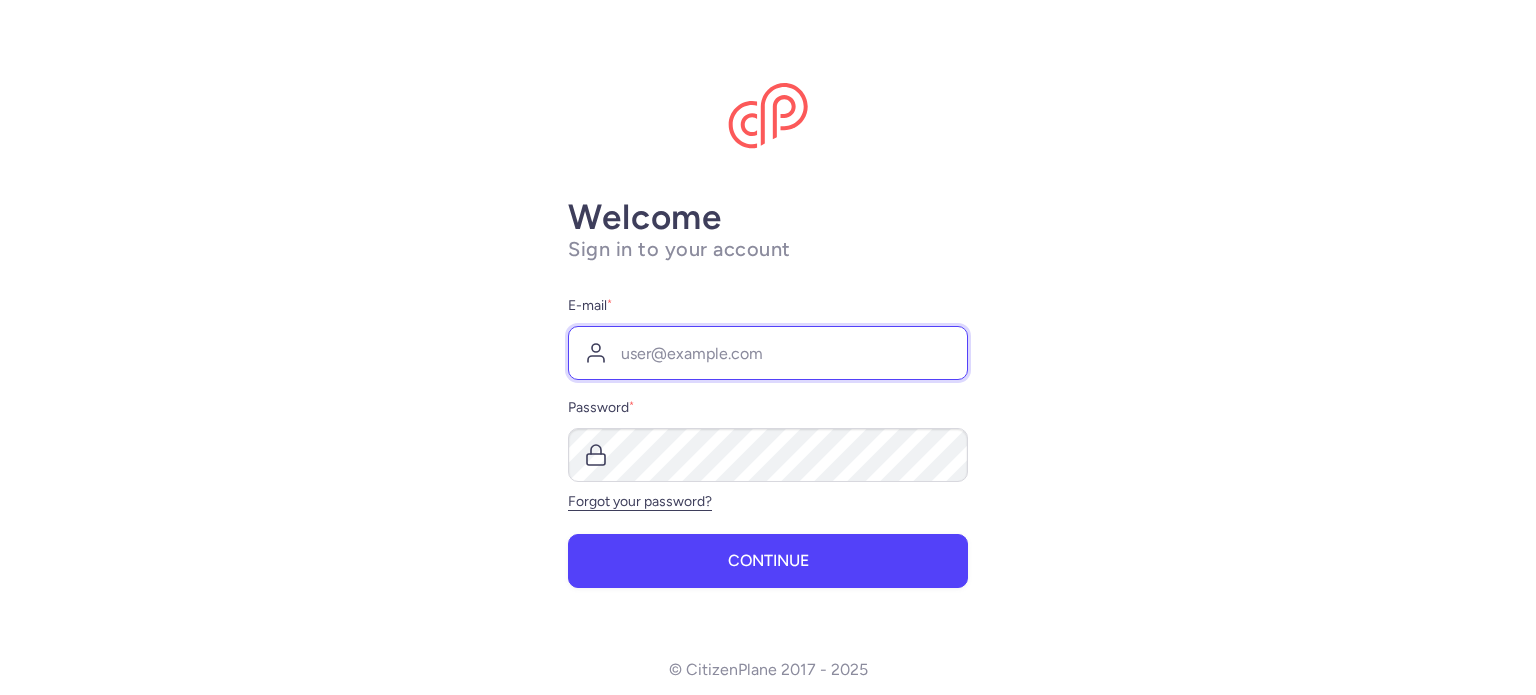 type on "[EMAIL]" 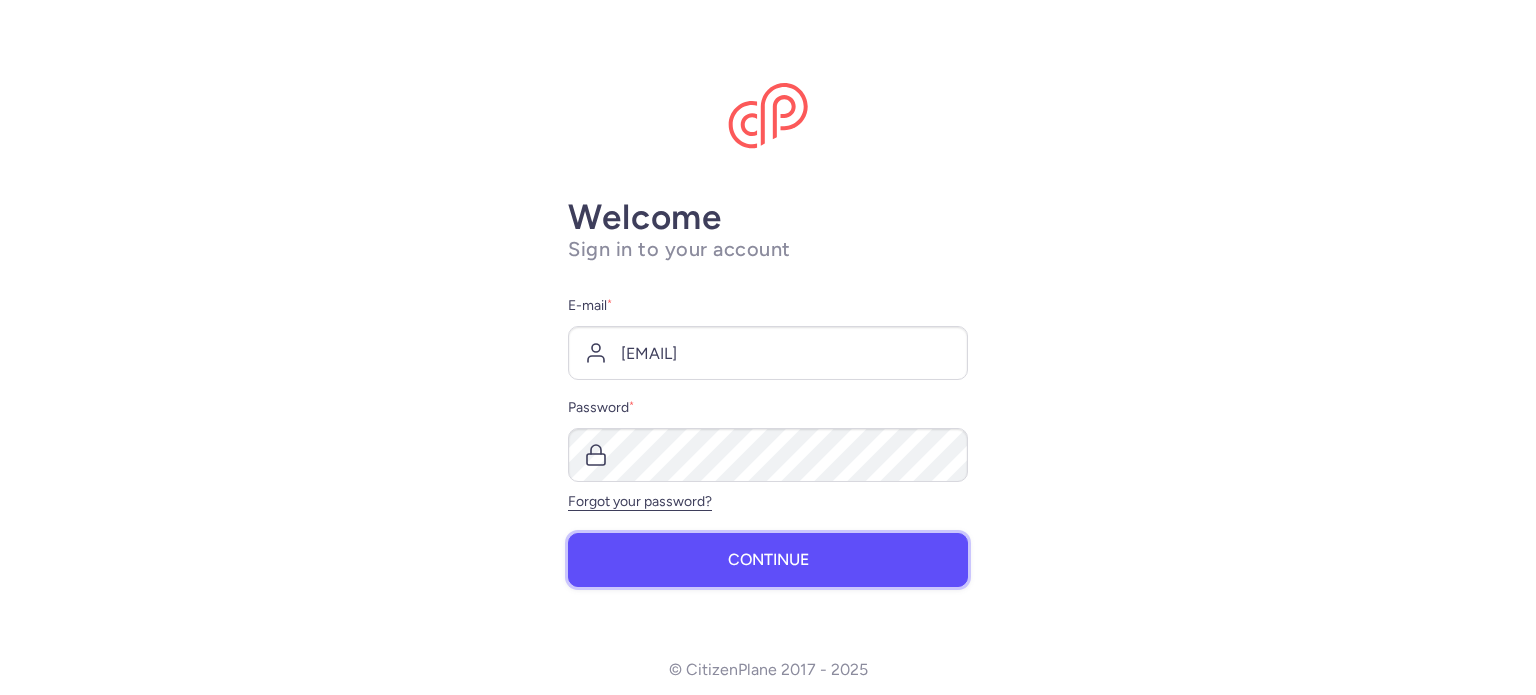click on "Continue" at bounding box center (768, 560) 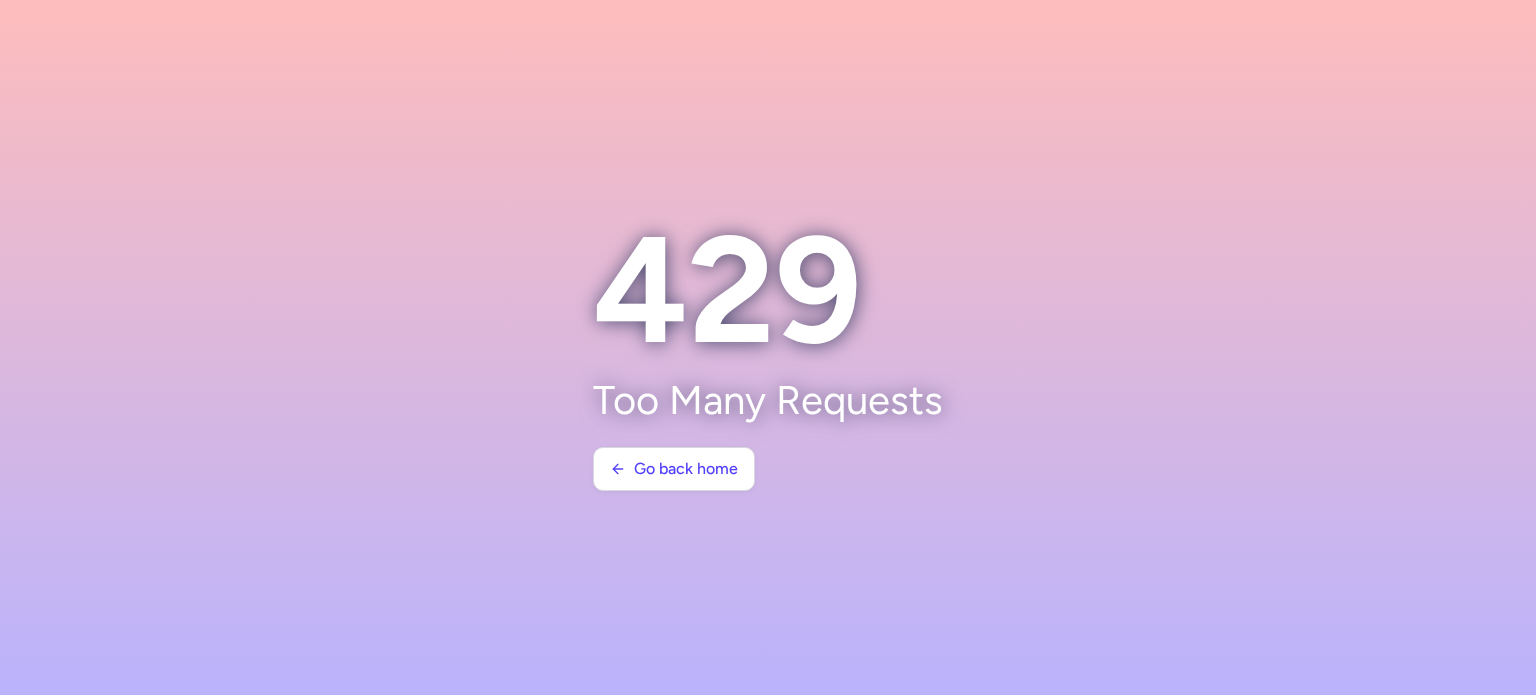 scroll, scrollTop: 0, scrollLeft: 0, axis: both 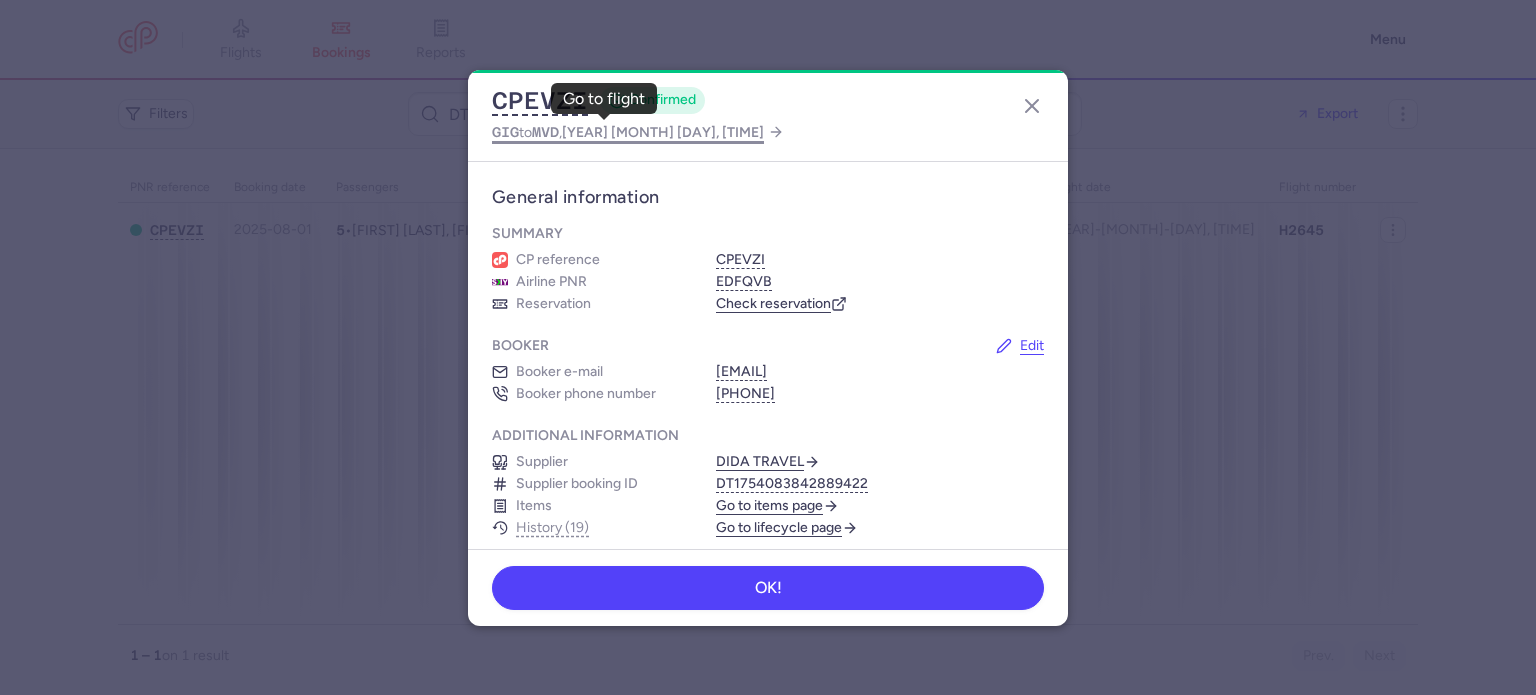 click on "MVD" at bounding box center [545, 132] 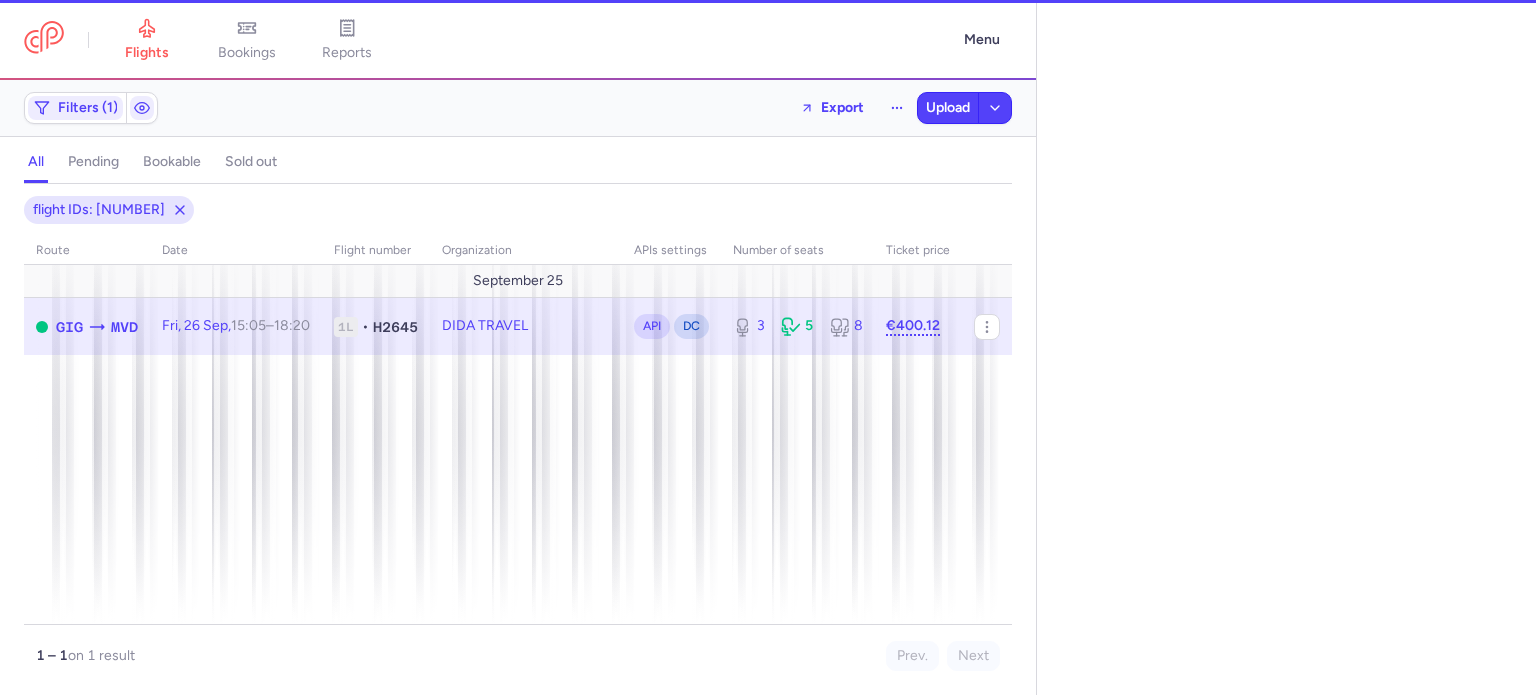 select on "days" 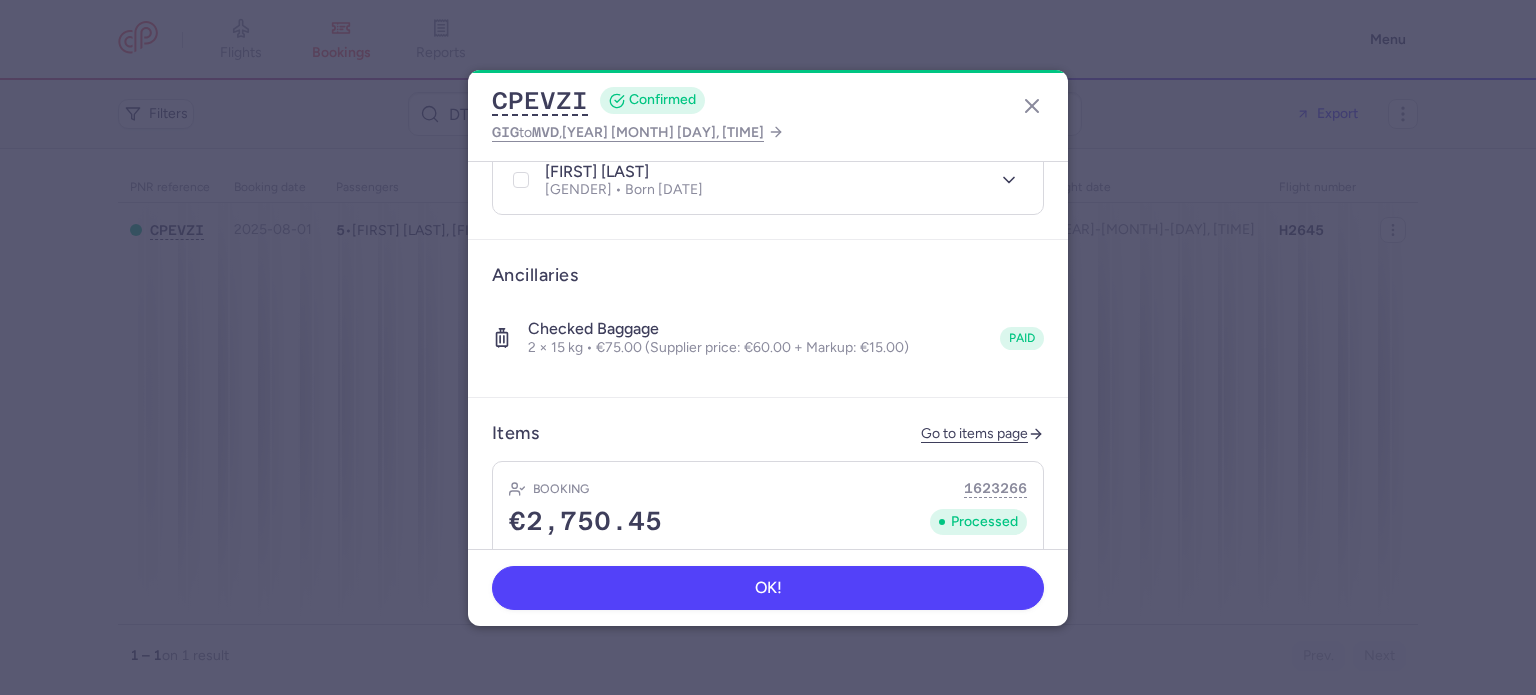 scroll, scrollTop: 808, scrollLeft: 0, axis: vertical 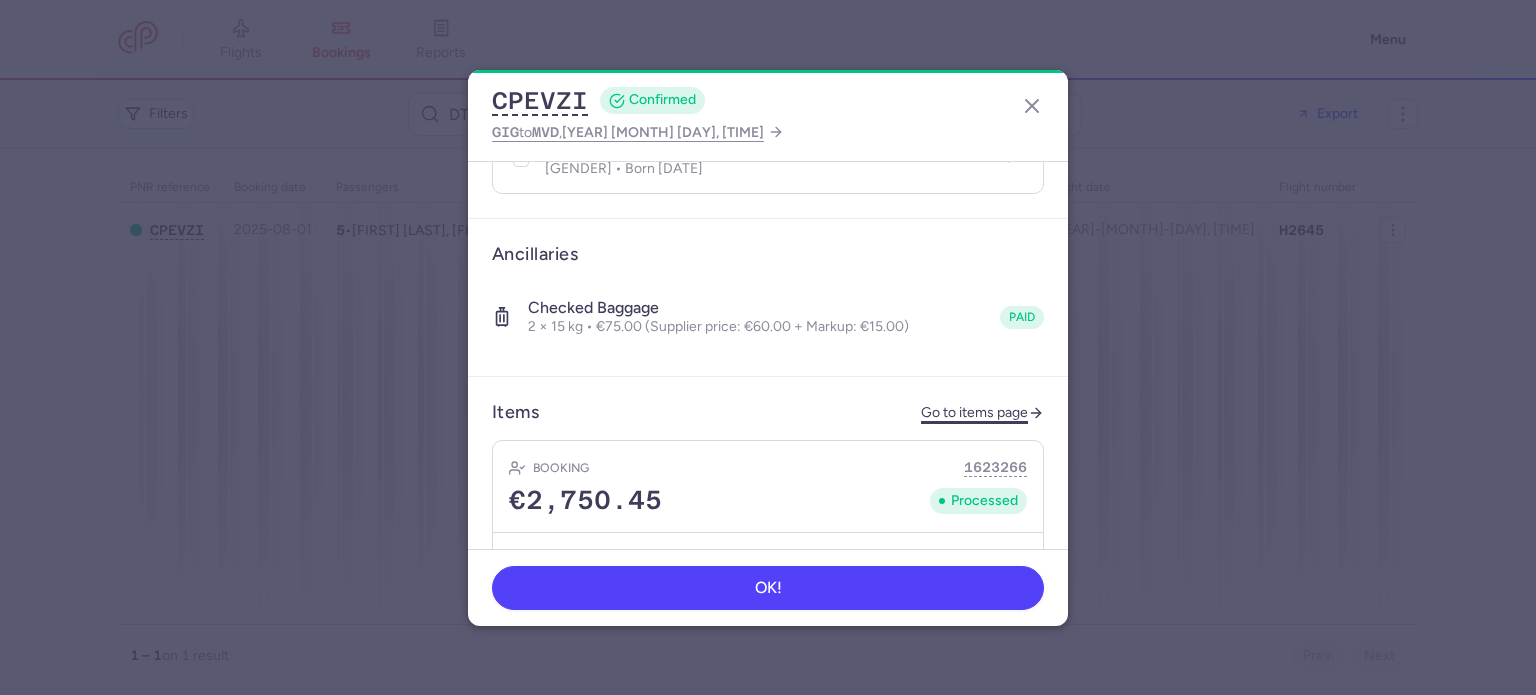 click on "Go to items page" 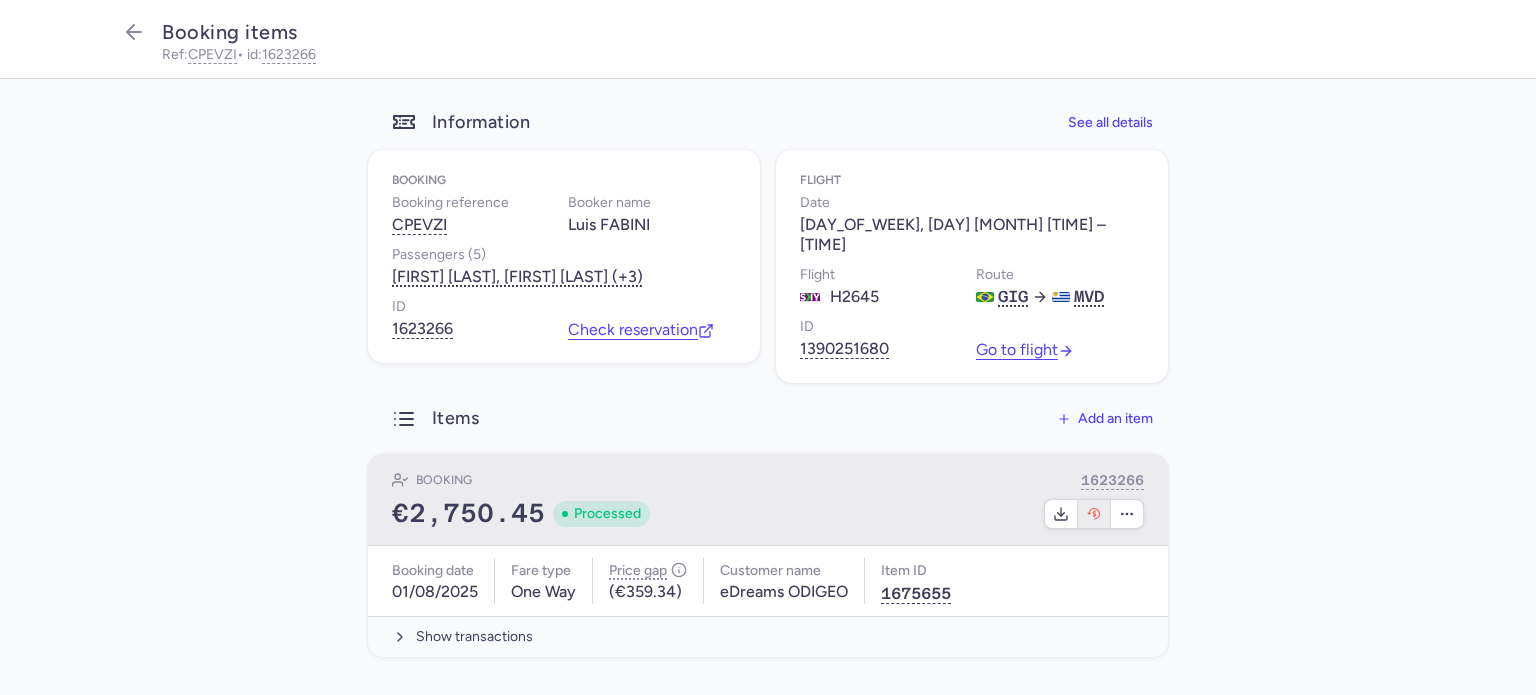 click 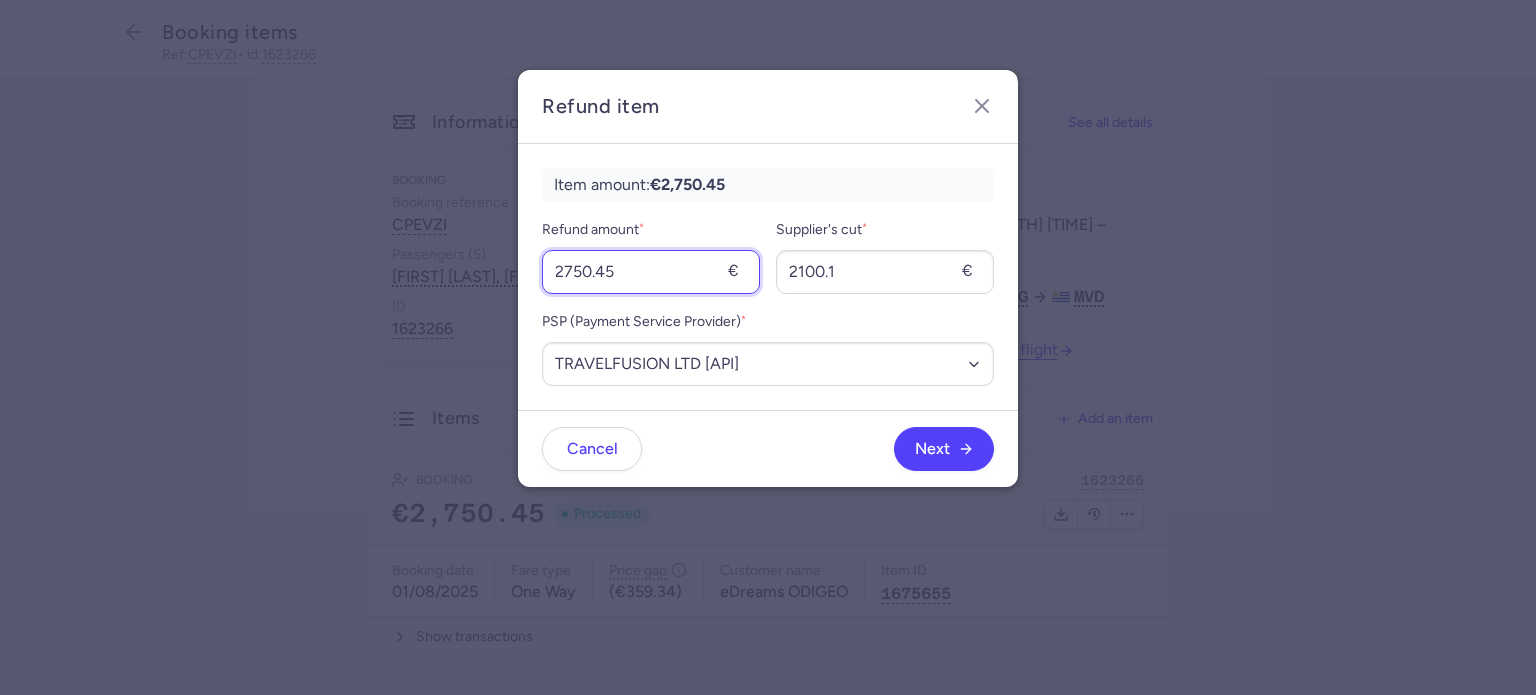 click on "2750.45" at bounding box center (651, 272) 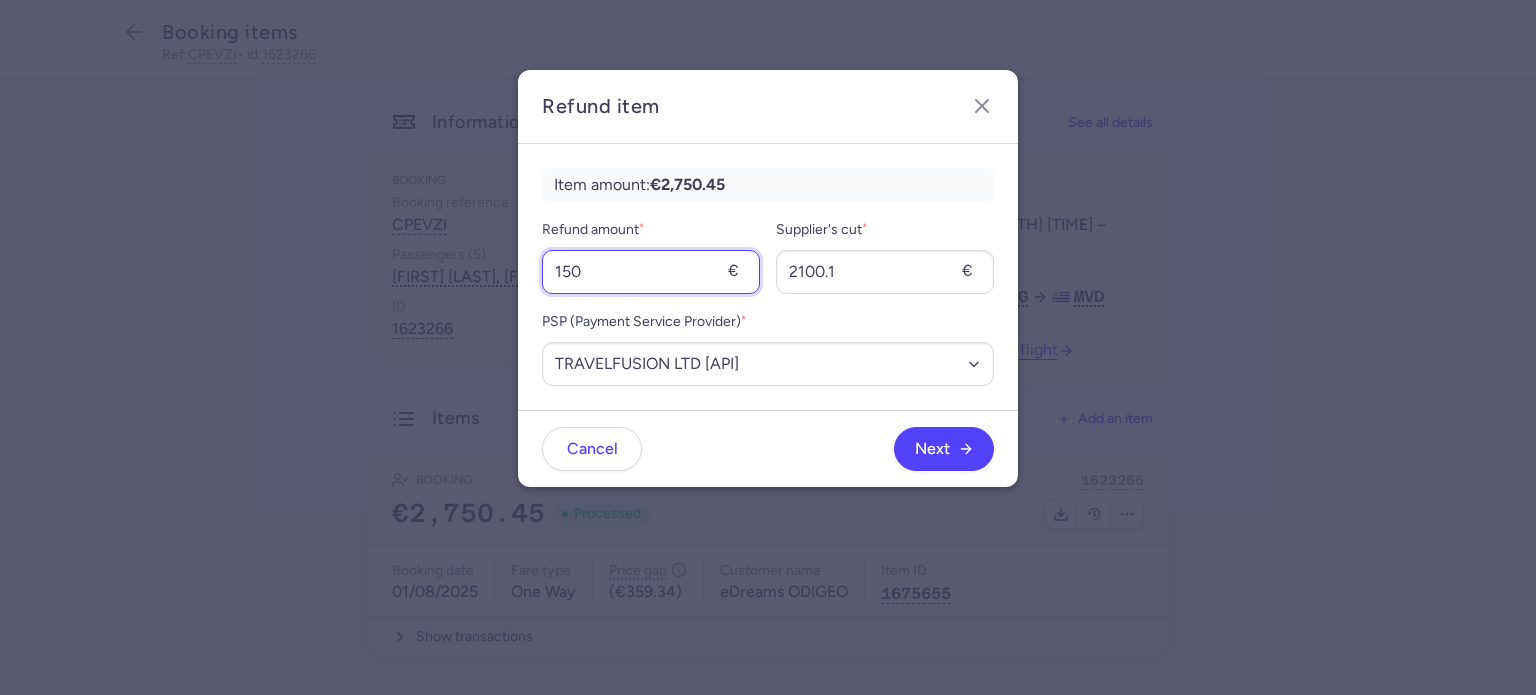 type on "150" 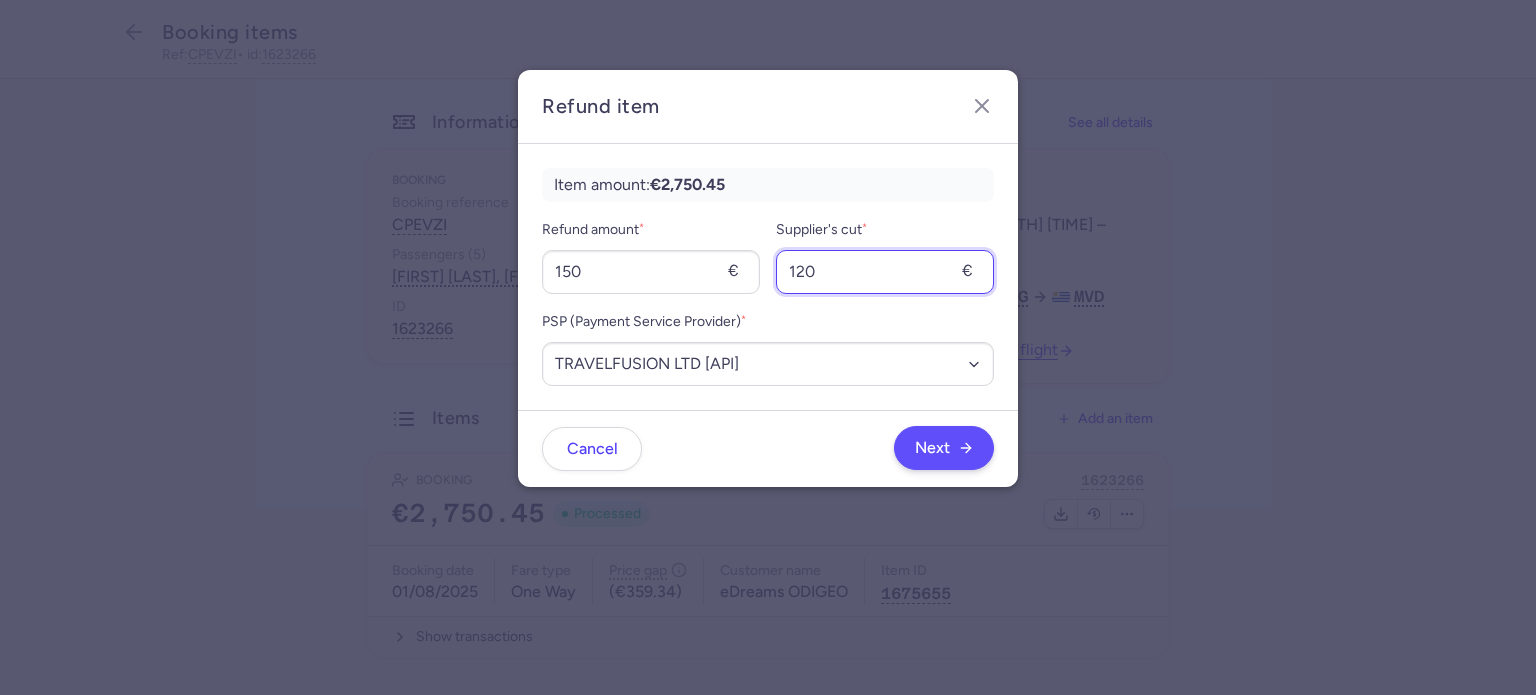 type on "120" 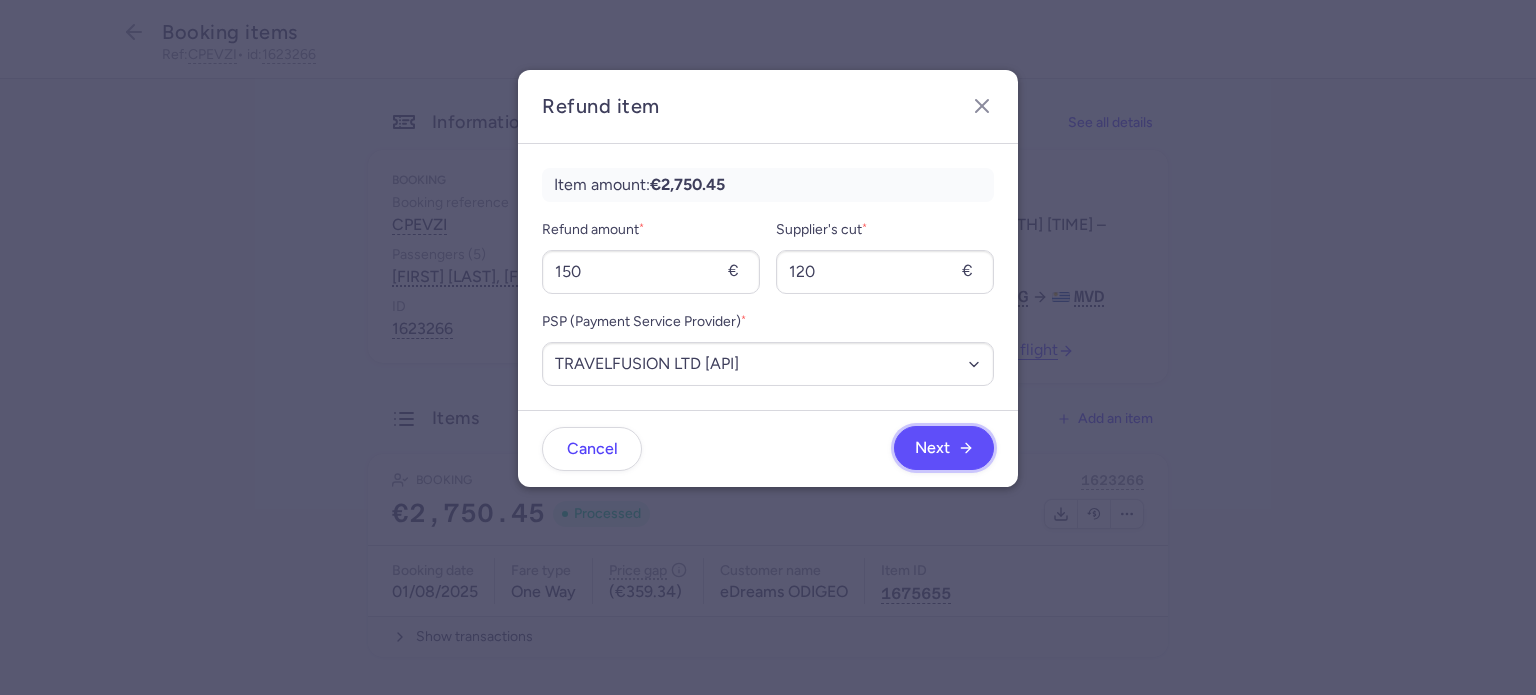click on "Next" at bounding box center [932, 448] 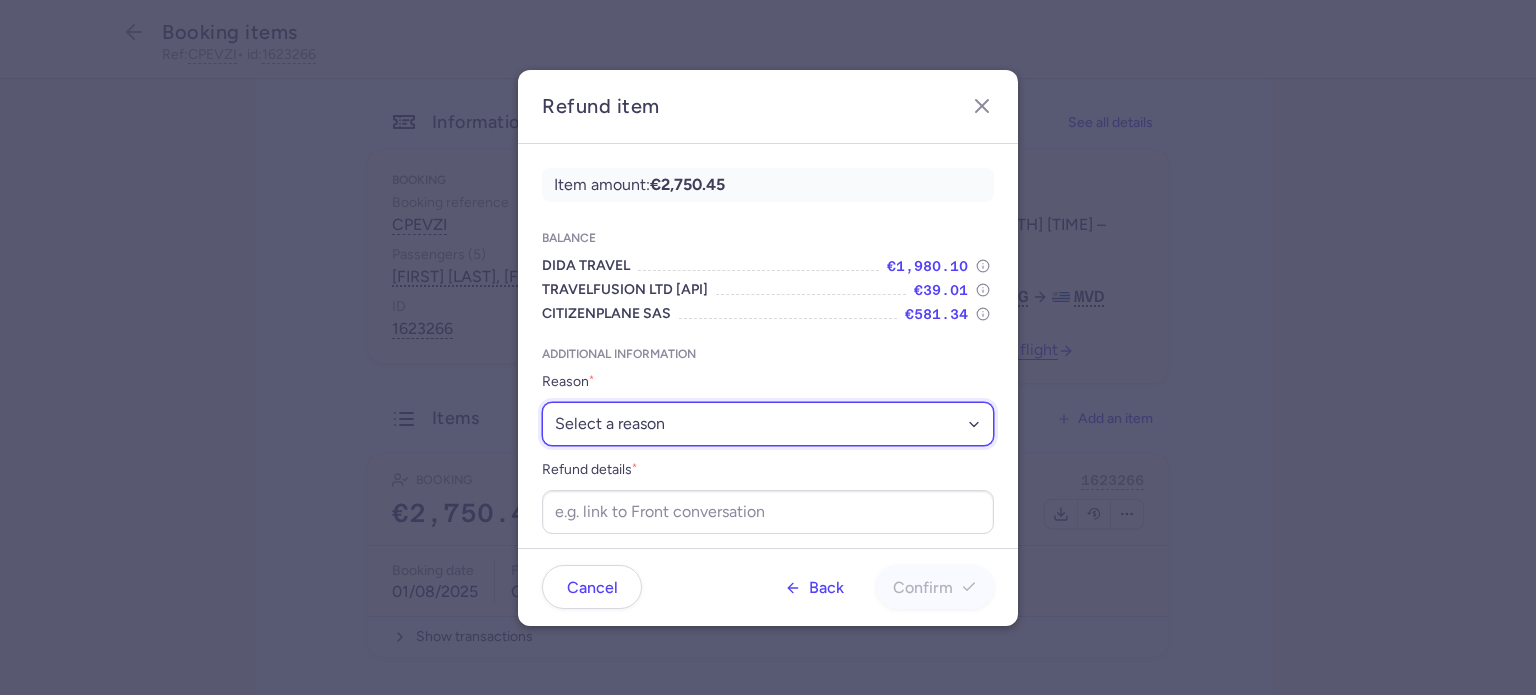 click on "Select a reason ✈️ Airline ceasing ops 💼 Ancillary issue 📄 APIS missing ⚙️ CitizenPlane error ⛔️ Denied boarding 🔁 Duplicate ❌ Flight canceled 🕵🏼‍♂️ Fraud 🎁 Goodwill 🎫 Goodwill allowance 🙃 Other 💺 Overbooking 💸 Refund with penalty 🙅 Schedule change not accepted 🤕 Supplier error 💵 Tax refund ❓ Unconfirmed booking" at bounding box center (768, 424) 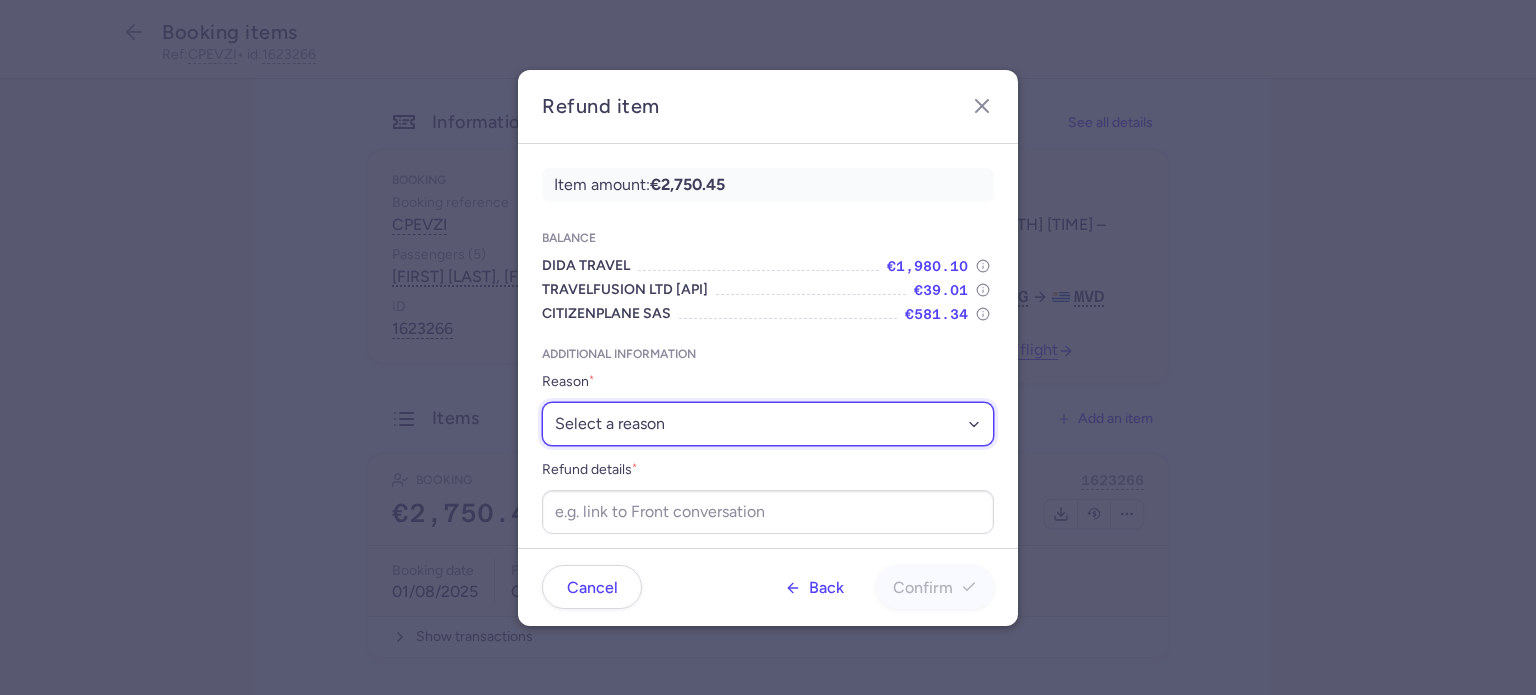 select on "ANCILLARY_ISSUE" 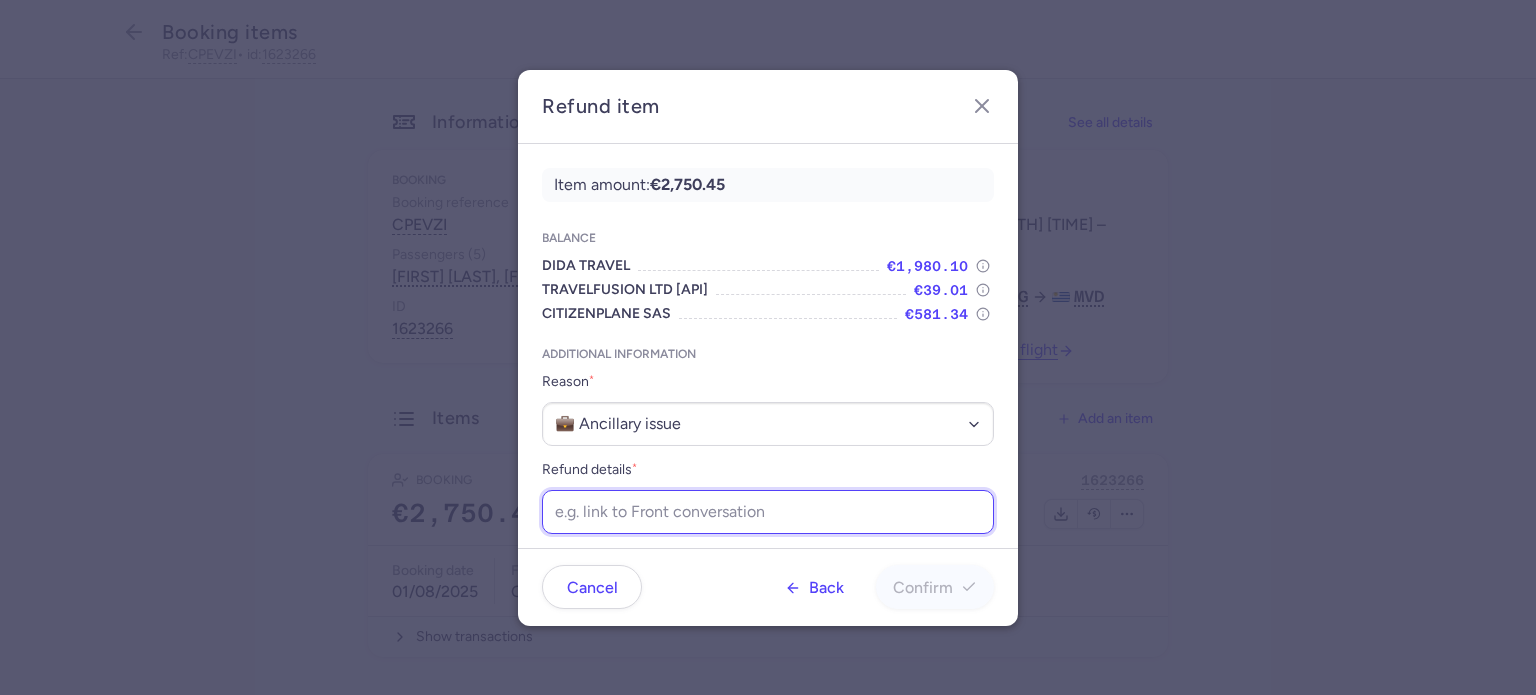 paste on "https://app.frontapp.com/open/cnv_f0z1n5u?key=4CgaO3__3e-ARtUWL2CeBsF2SnWKTbve" 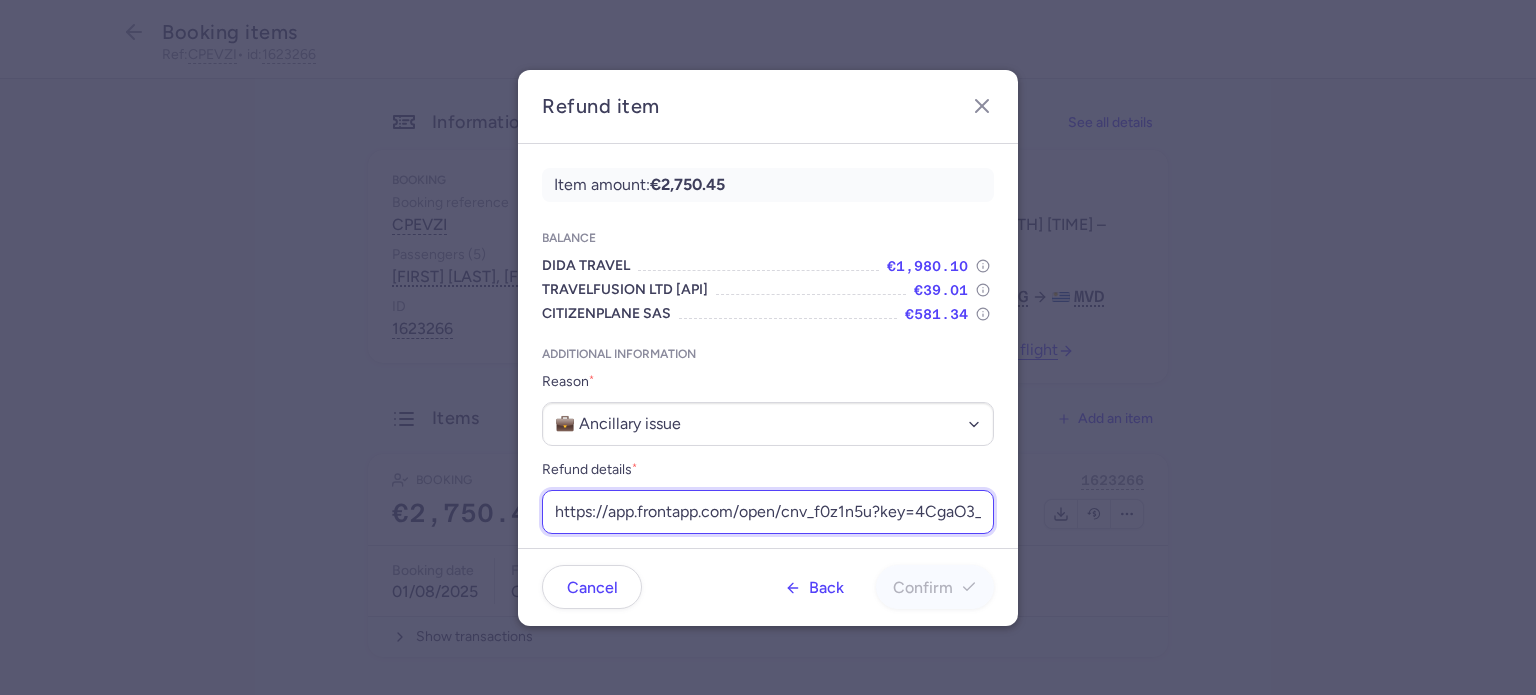 click on "https://app.frontapp.com/open/cnv_f0z1n5u?key=4CgaO3__3e-ARtUWL2CeBsF2SnWKTbve" at bounding box center (768, 512) 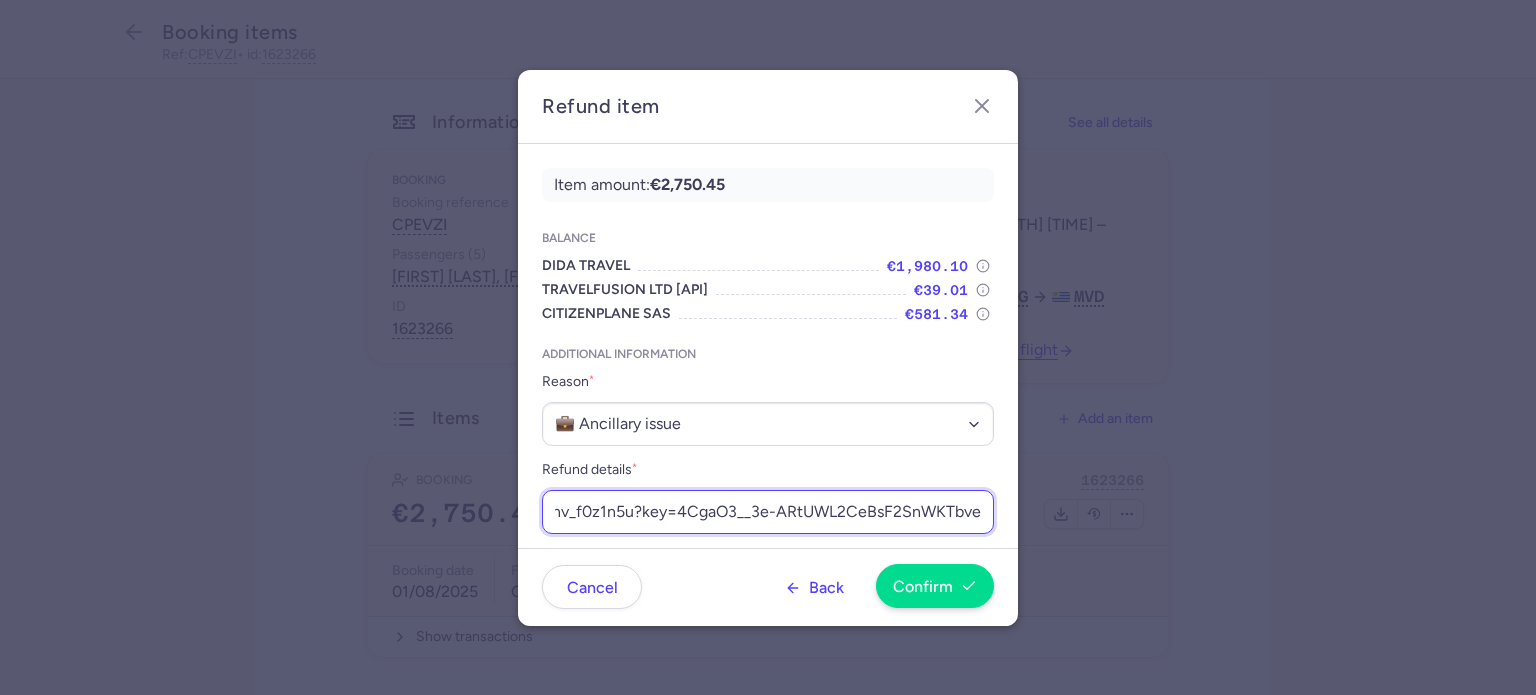 type on "https://app.frontapp.com/open/cnv_f0z1n5u?key=4CgaO3__3e-ARtUWL2CeBsF2SnWKTbve" 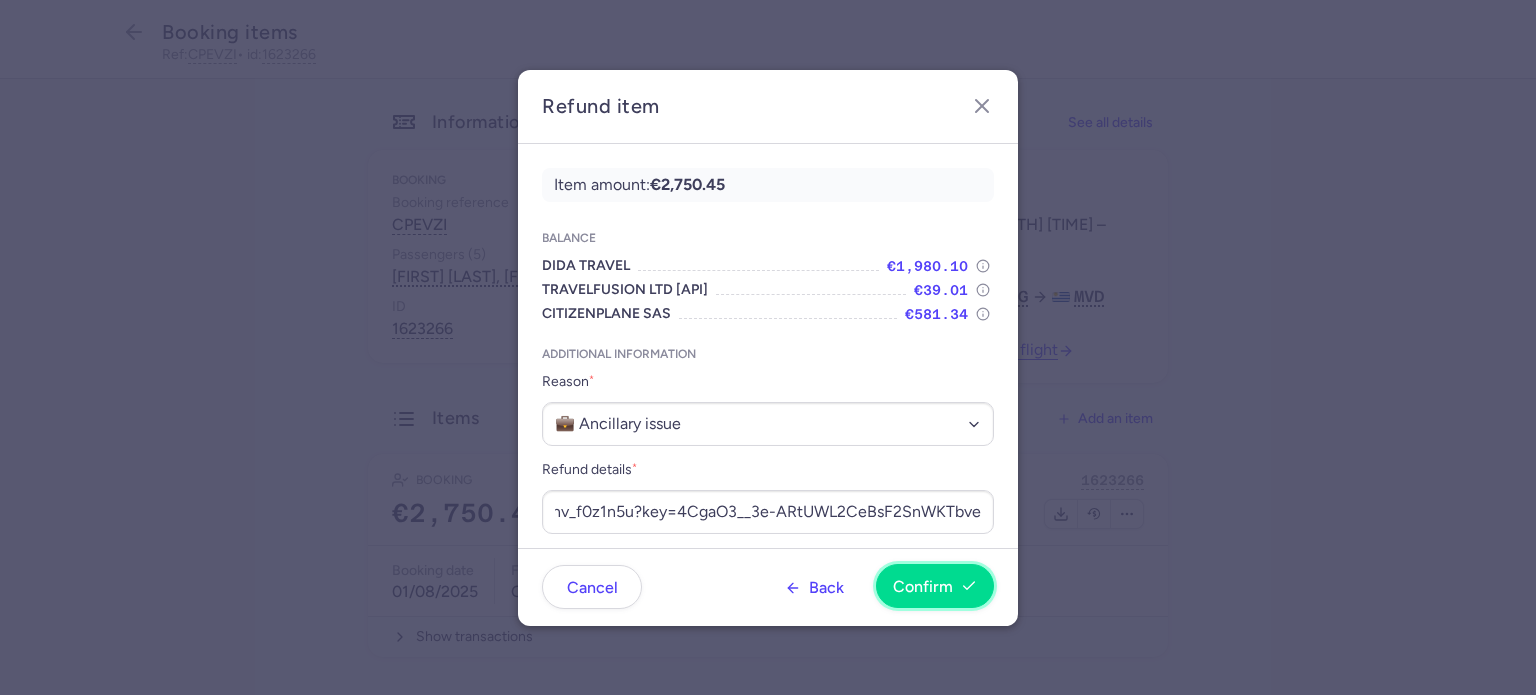 scroll, scrollTop: 0, scrollLeft: 0, axis: both 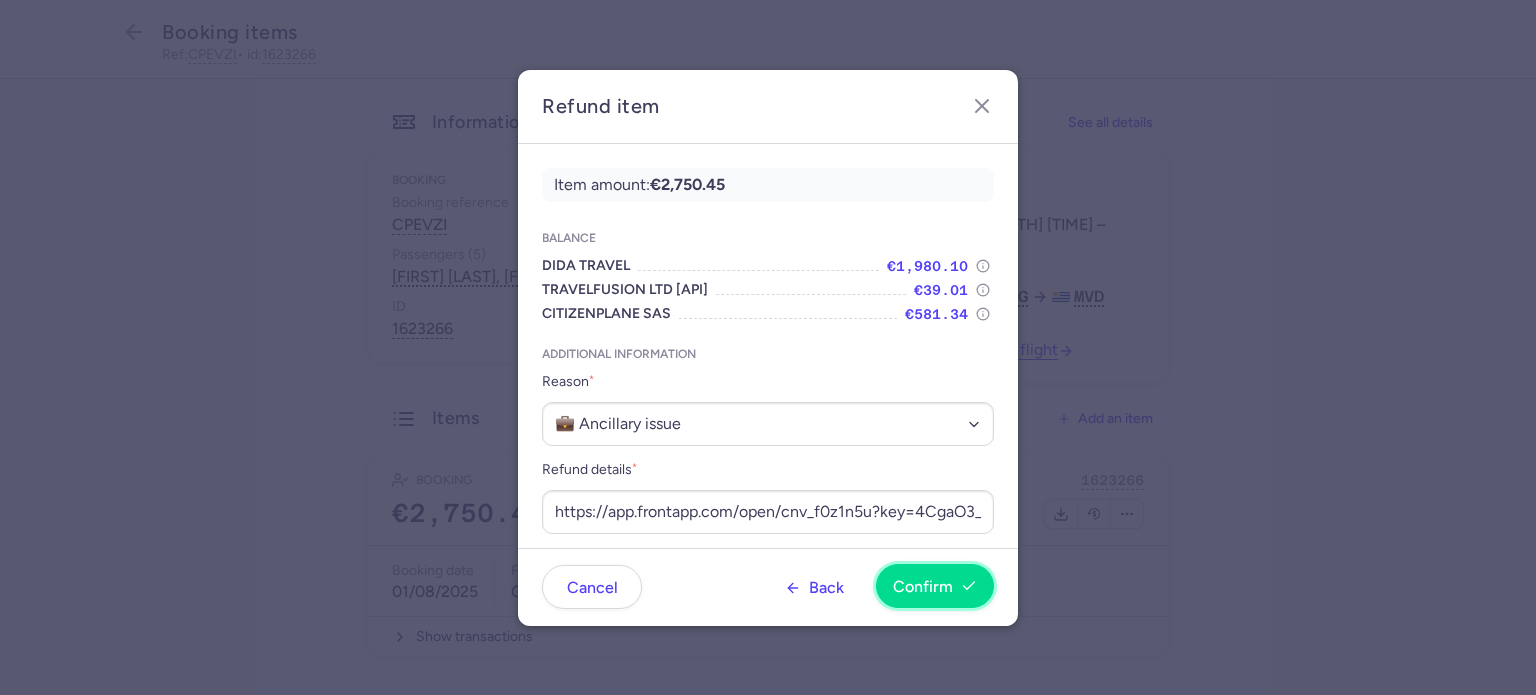 click on "Confirm" at bounding box center [935, 586] 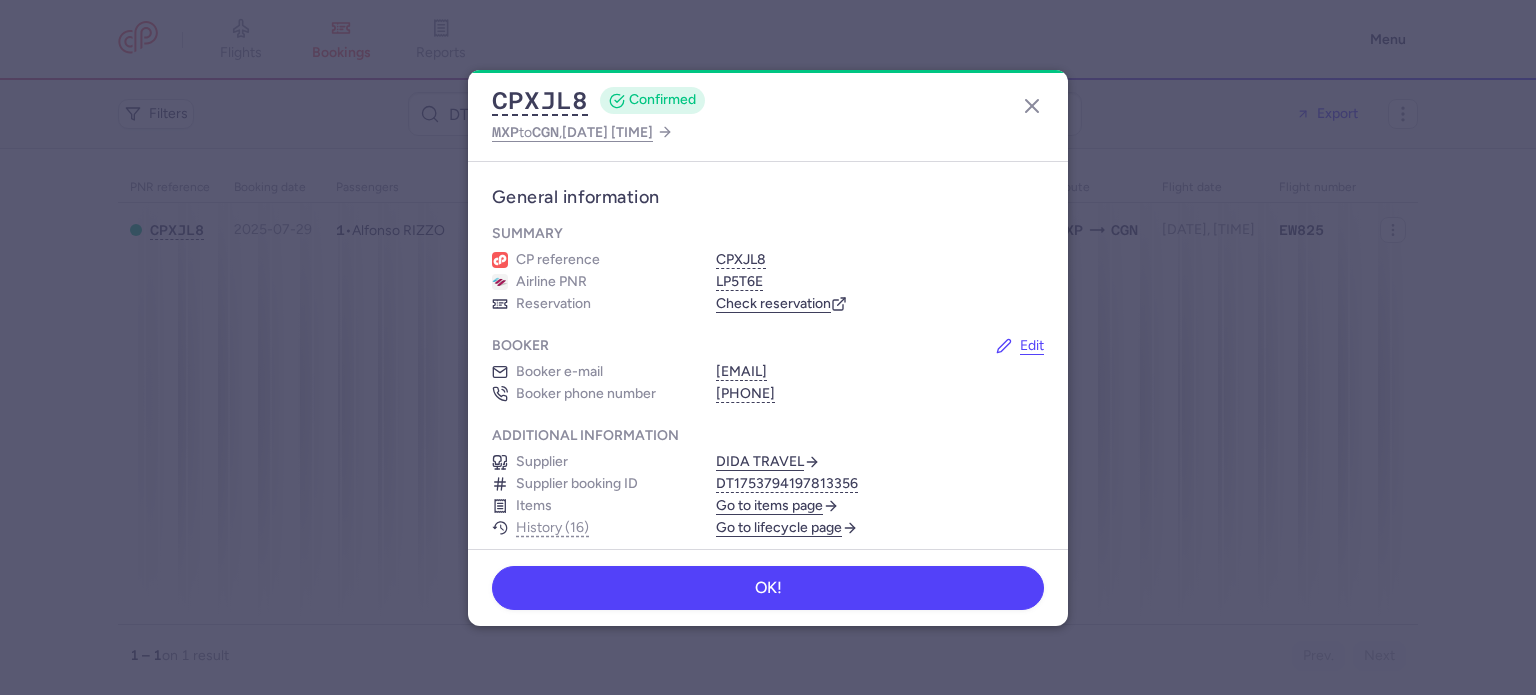 scroll, scrollTop: 0, scrollLeft: 0, axis: both 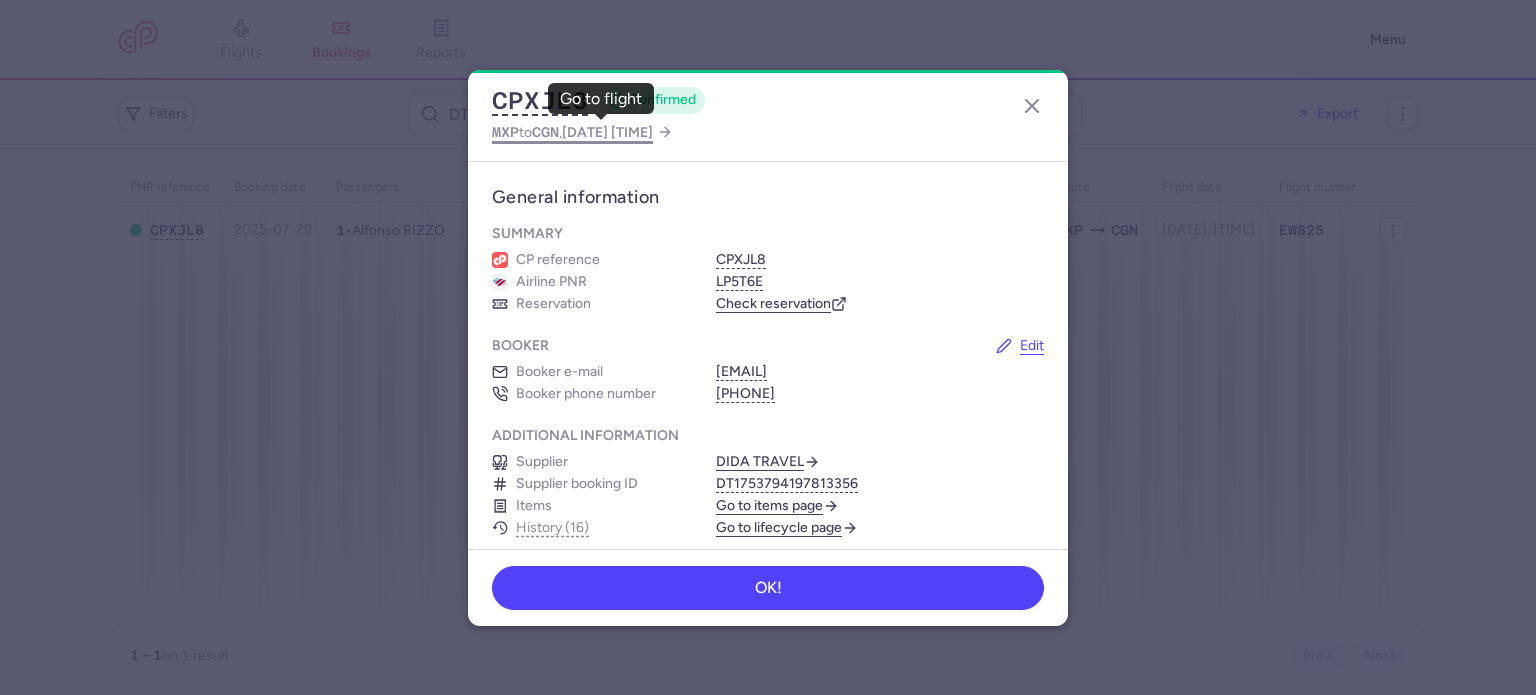 click on "MXP  to  CGN ,  2025 Aug 4, 09:10" at bounding box center (572, 132) 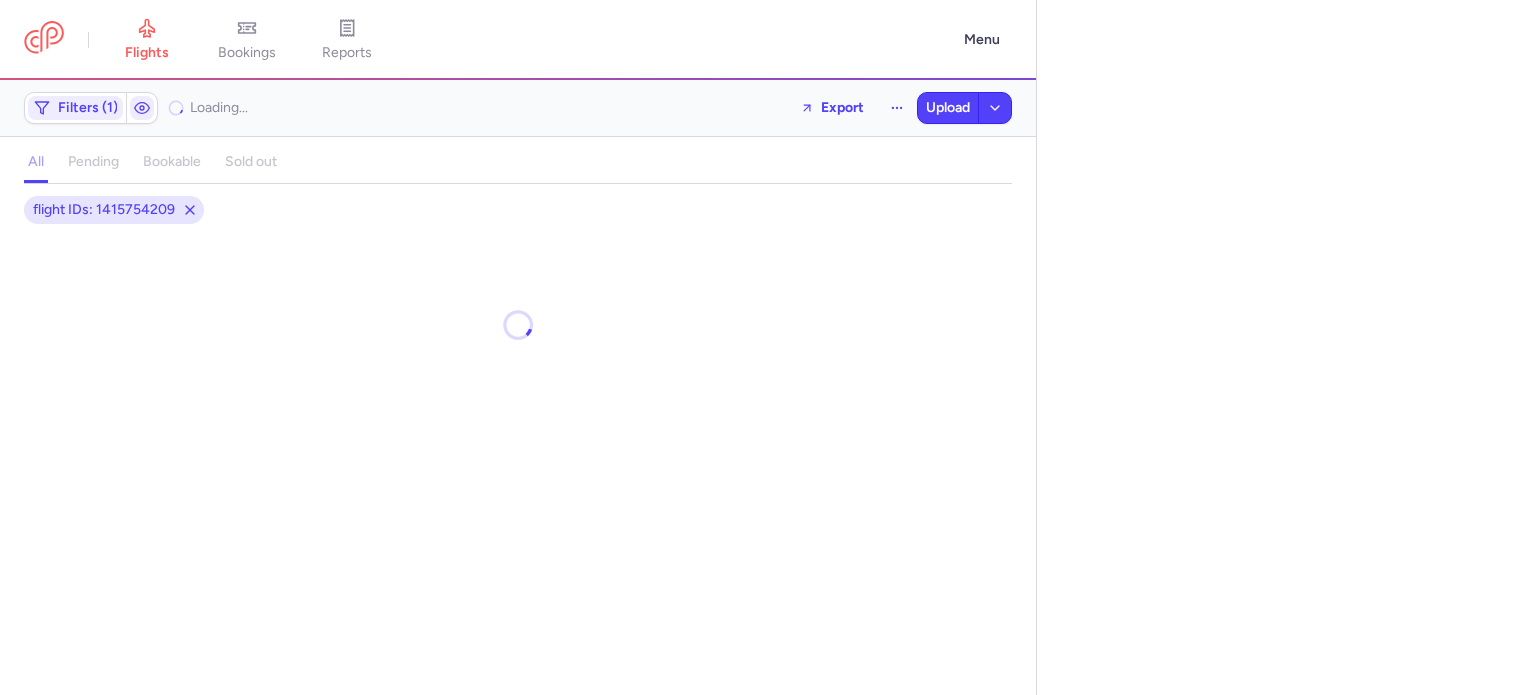 select on "days" 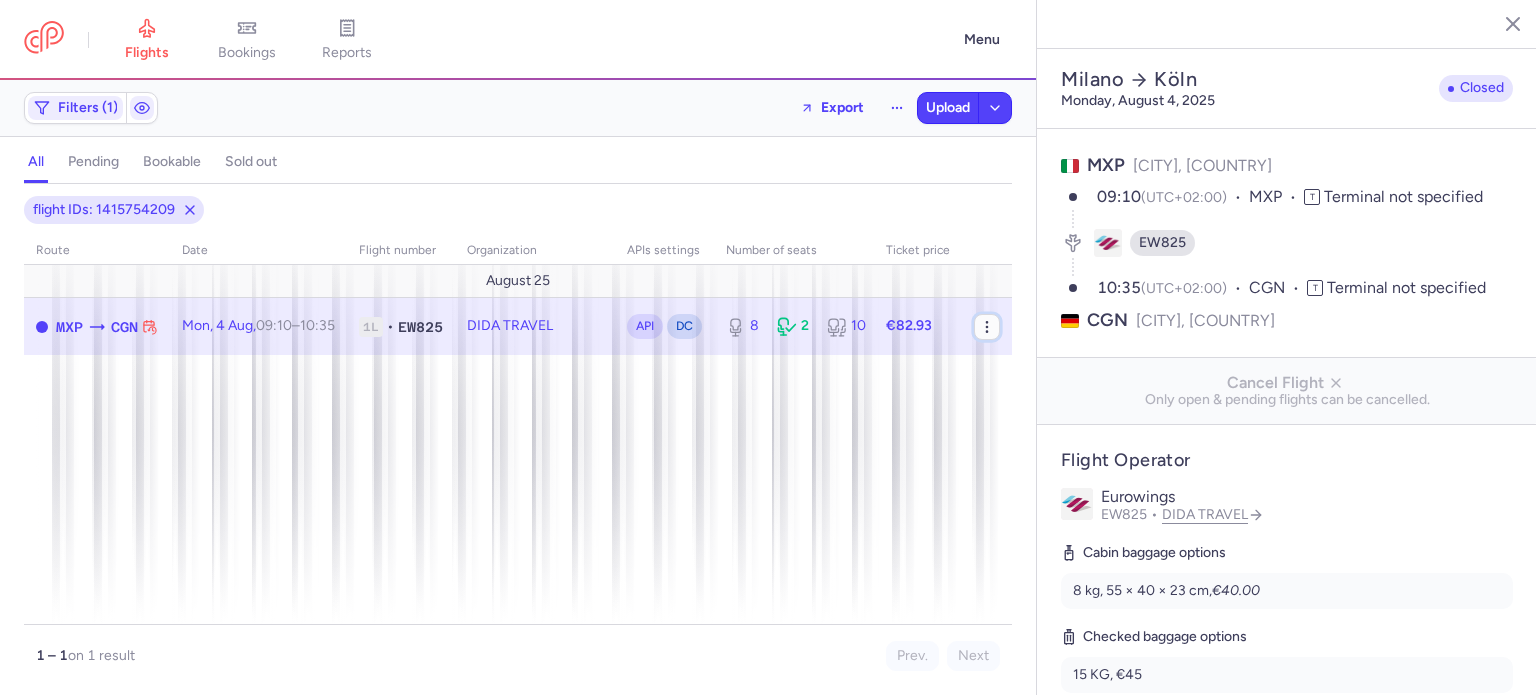 click 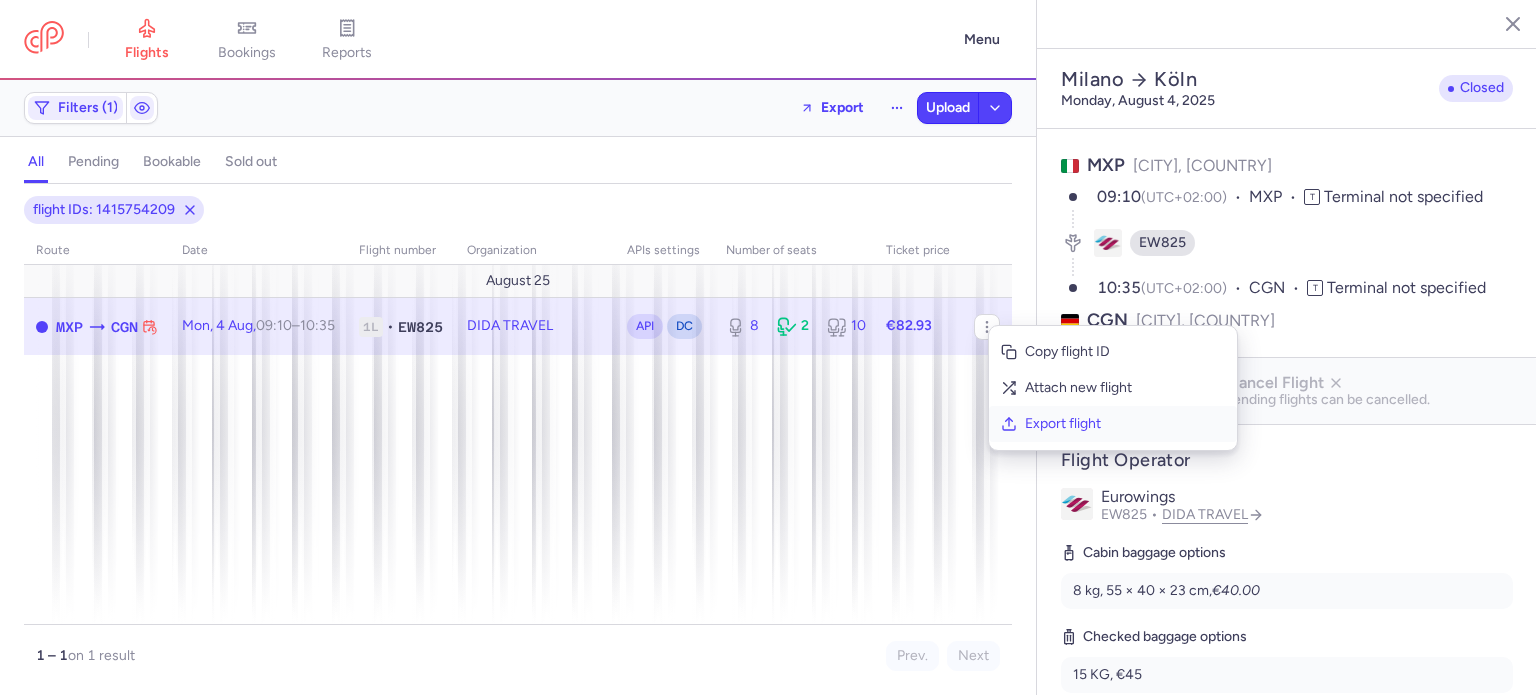click on "Export flight" 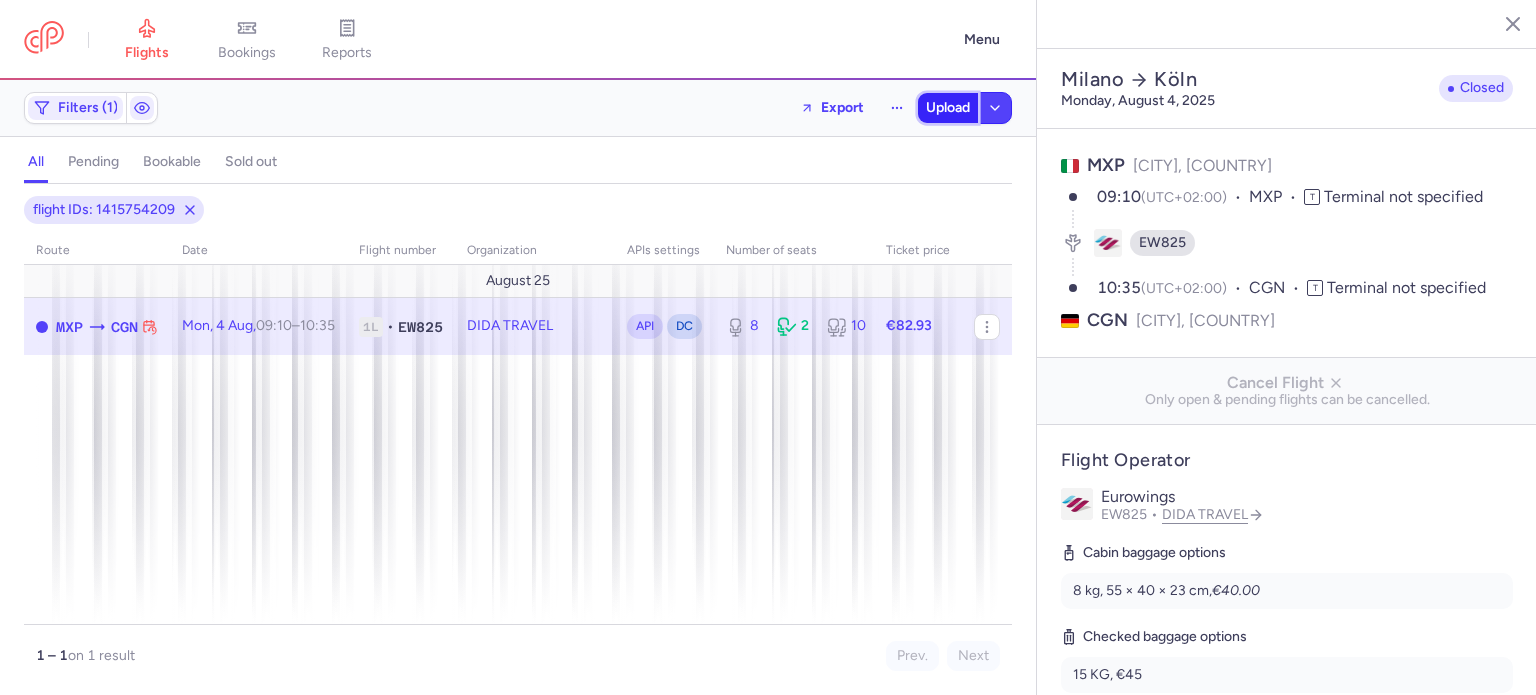 click on "Upload" at bounding box center (948, 108) 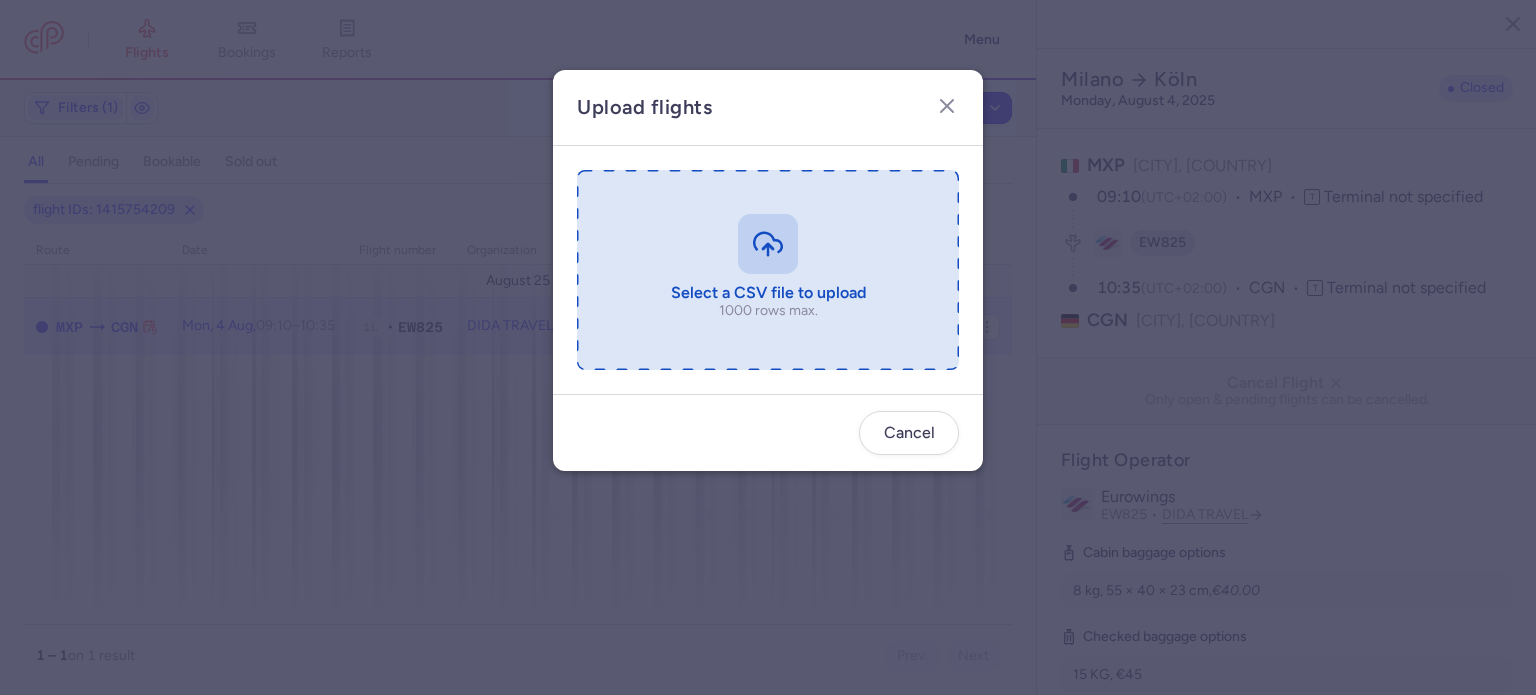 click at bounding box center [768, 270] 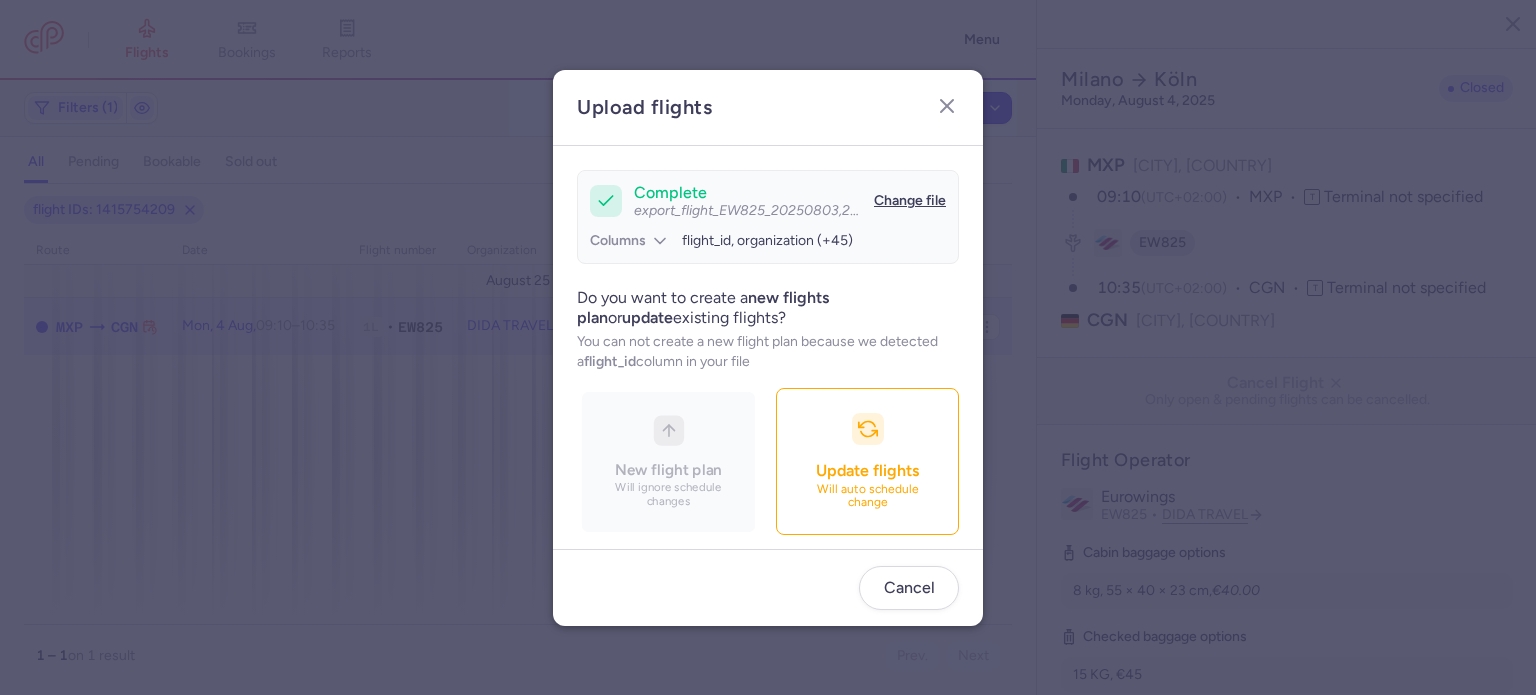 scroll, scrollTop: 172, scrollLeft: 0, axis: vertical 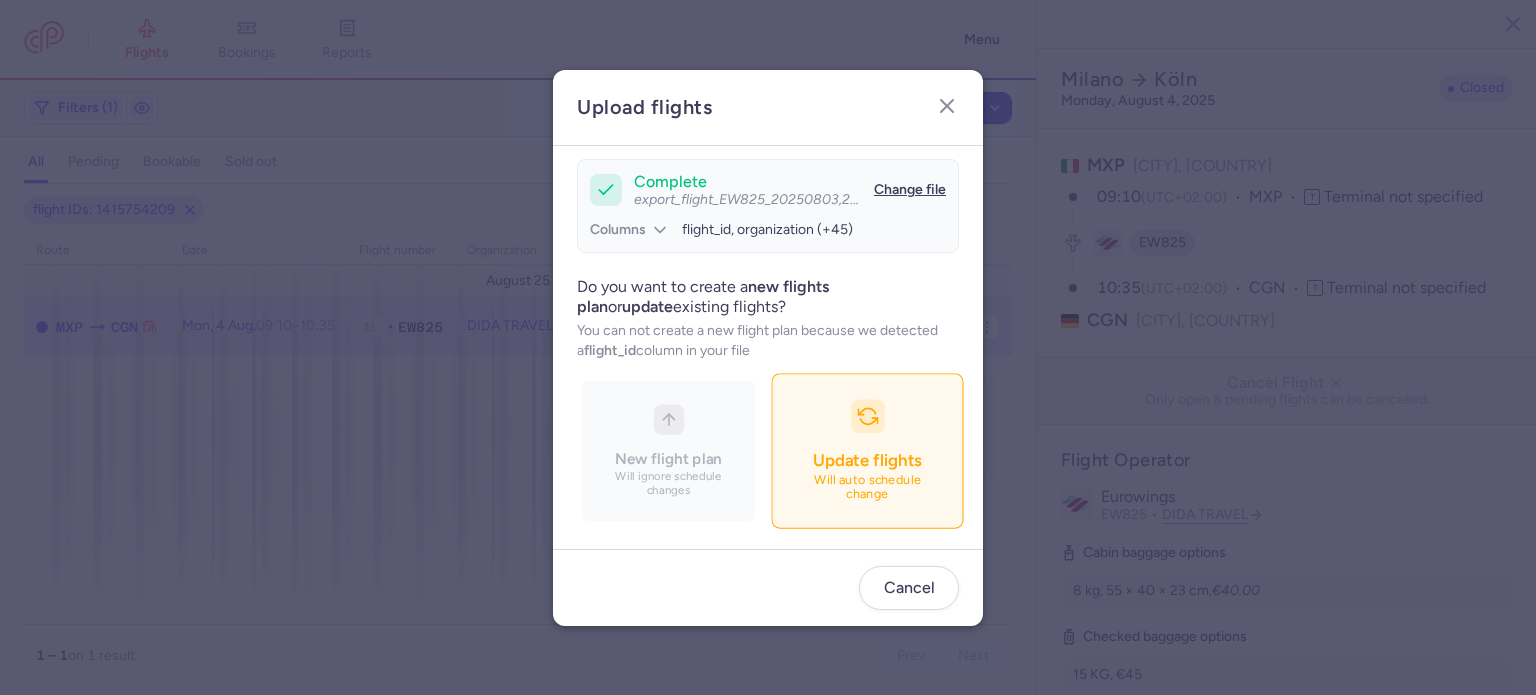 click on "Update flights Will auto schedule change" at bounding box center [867, 450] 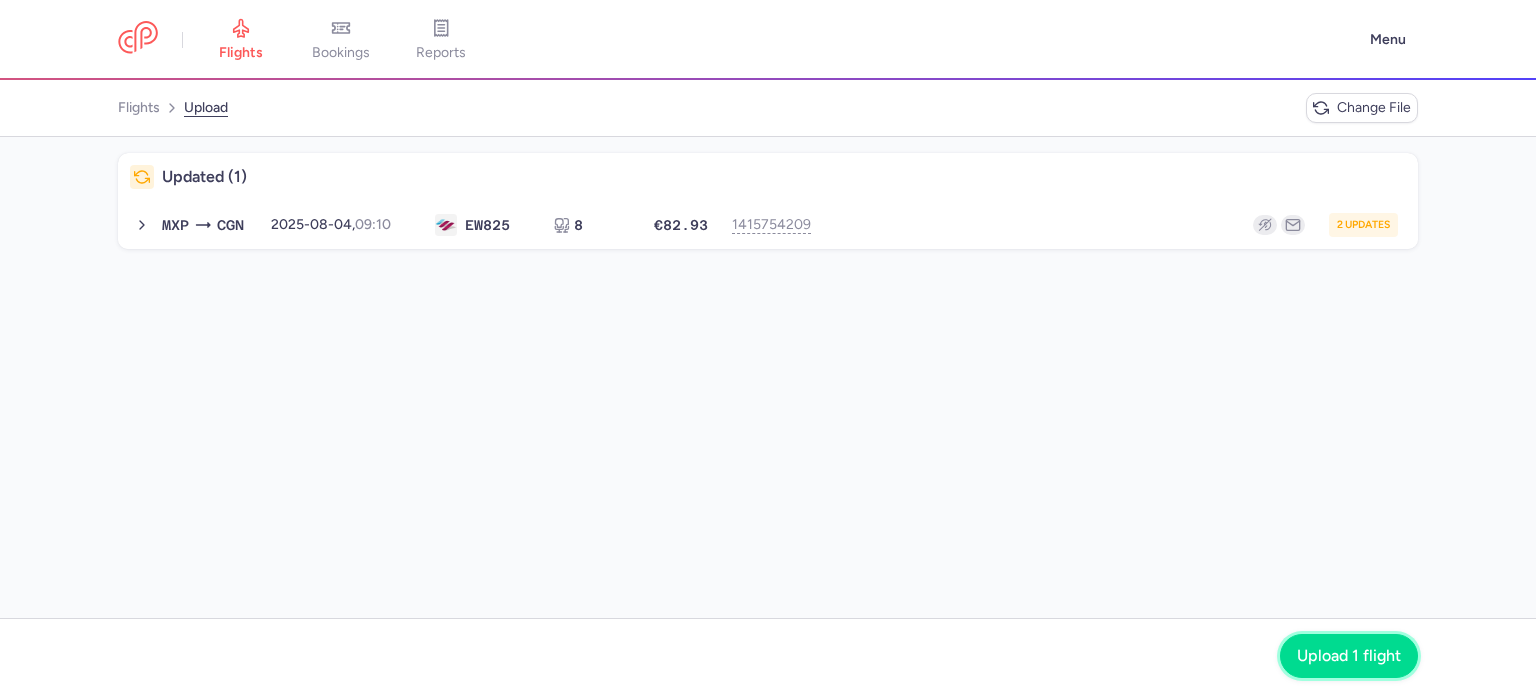 click on "Upload 1 flight" at bounding box center [1349, 656] 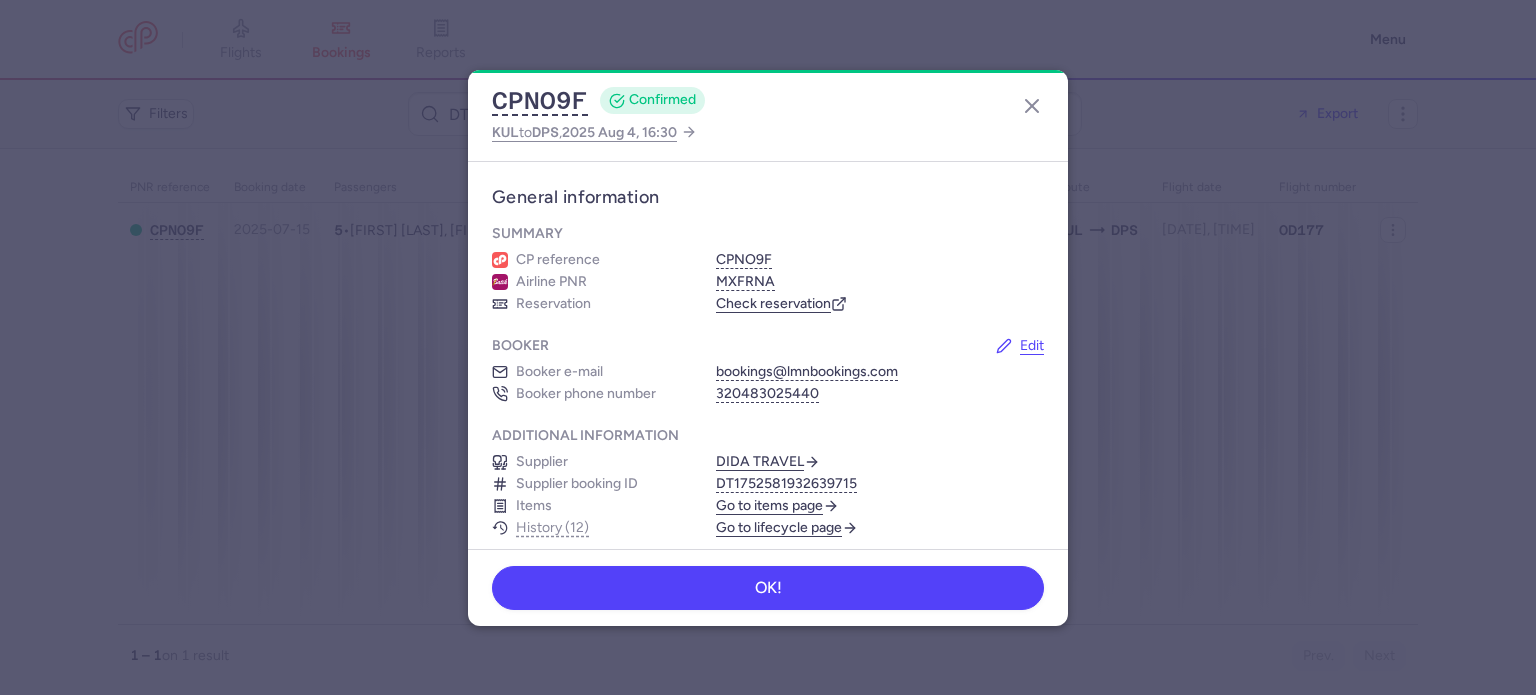 scroll, scrollTop: 0, scrollLeft: 0, axis: both 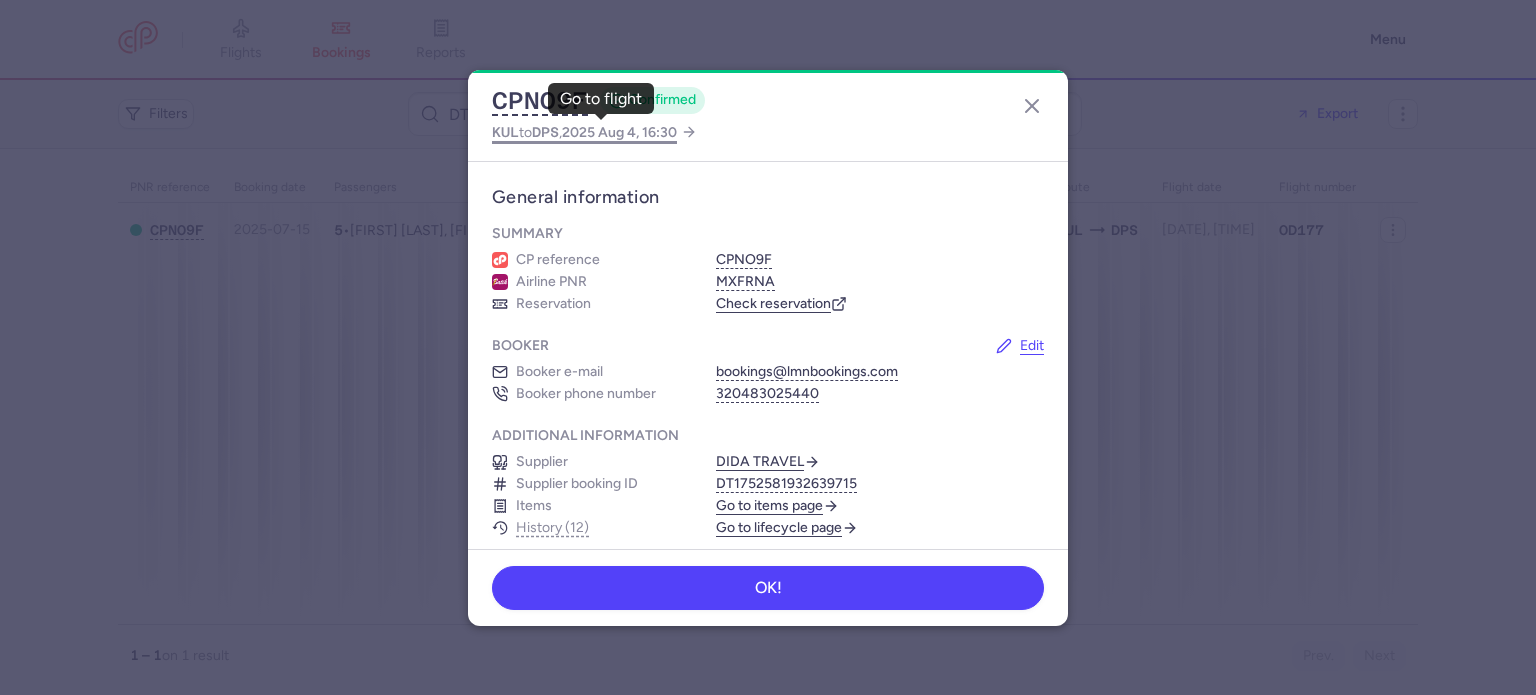 click on "DPS" at bounding box center (545, 132) 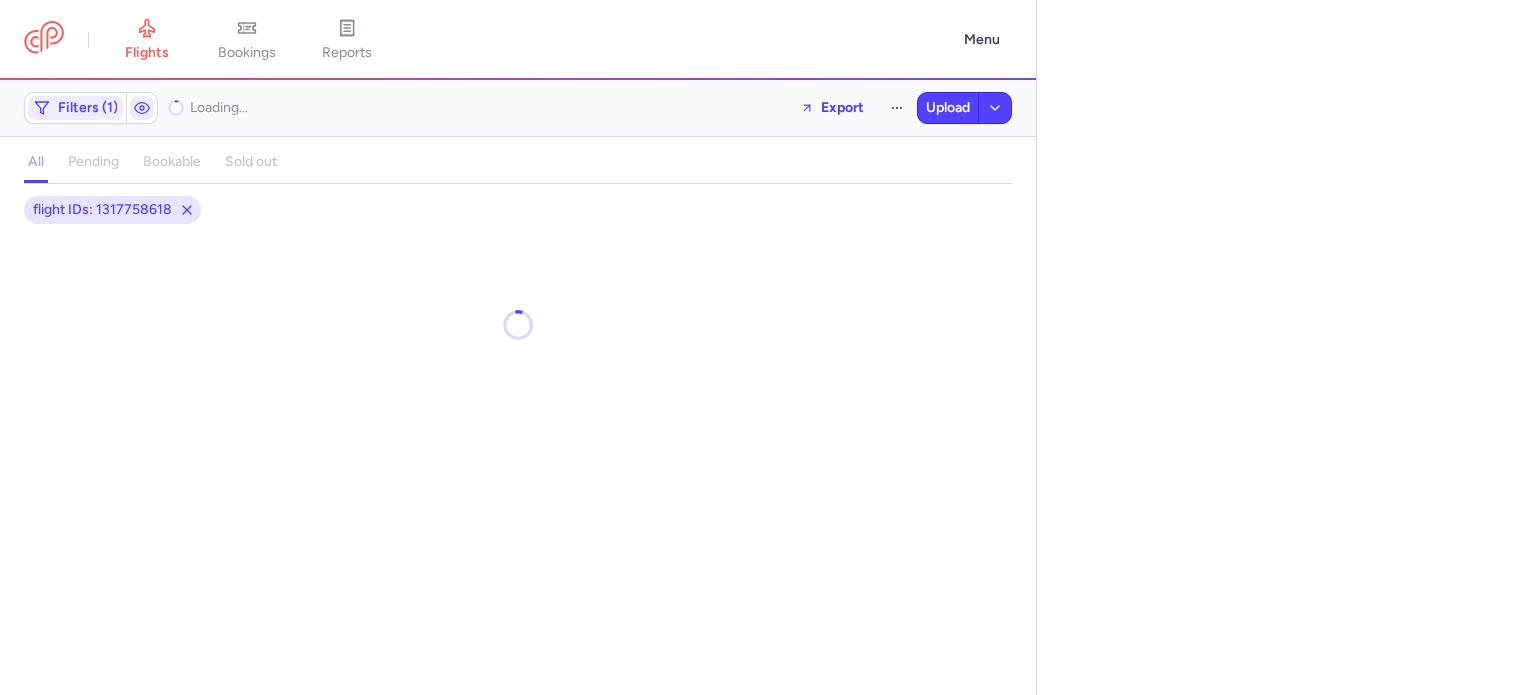 select on "days" 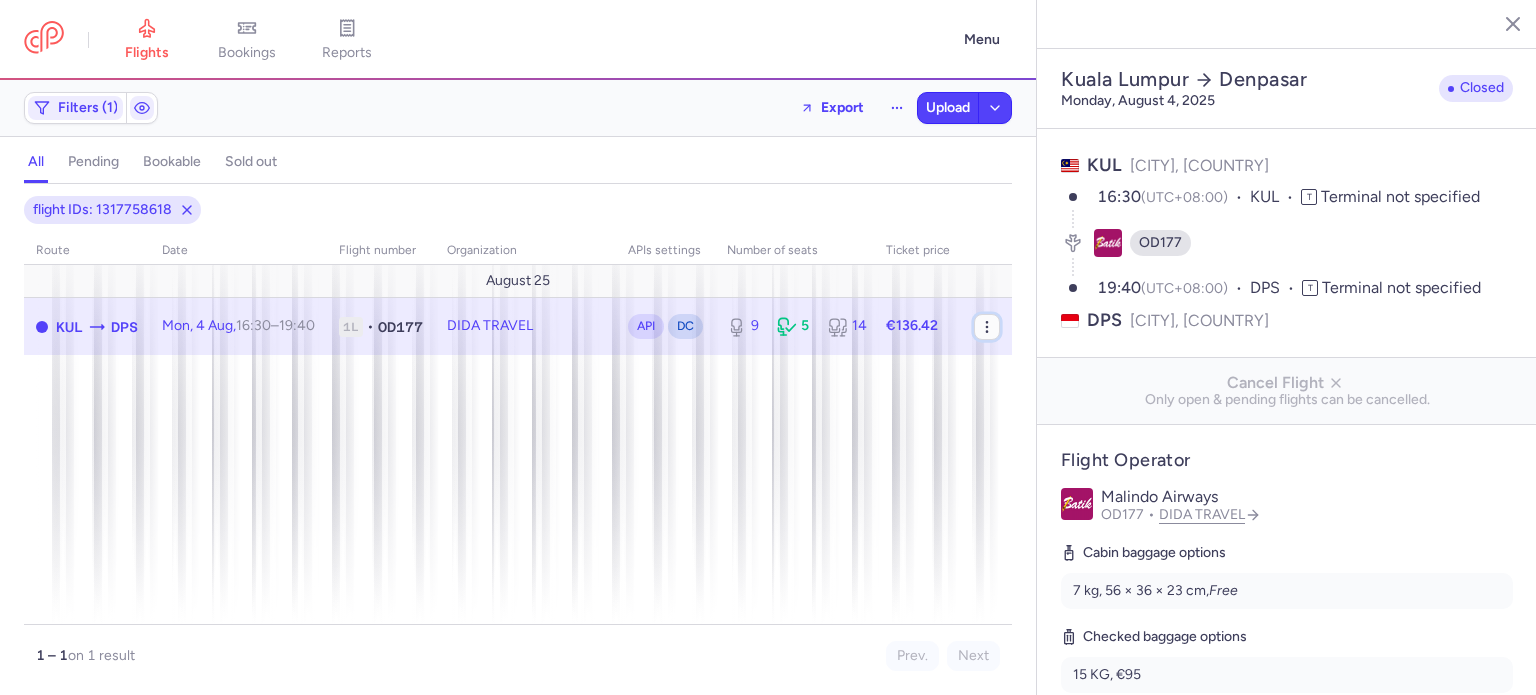 click 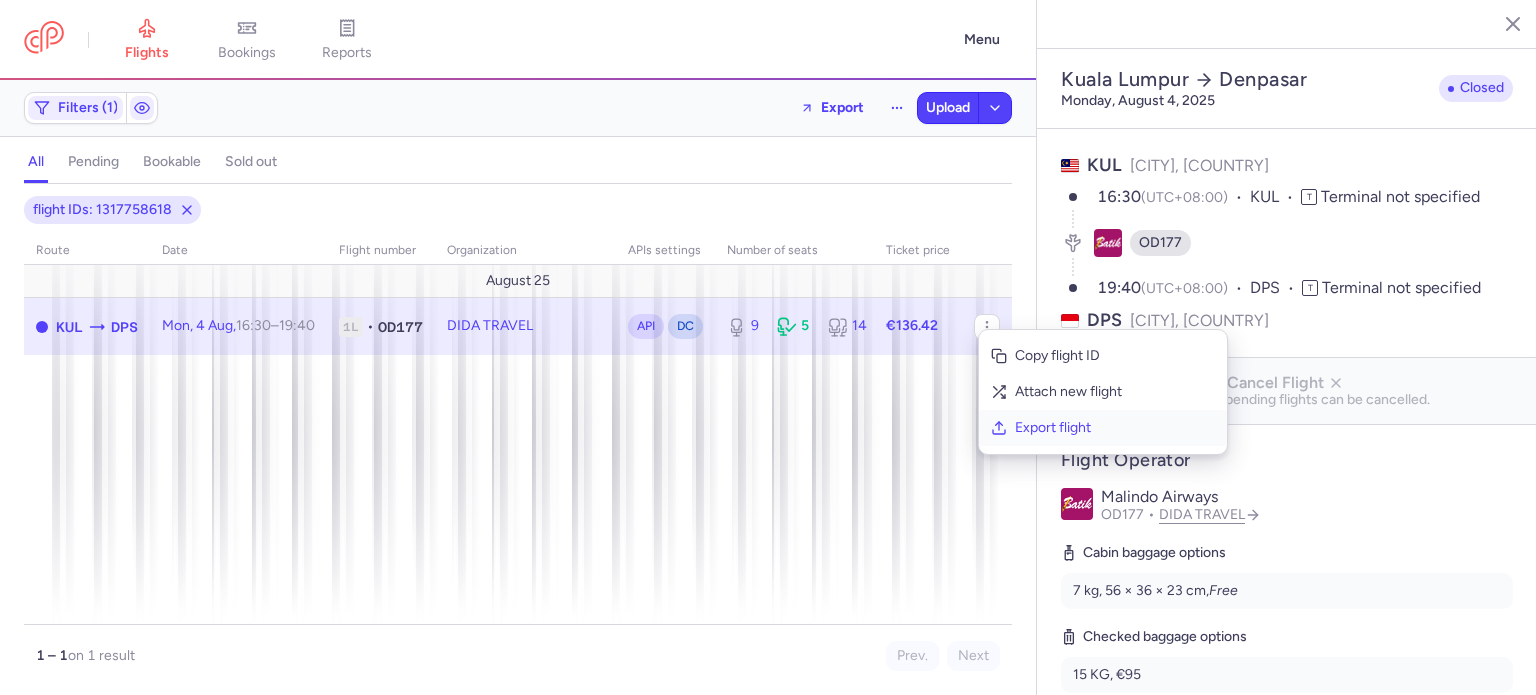 click on "Export flight" at bounding box center (1115, 428) 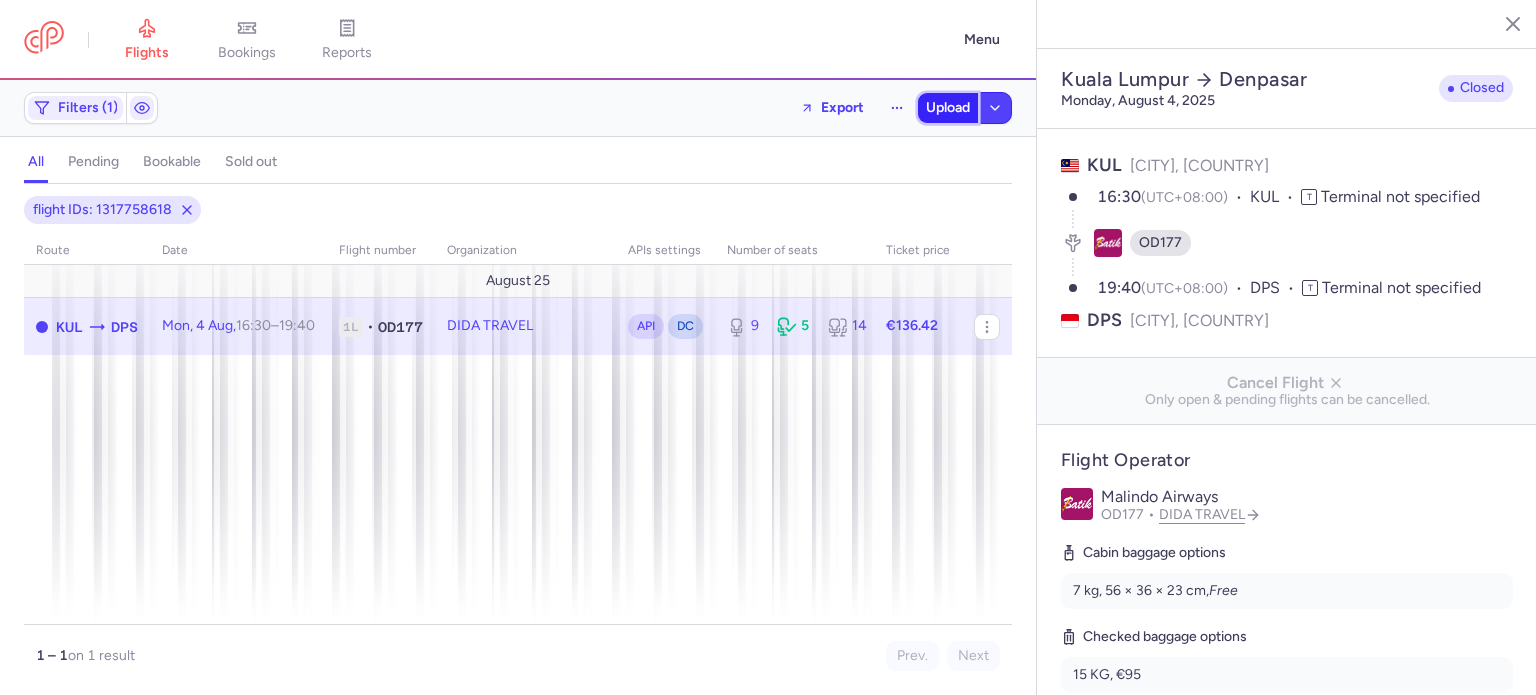click on "Upload" at bounding box center (948, 108) 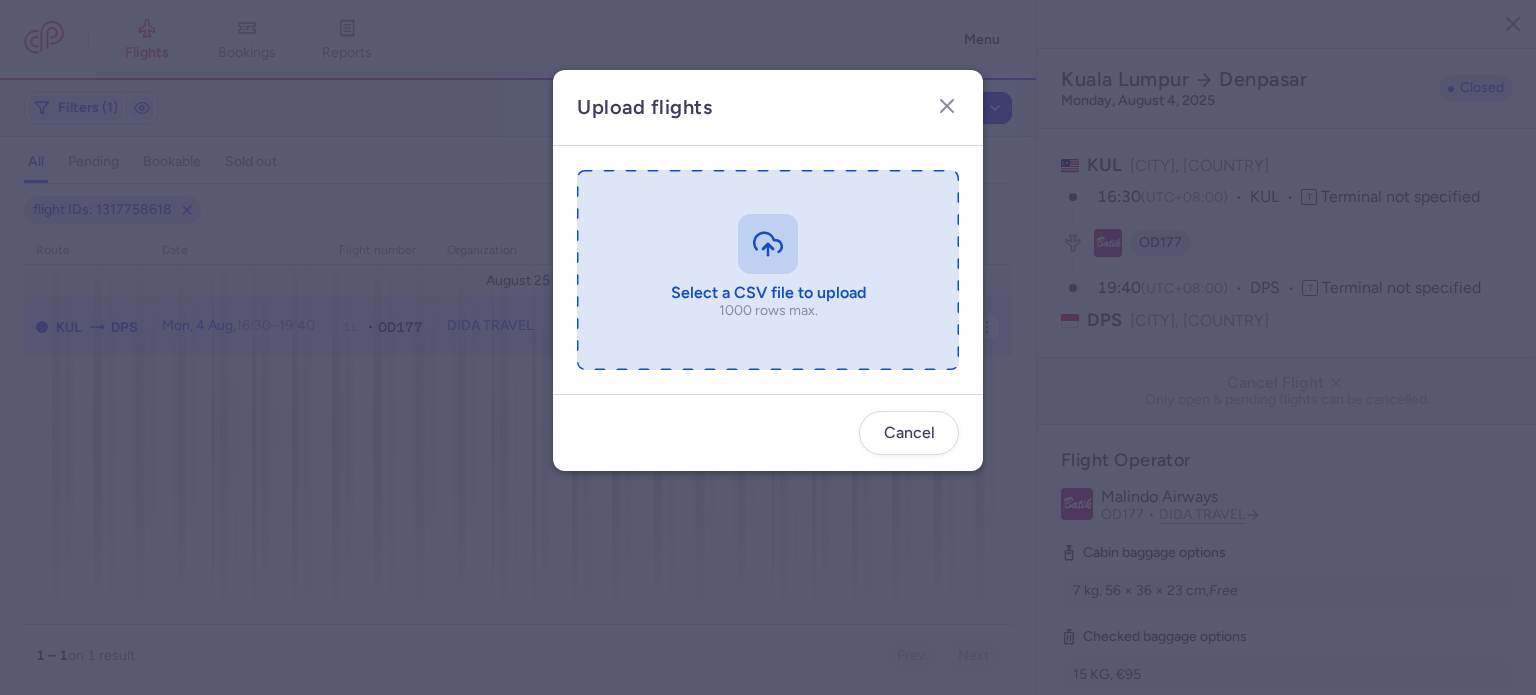click at bounding box center (768, 270) 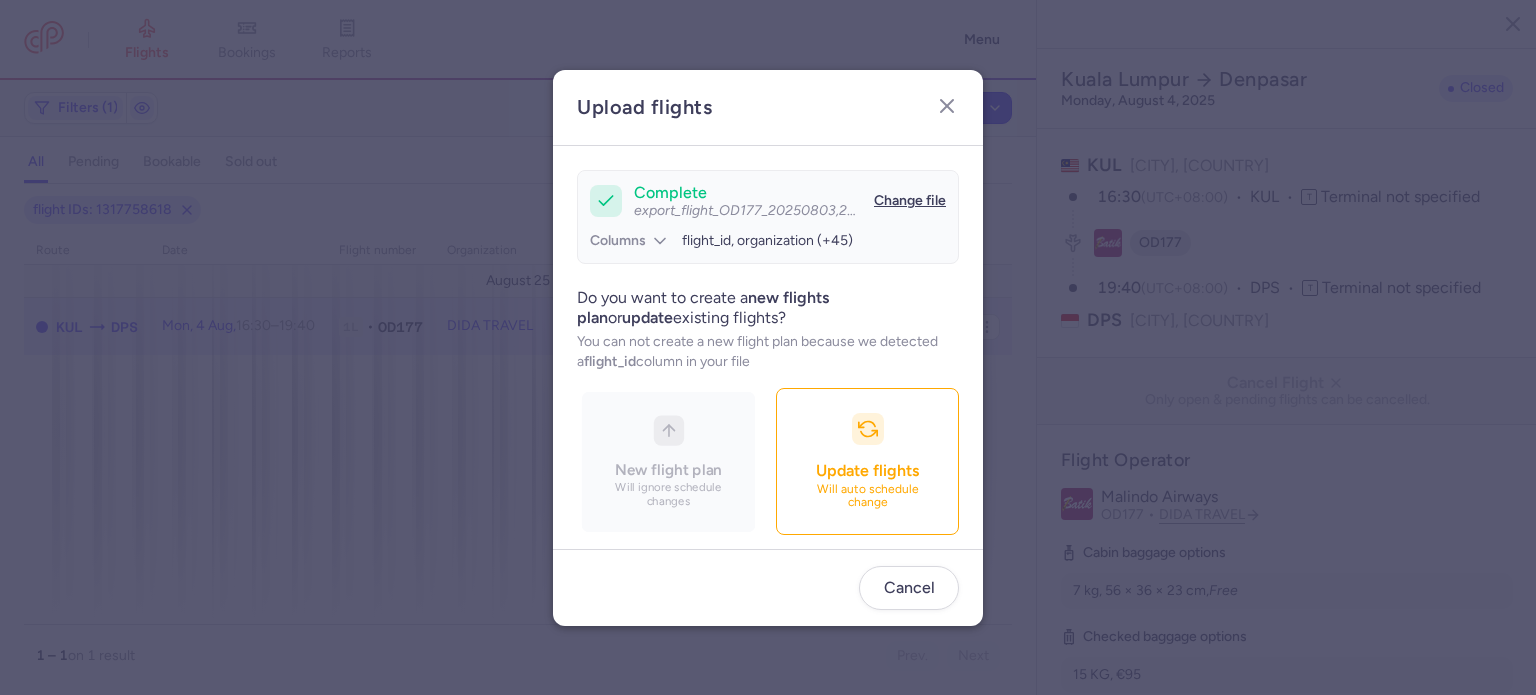 scroll, scrollTop: 172, scrollLeft: 0, axis: vertical 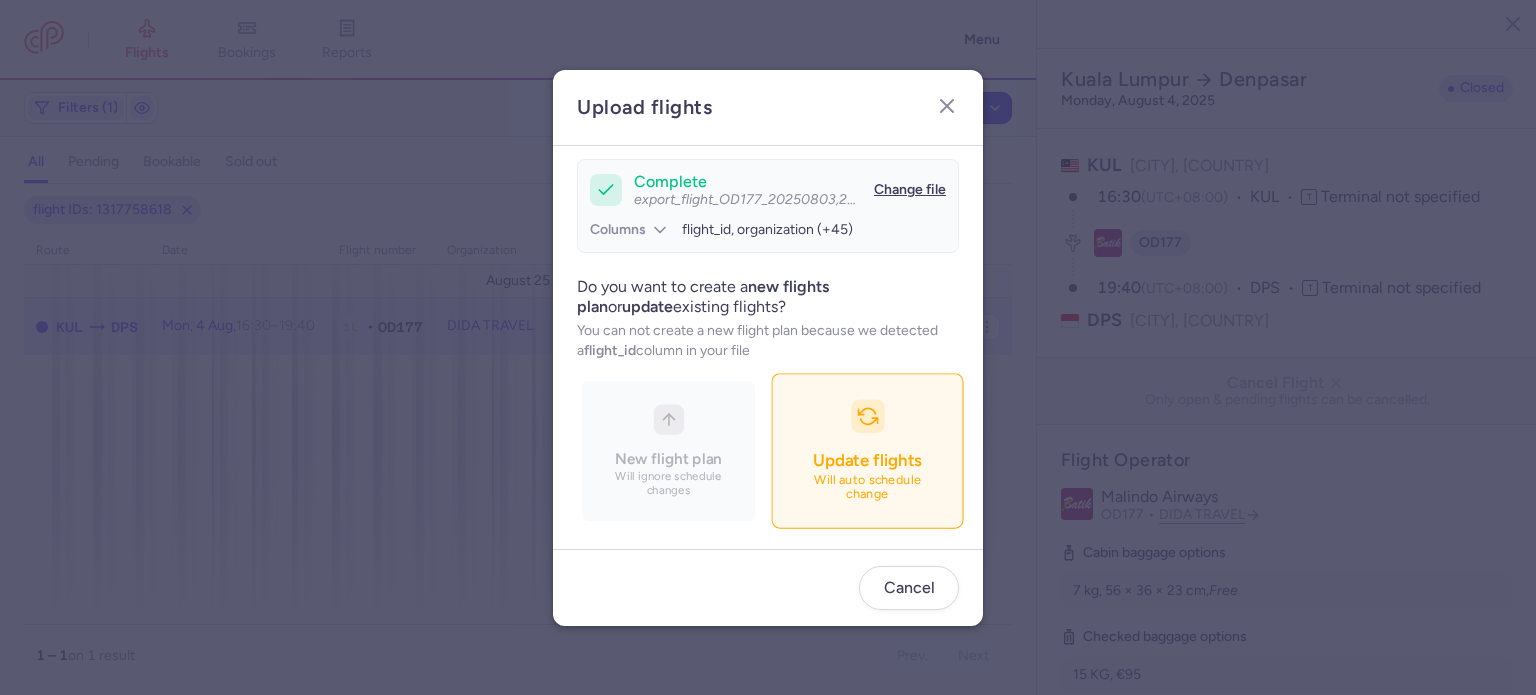 click on "Update flights Will auto schedule change" at bounding box center [867, 450] 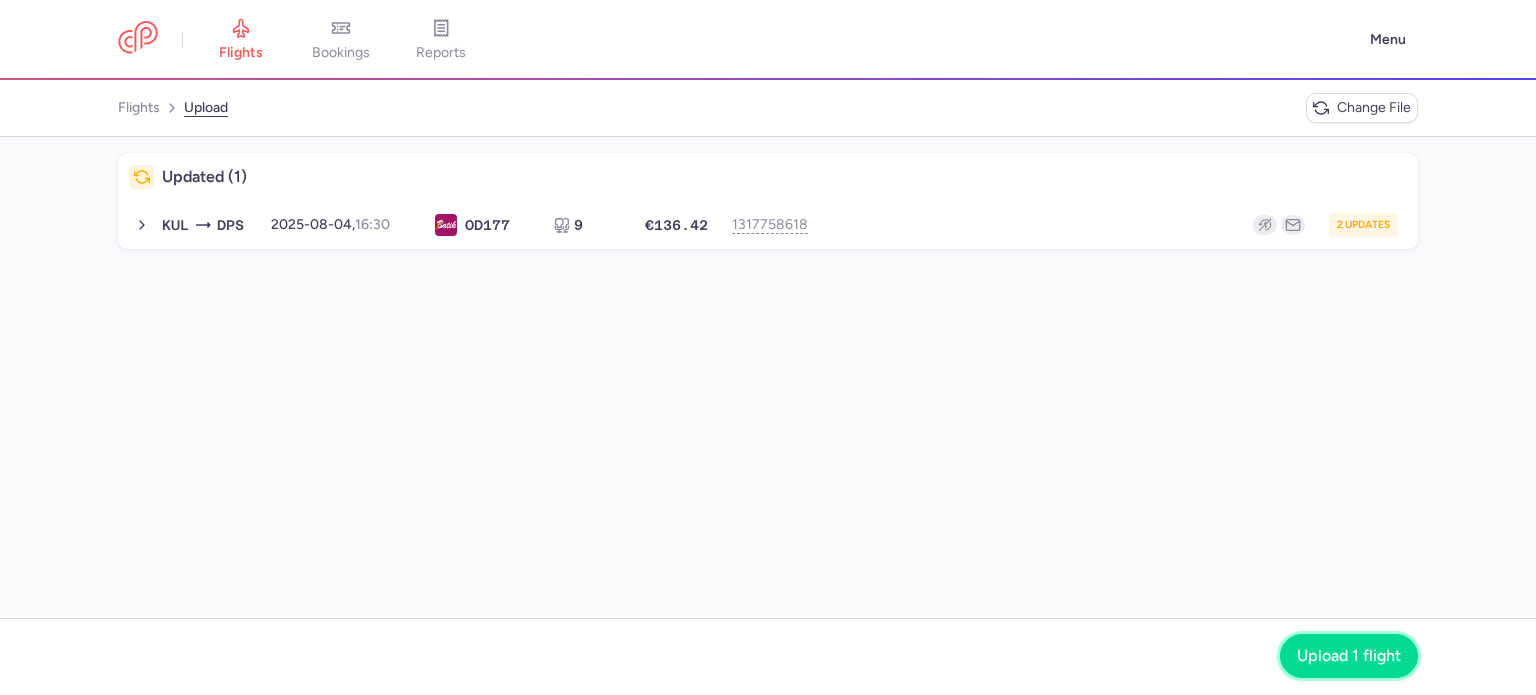 click on "Upload 1 flight" at bounding box center [1349, 656] 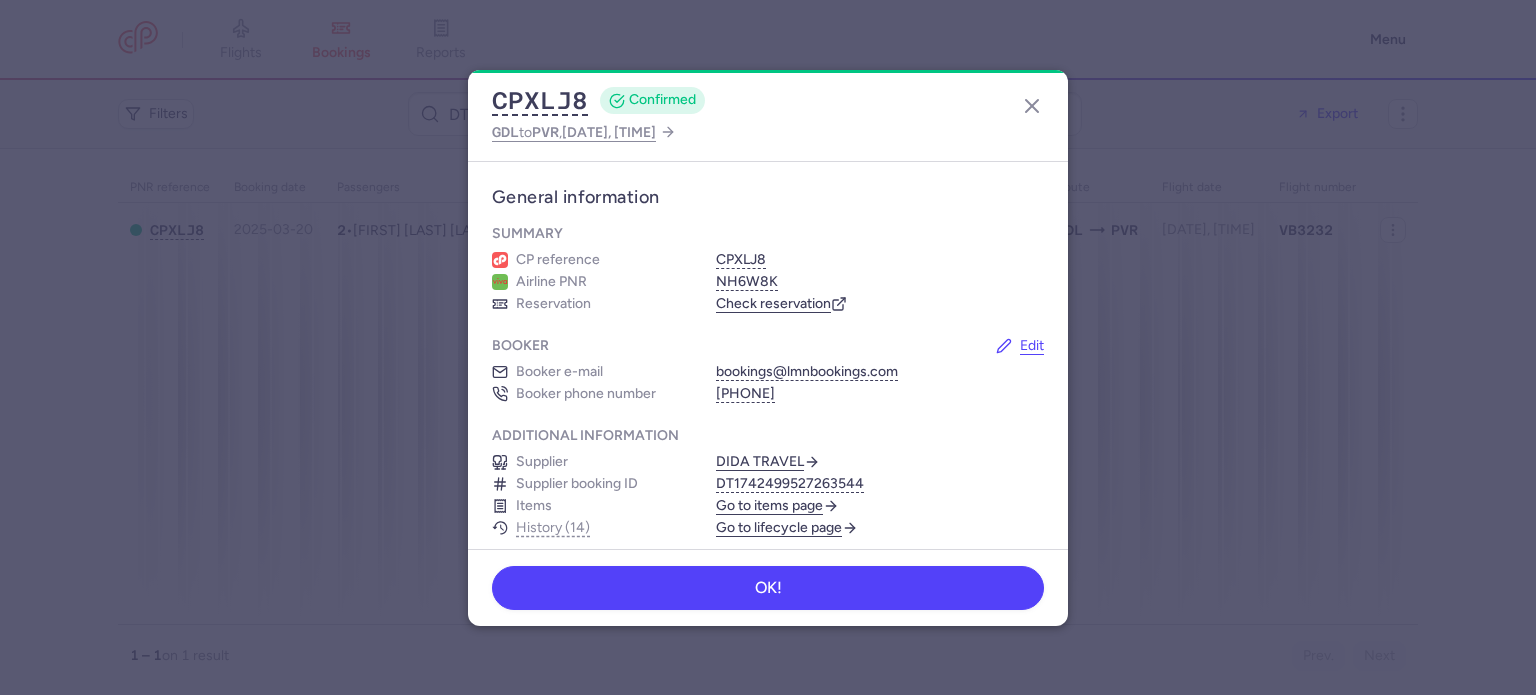 scroll, scrollTop: 0, scrollLeft: 0, axis: both 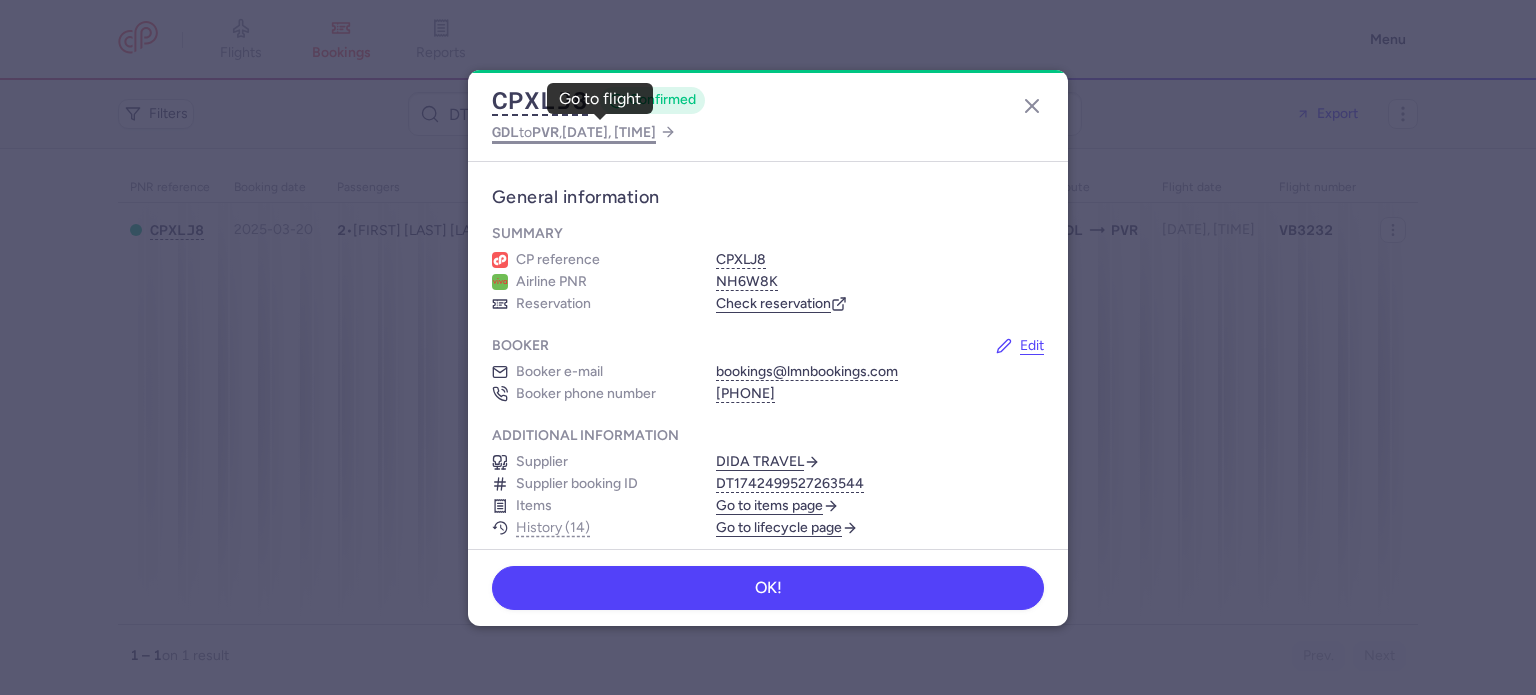 click on "GDL  to  PVR ,  [DATE], [TIME]" at bounding box center [574, 132] 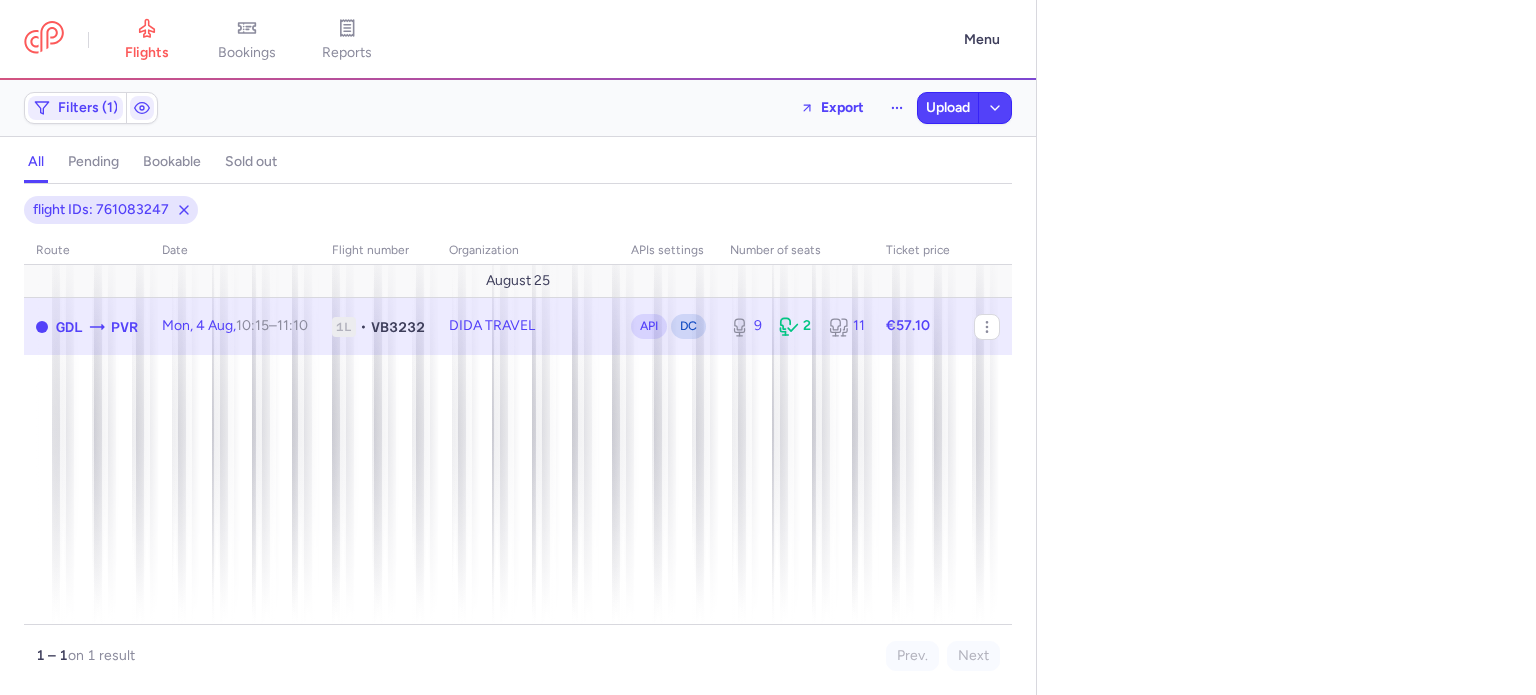 select on "days" 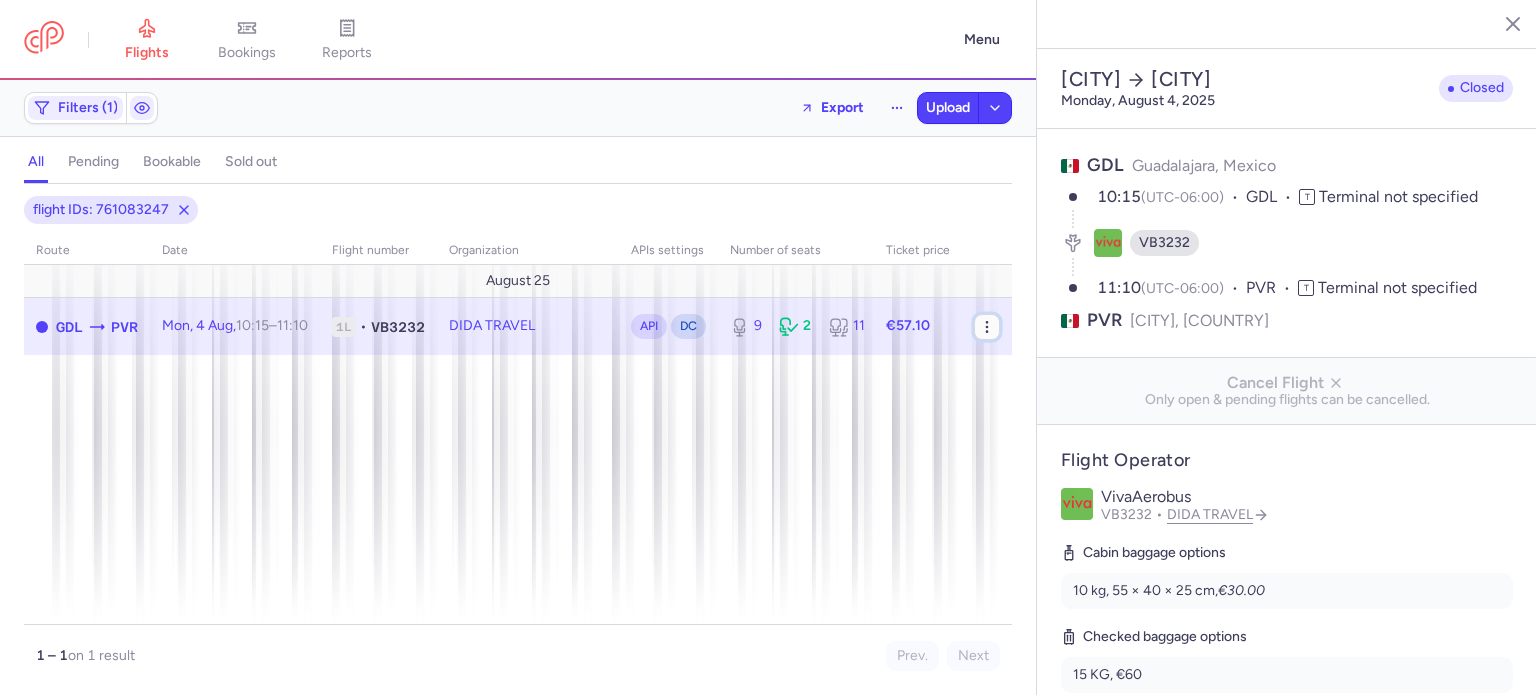 click 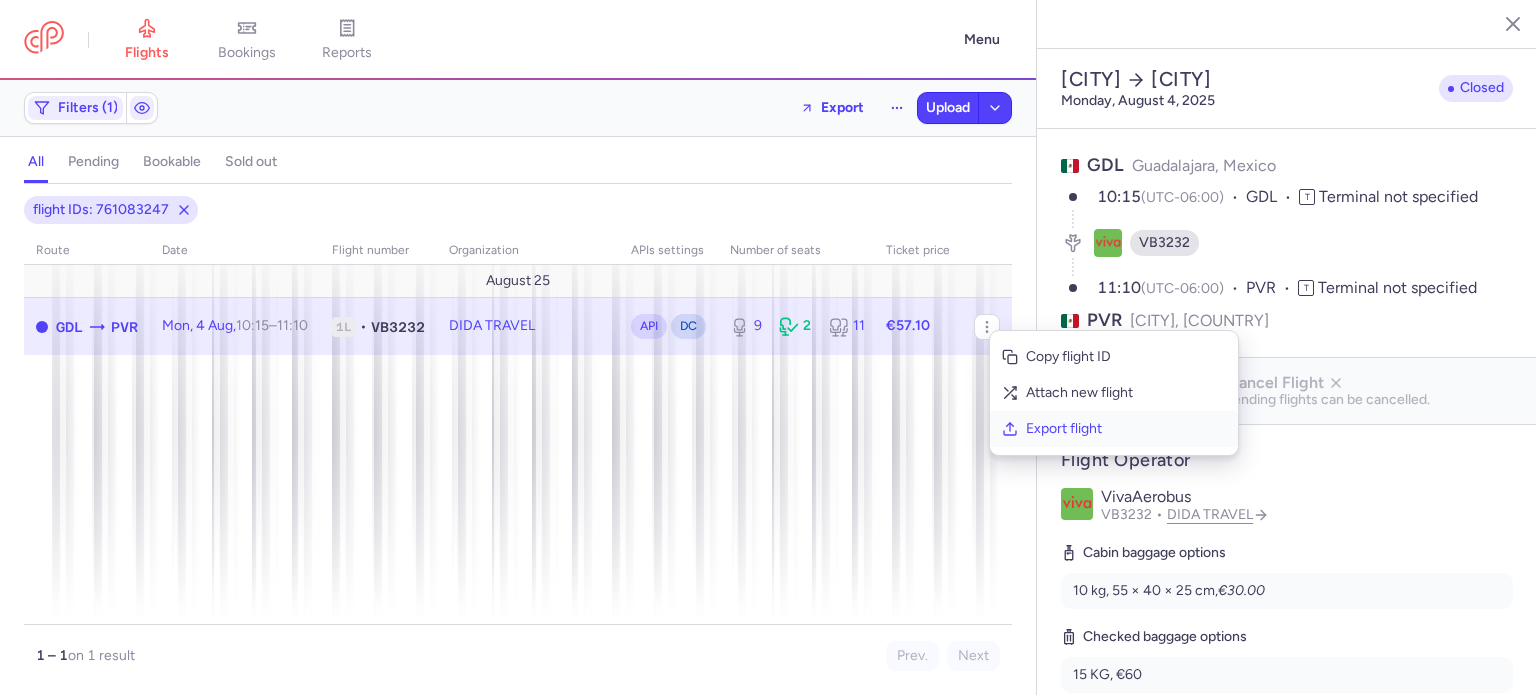 click on "Export flight" at bounding box center [1126, 429] 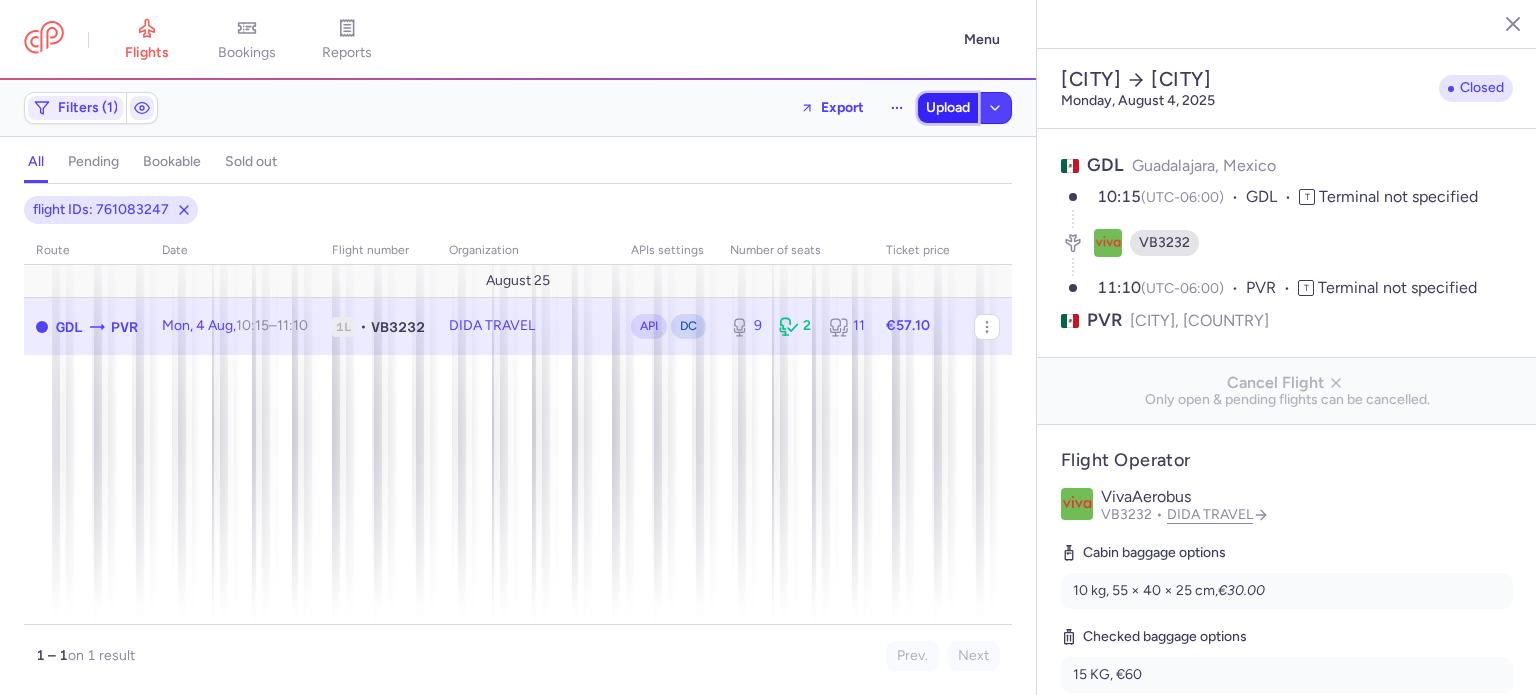 click on "Upload" at bounding box center (948, 108) 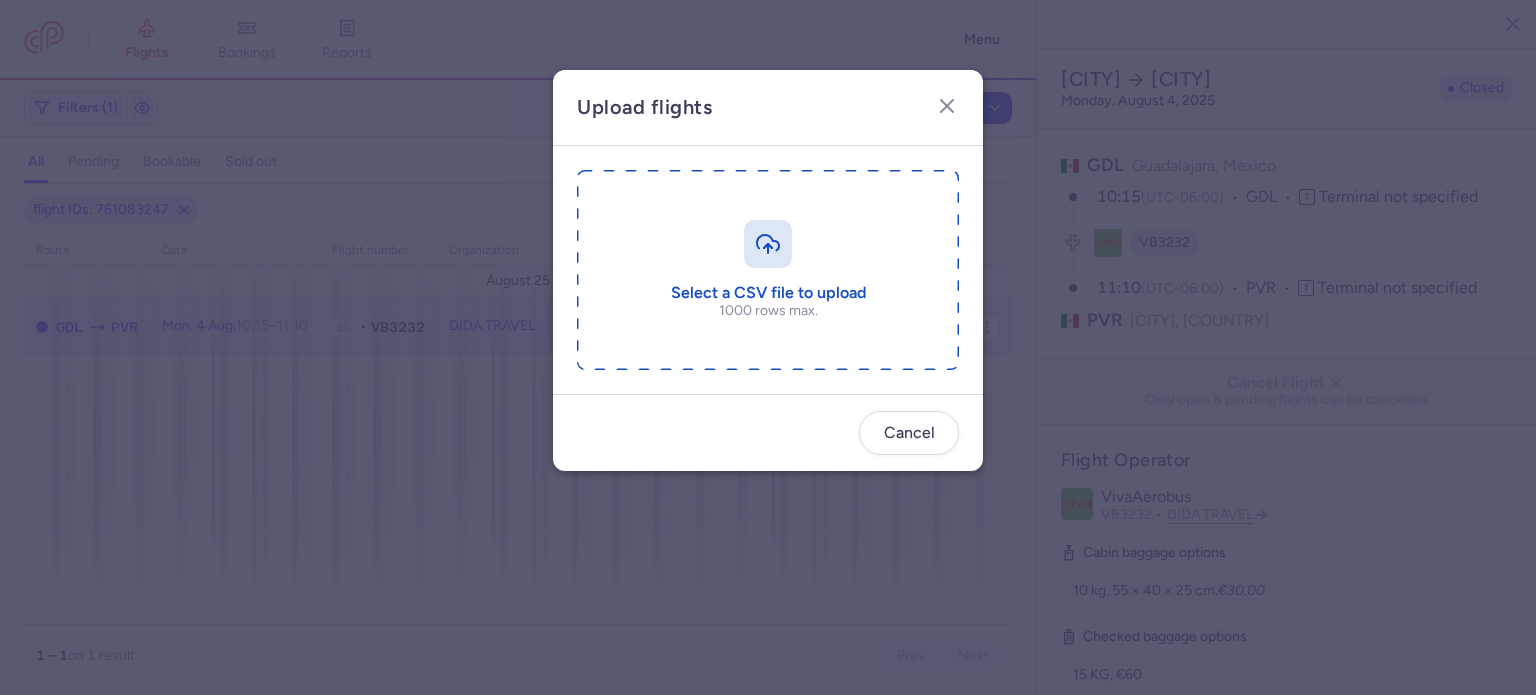 click on "Select a CSV file to upload 1000 rows max." 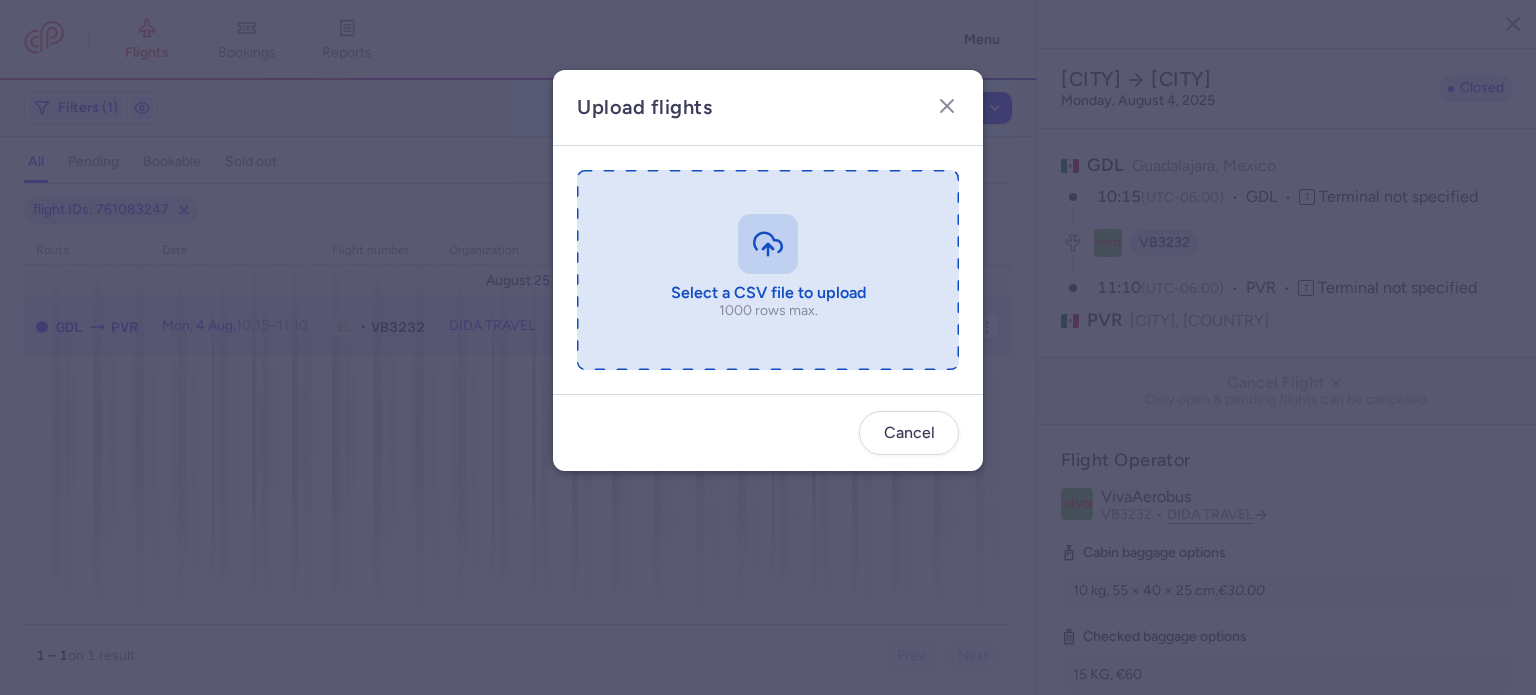 click at bounding box center (768, 270) 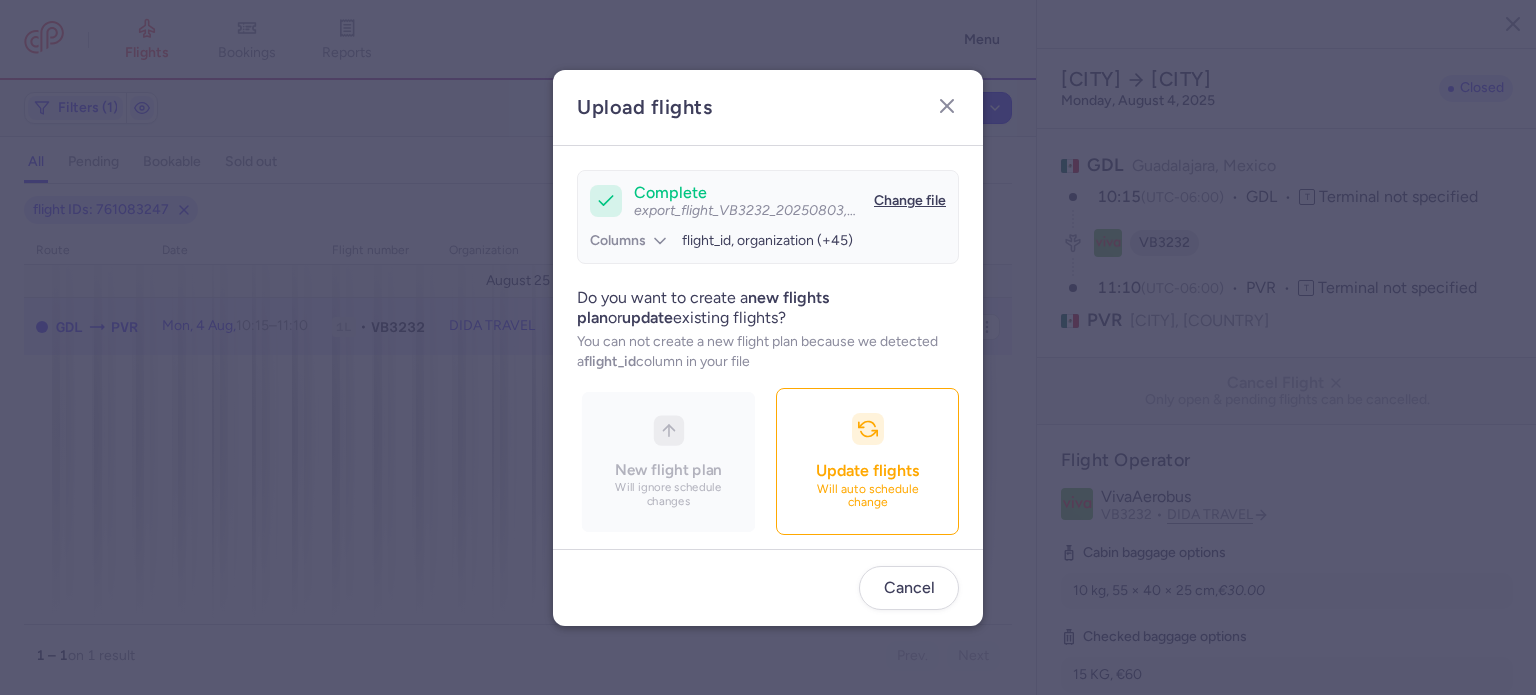 scroll, scrollTop: 172, scrollLeft: 0, axis: vertical 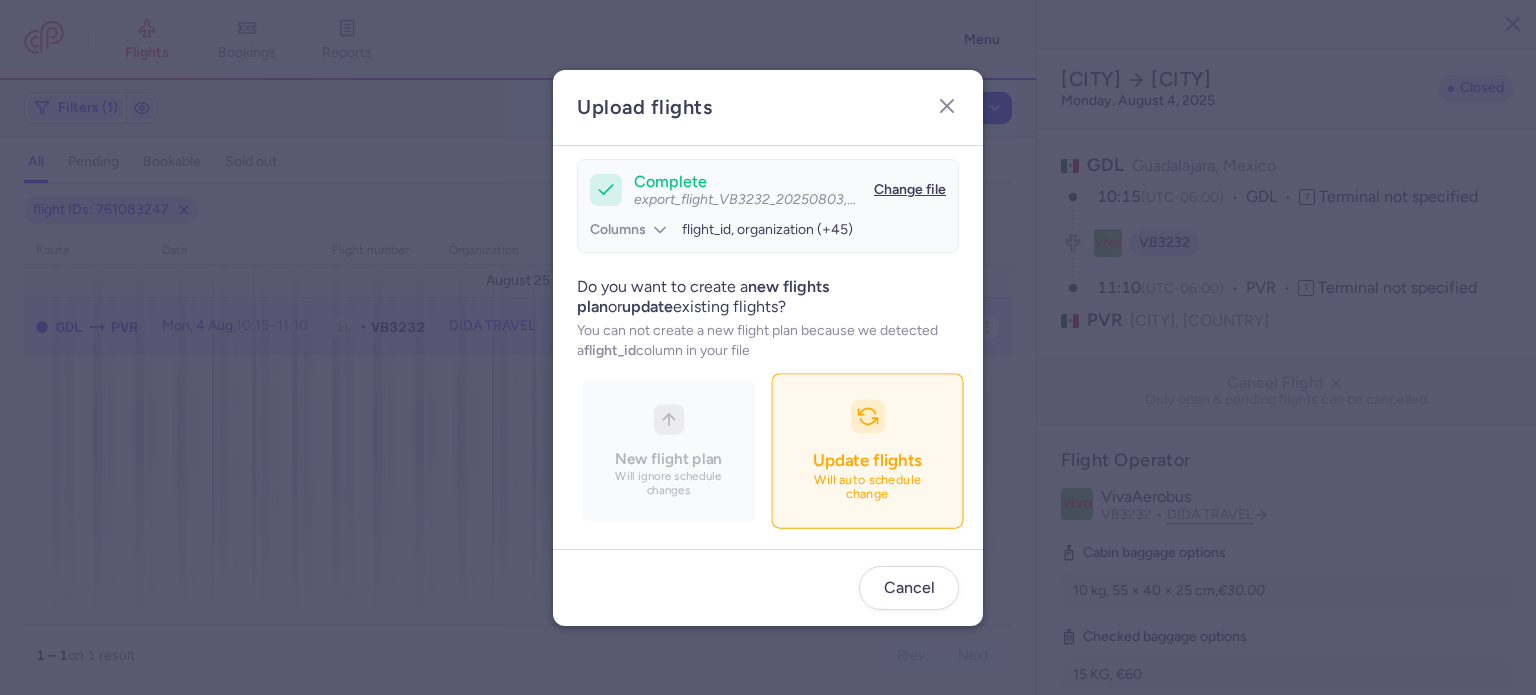 click on "Update flights Will auto schedule change" at bounding box center (867, 450) 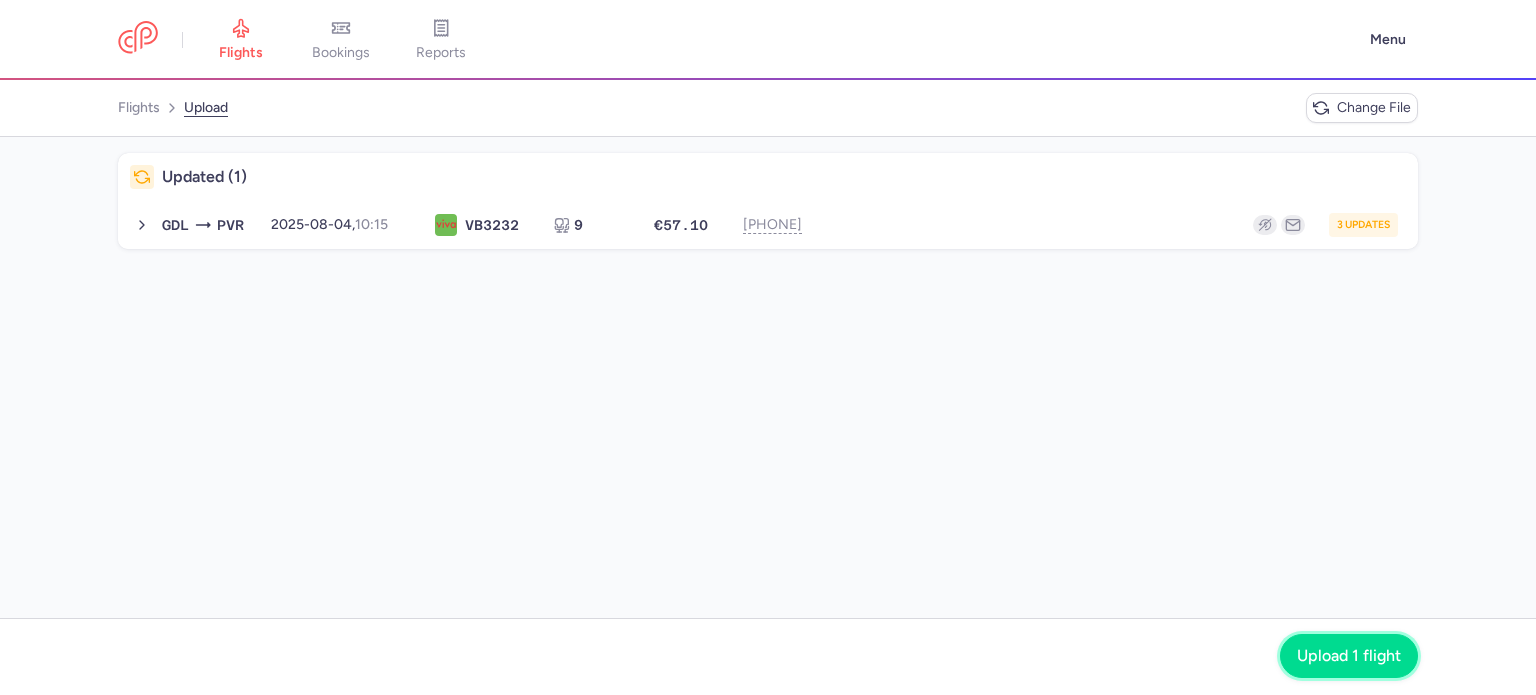 click on "Upload 1 flight" at bounding box center (1349, 656) 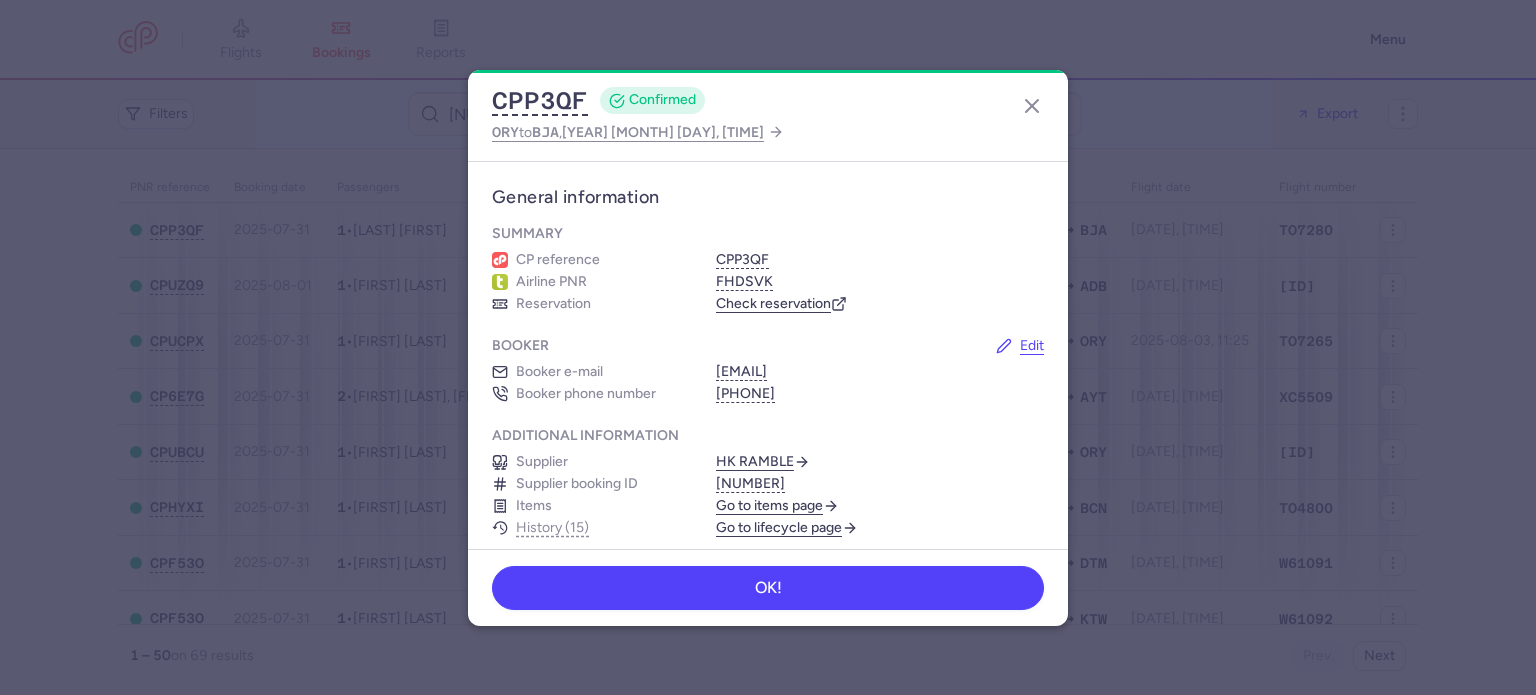 scroll, scrollTop: 0, scrollLeft: 0, axis: both 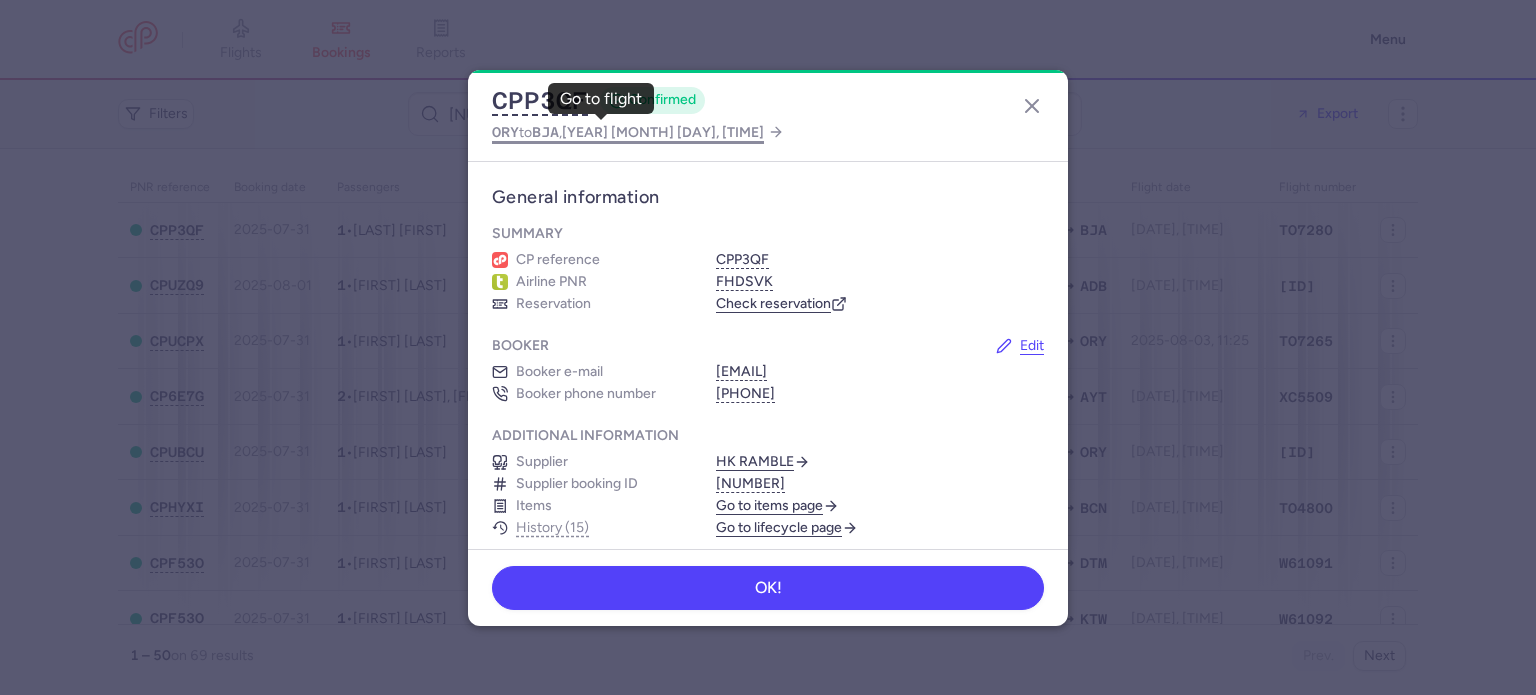 click on "BJA" at bounding box center (545, 132) 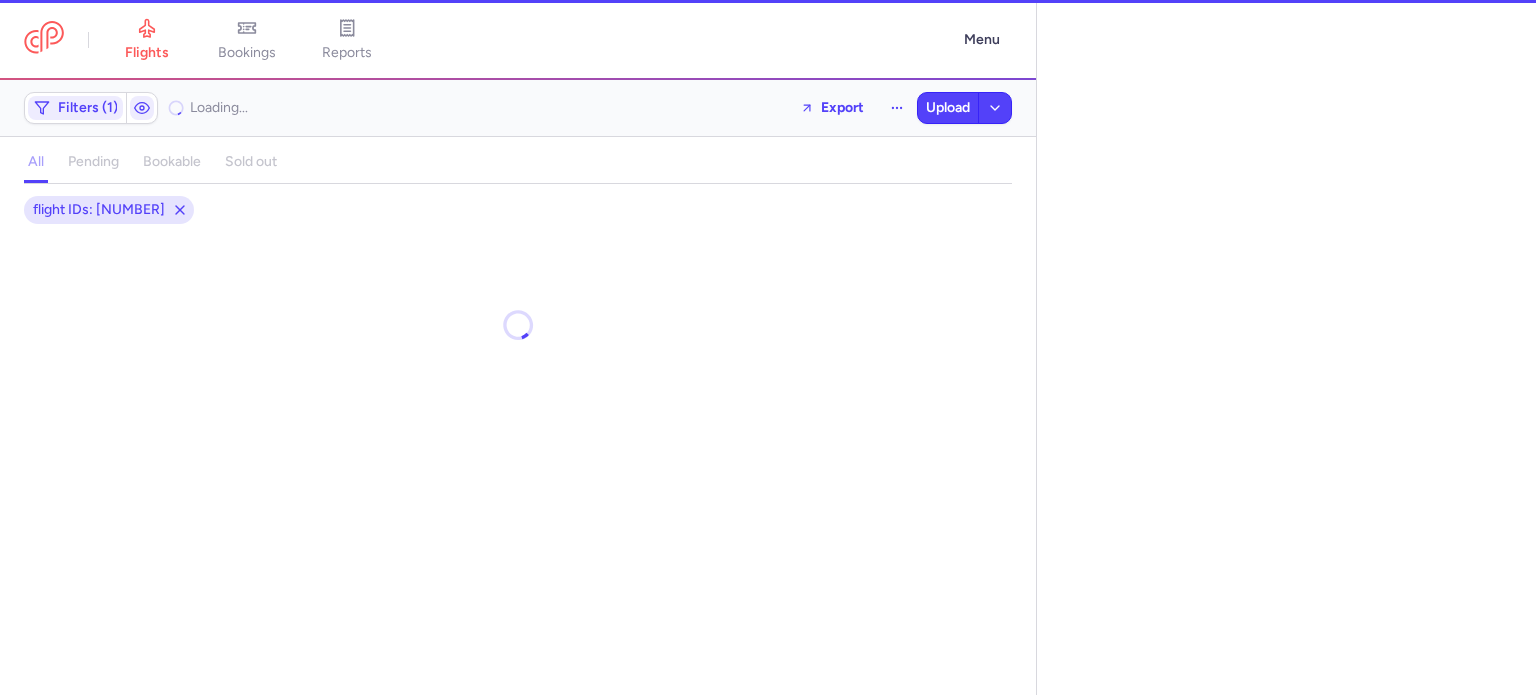 select on "days" 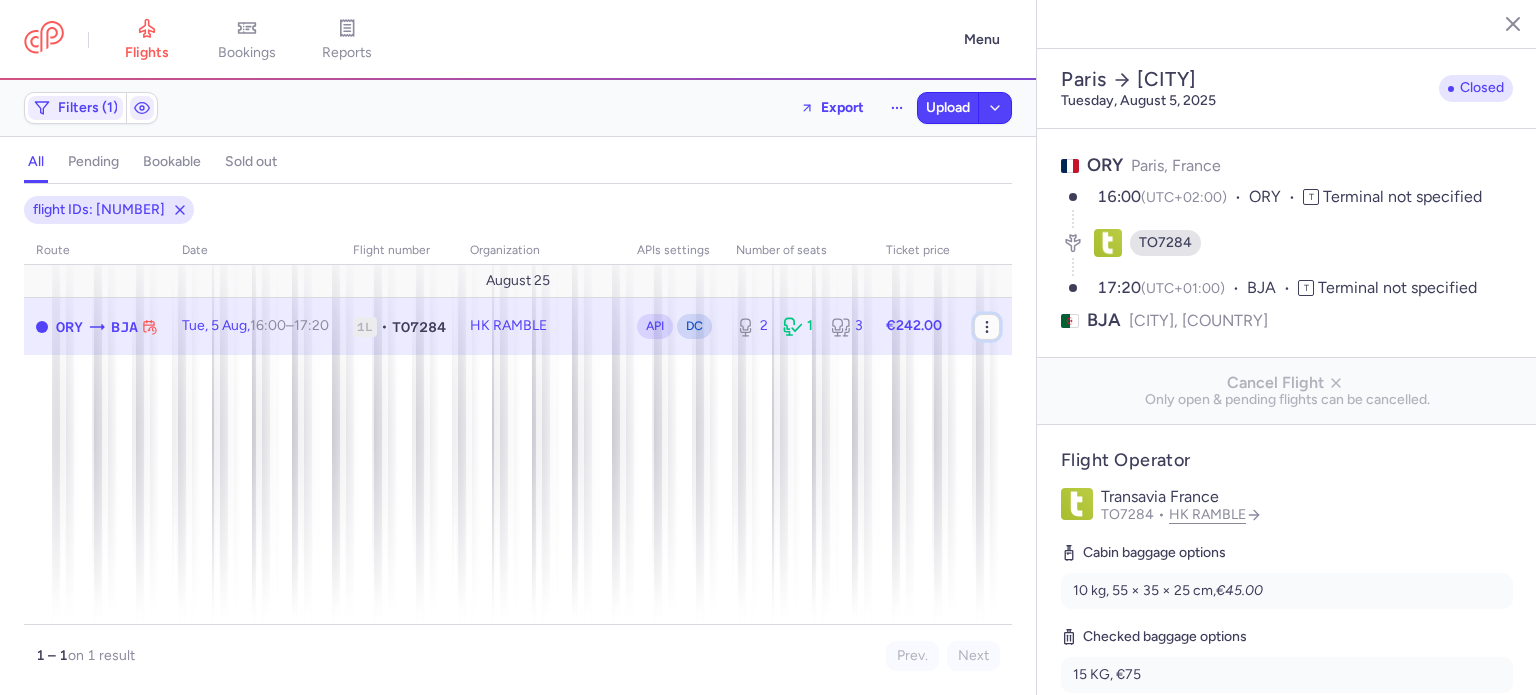 click 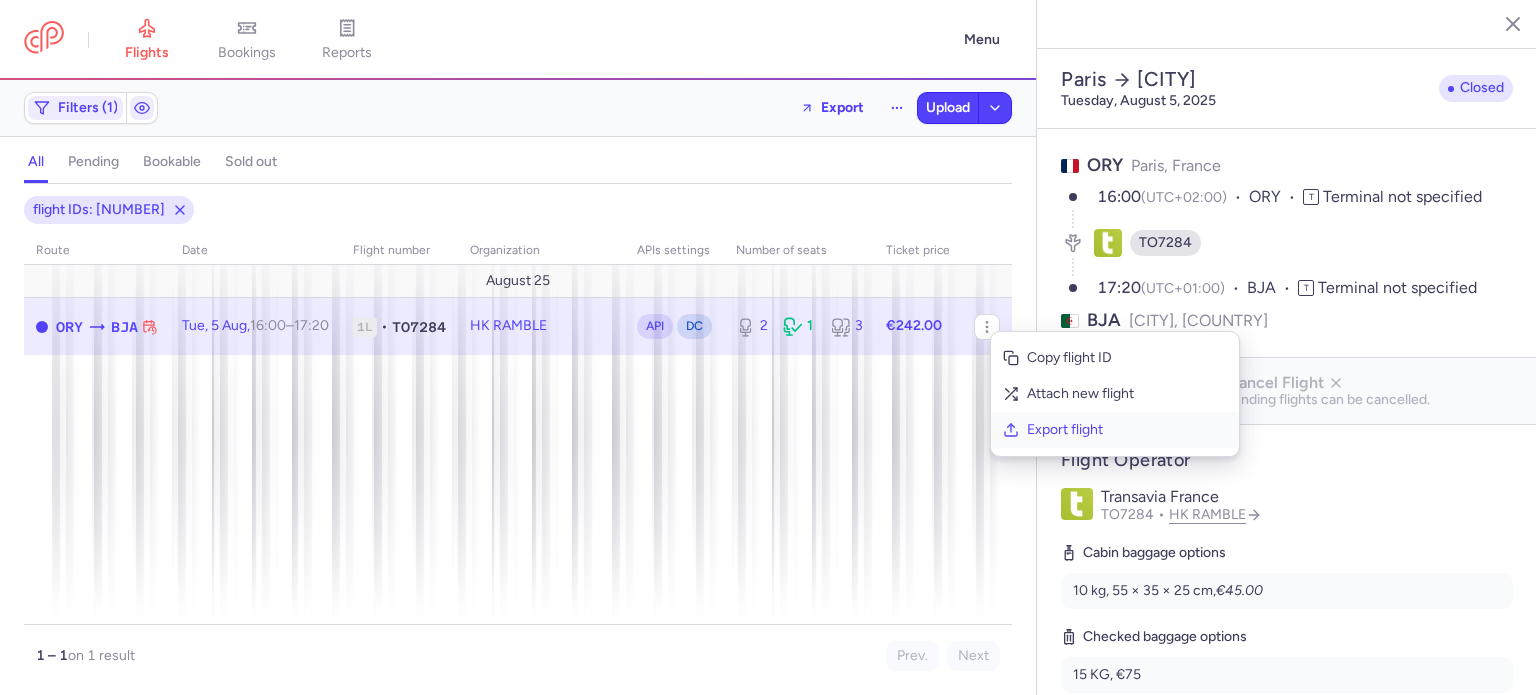 click on "Export flight" at bounding box center (1127, 430) 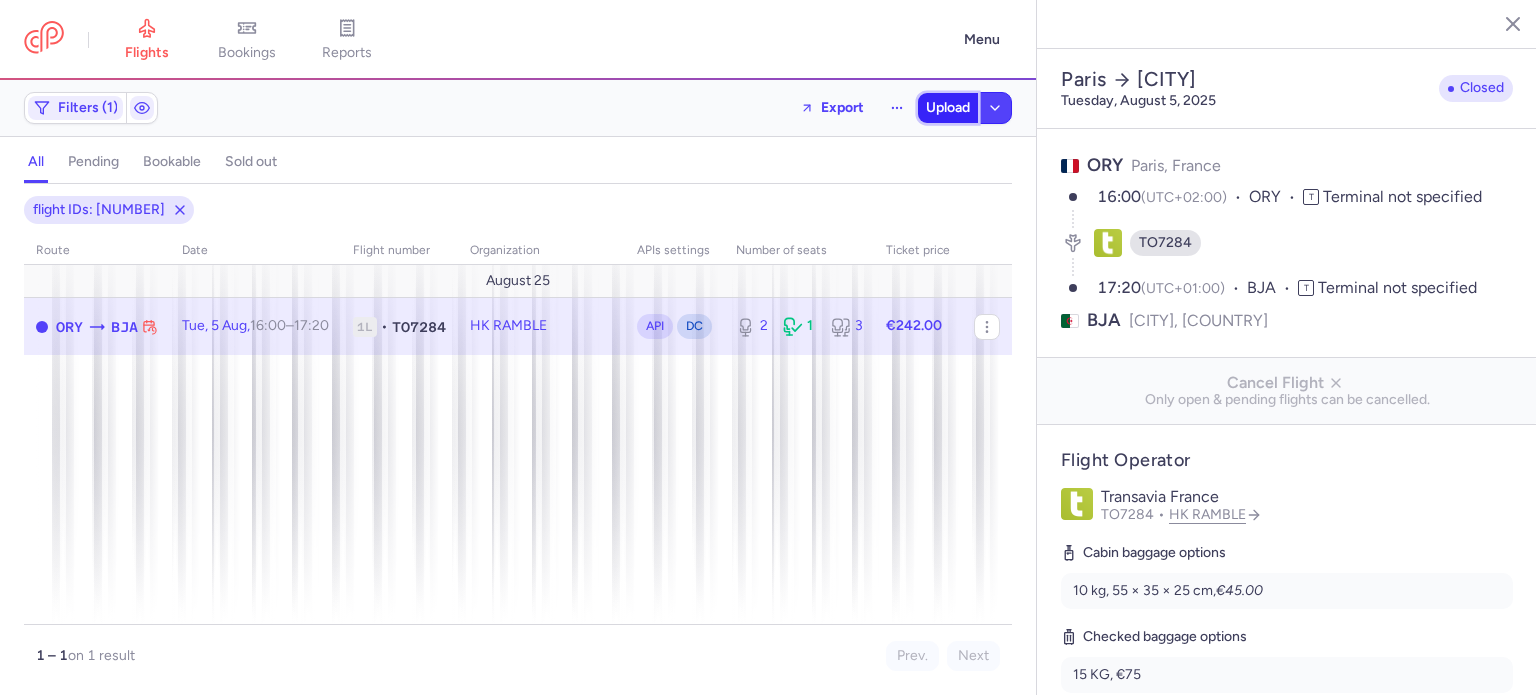 click on "Upload" at bounding box center (948, 108) 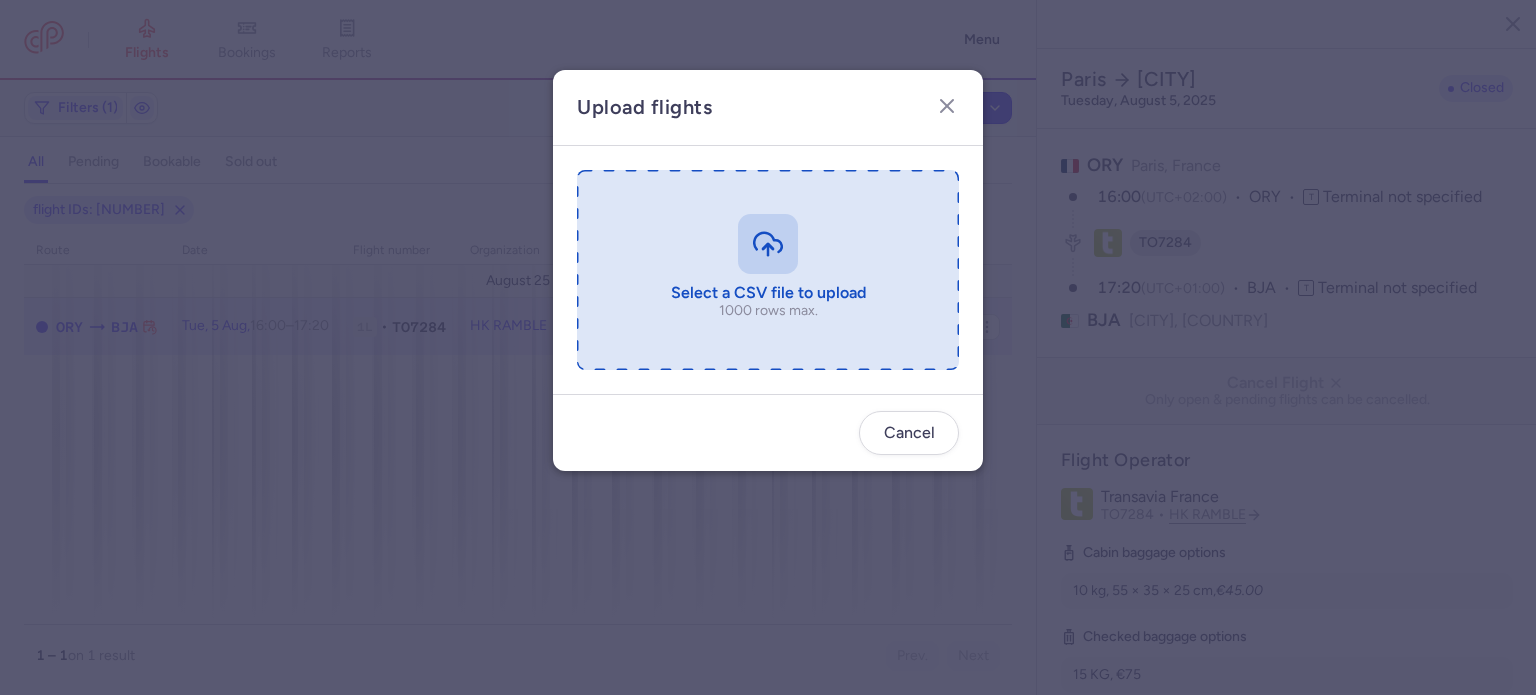 click at bounding box center [768, 270] 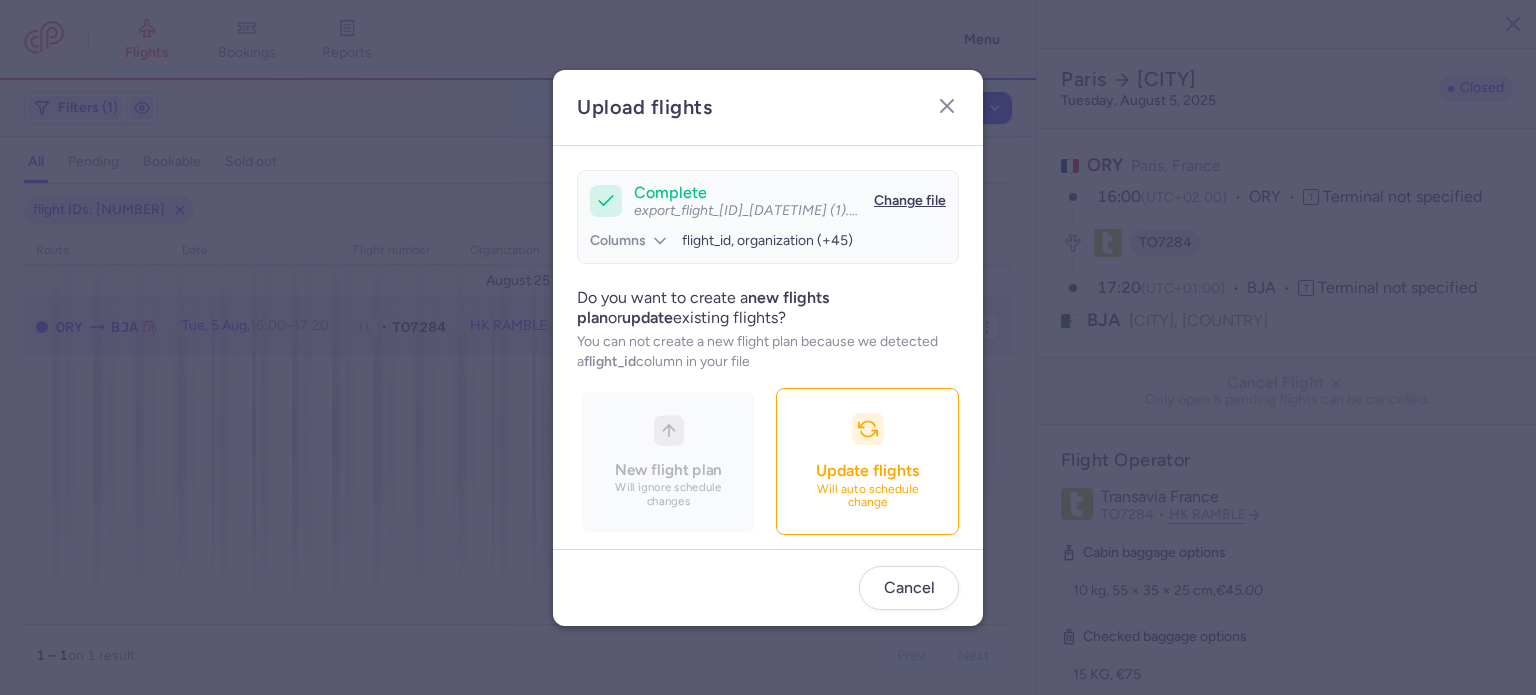 scroll, scrollTop: 172, scrollLeft: 0, axis: vertical 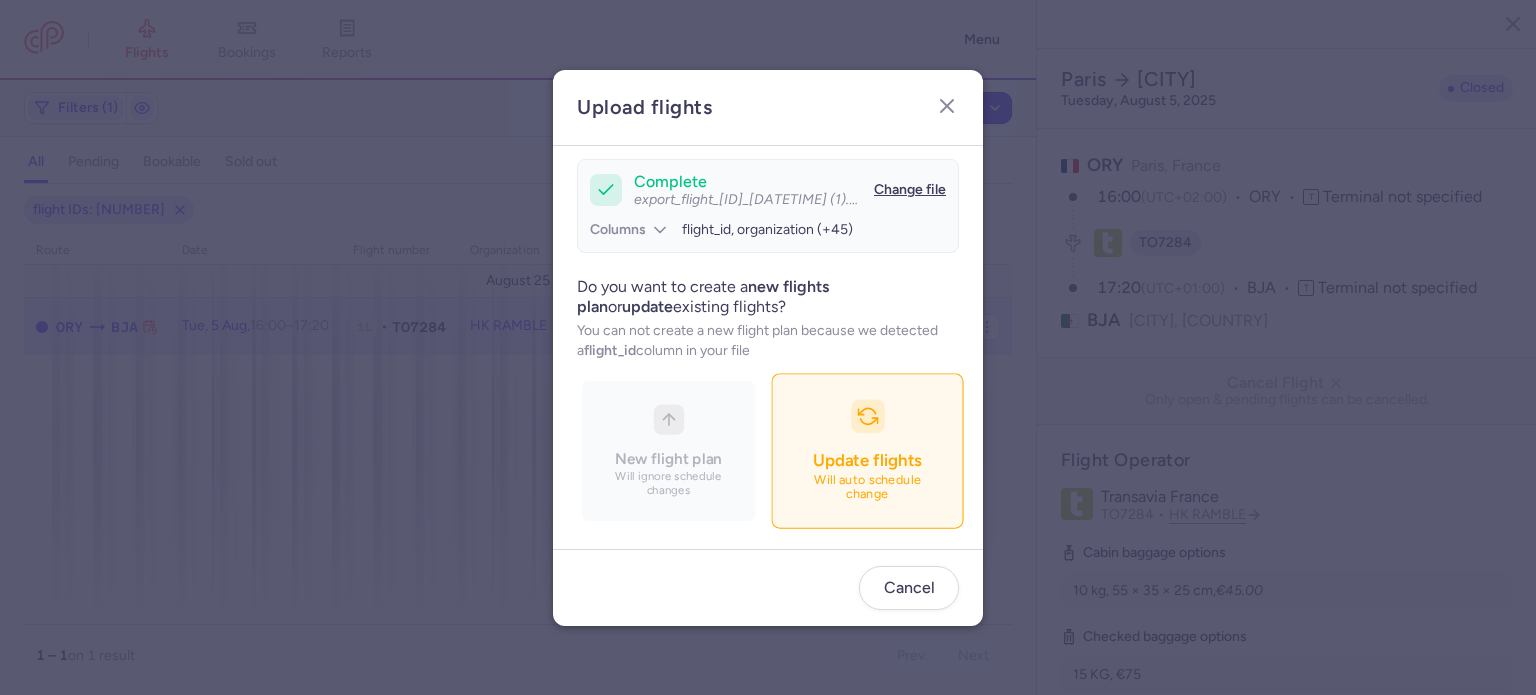 click on "Update flights Will auto schedule change" at bounding box center (867, 450) 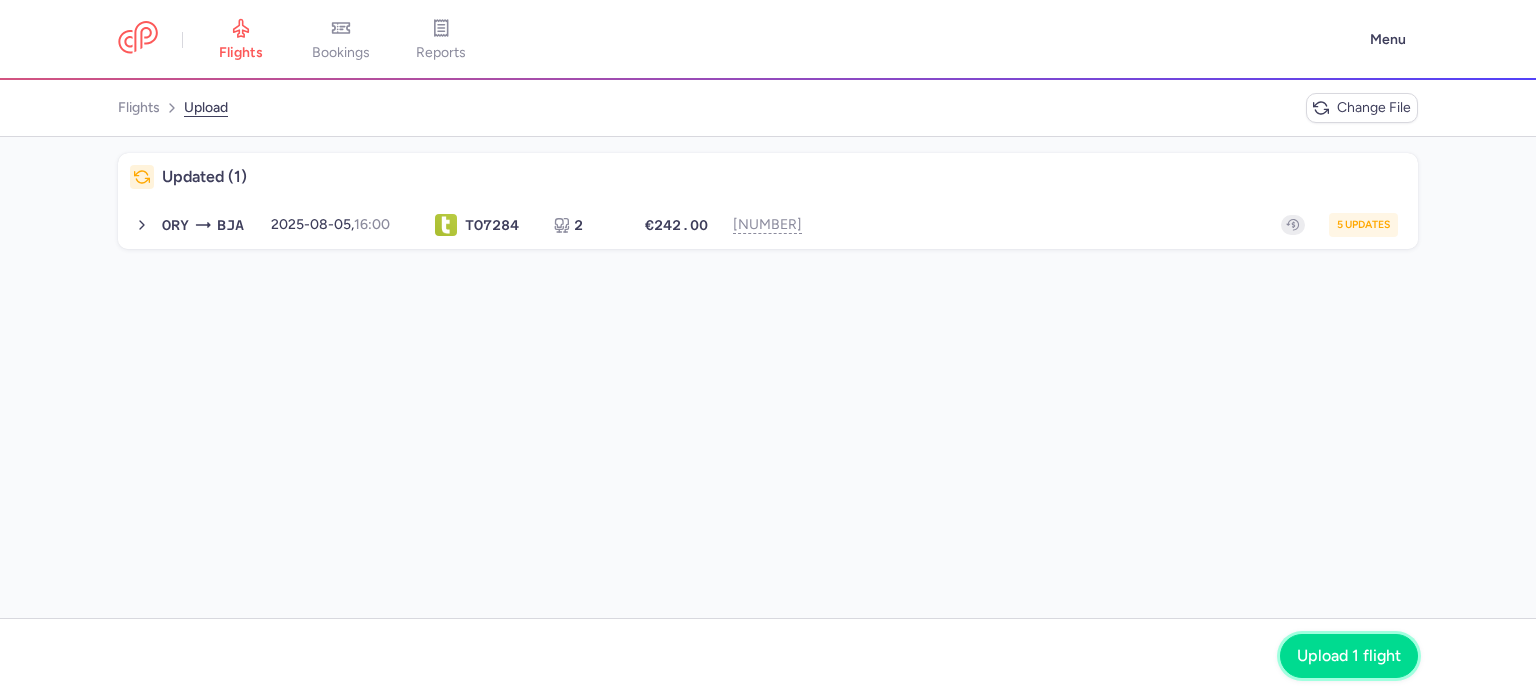 click on "Upload 1 flight" at bounding box center [1349, 656] 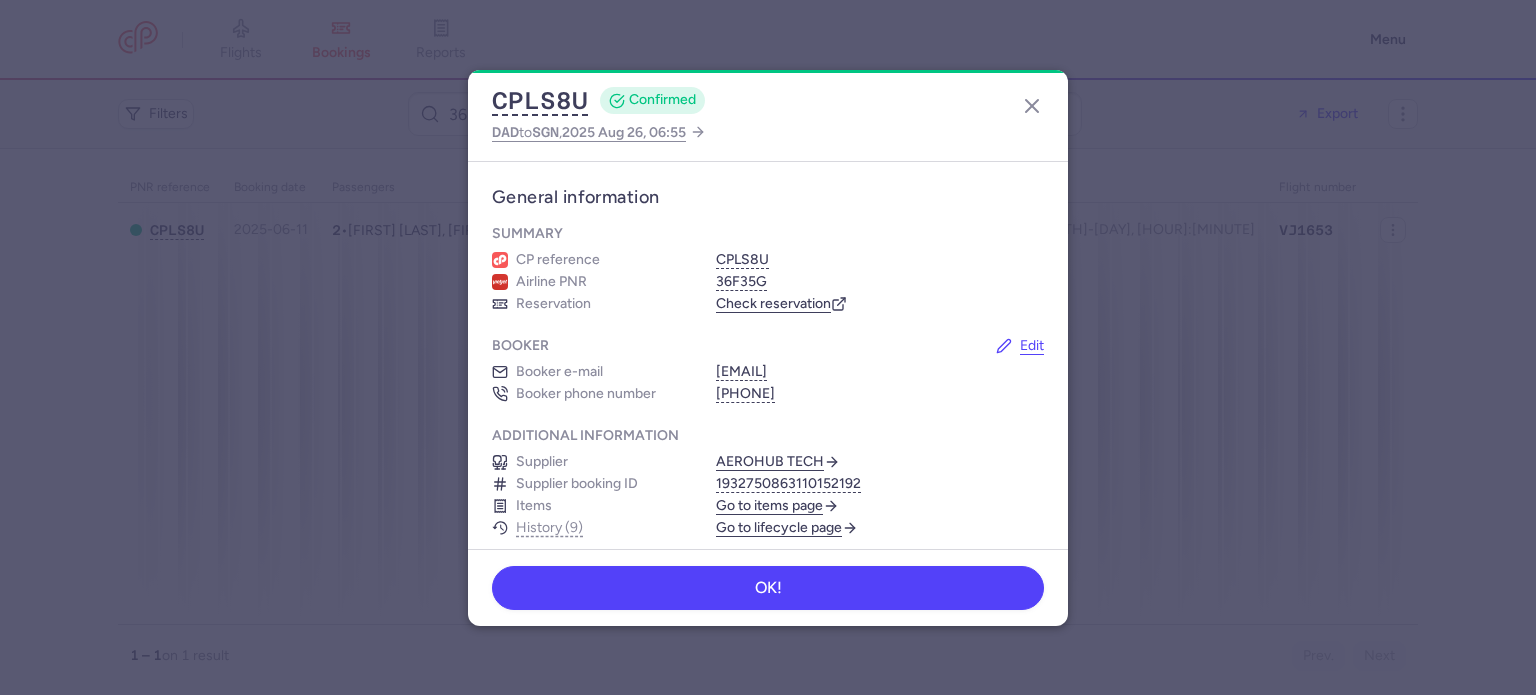 scroll, scrollTop: 0, scrollLeft: 0, axis: both 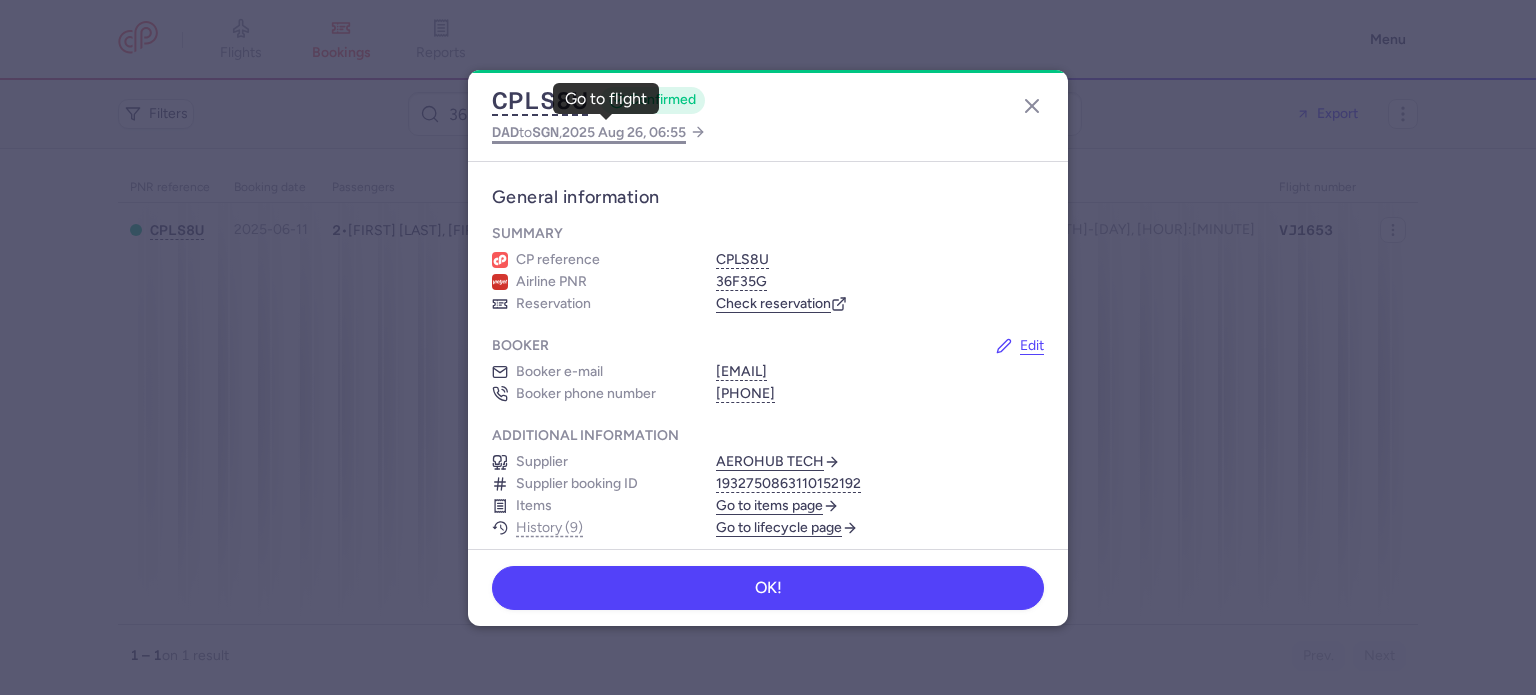 click on "2025 Aug 26, 06:55" at bounding box center [624, 132] 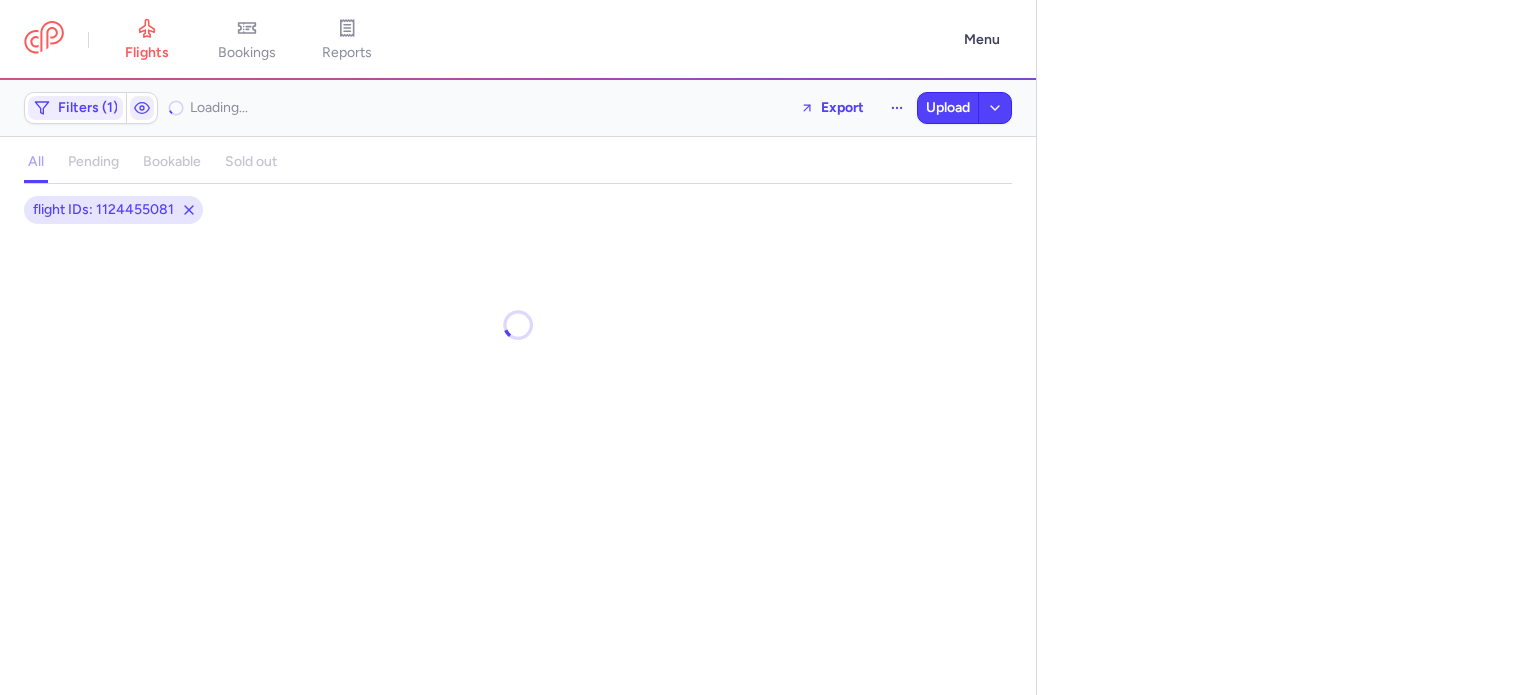 select on "days" 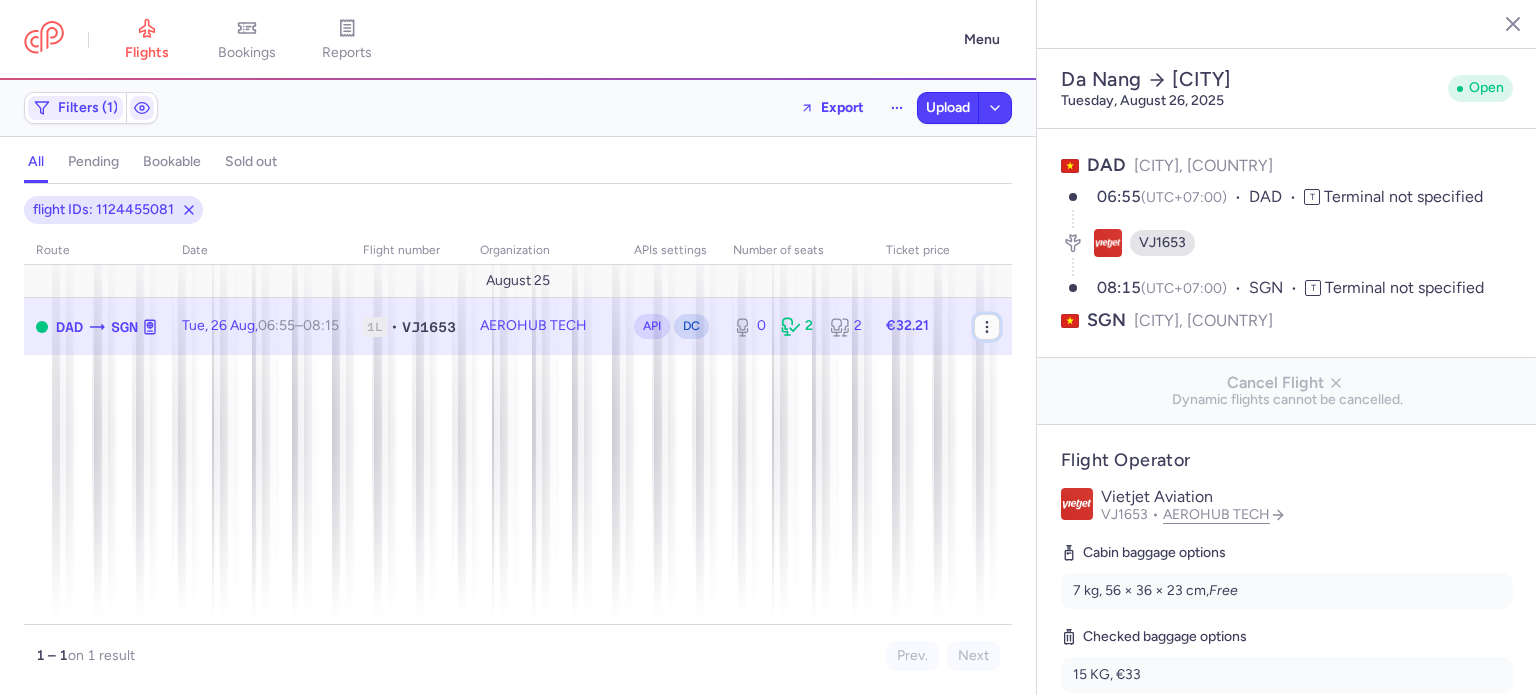 click 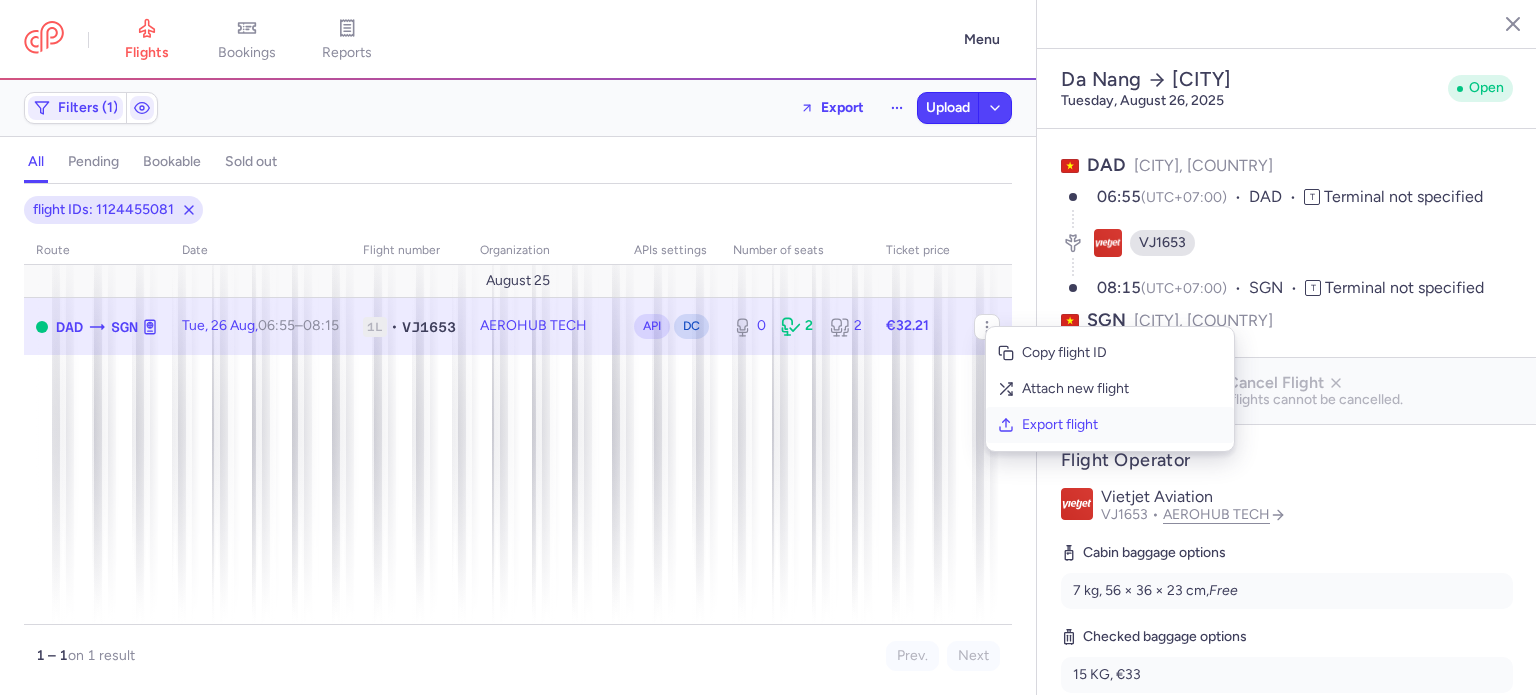 click on "Export flight" at bounding box center [1122, 425] 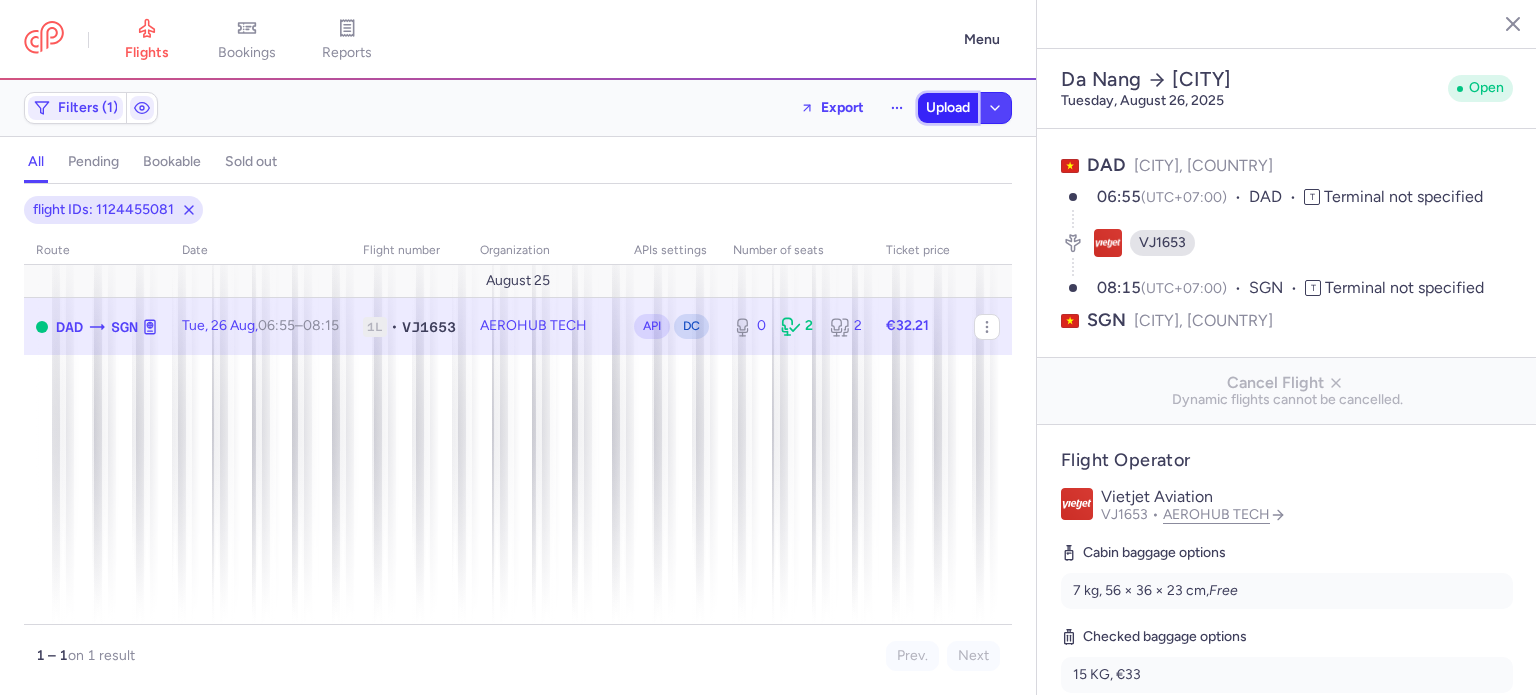 click on "Upload" at bounding box center (948, 108) 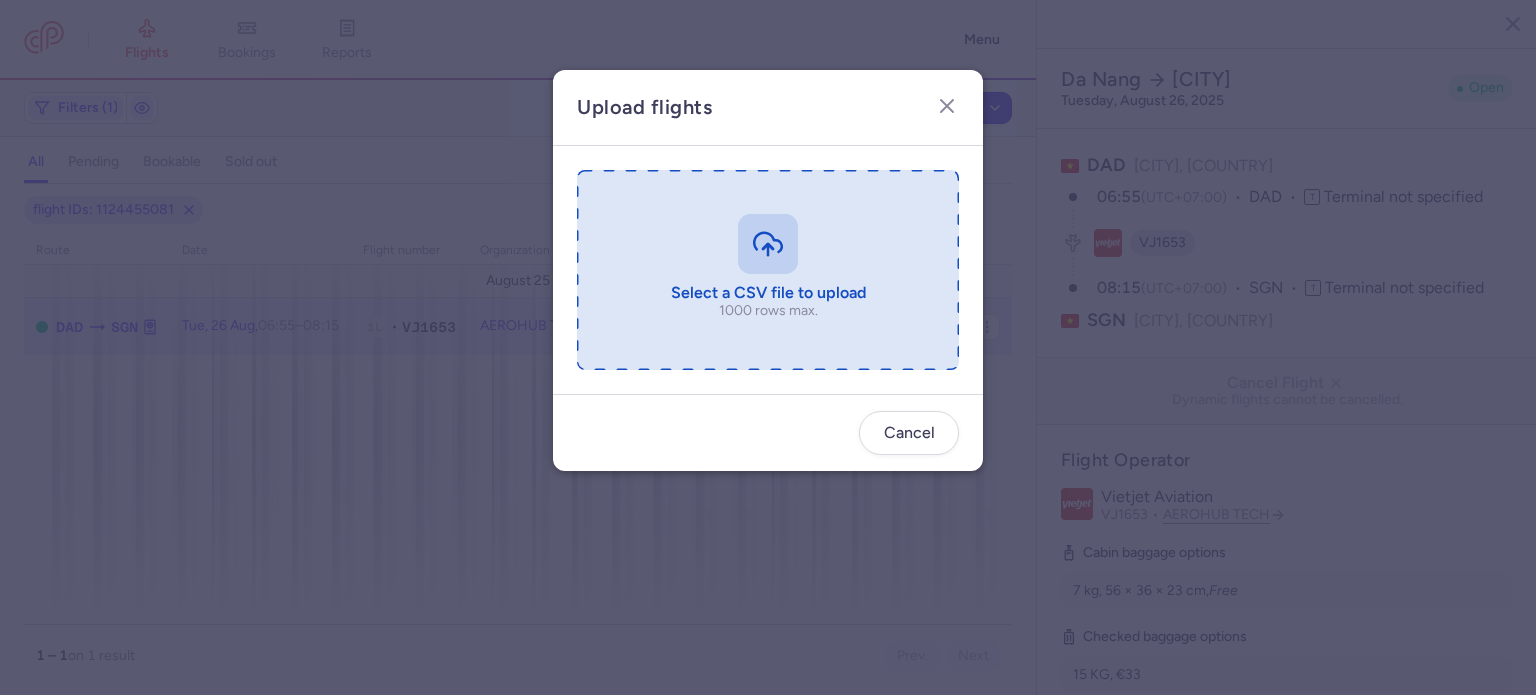 click at bounding box center [768, 270] 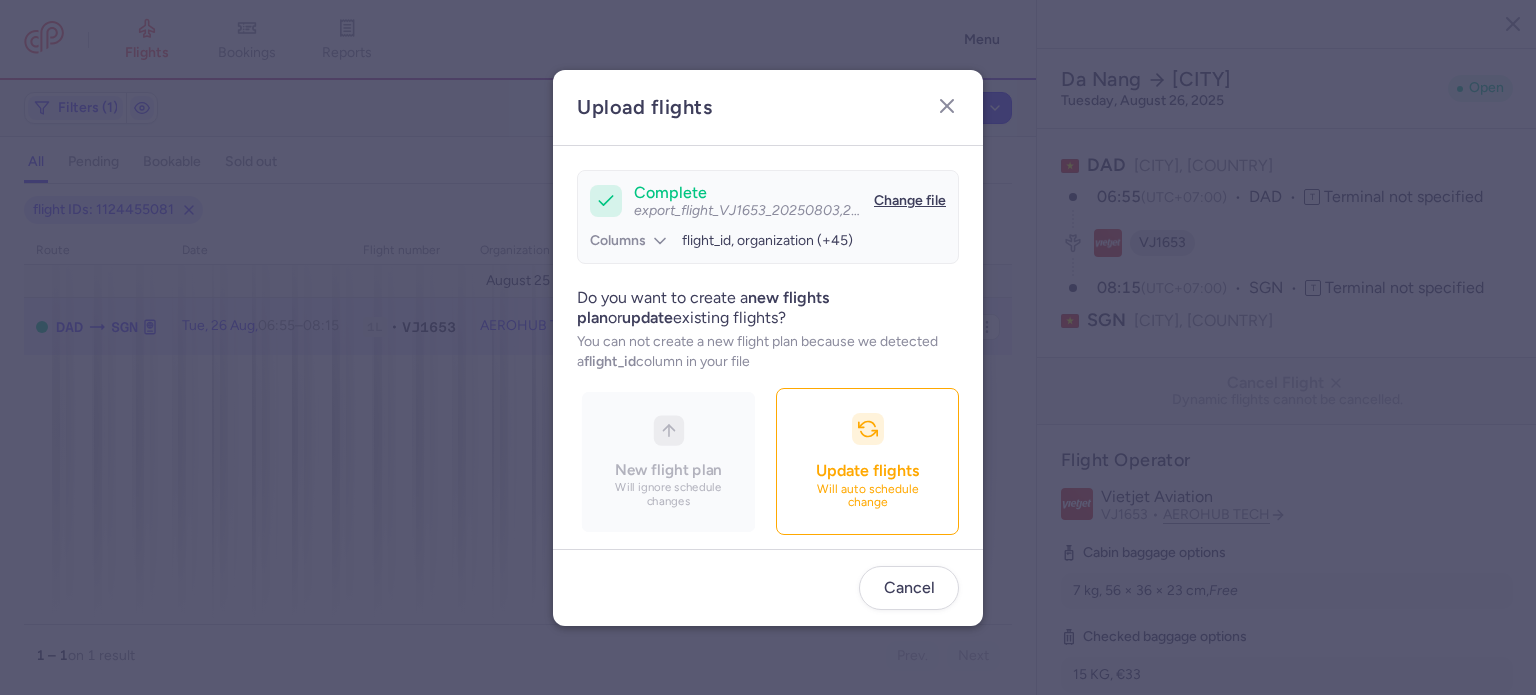 scroll, scrollTop: 172, scrollLeft: 0, axis: vertical 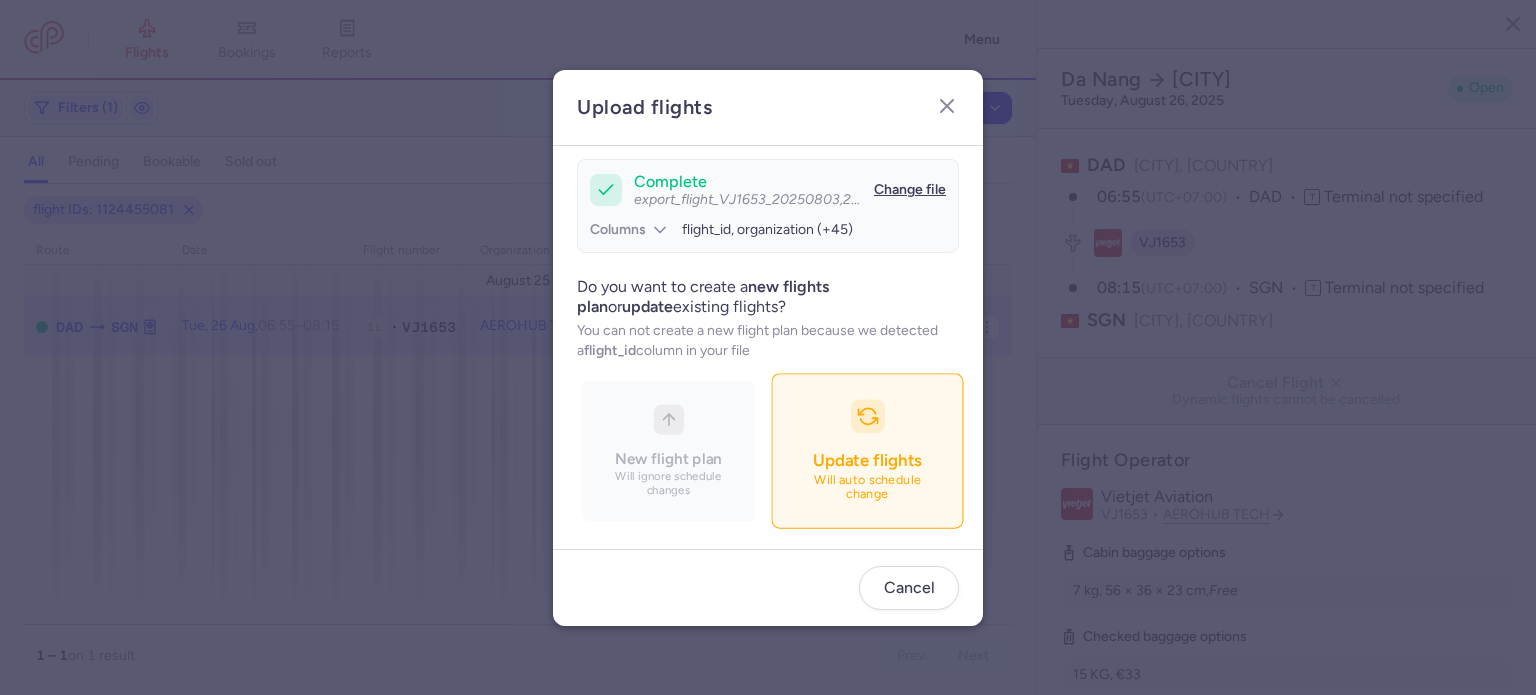 click 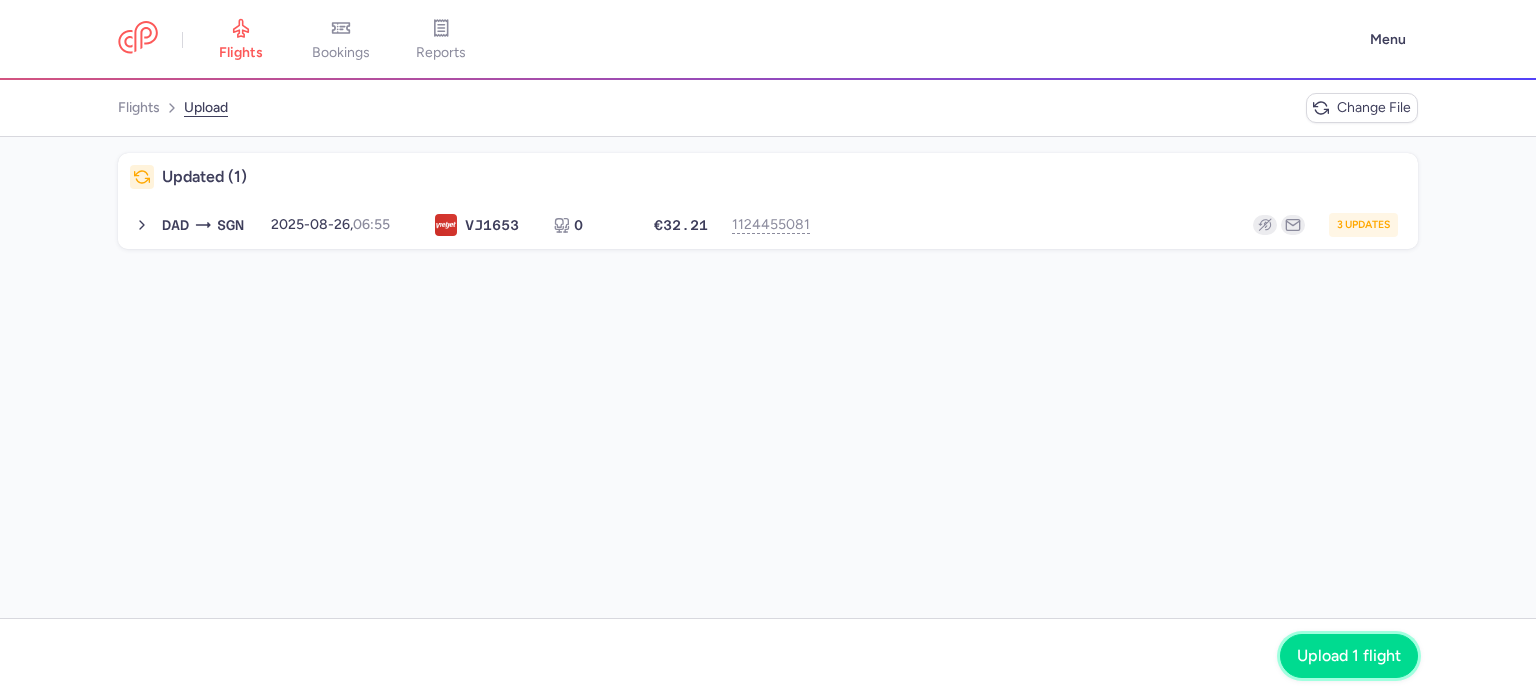 click on "Upload 1 flight" 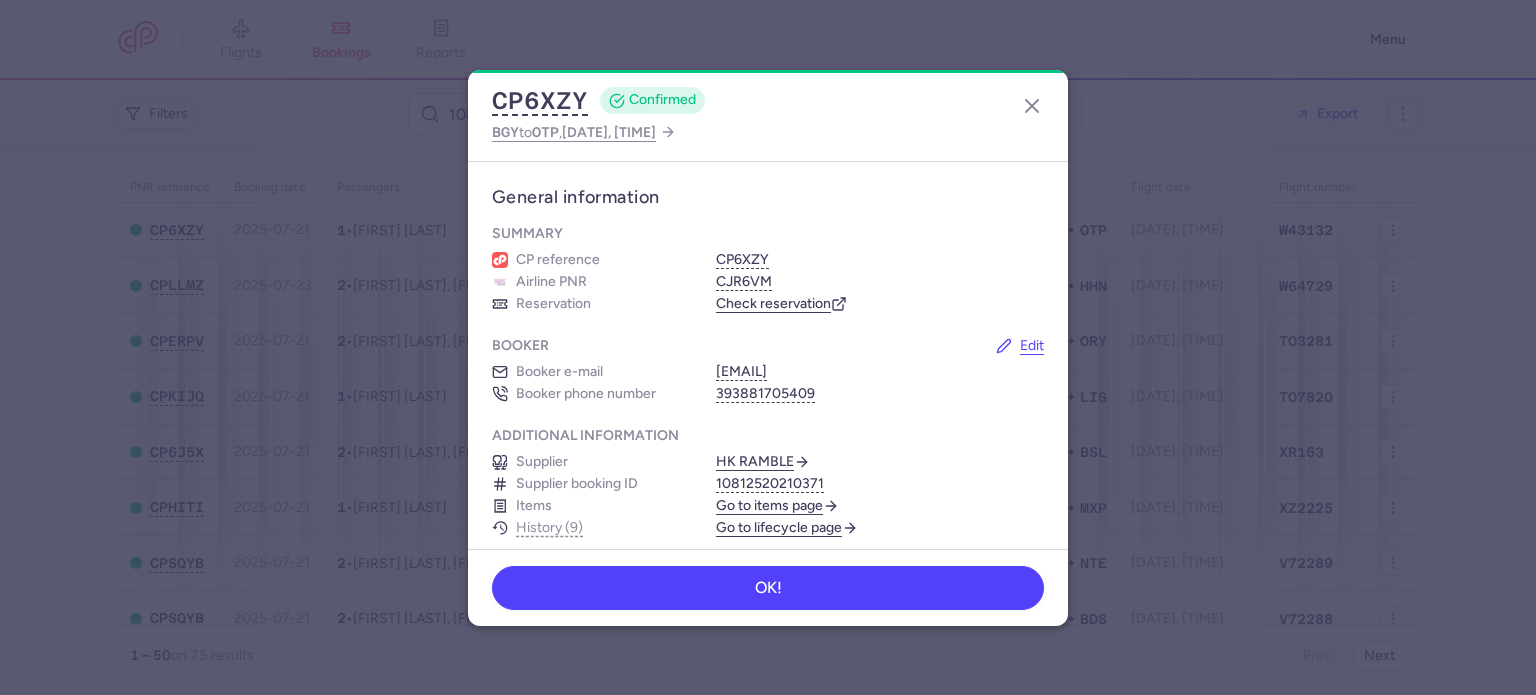 scroll, scrollTop: 0, scrollLeft: 0, axis: both 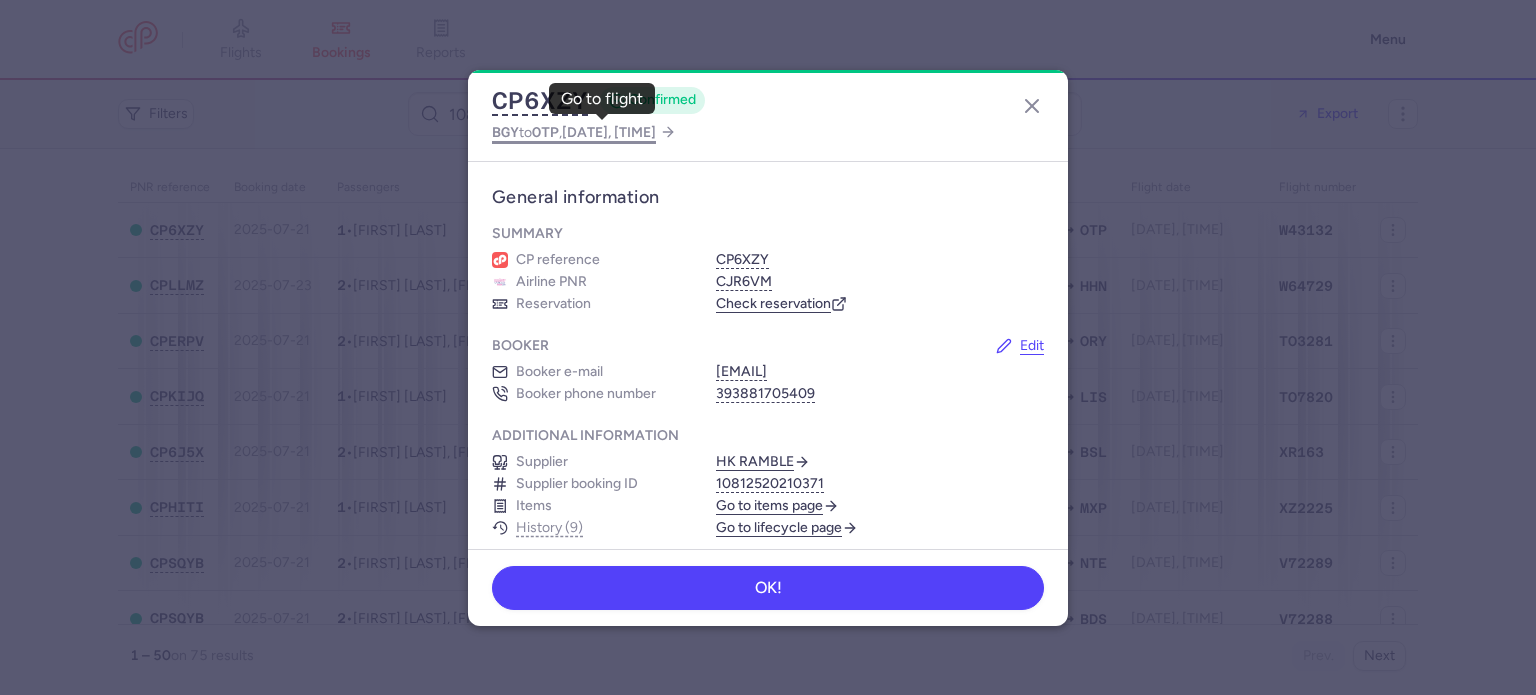 click on "OTP" at bounding box center (545, 132) 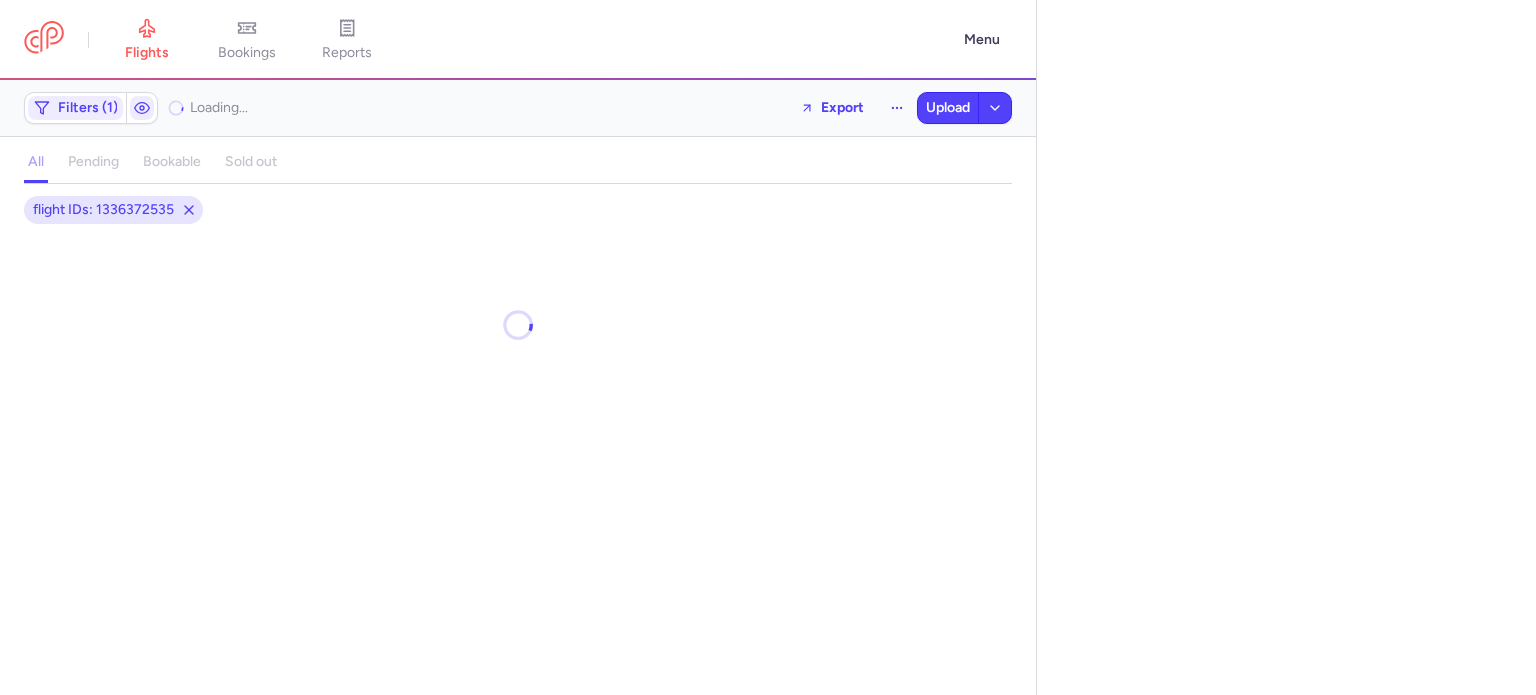 select on "days" 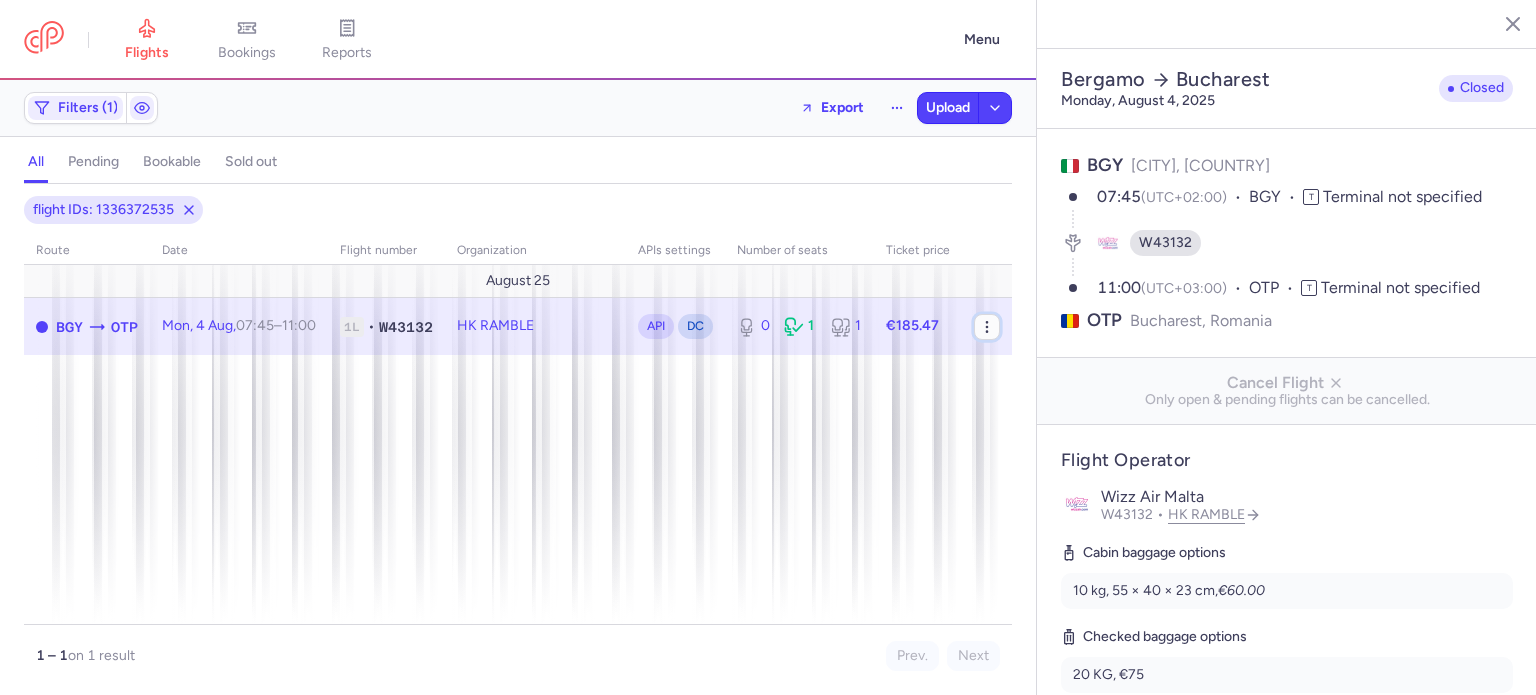 click 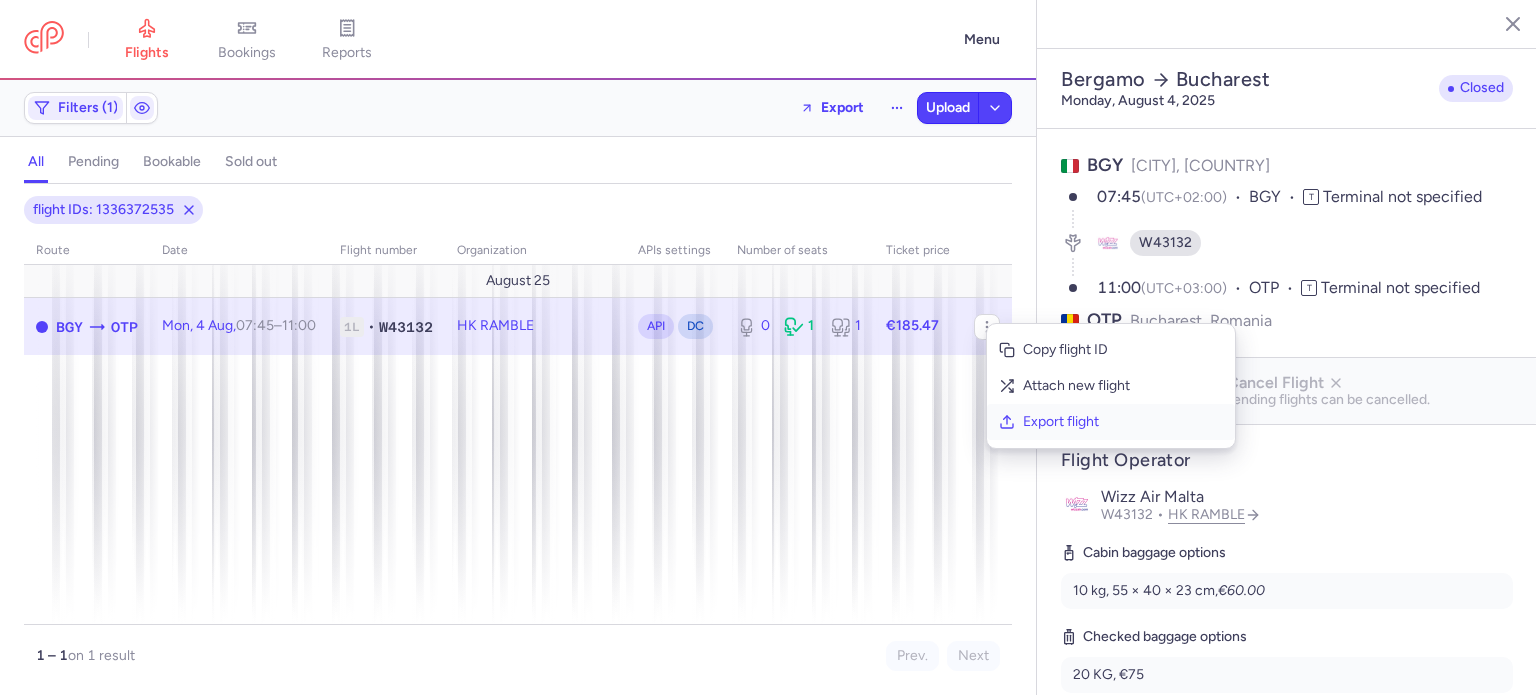 click on "Export flight" 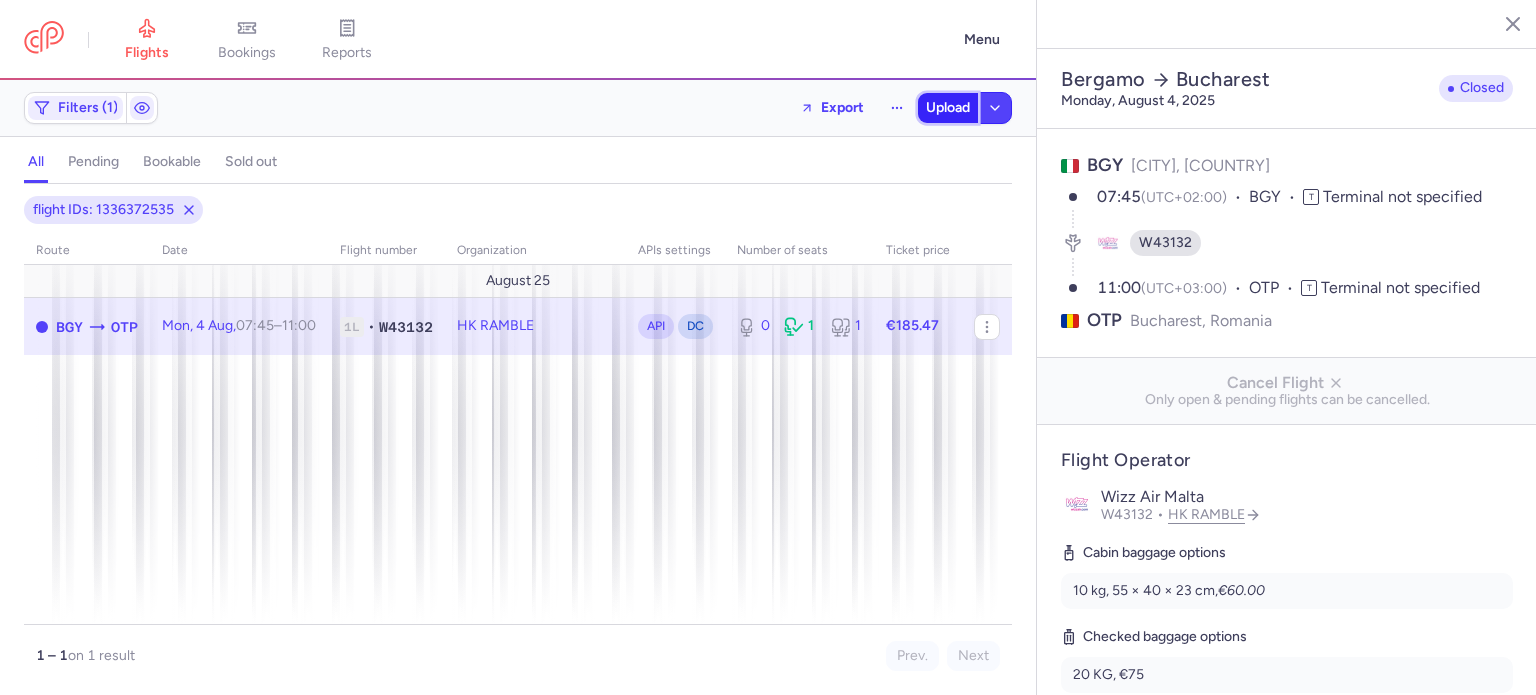 click on "Upload" at bounding box center [948, 108] 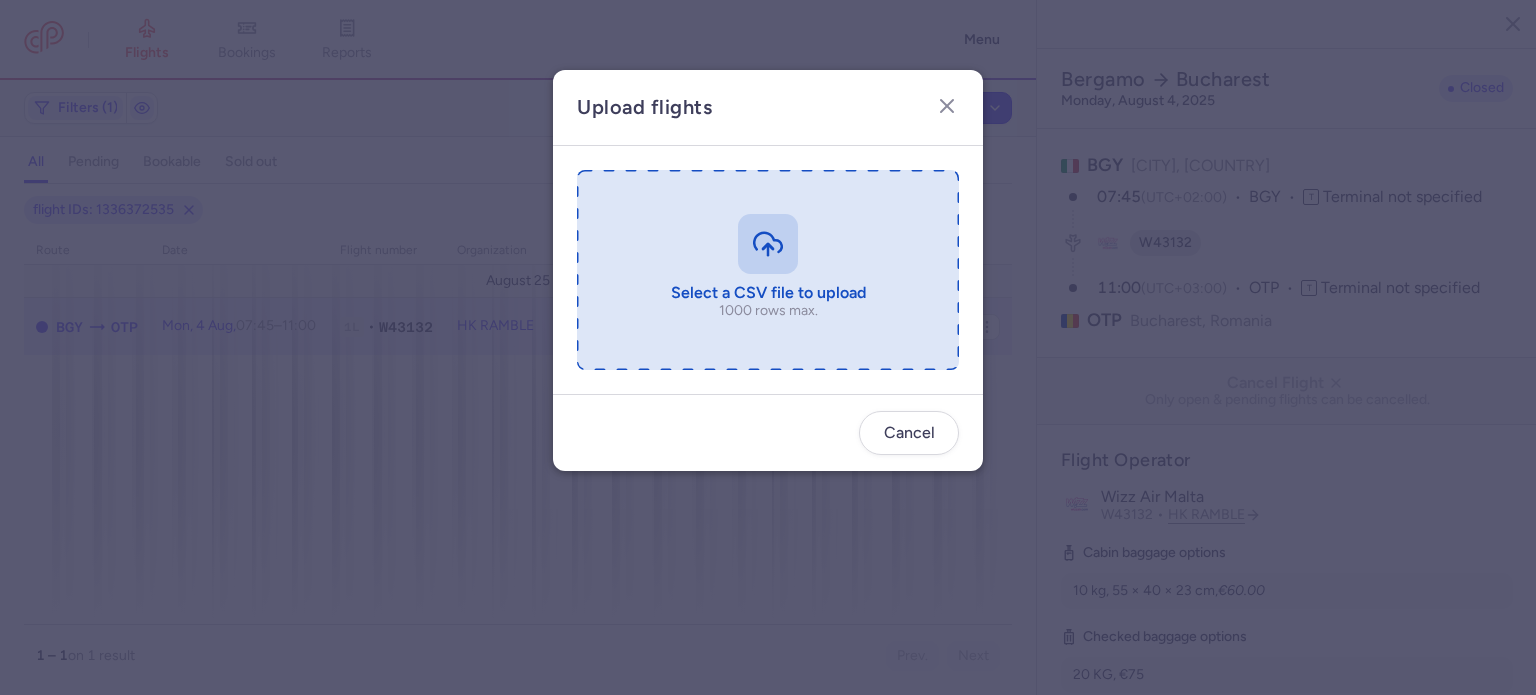 click at bounding box center (768, 270) 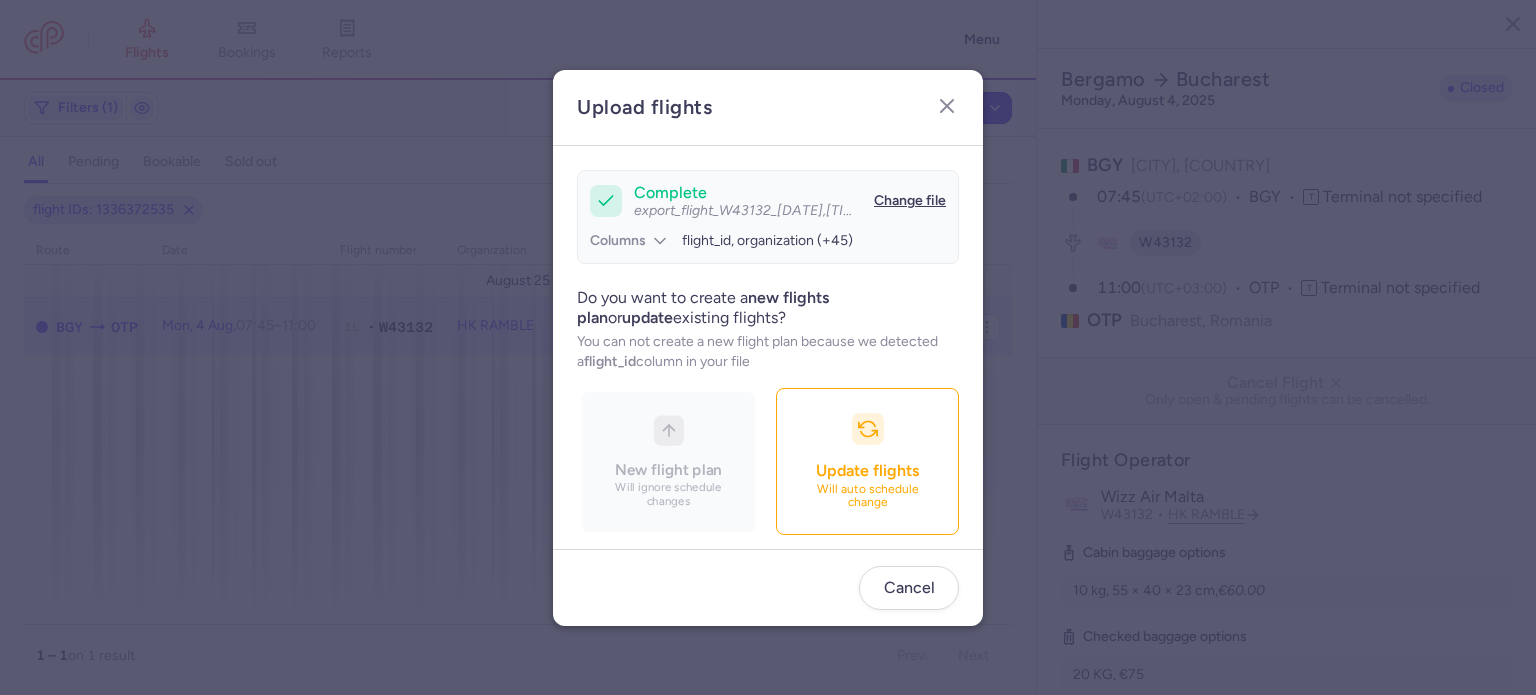 scroll, scrollTop: 172, scrollLeft: 0, axis: vertical 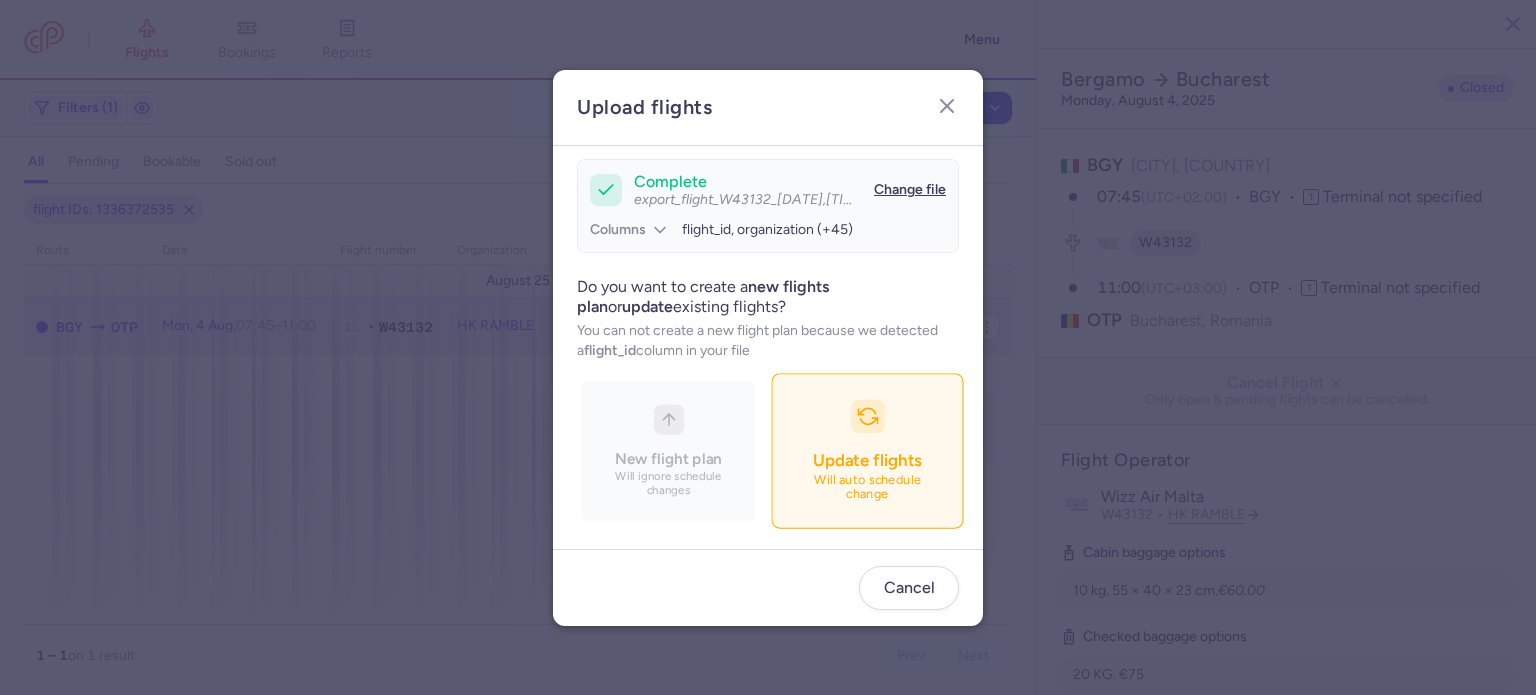 click on "Will auto schedule change" at bounding box center (868, 487) 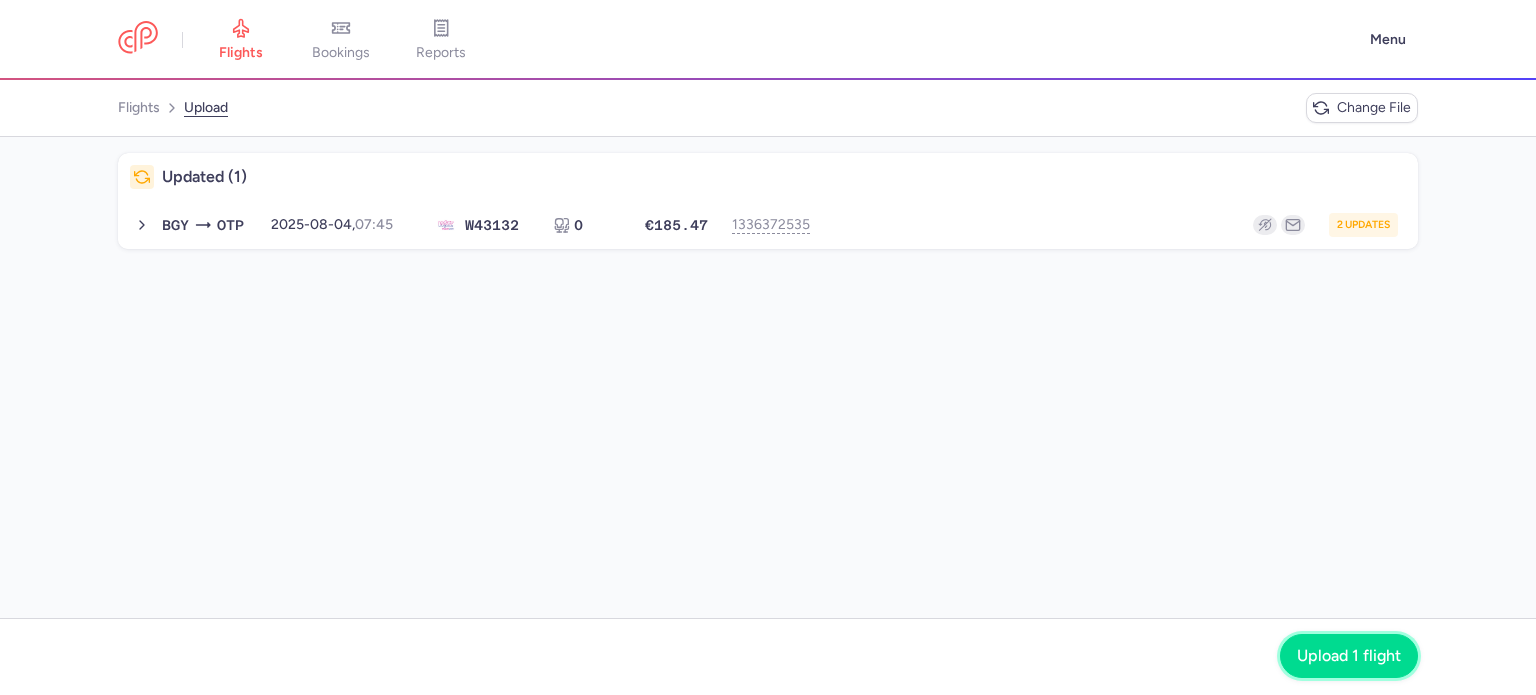 click on "Upload 1 flight" at bounding box center (1349, 656) 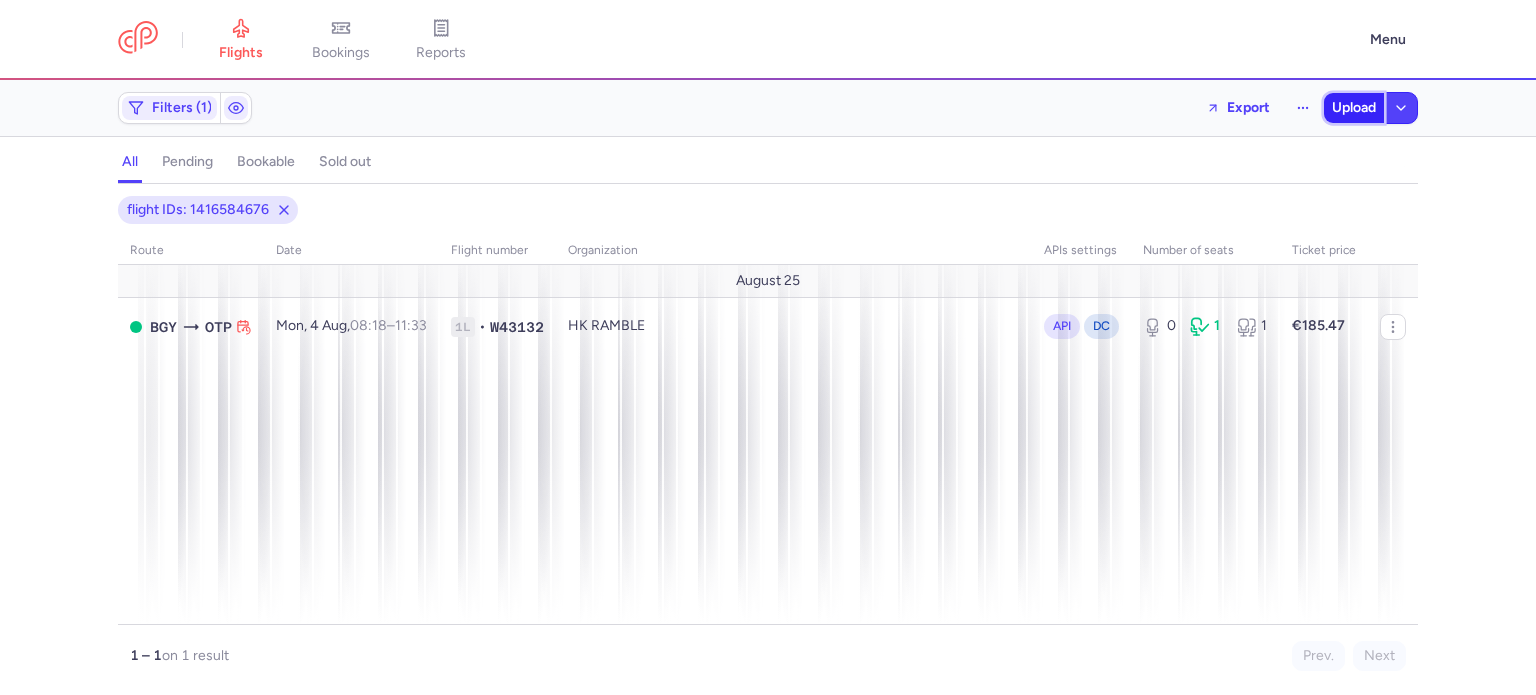 click on "Upload" at bounding box center [1354, 108] 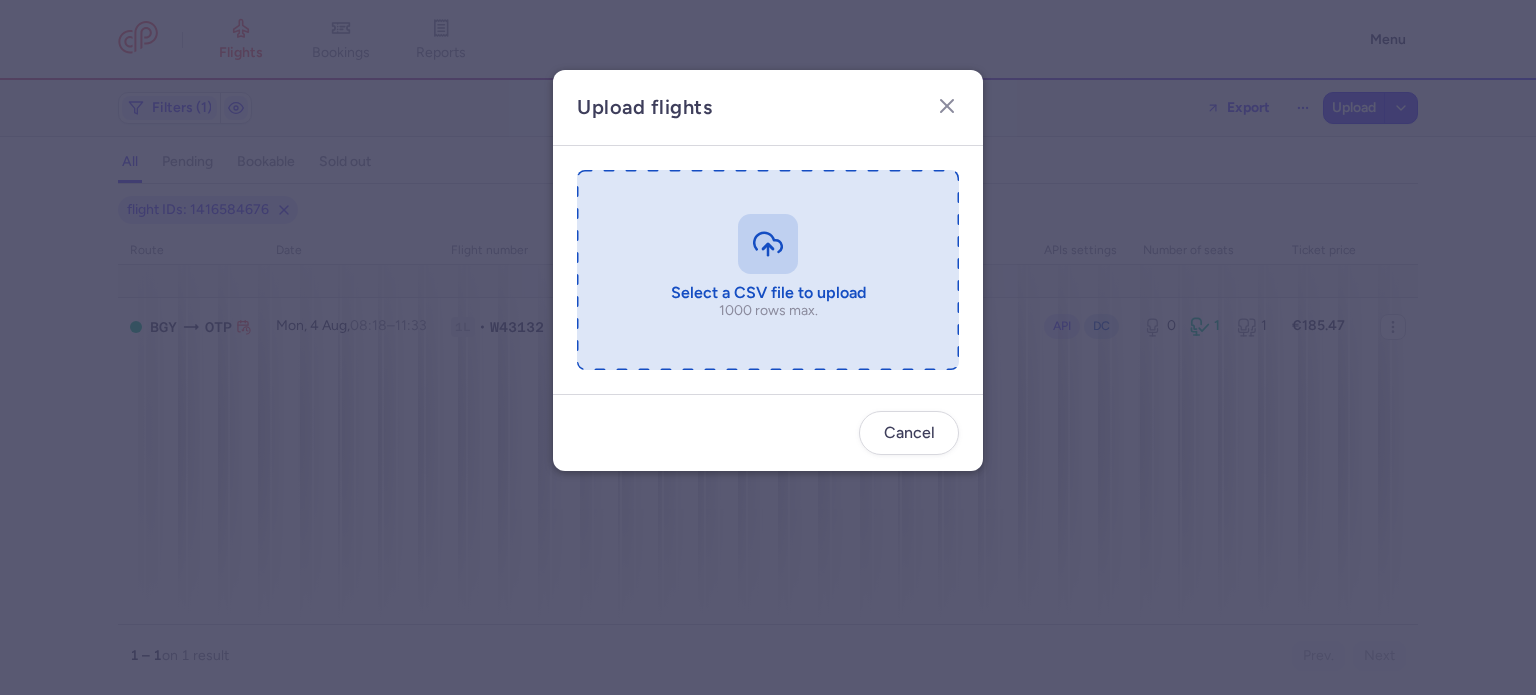 click at bounding box center (768, 270) 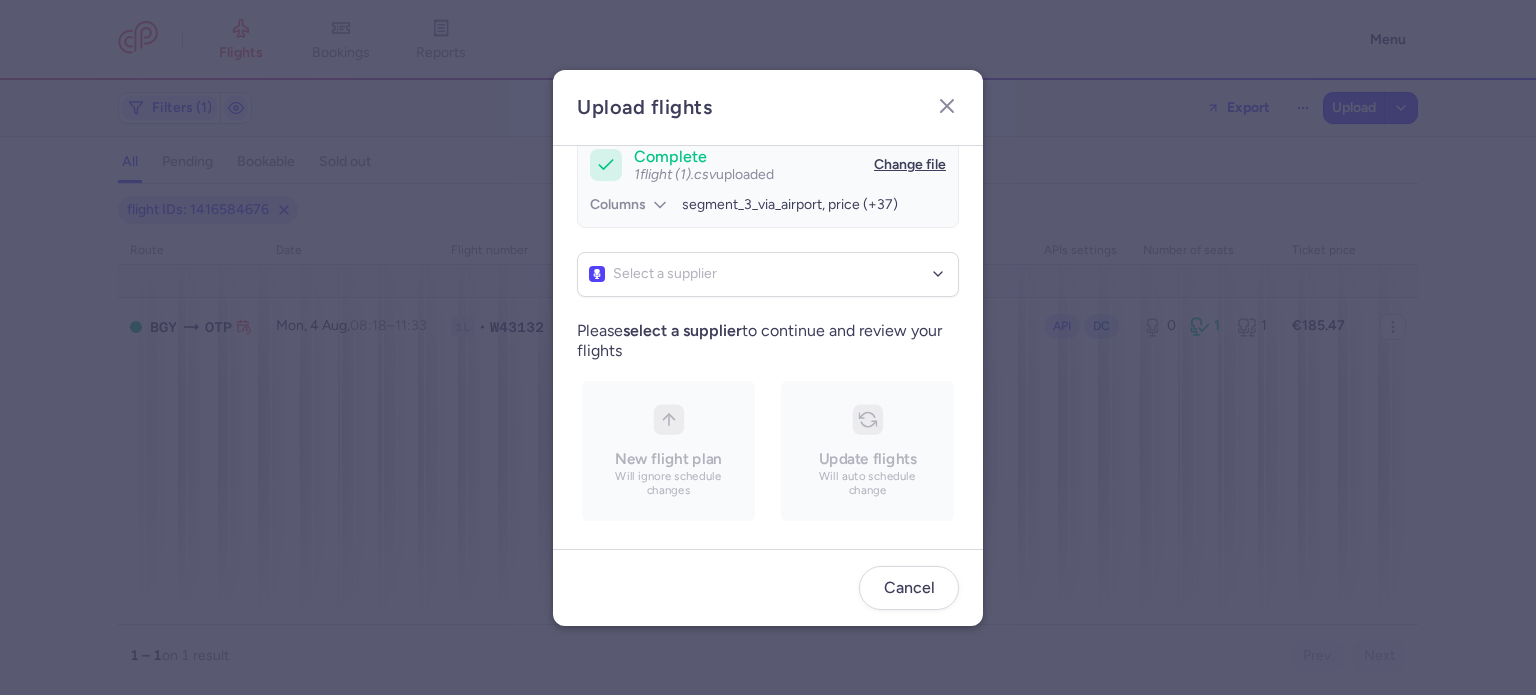 scroll, scrollTop: 0, scrollLeft: 0, axis: both 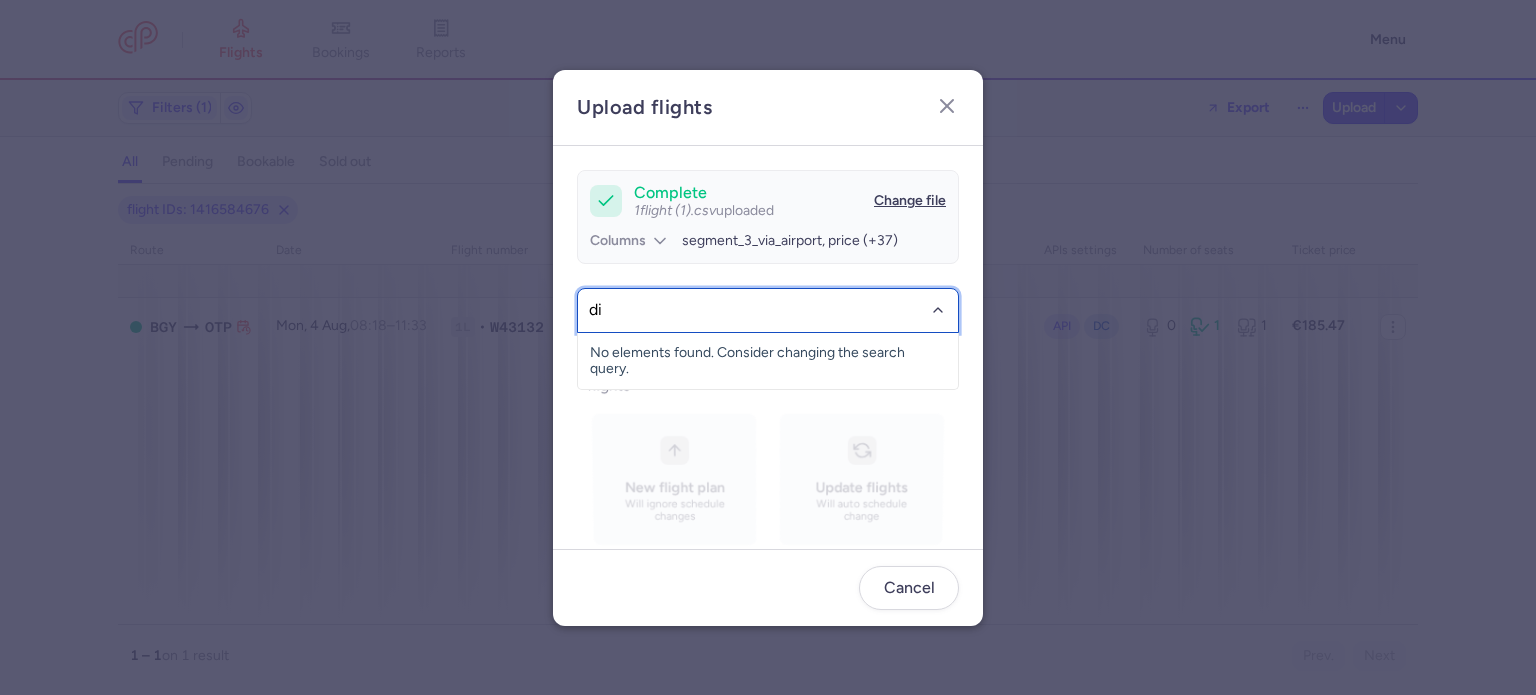 type on "did" 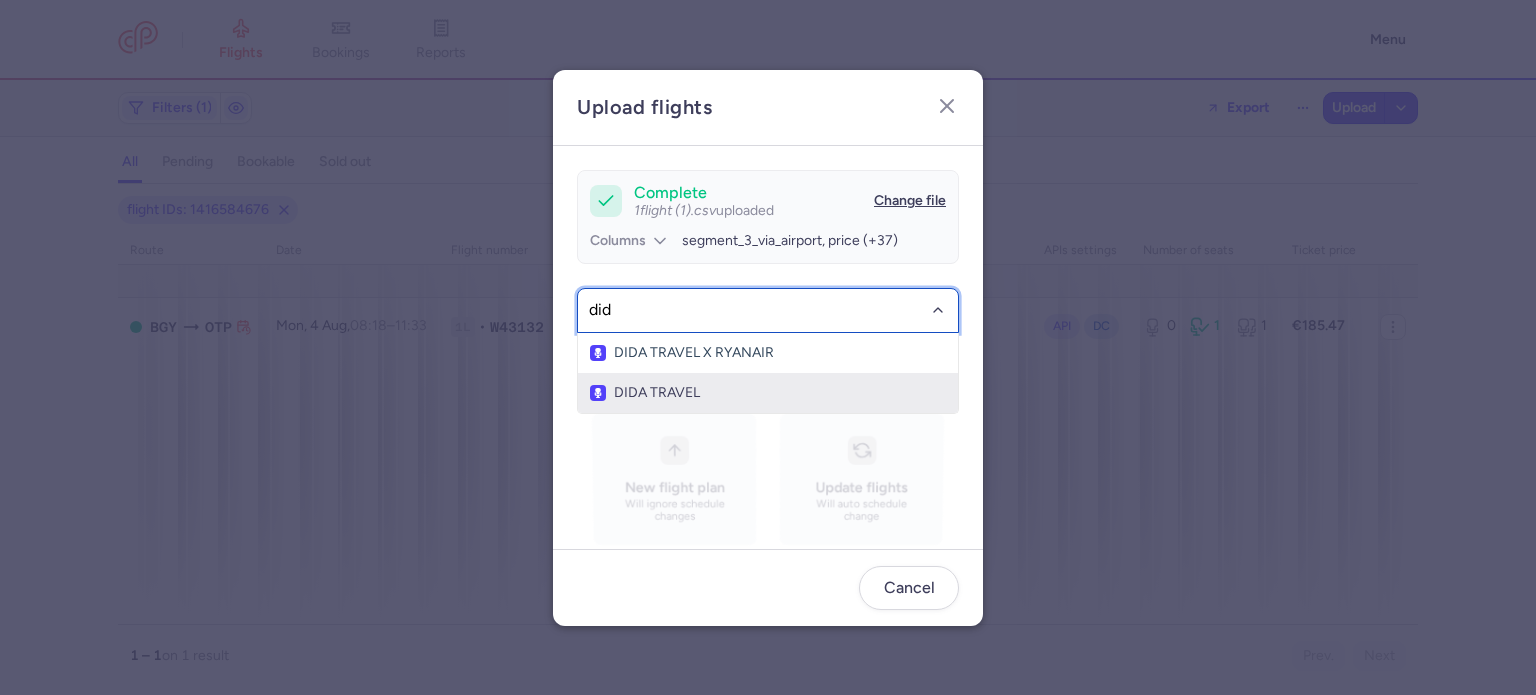 click on "DIDA TRAVEL" at bounding box center [768, 393] 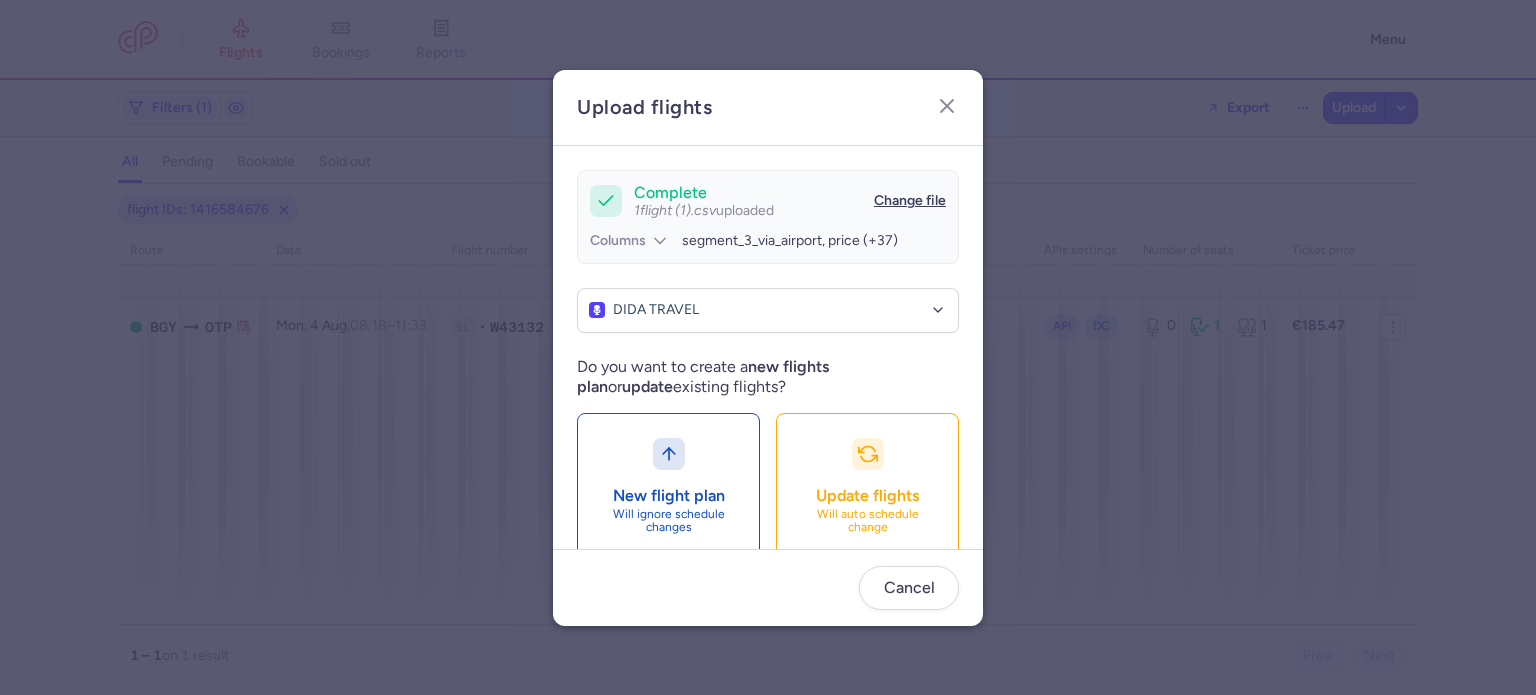 scroll, scrollTop: 197, scrollLeft: 0, axis: vertical 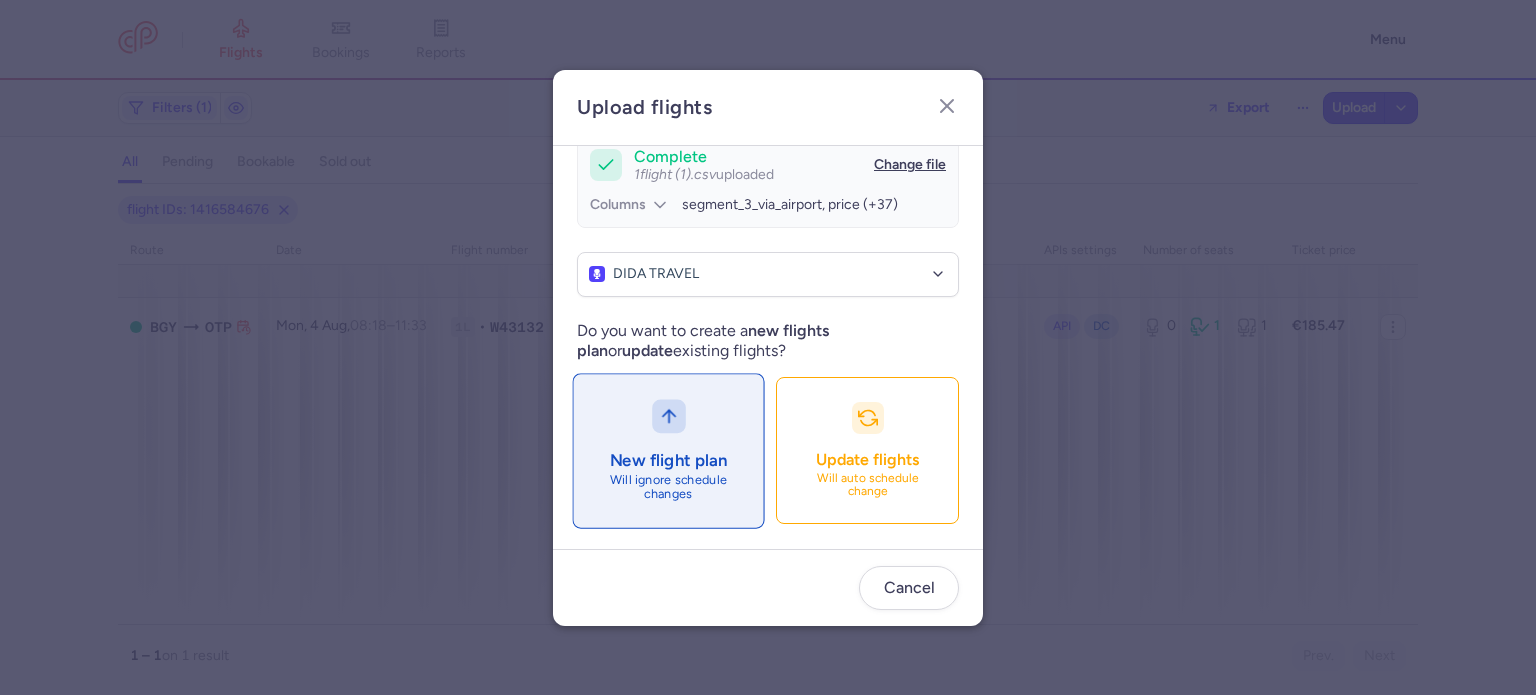 click on "New flight plan" at bounding box center [669, 460] 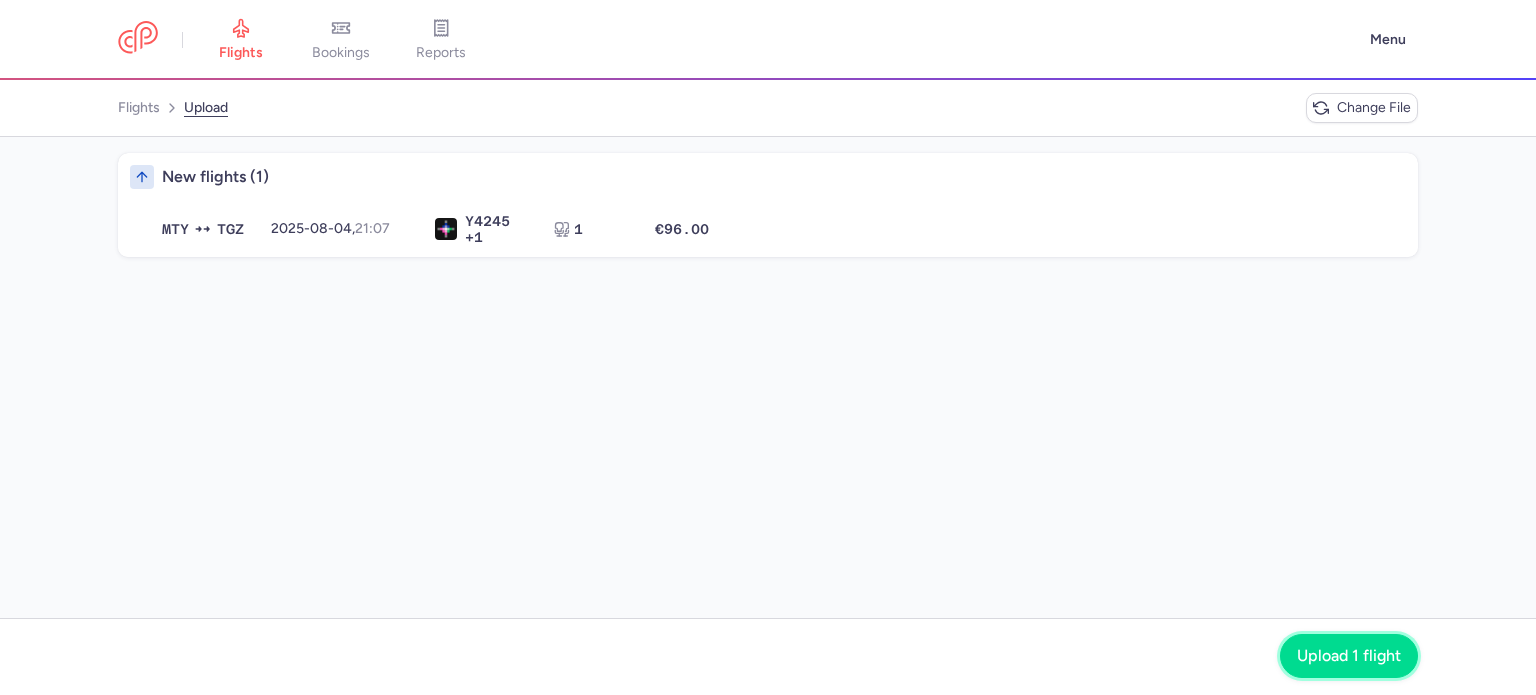click on "Upload 1 flight" at bounding box center (1349, 656) 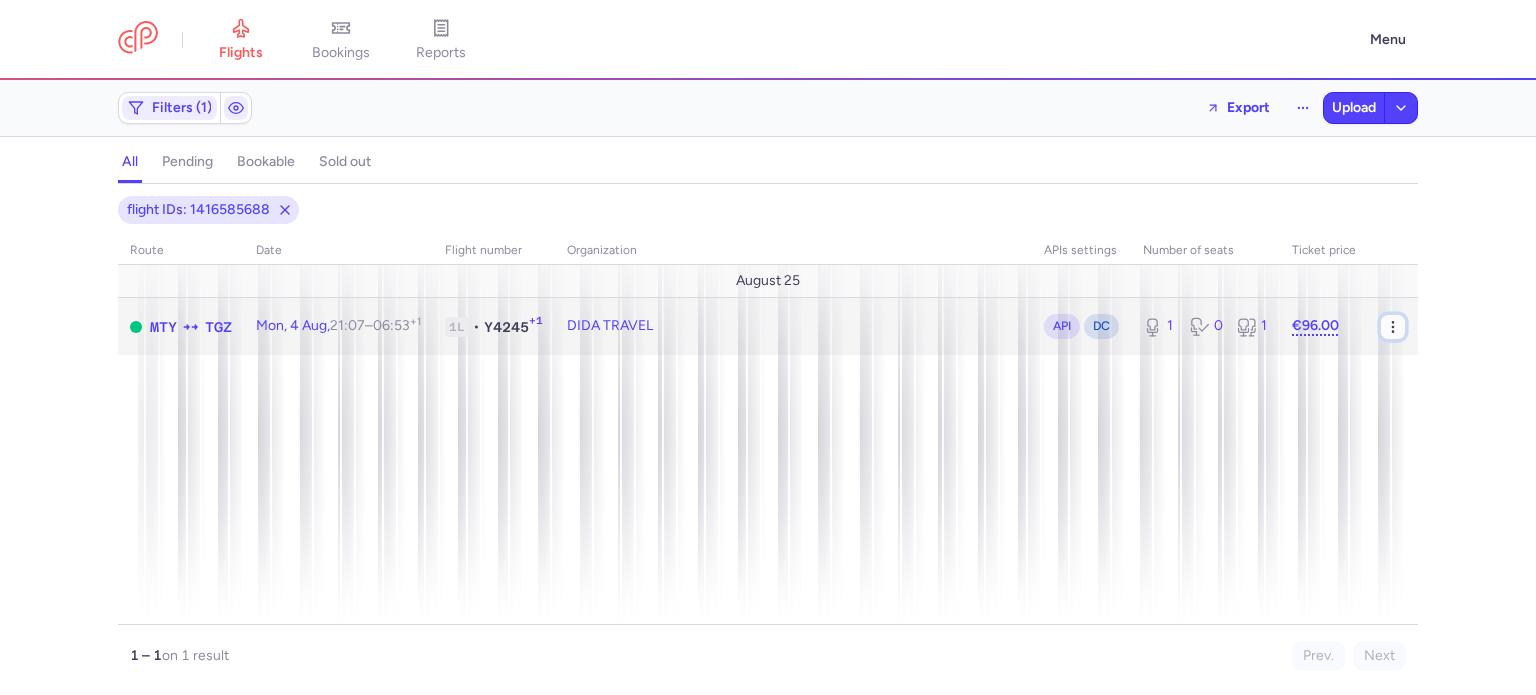 click 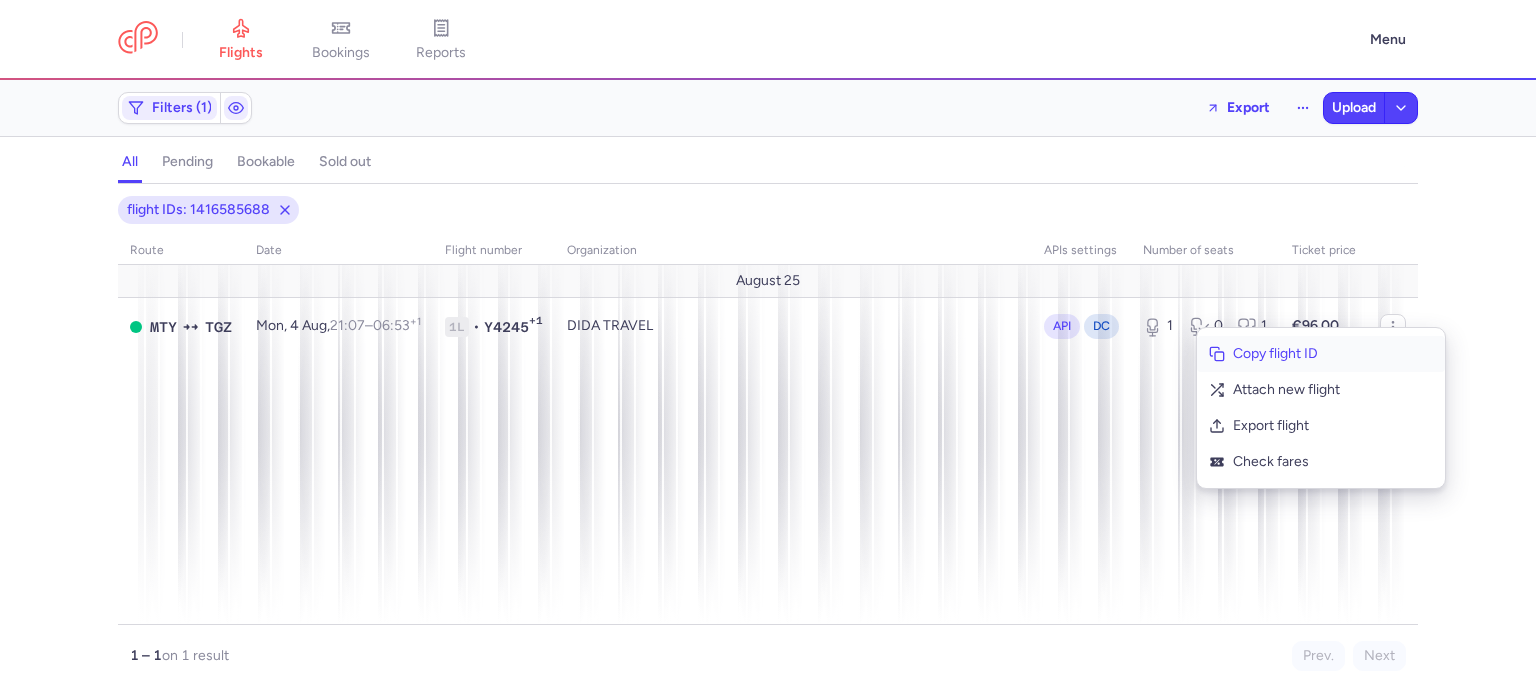 click on "Copy flight ID" at bounding box center [1333, 354] 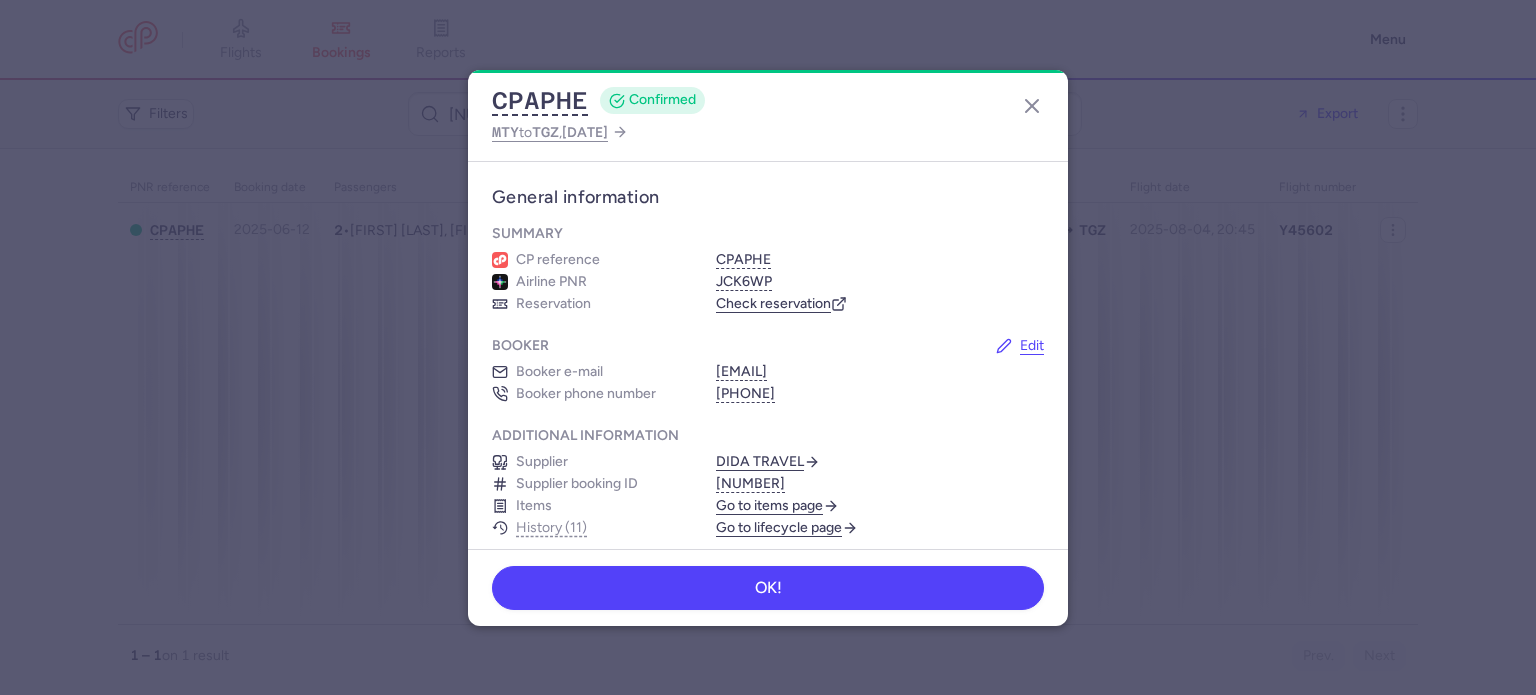 scroll, scrollTop: 0, scrollLeft: 0, axis: both 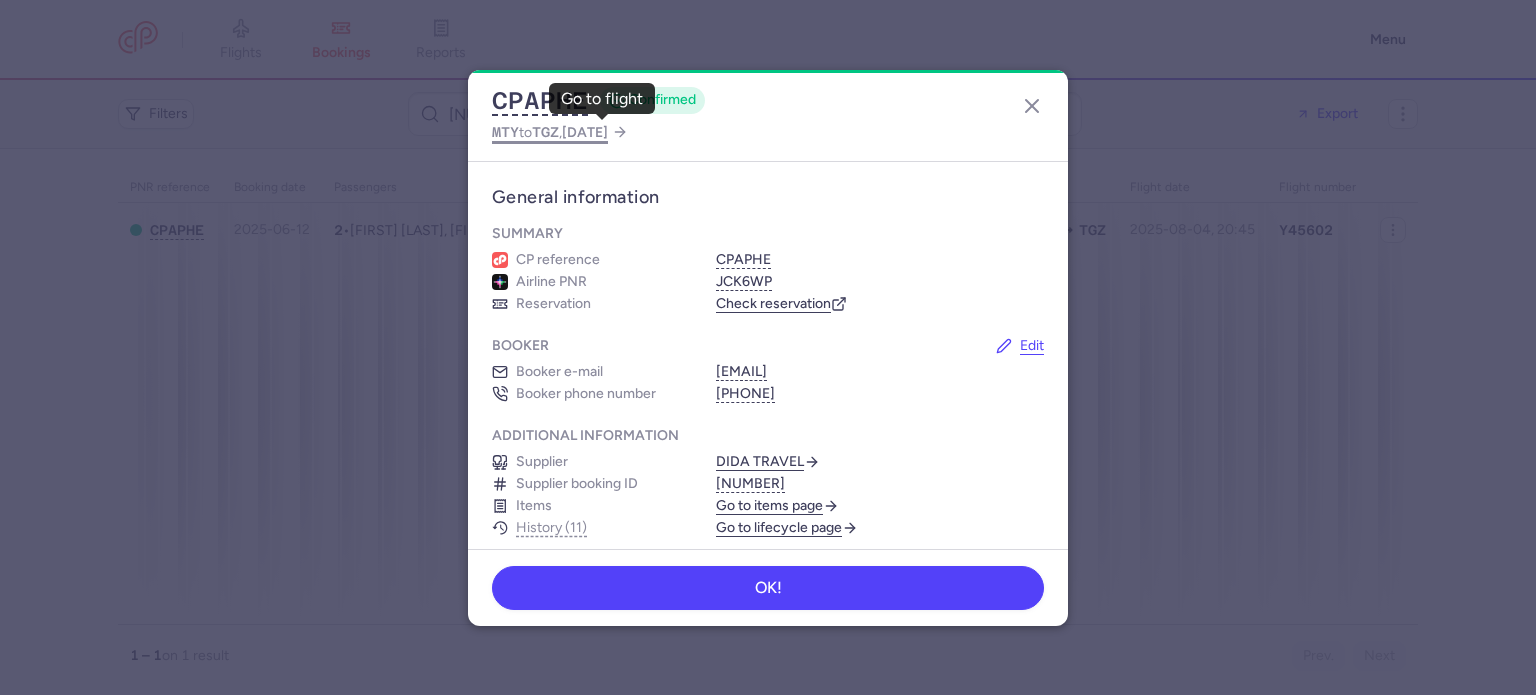 click on "[DATE]" at bounding box center (585, 132) 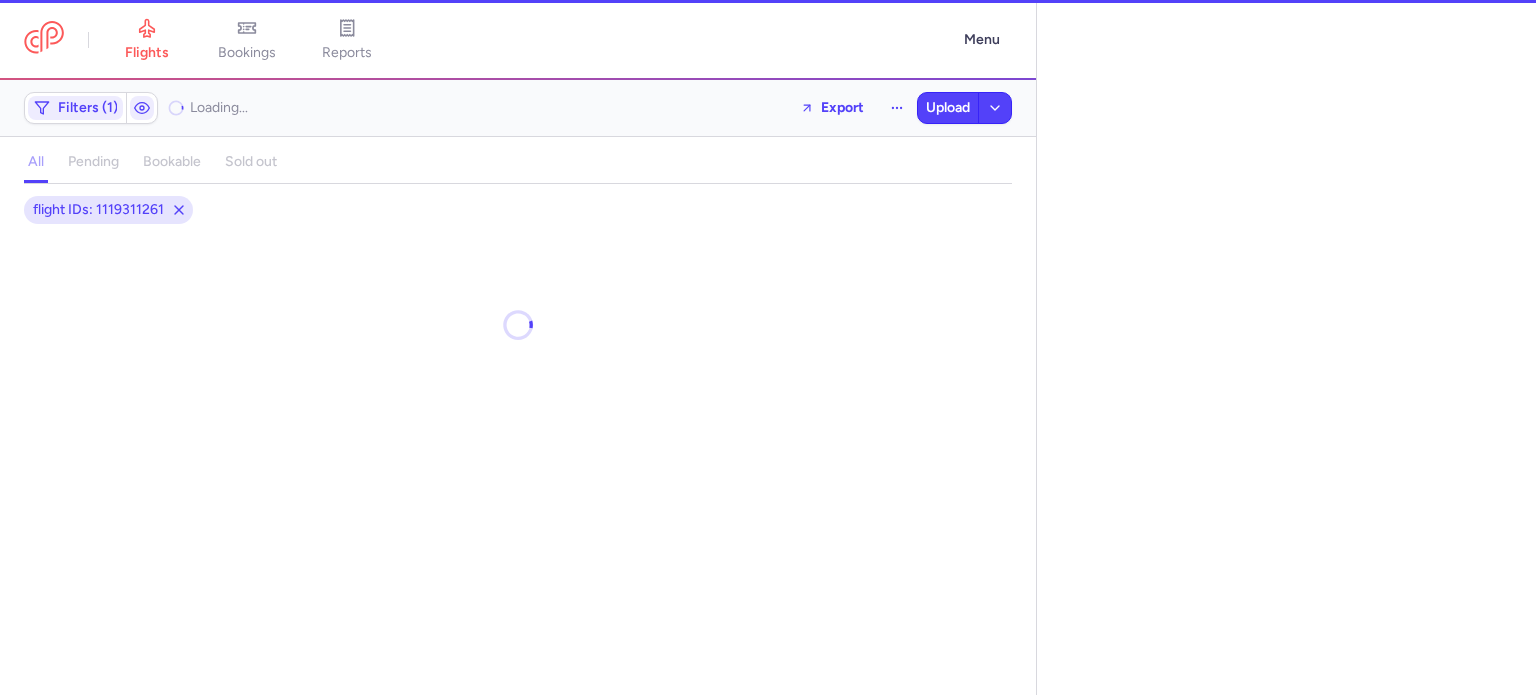 select on "days" 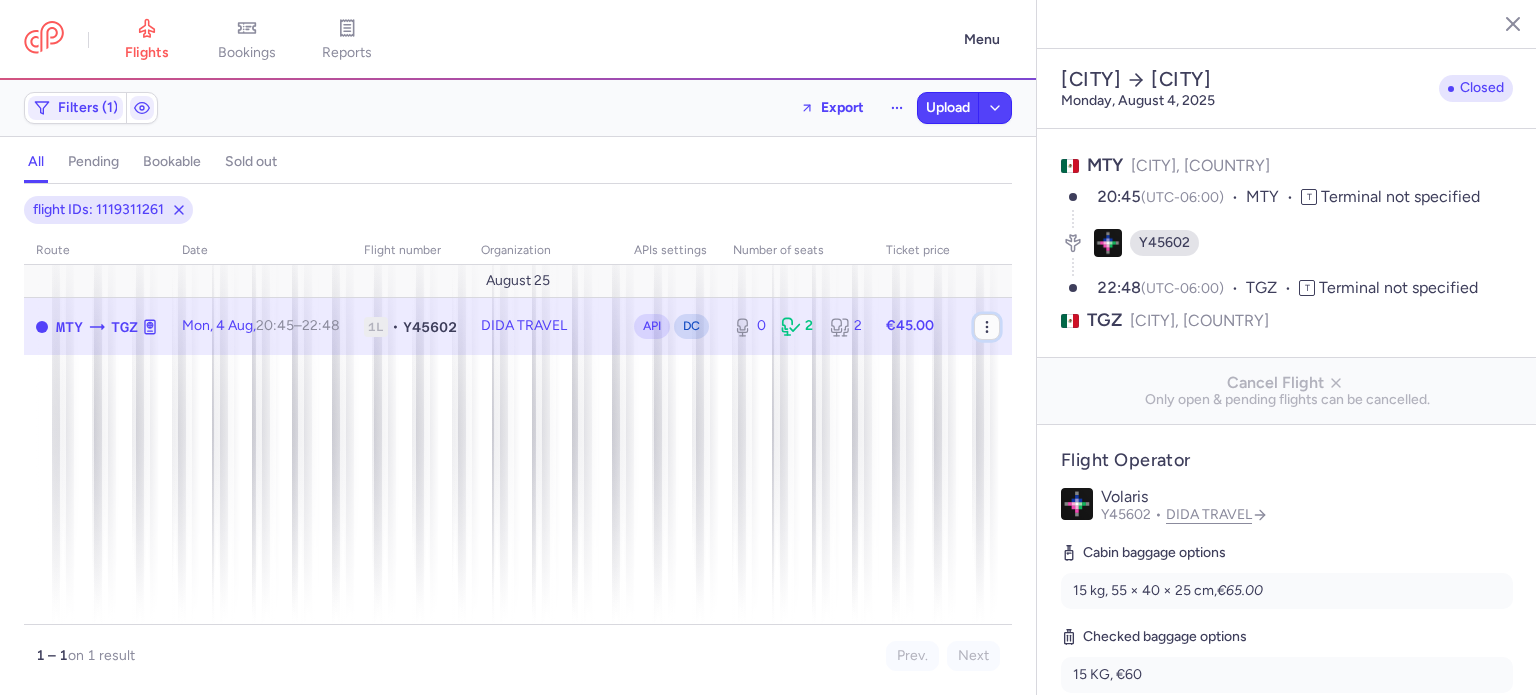 click 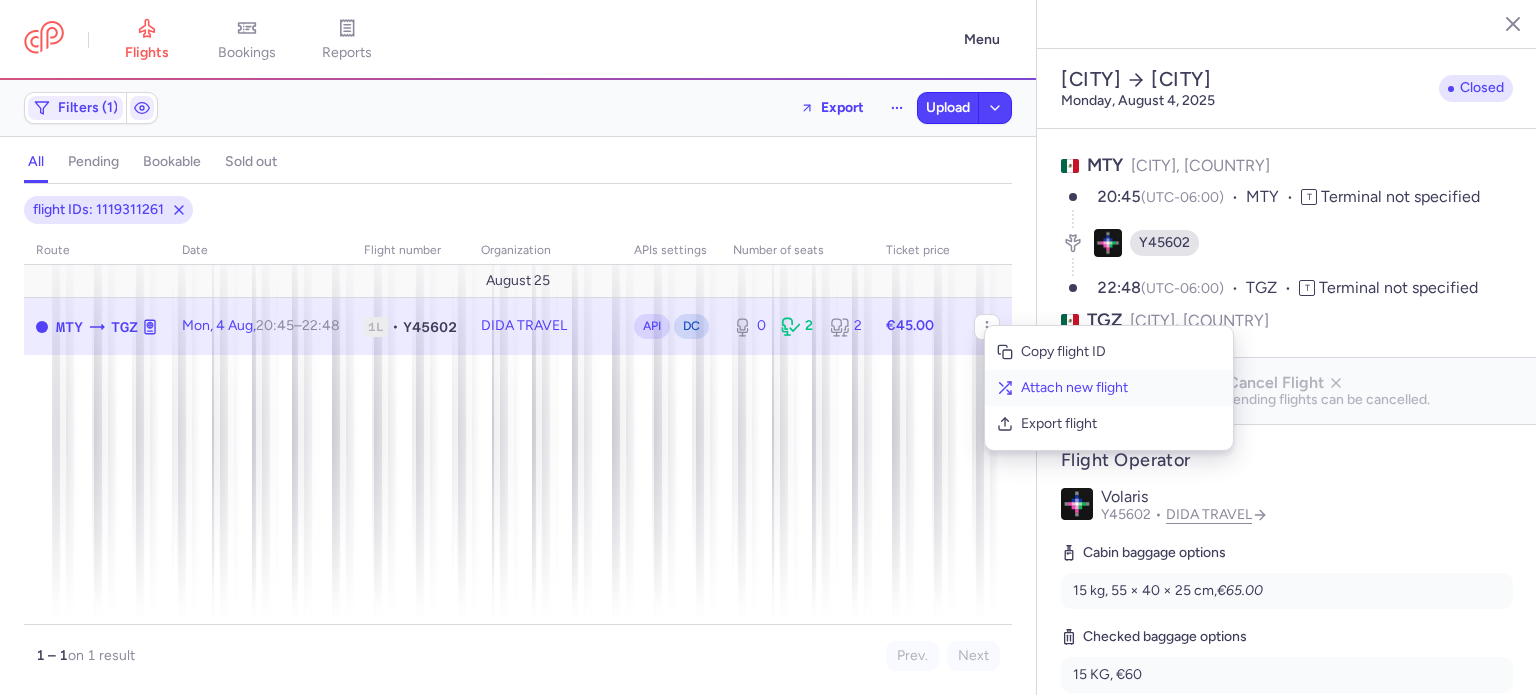 click on "Attach new flight" at bounding box center (1121, 388) 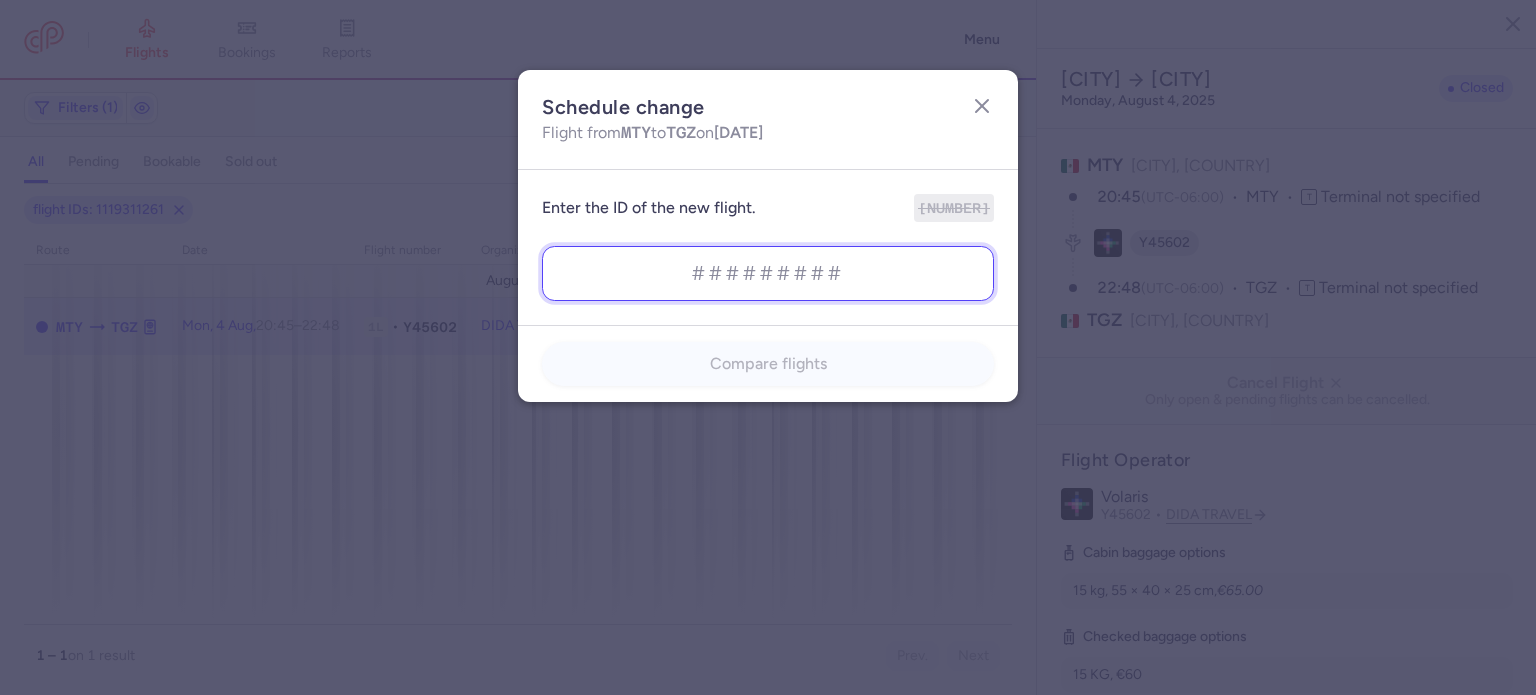 paste on "1416585688" 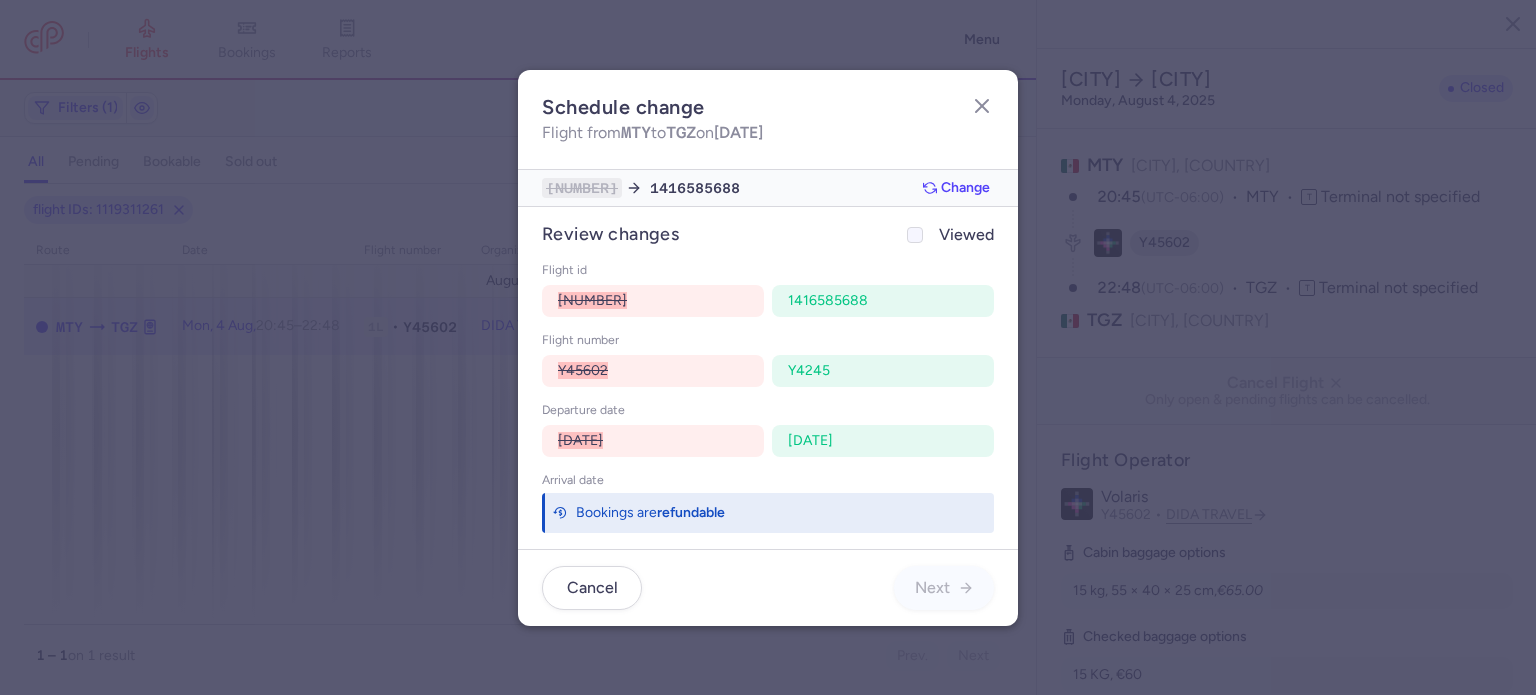 click 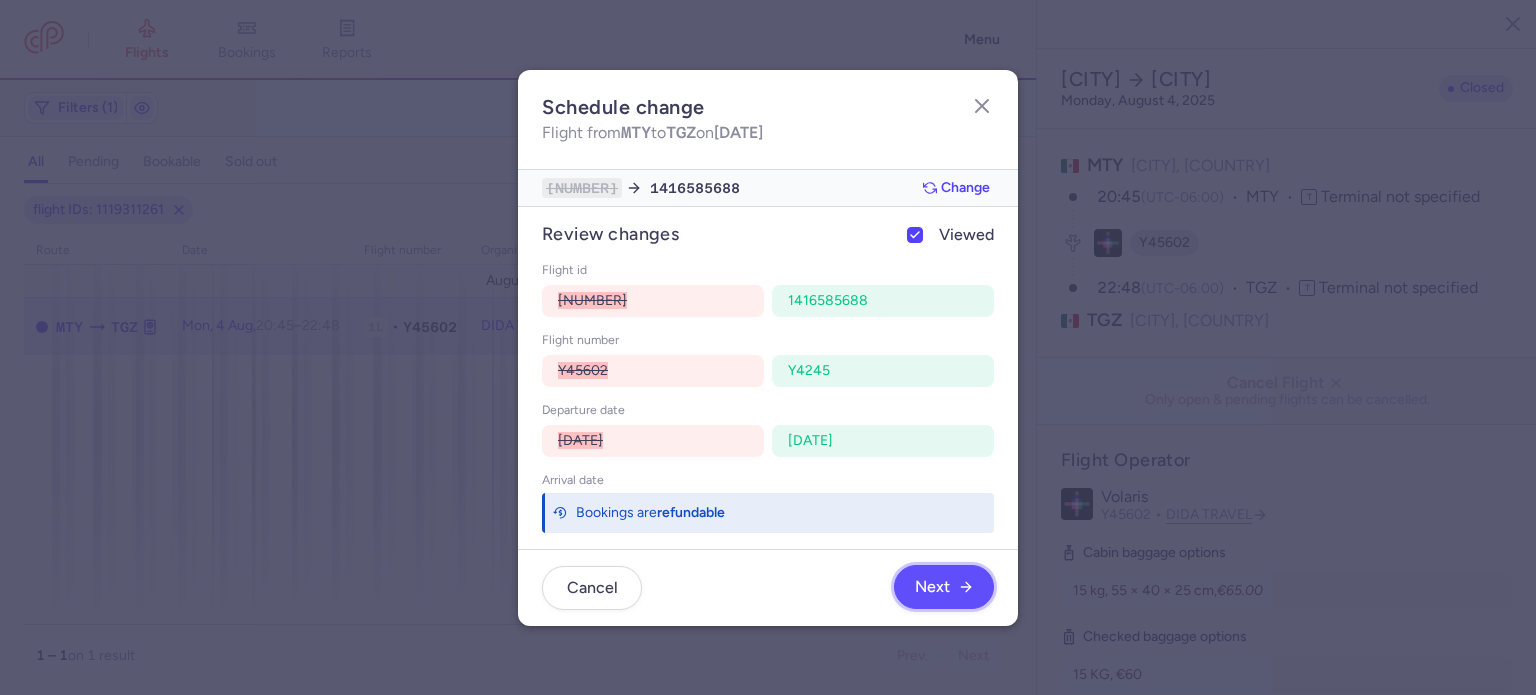 click on "Next" at bounding box center (932, 587) 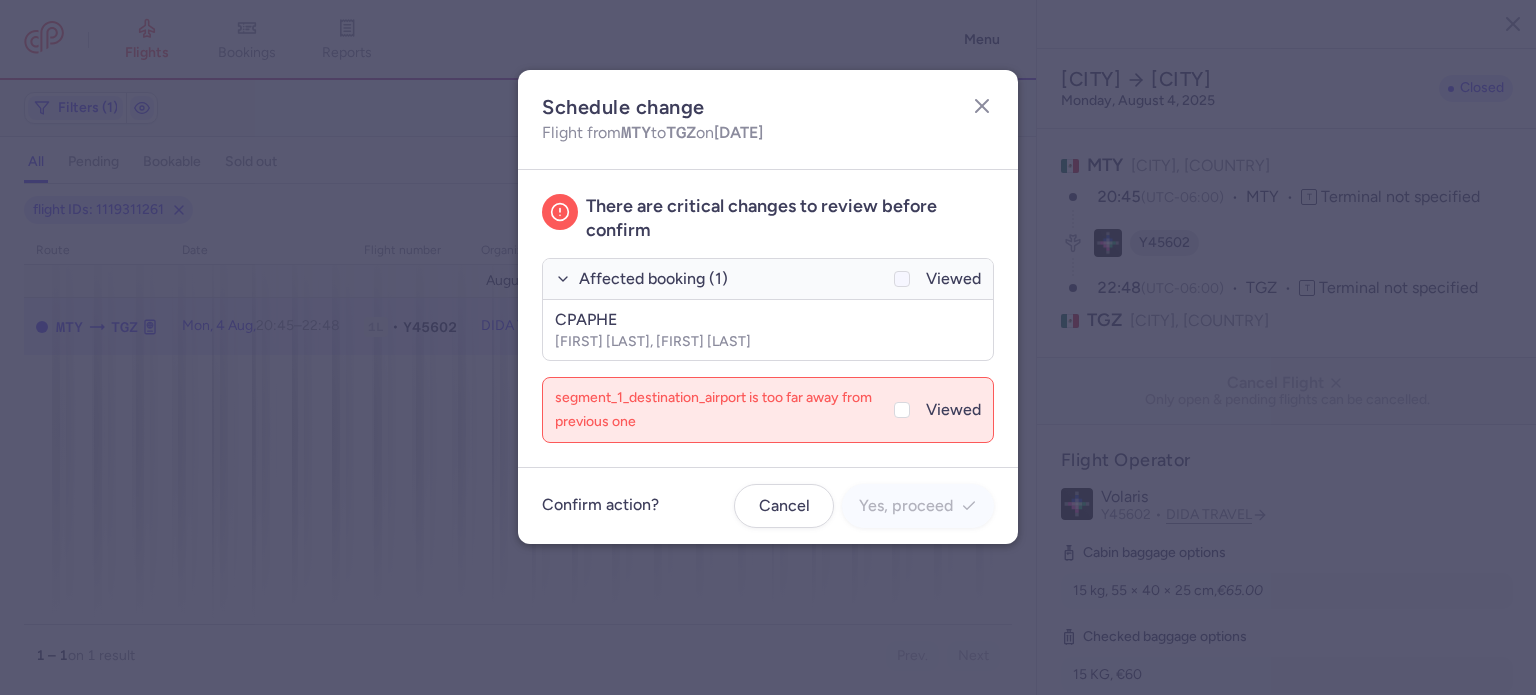 click 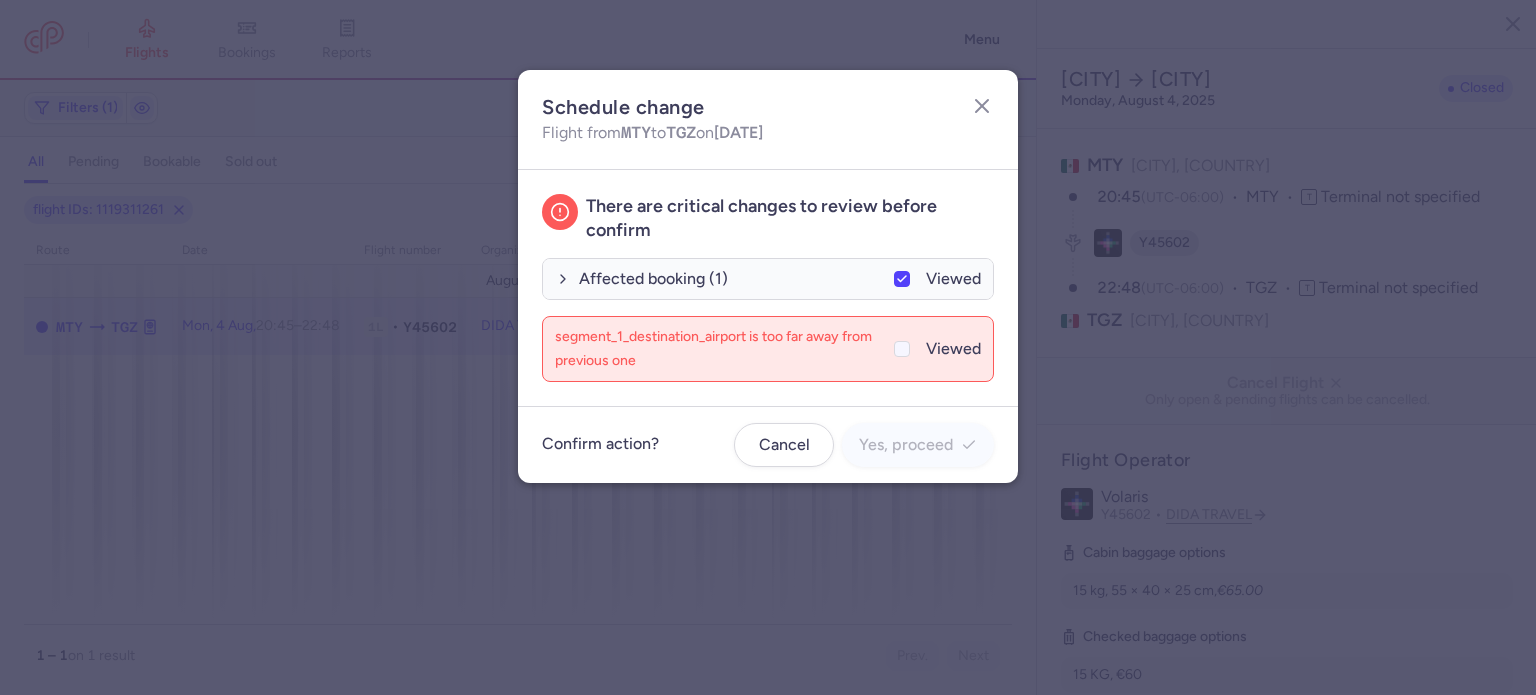click 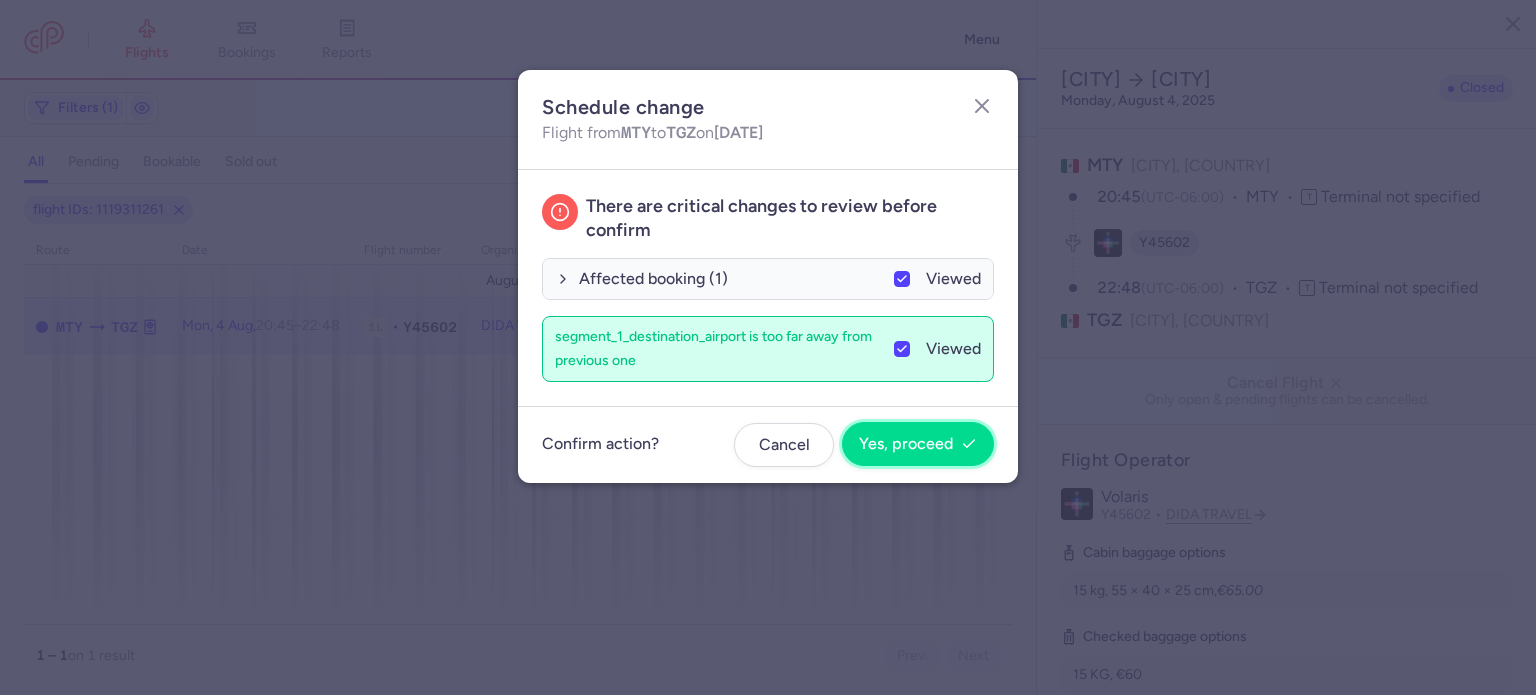 click on "Yes, proceed" at bounding box center (906, 444) 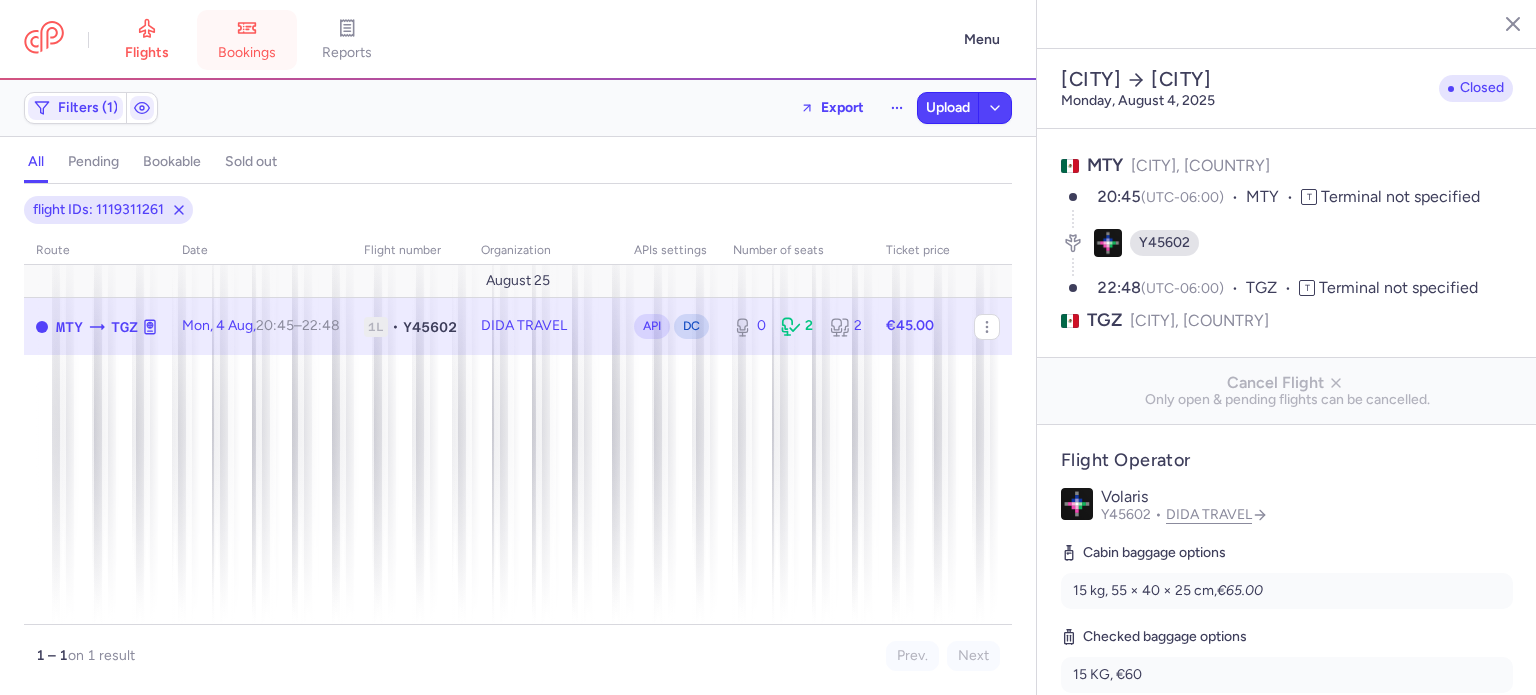 click on "bookings" at bounding box center (247, 40) 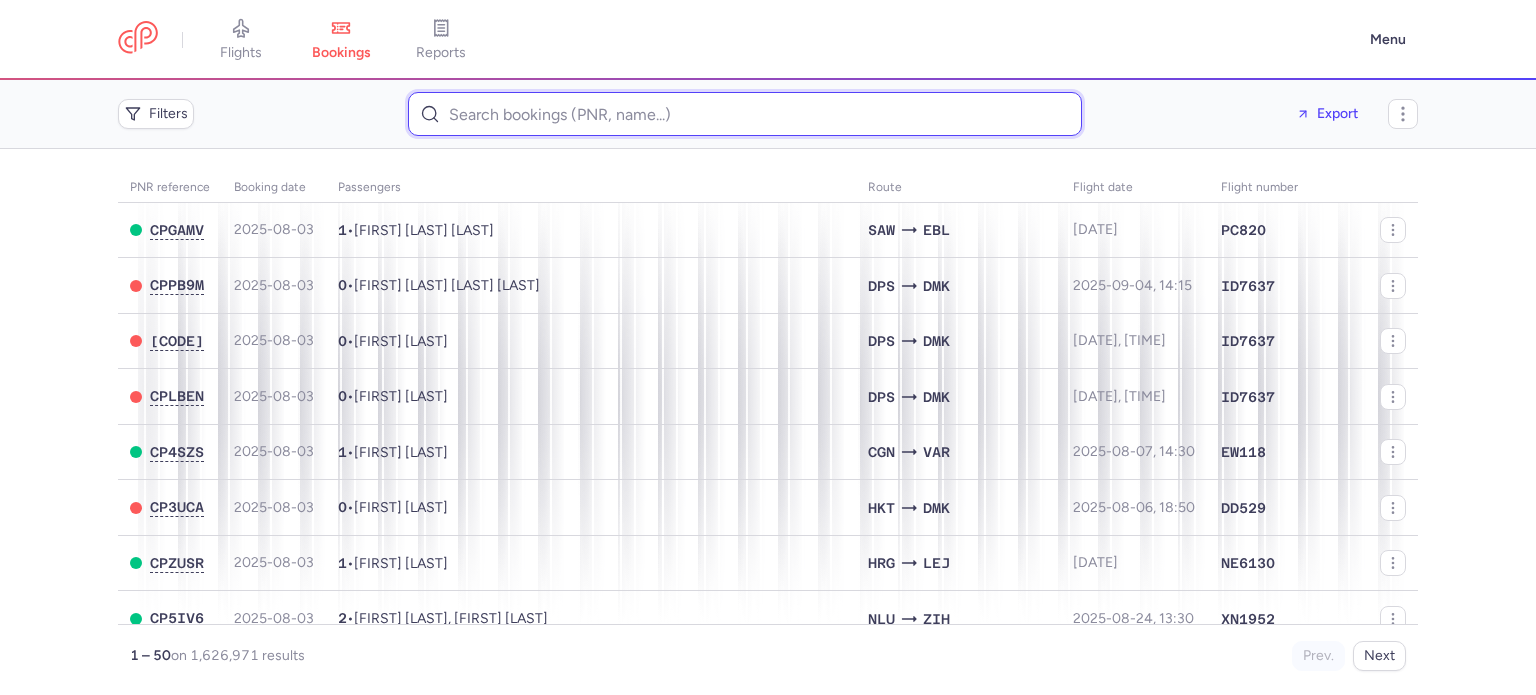 click at bounding box center [745, 114] 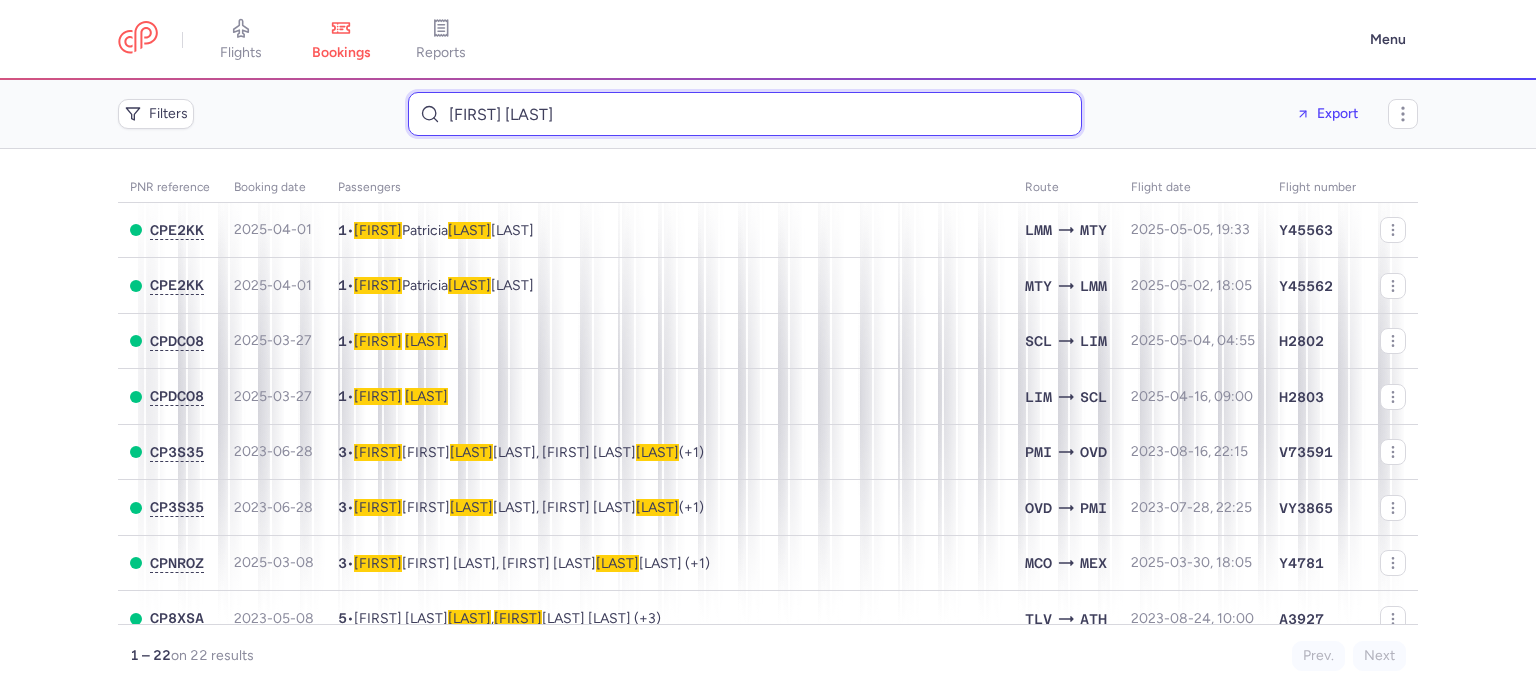 type on "[FIRST] [LAST]" 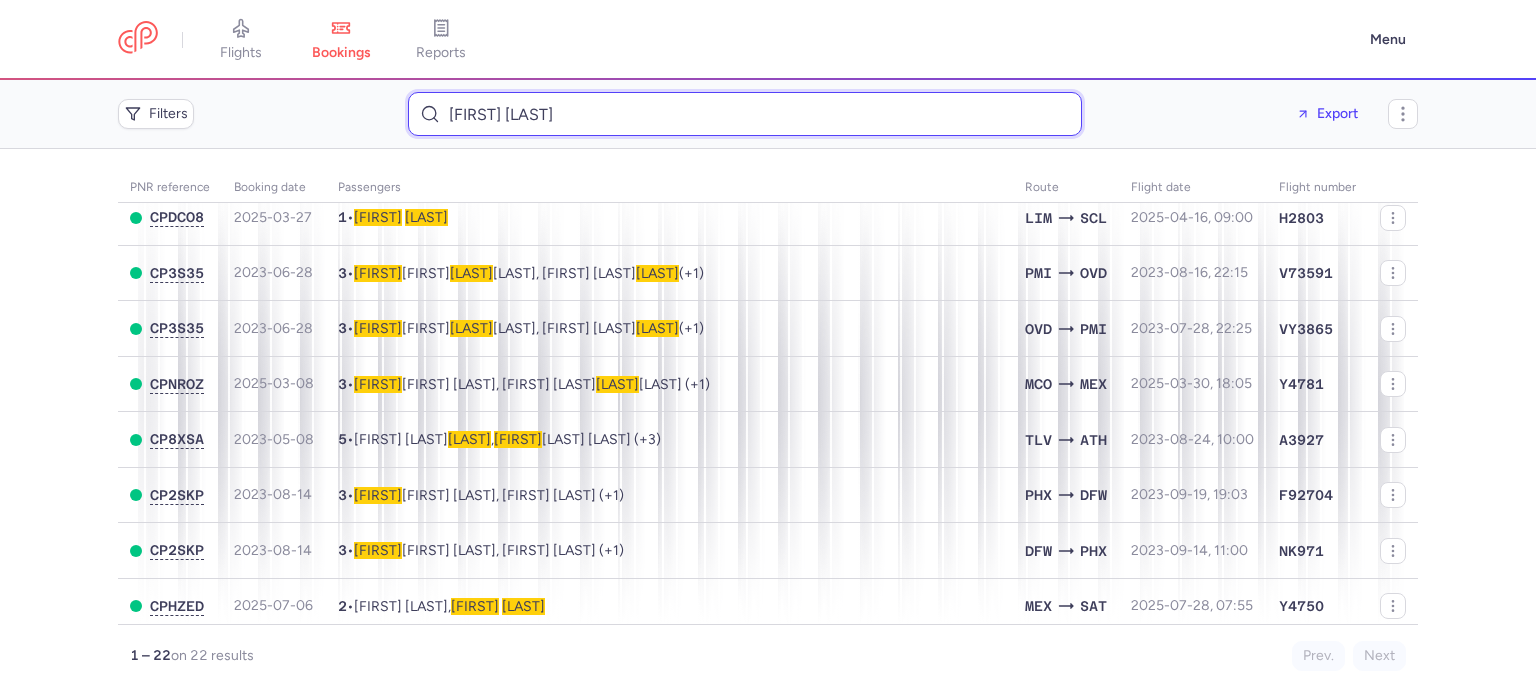 scroll, scrollTop: 180, scrollLeft: 0, axis: vertical 